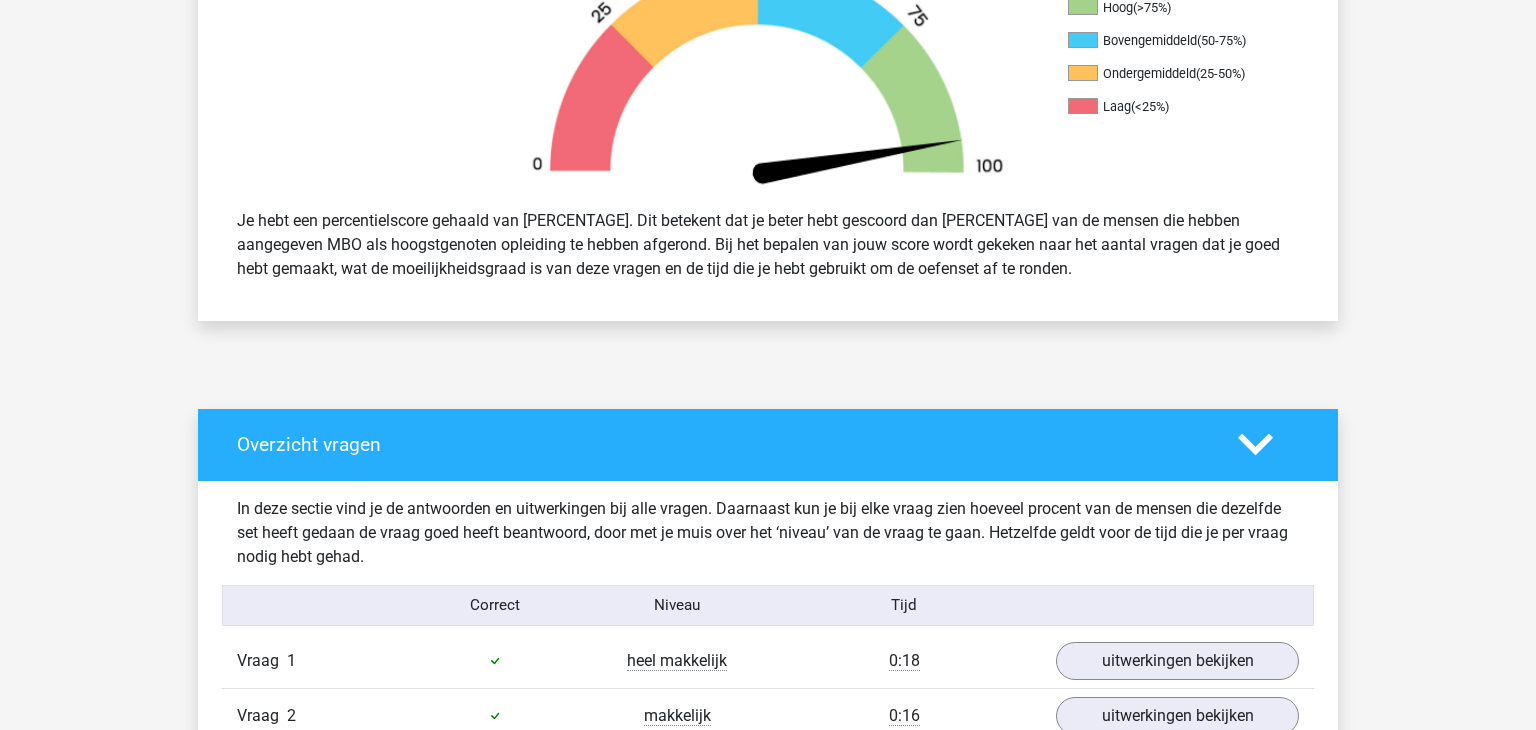 scroll, scrollTop: 0, scrollLeft: 0, axis: both 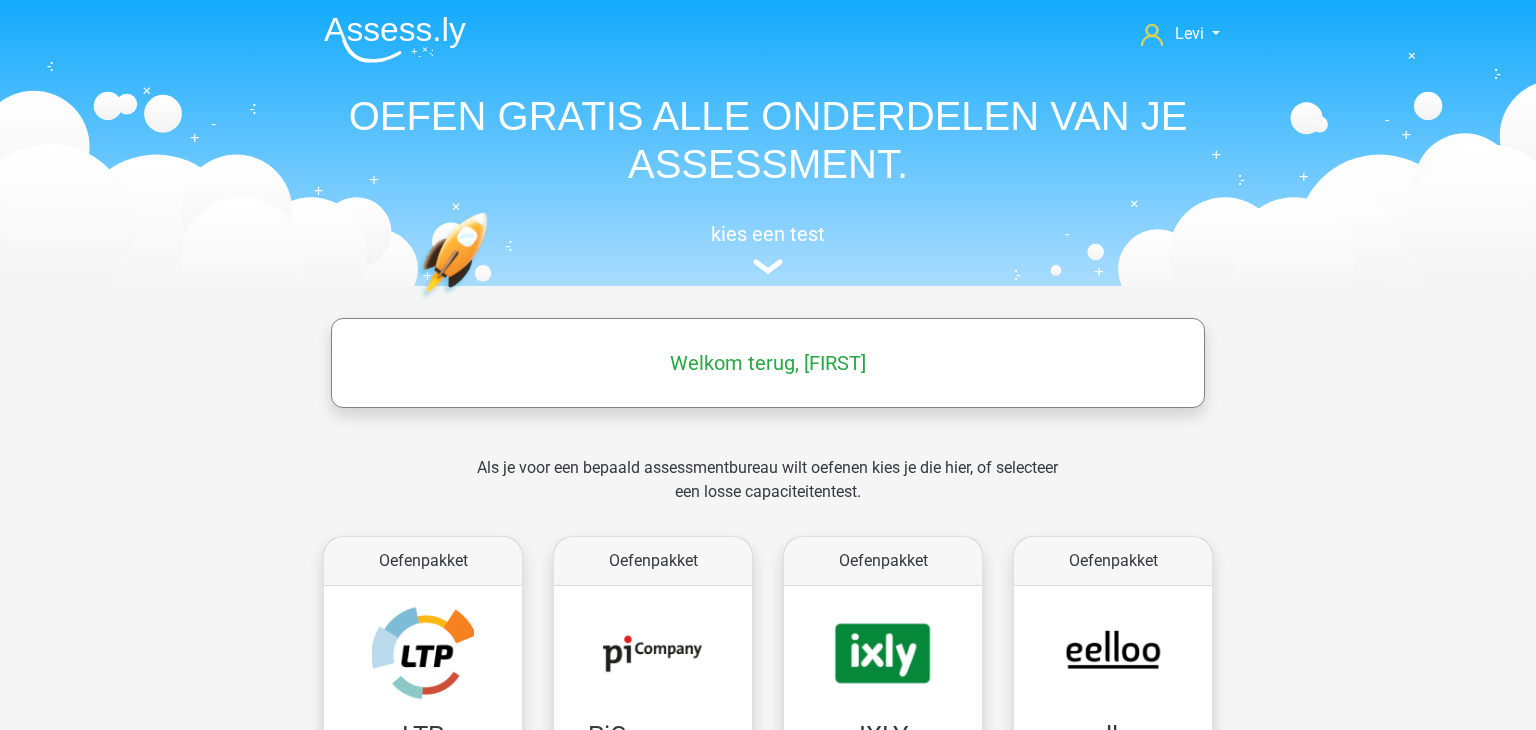 click on "Als je voor een bepaald assessmentbureau wilt oefenen kies je die hier, of selecteer een losse capaciteitentest." at bounding box center [767, 492] 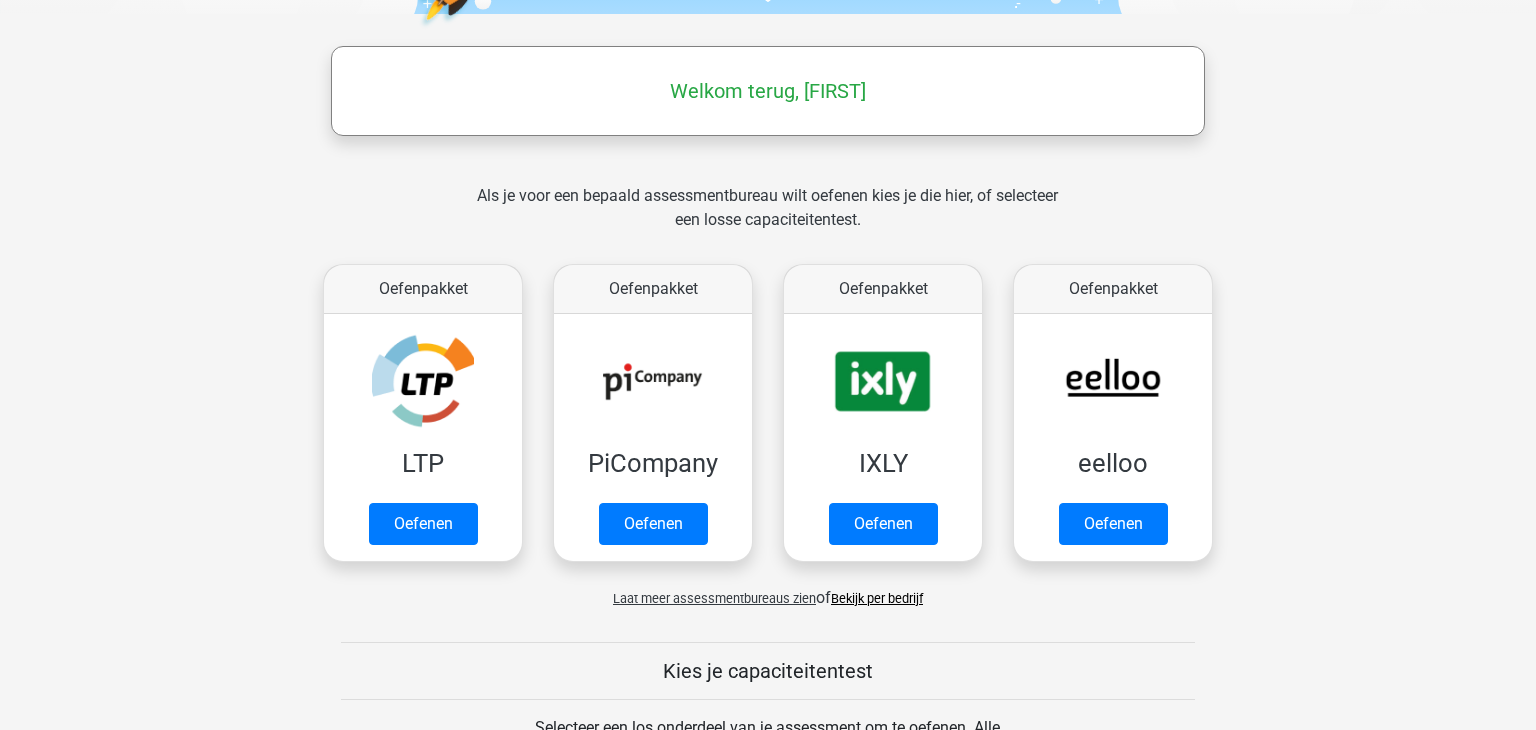 scroll, scrollTop: 271, scrollLeft: 0, axis: vertical 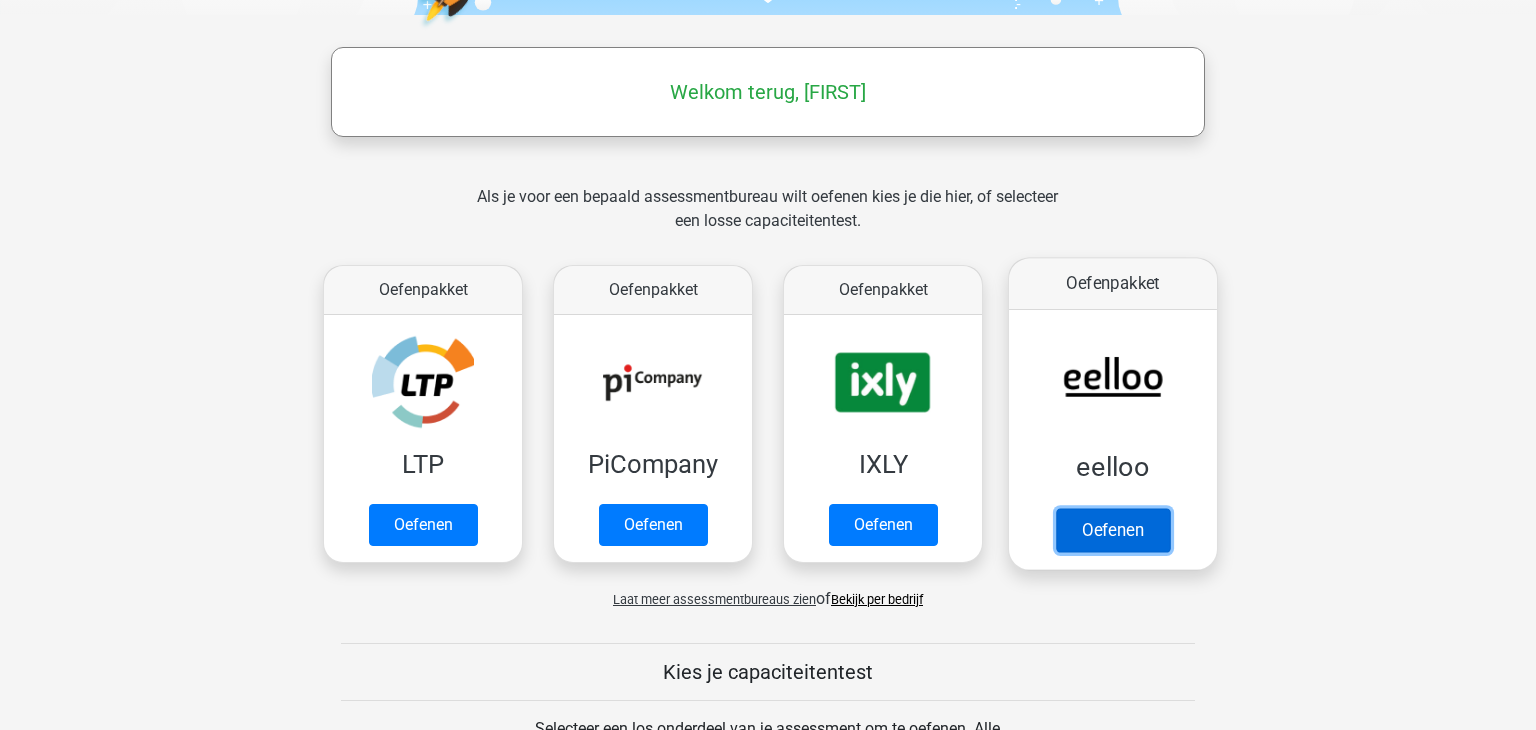 click on "Oefenen" at bounding box center [1113, 530] 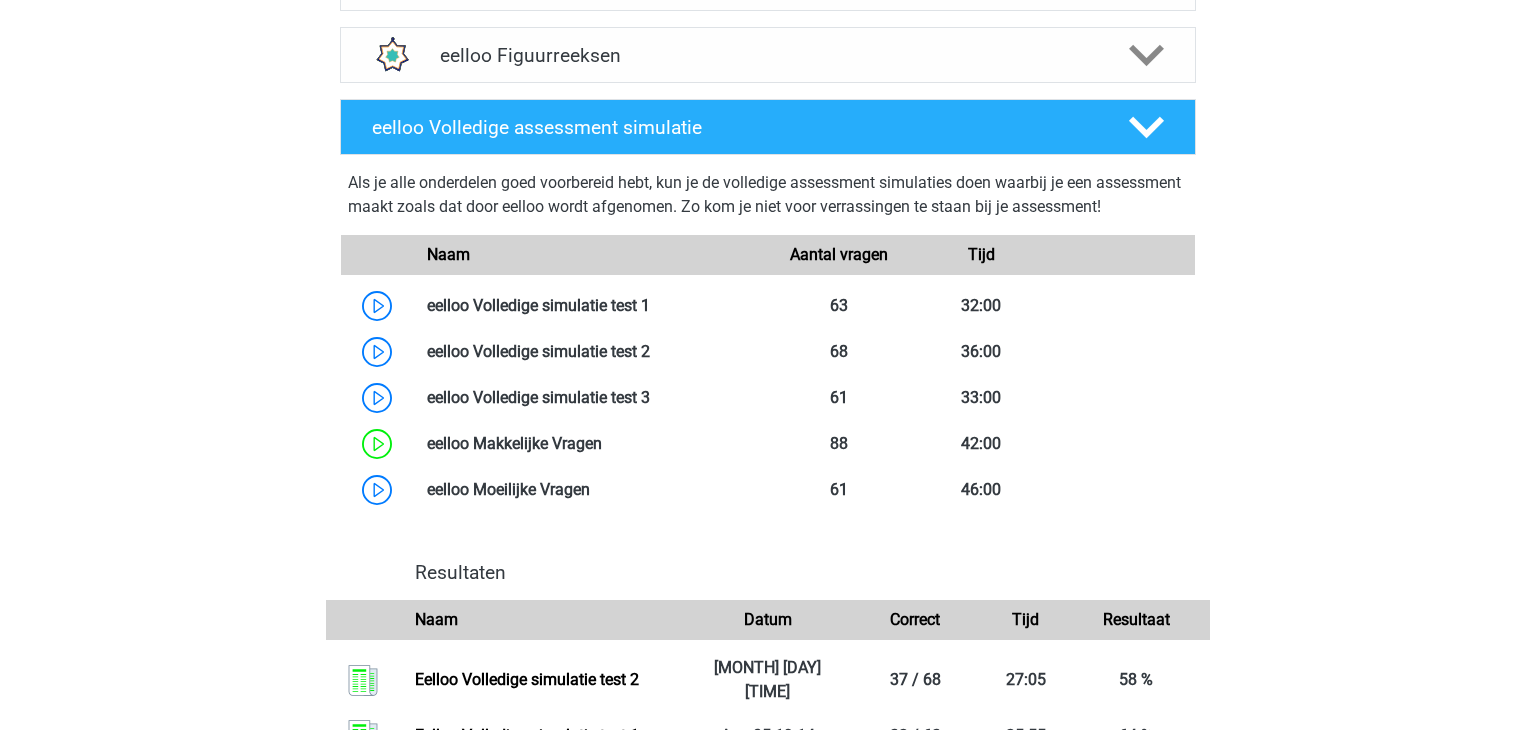 scroll, scrollTop: 1024, scrollLeft: 0, axis: vertical 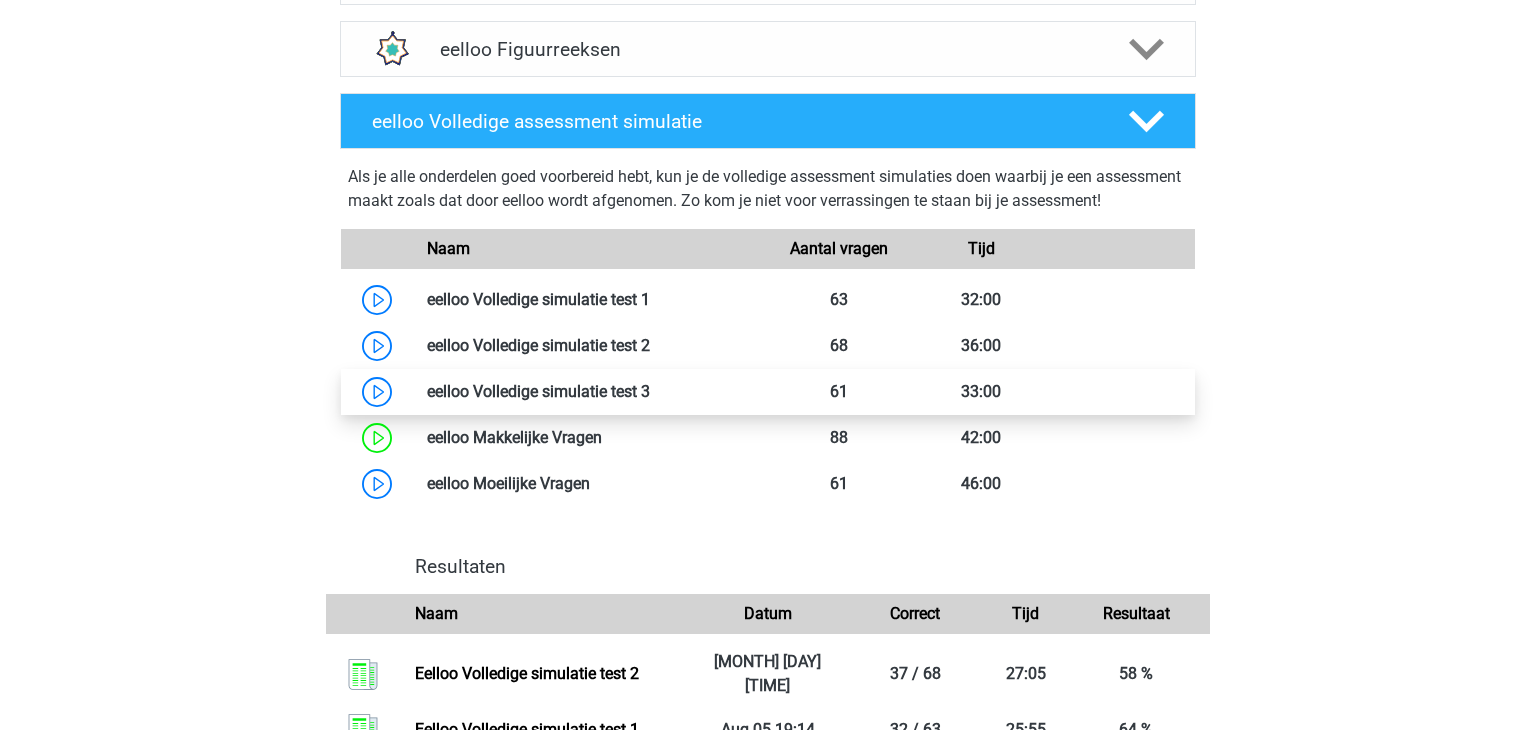 click at bounding box center [650, 391] 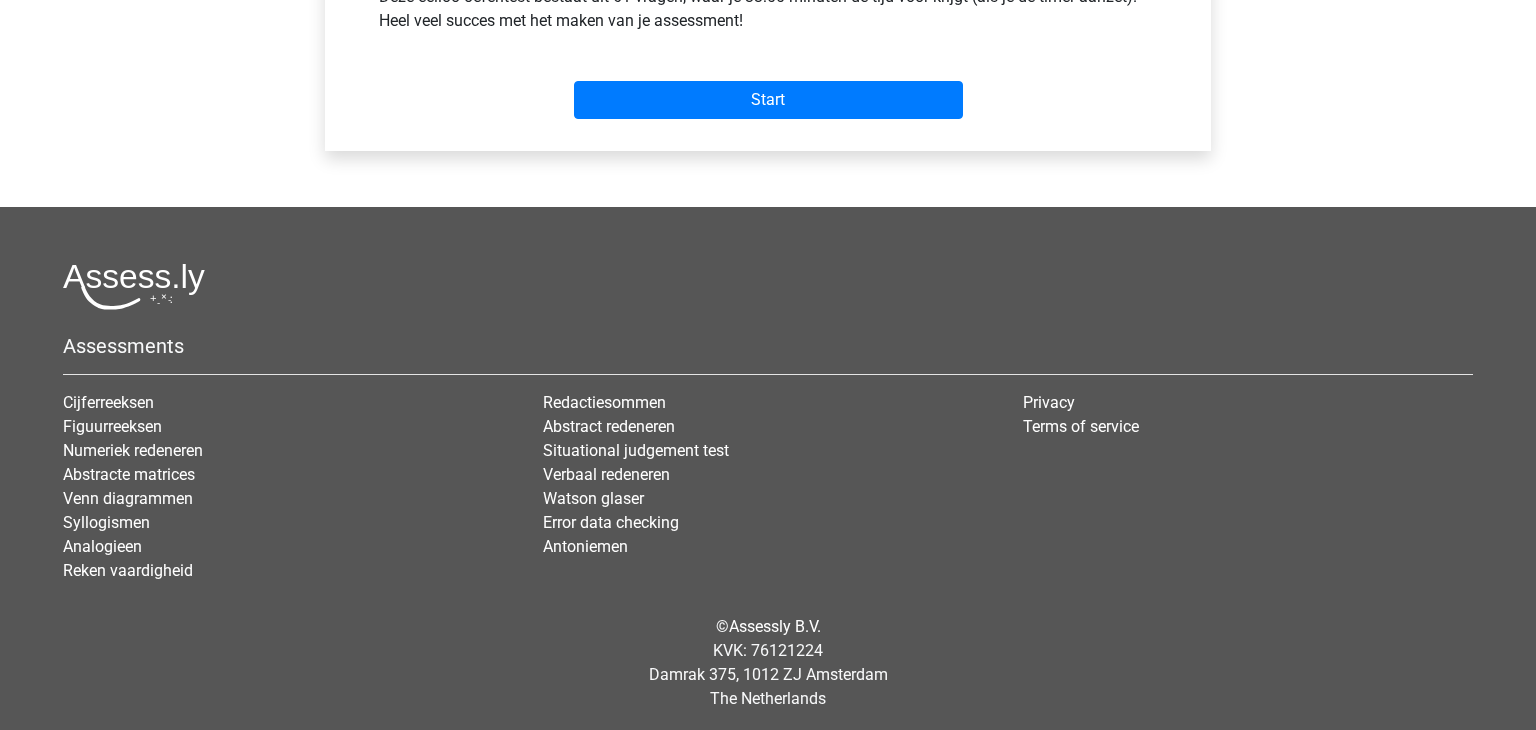 scroll, scrollTop: 841, scrollLeft: 0, axis: vertical 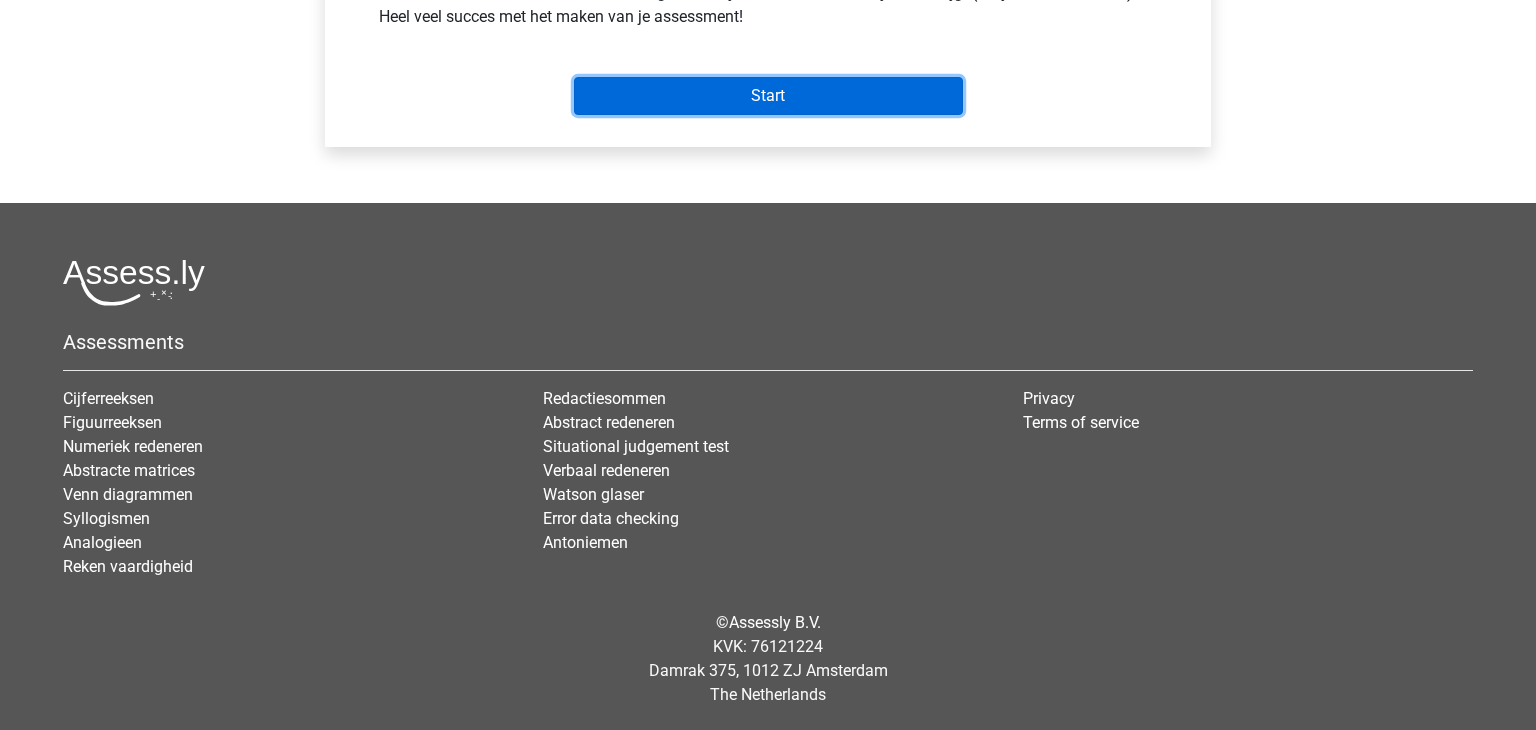 click on "Start" at bounding box center [768, 96] 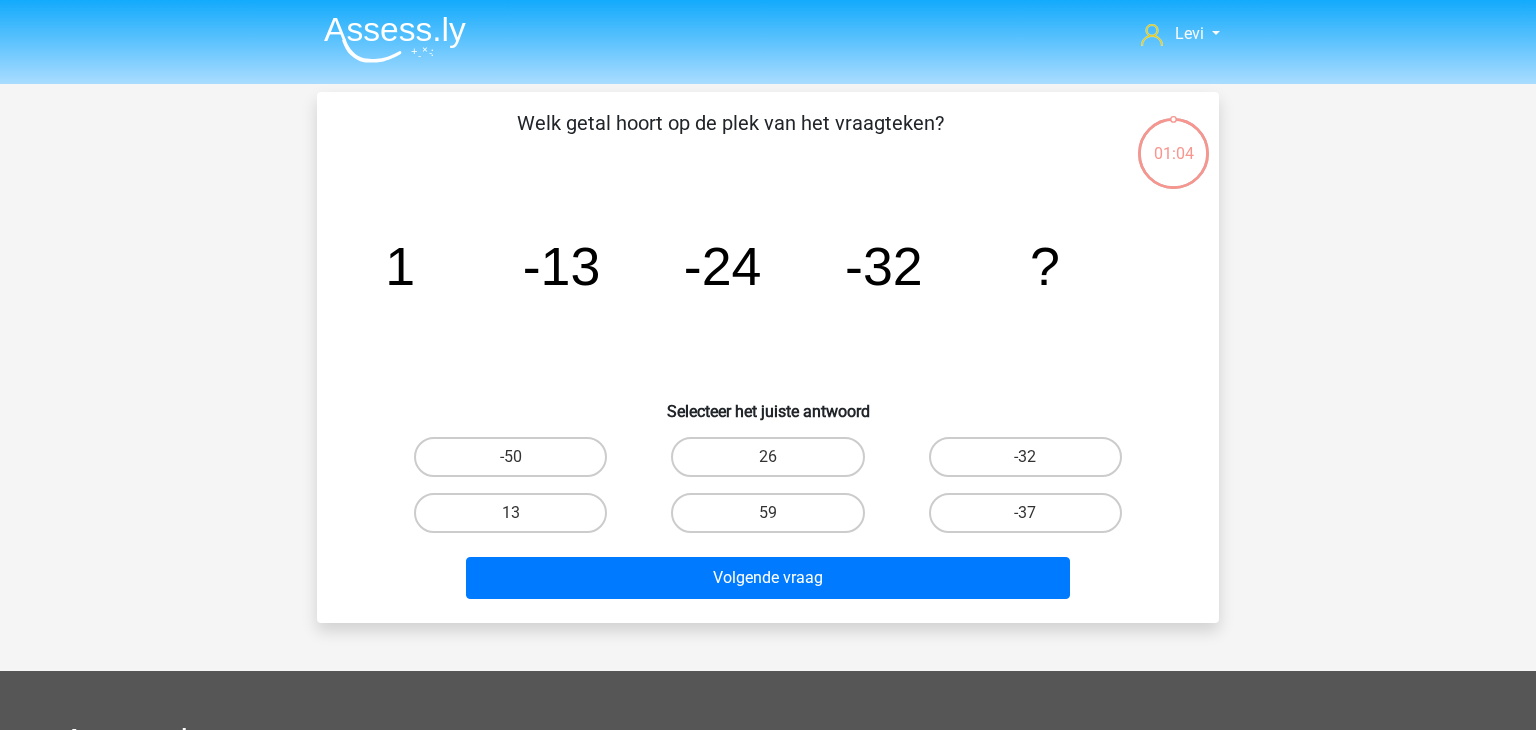 scroll, scrollTop: 0, scrollLeft: 0, axis: both 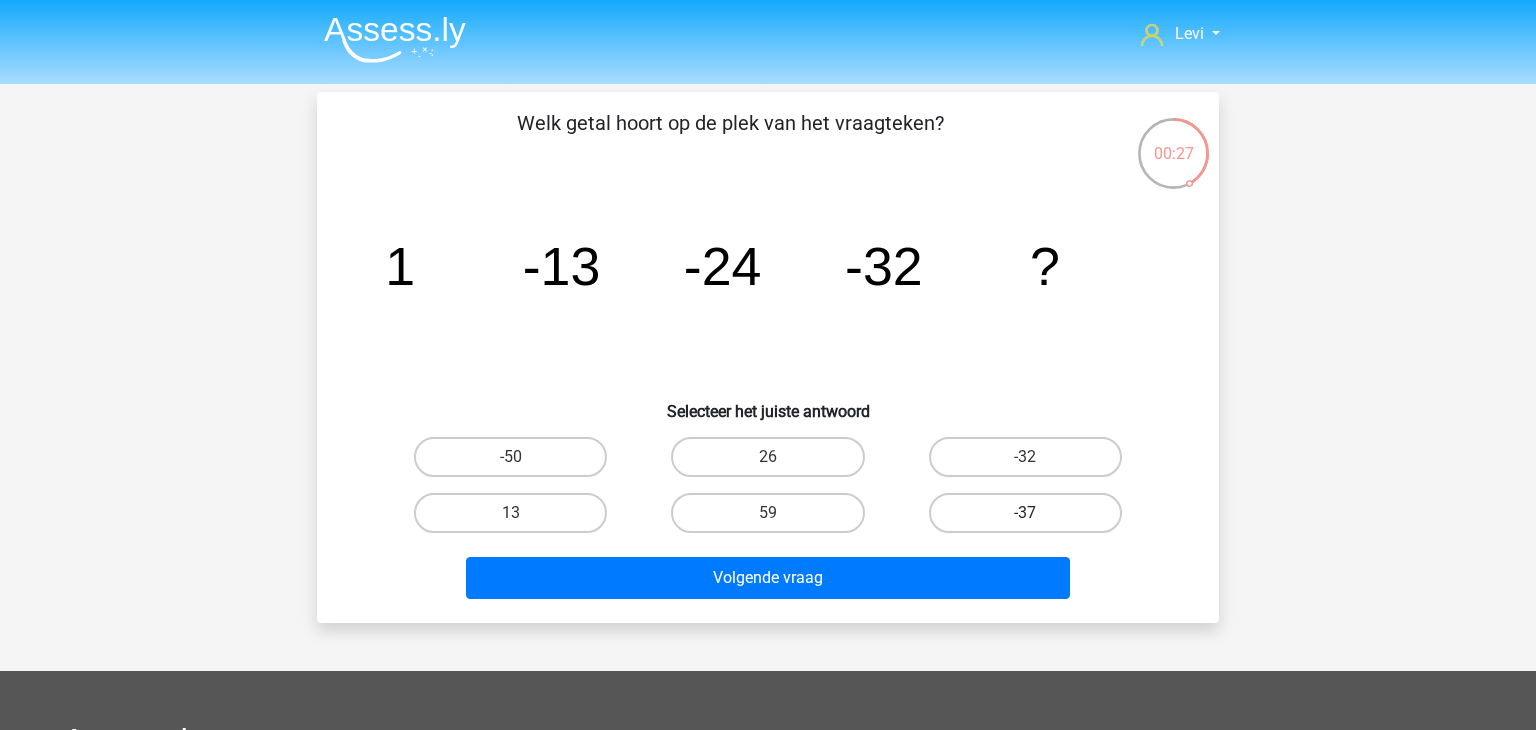 click on "-37" at bounding box center [1025, 513] 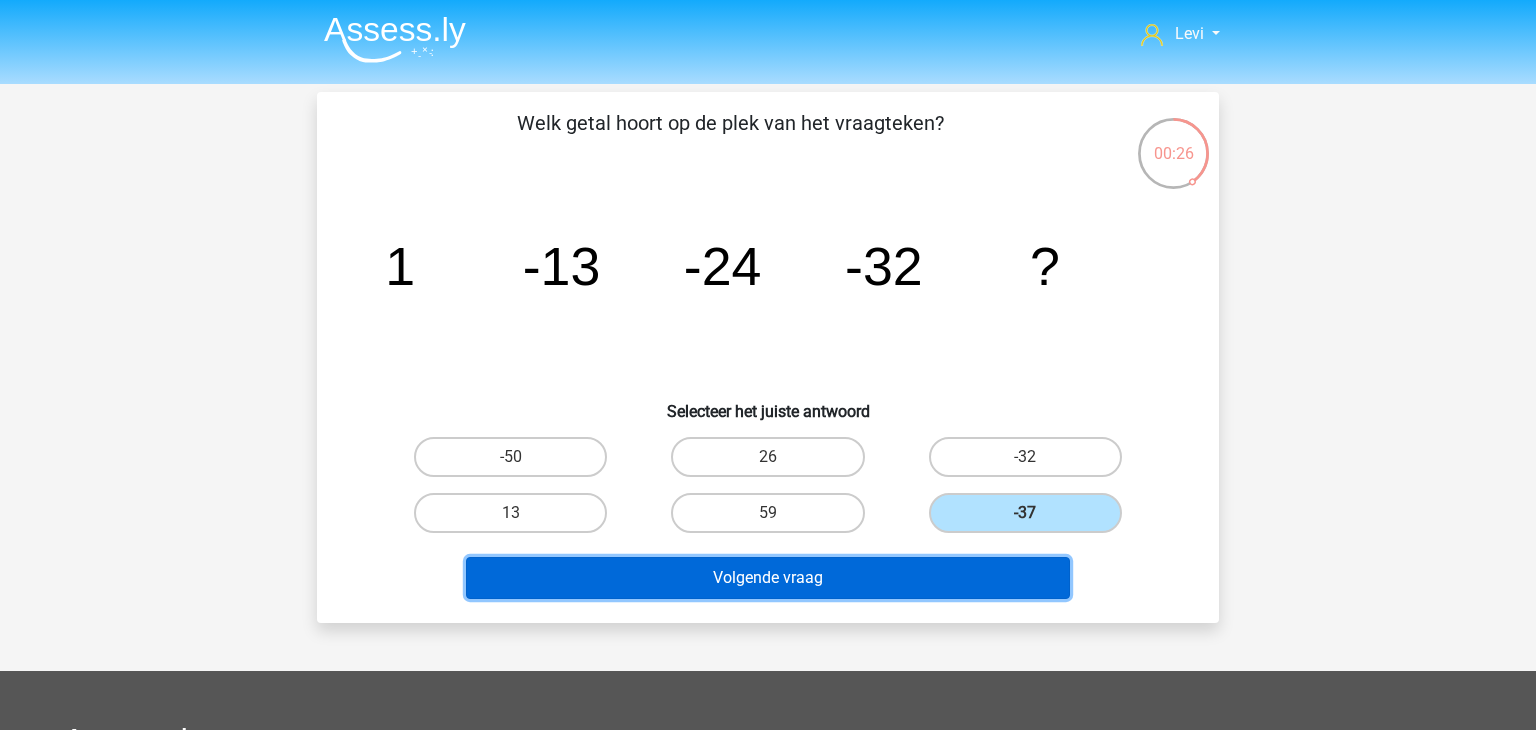click on "Volgende vraag" at bounding box center (768, 578) 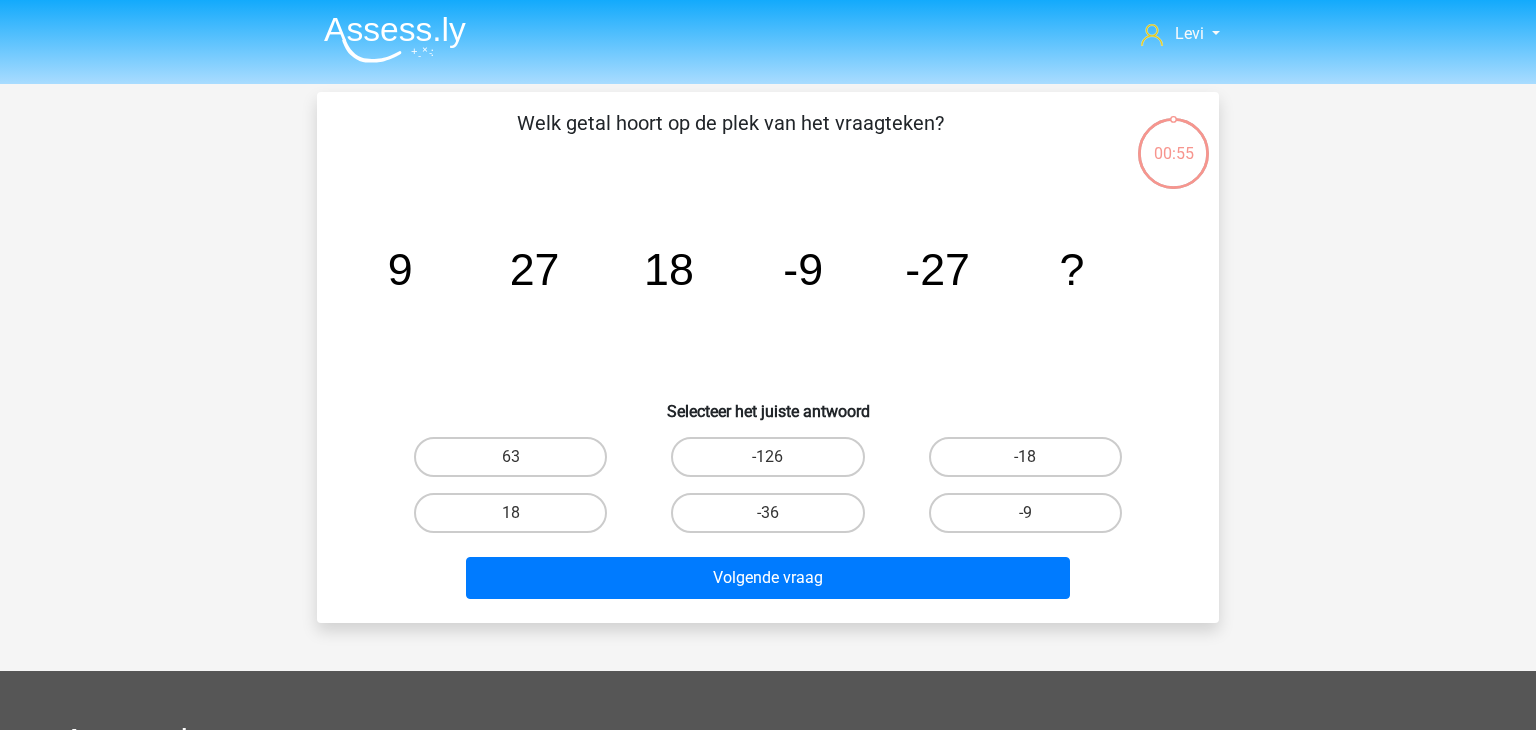 scroll, scrollTop: 92, scrollLeft: 0, axis: vertical 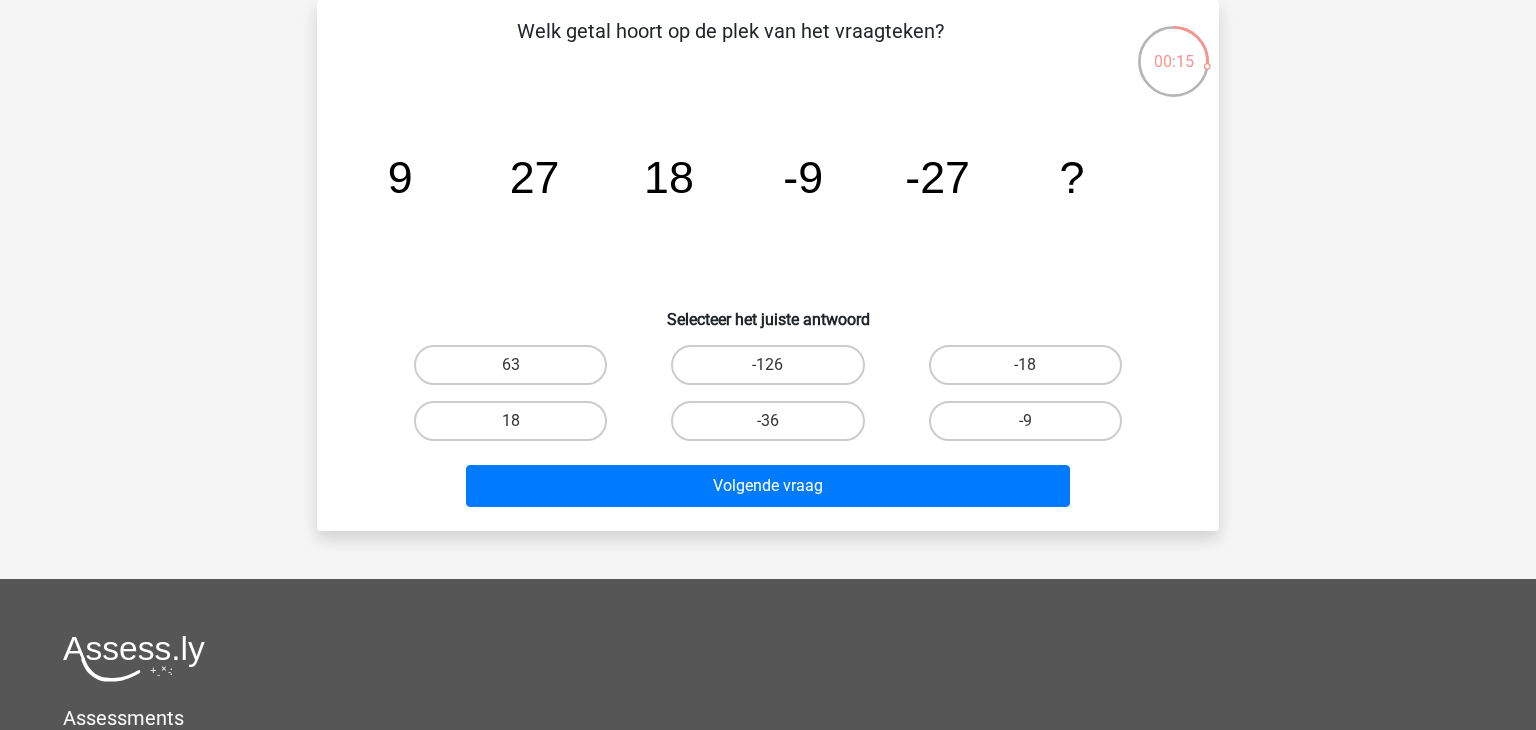 click on "-36" at bounding box center (767, 421) 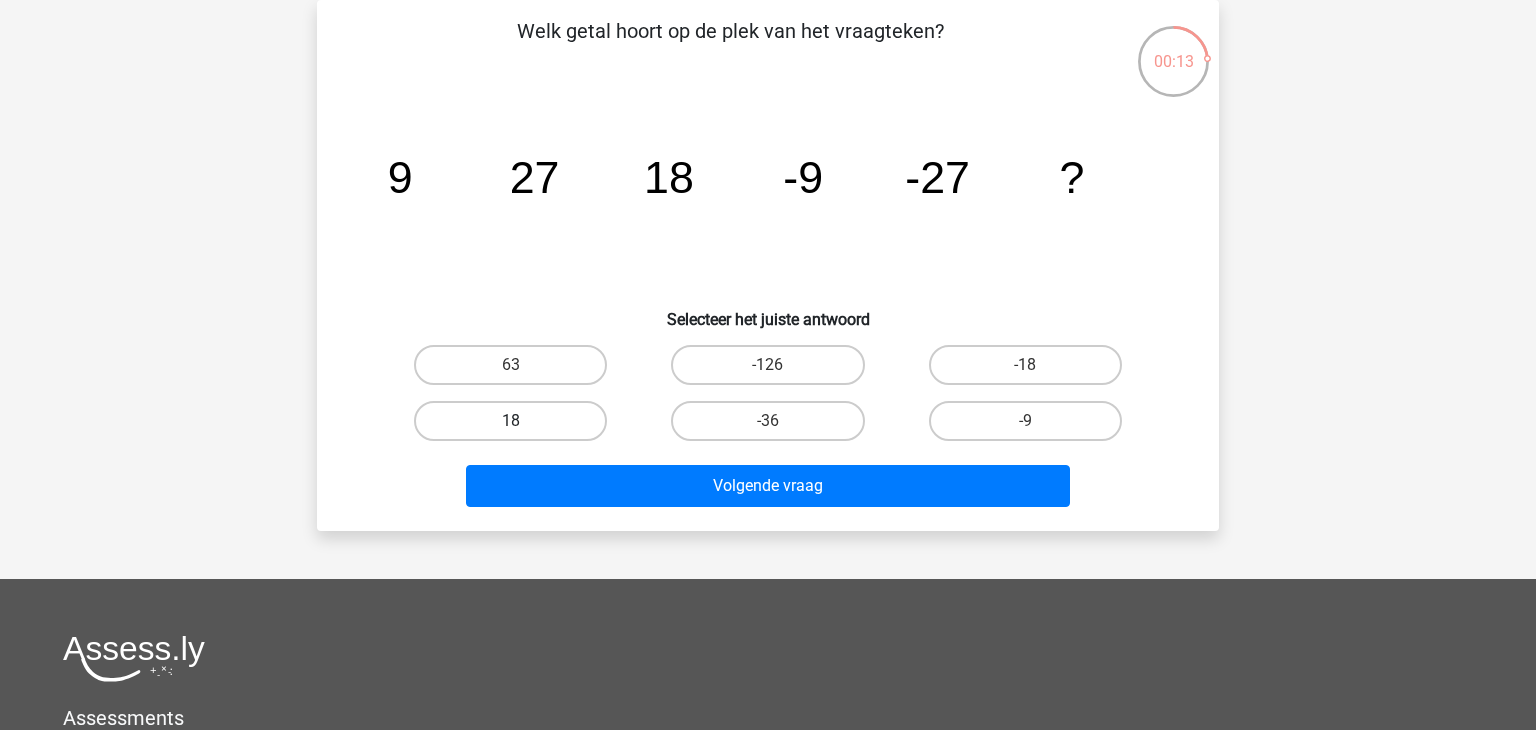 click on "18" at bounding box center (510, 421) 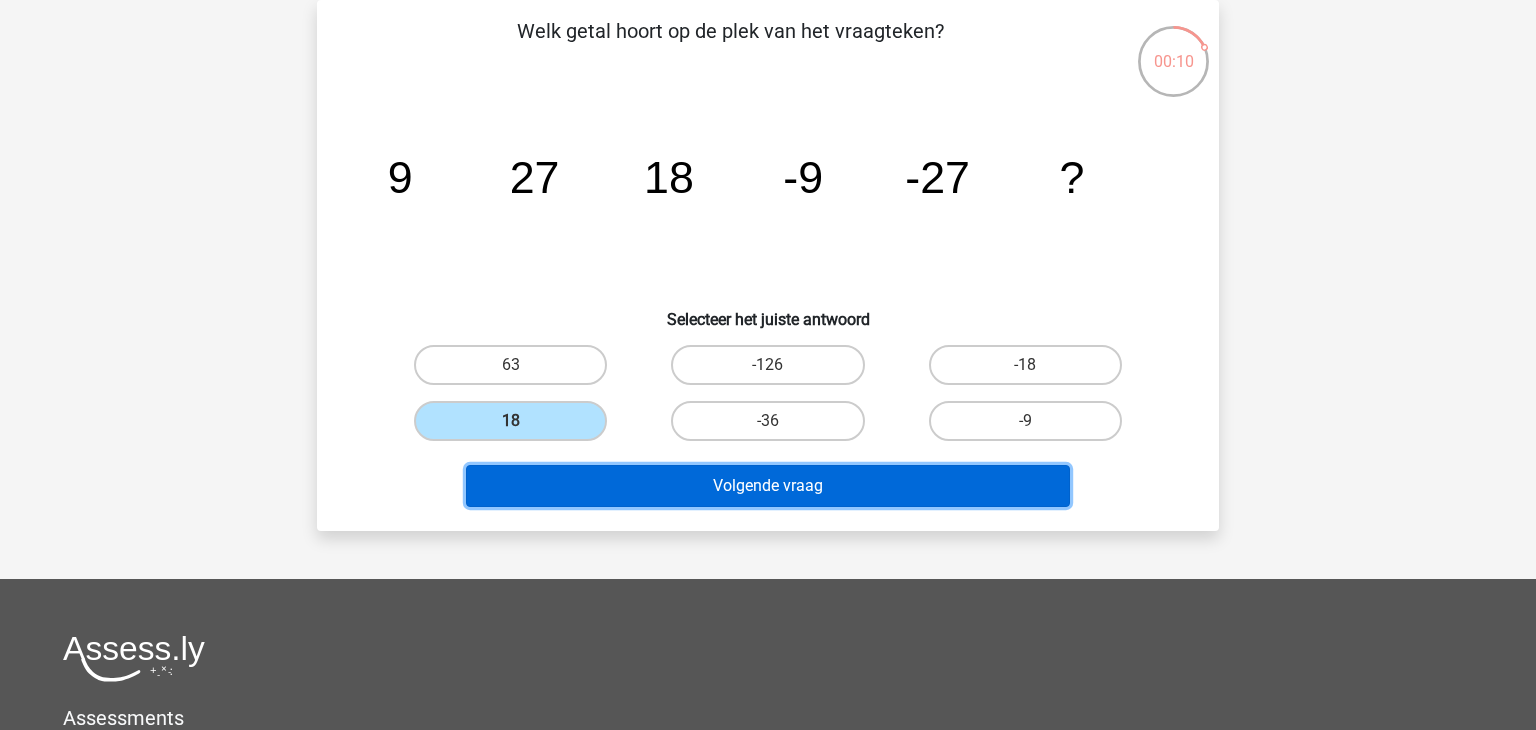 click on "Volgende vraag" at bounding box center [768, 486] 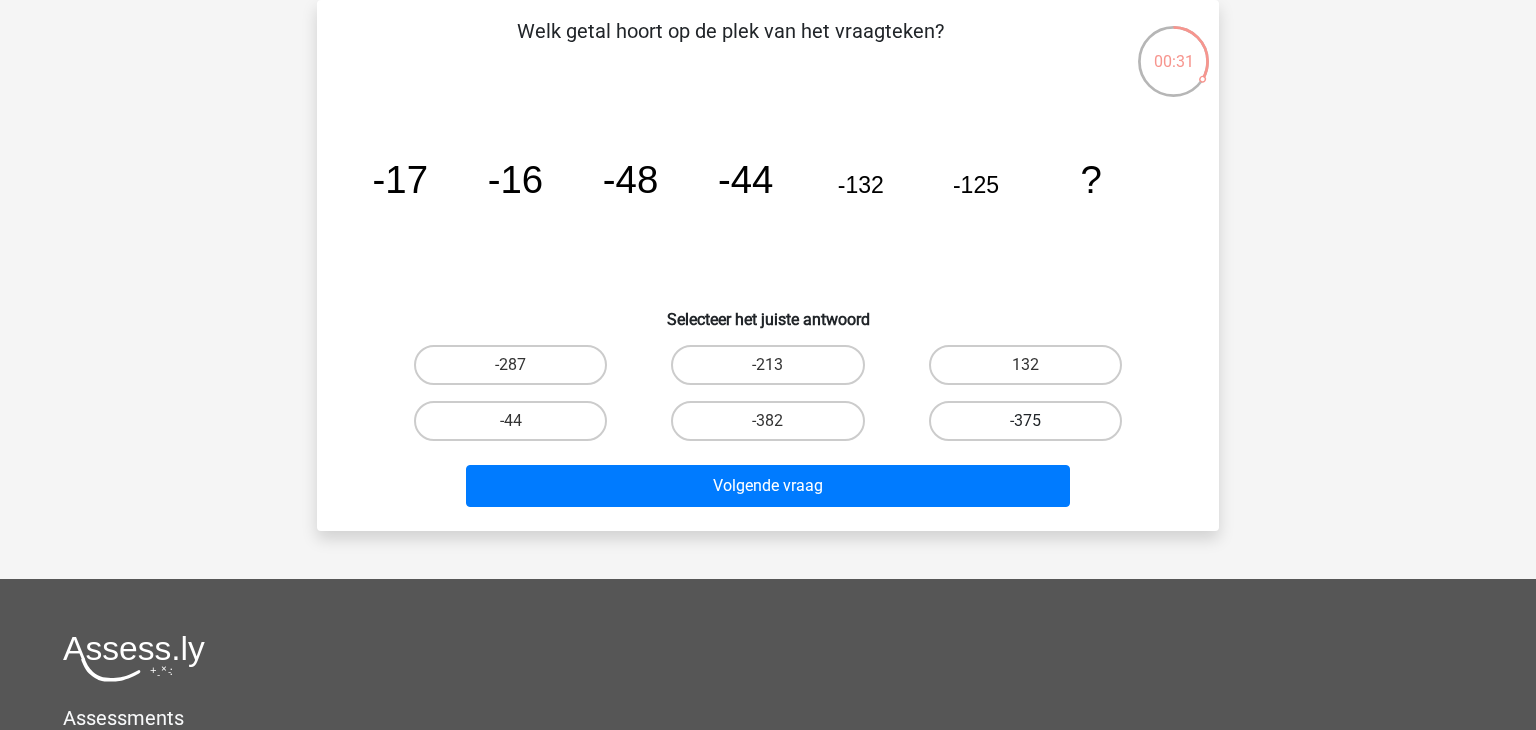 click on "-375" at bounding box center [1025, 421] 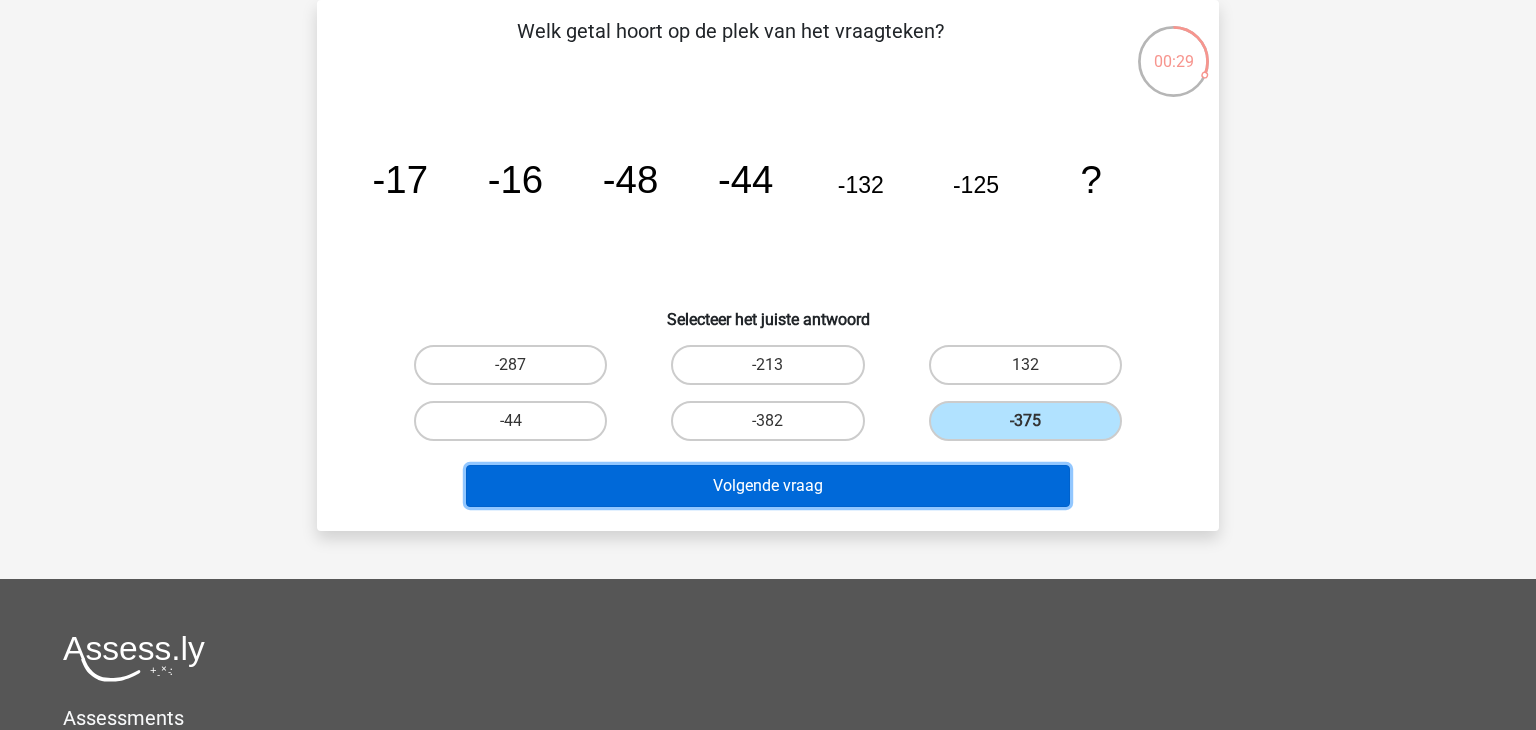 click on "Volgende vraag" at bounding box center [768, 486] 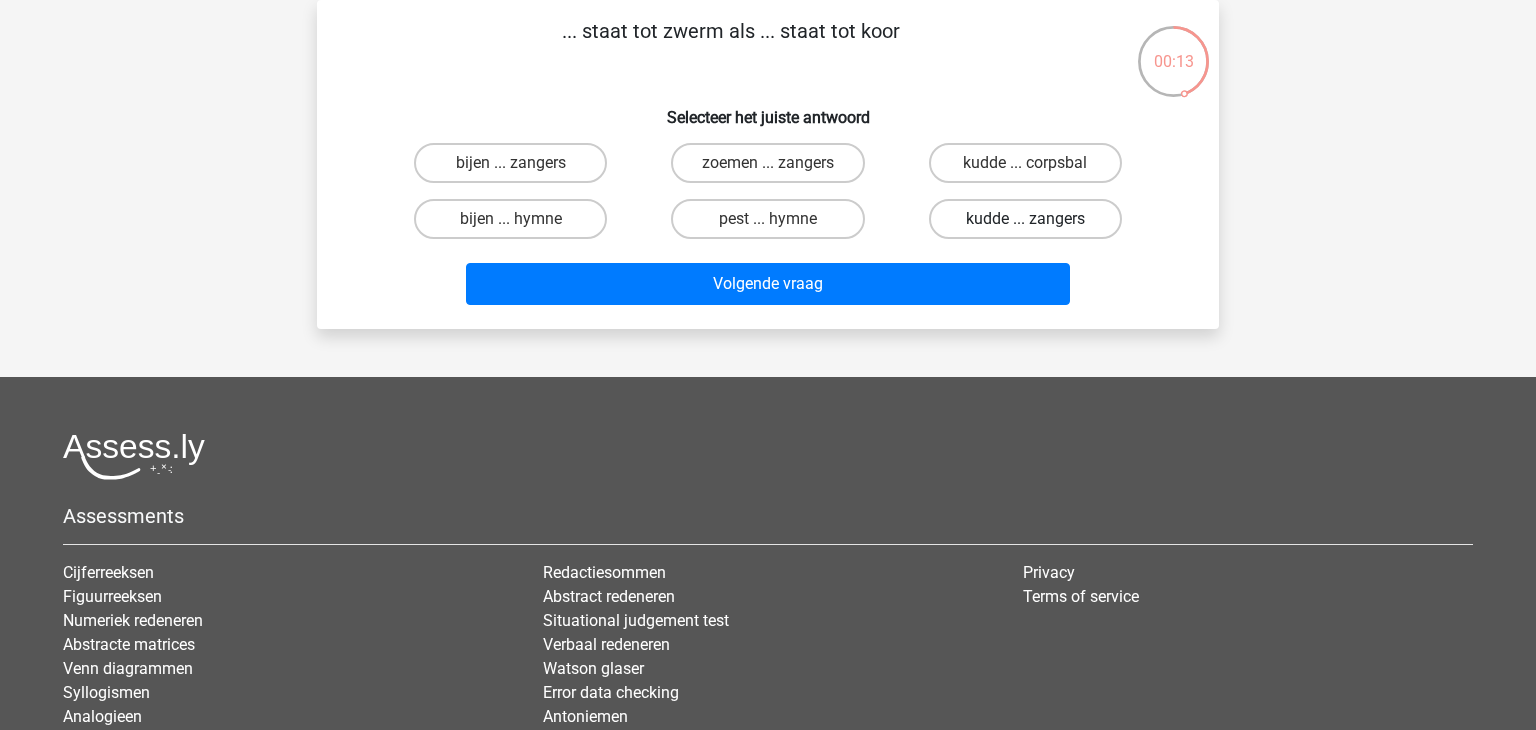 click on "kudde ... zangers" at bounding box center [1025, 219] 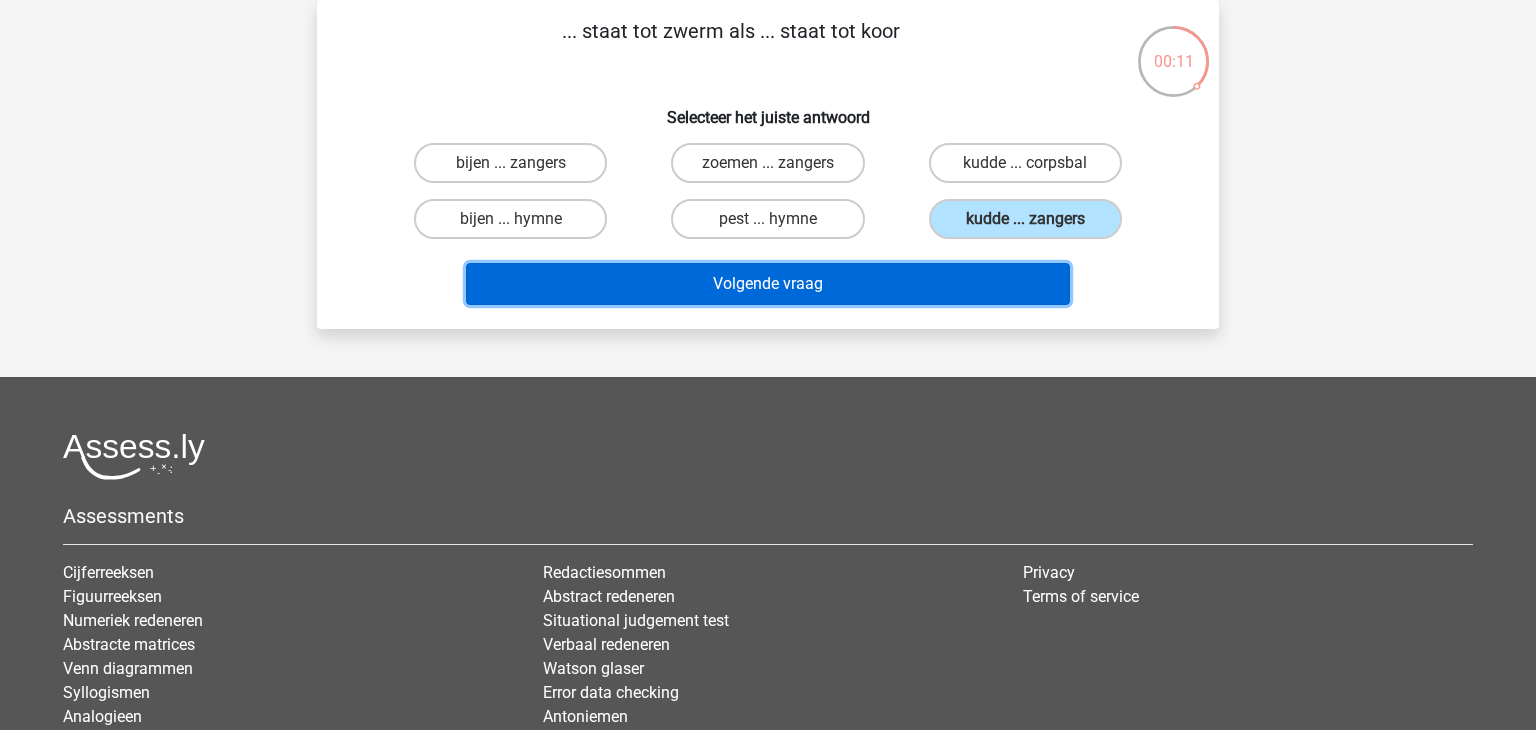 click on "Volgende vraag" at bounding box center (768, 284) 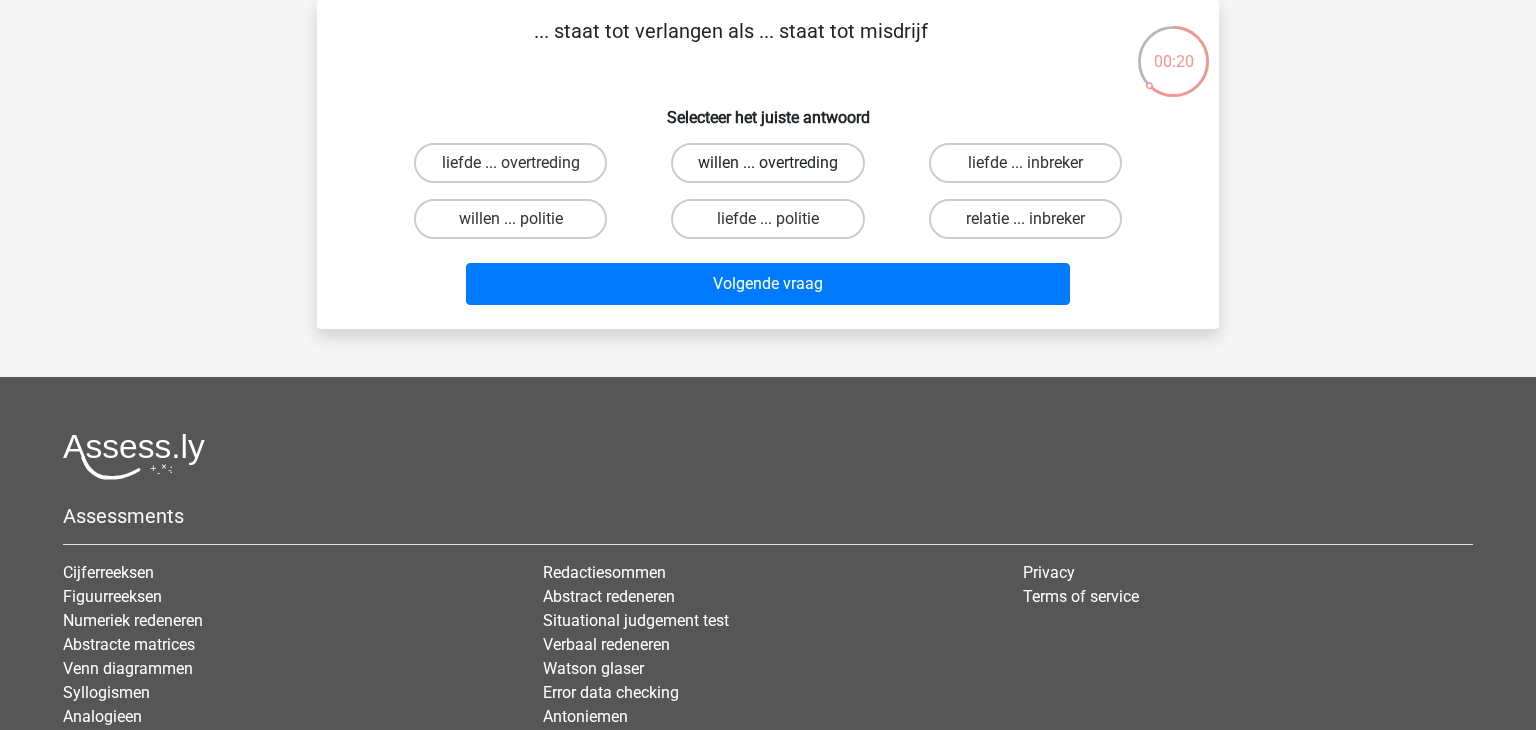 click on "willen ... overtreding" at bounding box center [767, 163] 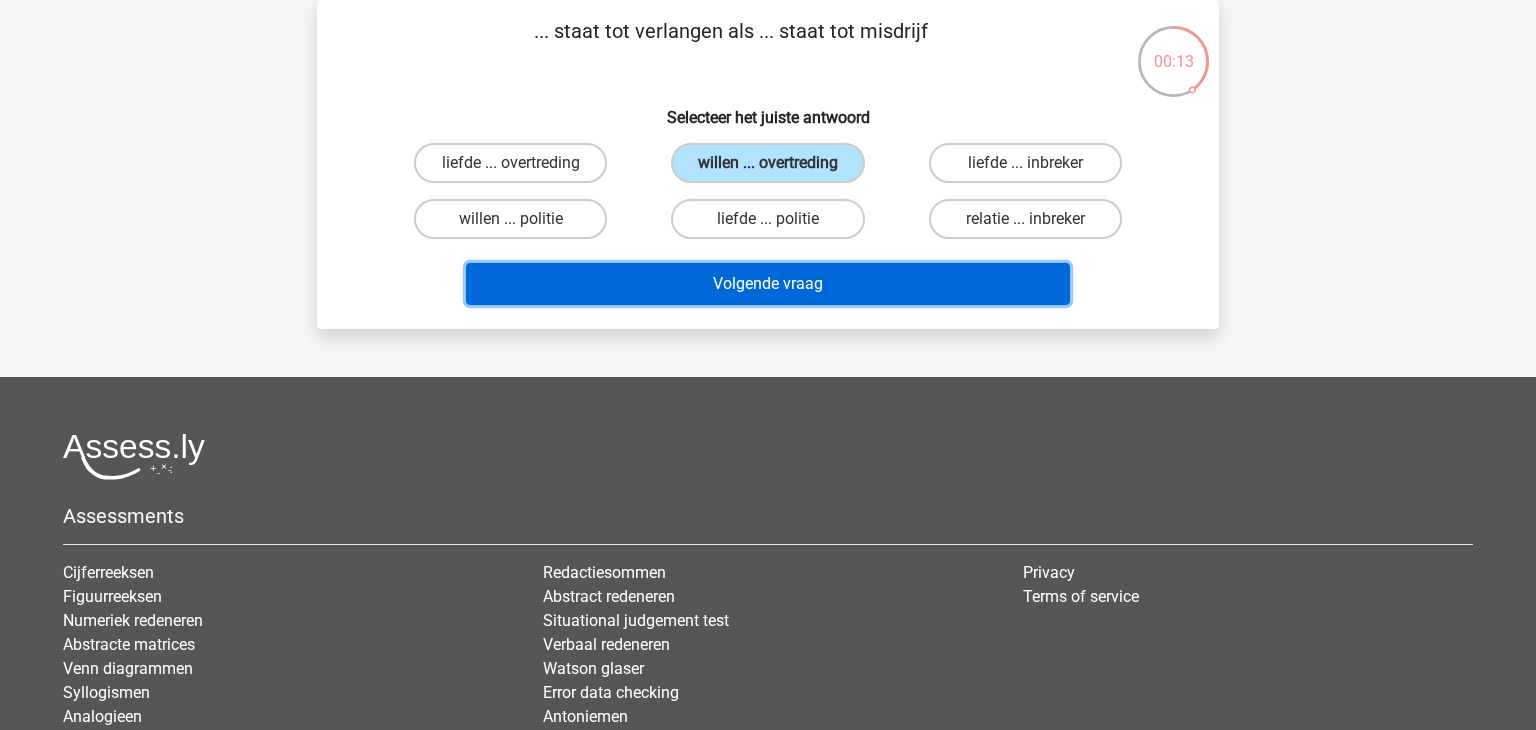 click on "Volgende vraag" at bounding box center [768, 284] 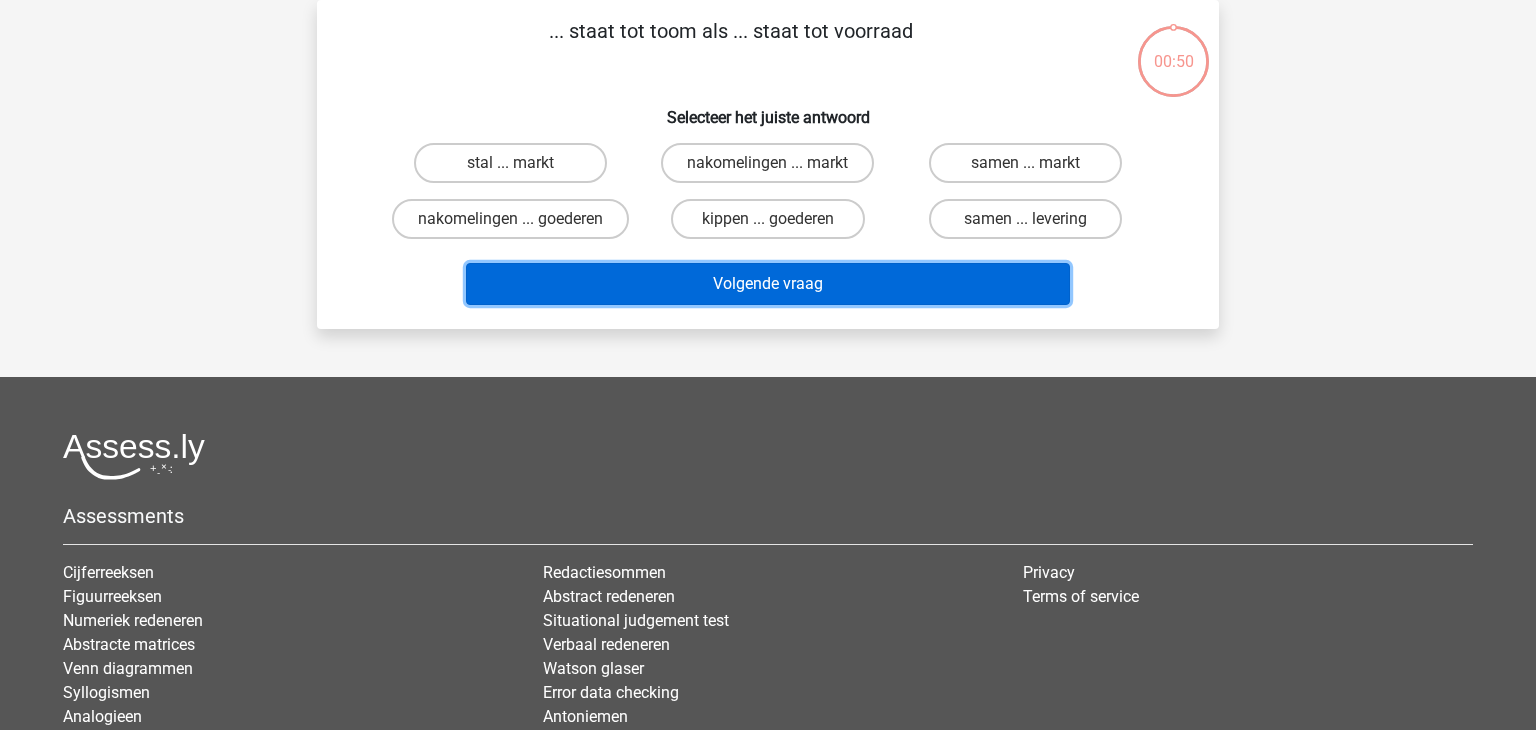 click on "Volgende vraag" at bounding box center [768, 284] 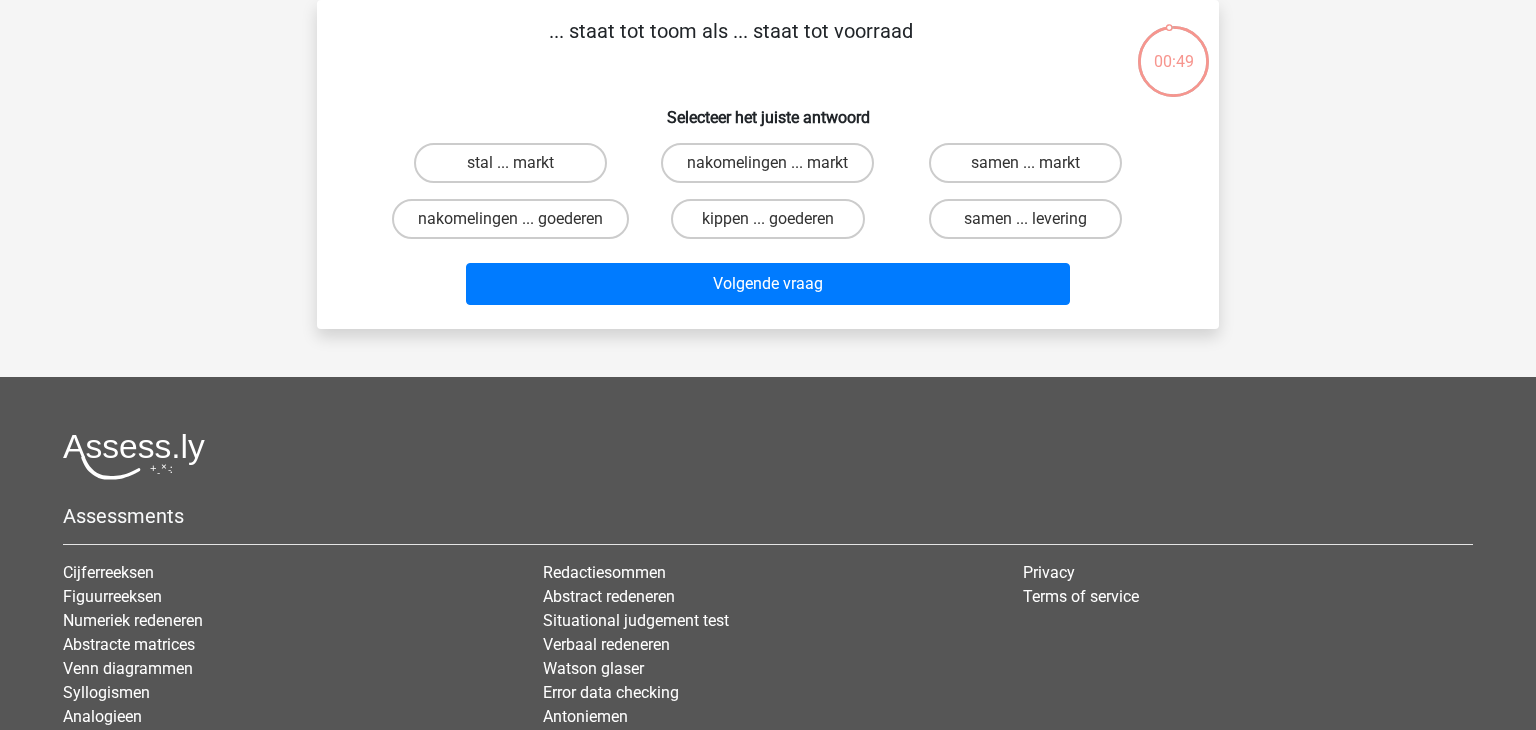 click on "Selecteer het juiste antwoord" at bounding box center [768, 109] 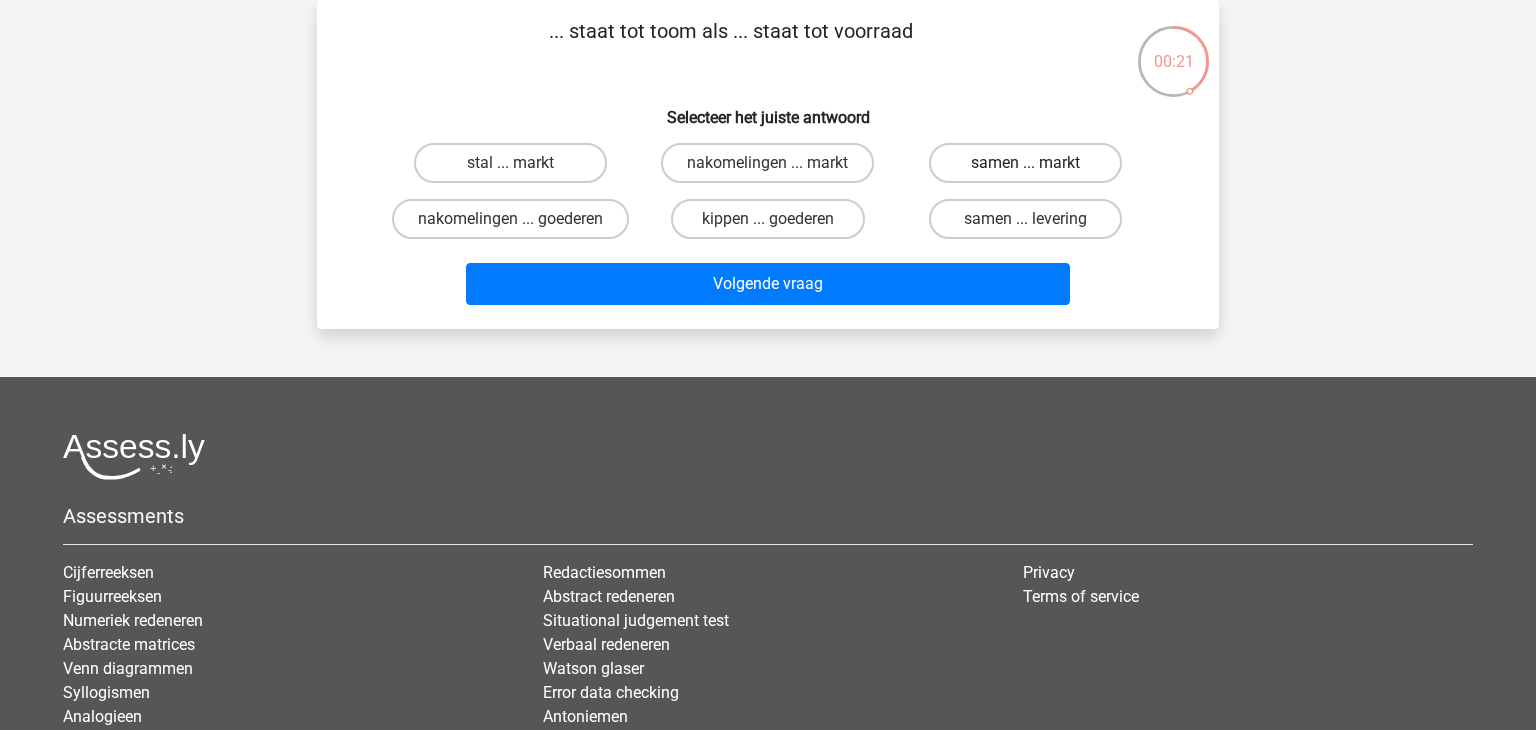 click on "samen ... markt" at bounding box center [1025, 163] 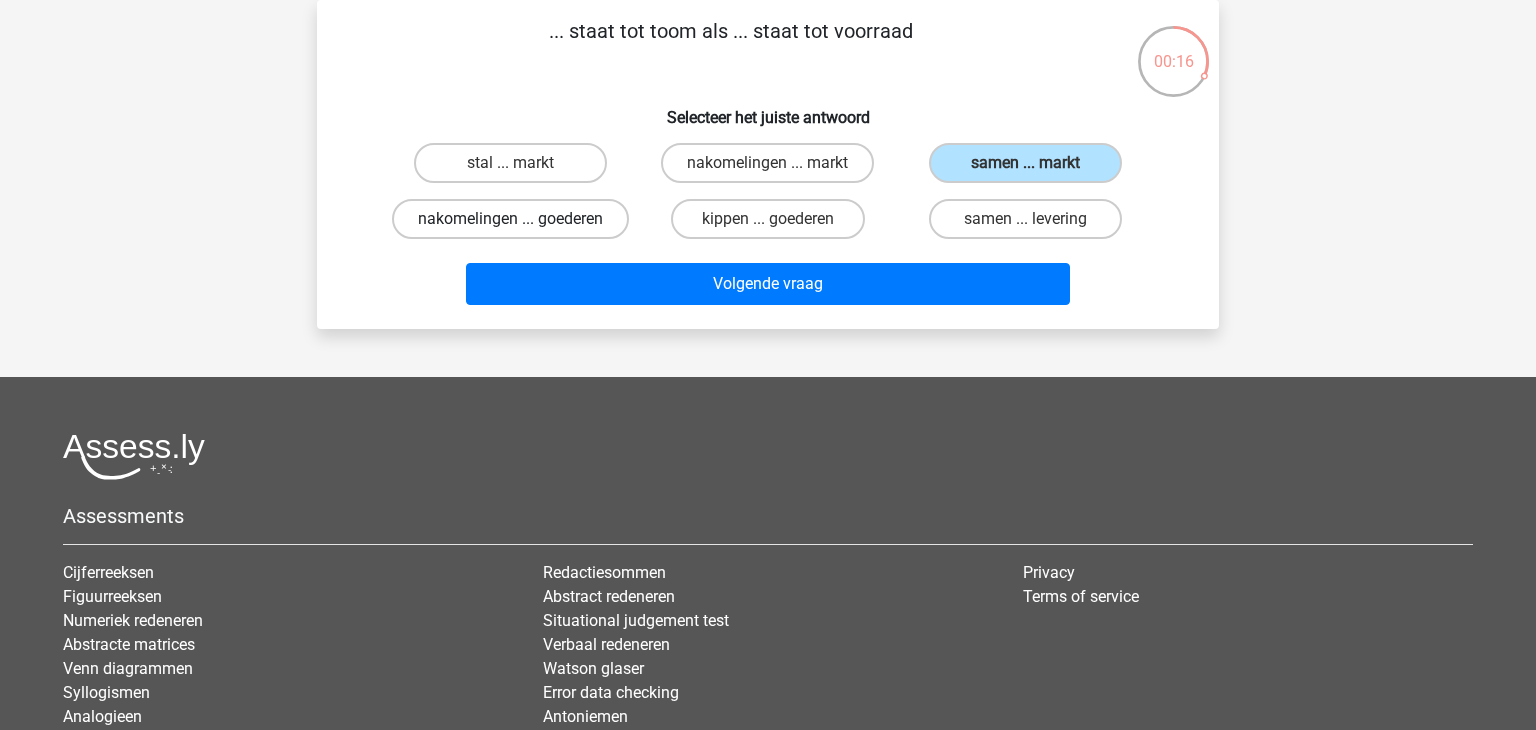 click on "nakomelingen ... goederen" at bounding box center [510, 219] 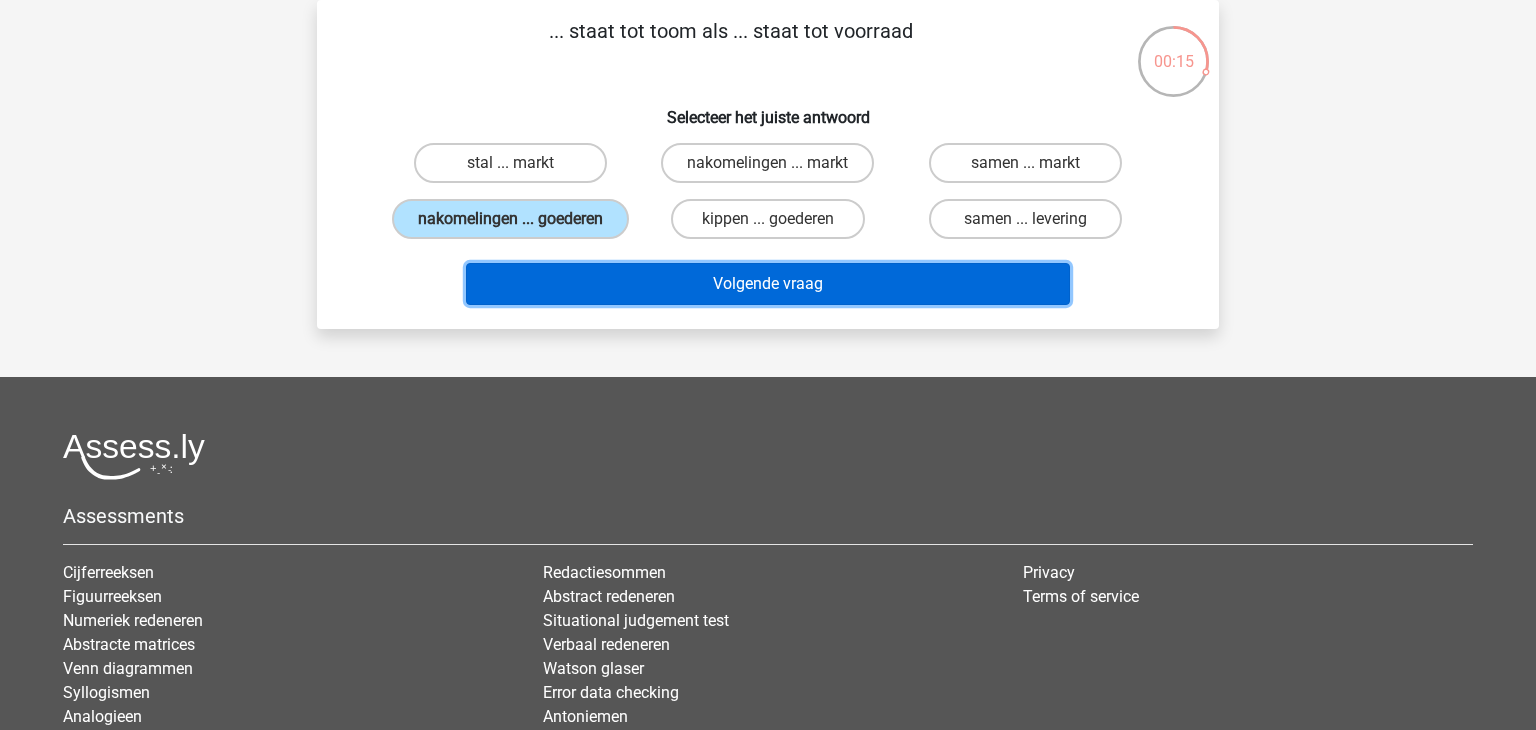 click on "Volgende vraag" at bounding box center (768, 284) 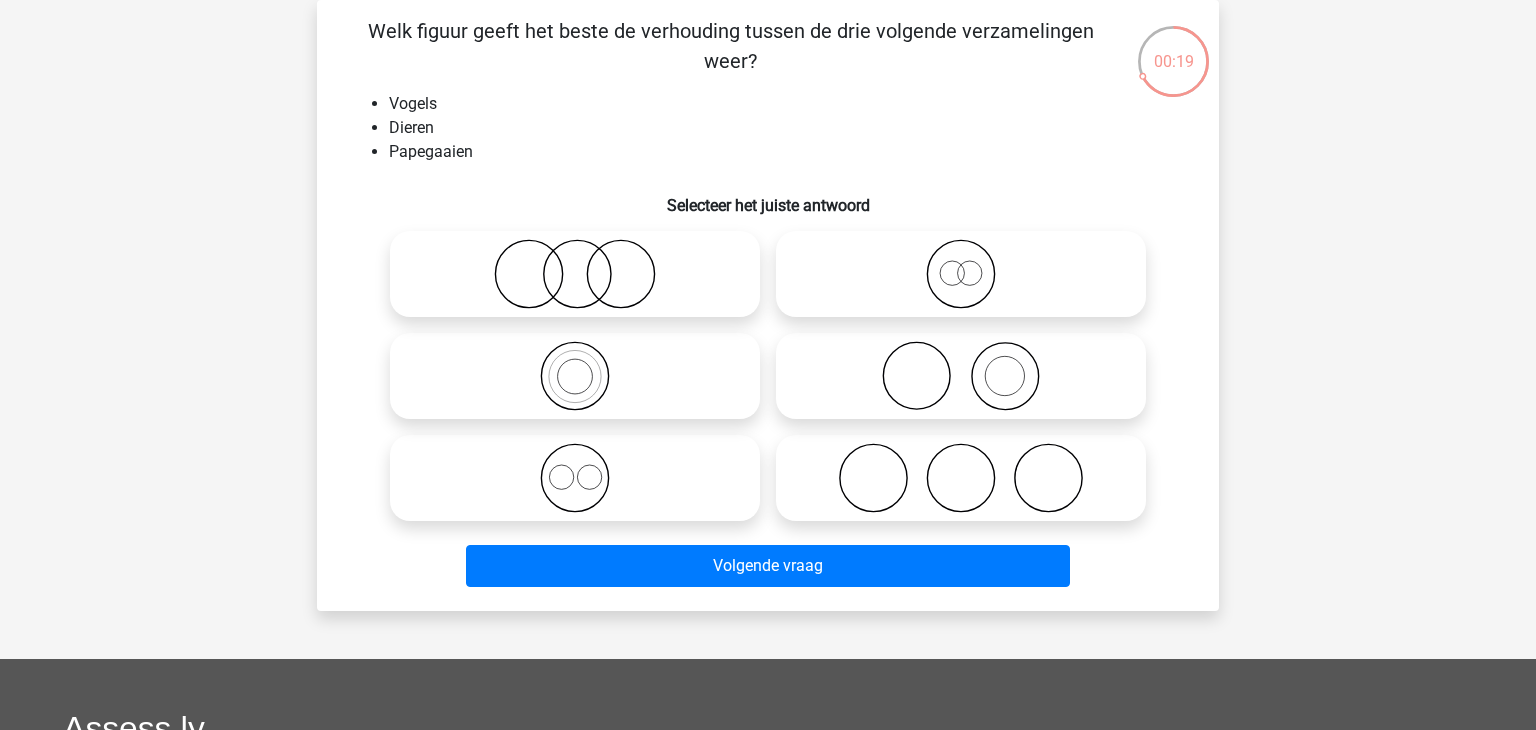 click 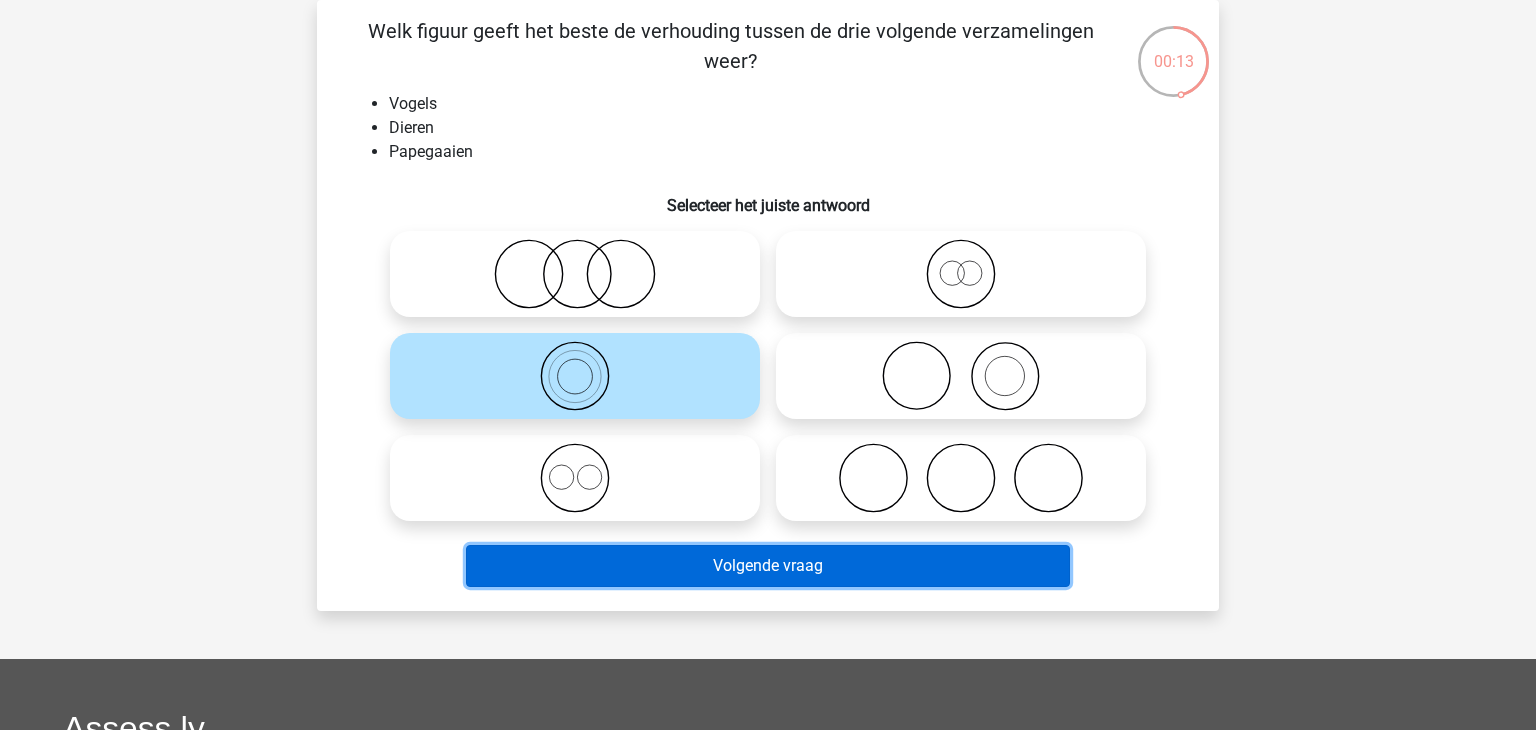 click on "Volgende vraag" at bounding box center [768, 566] 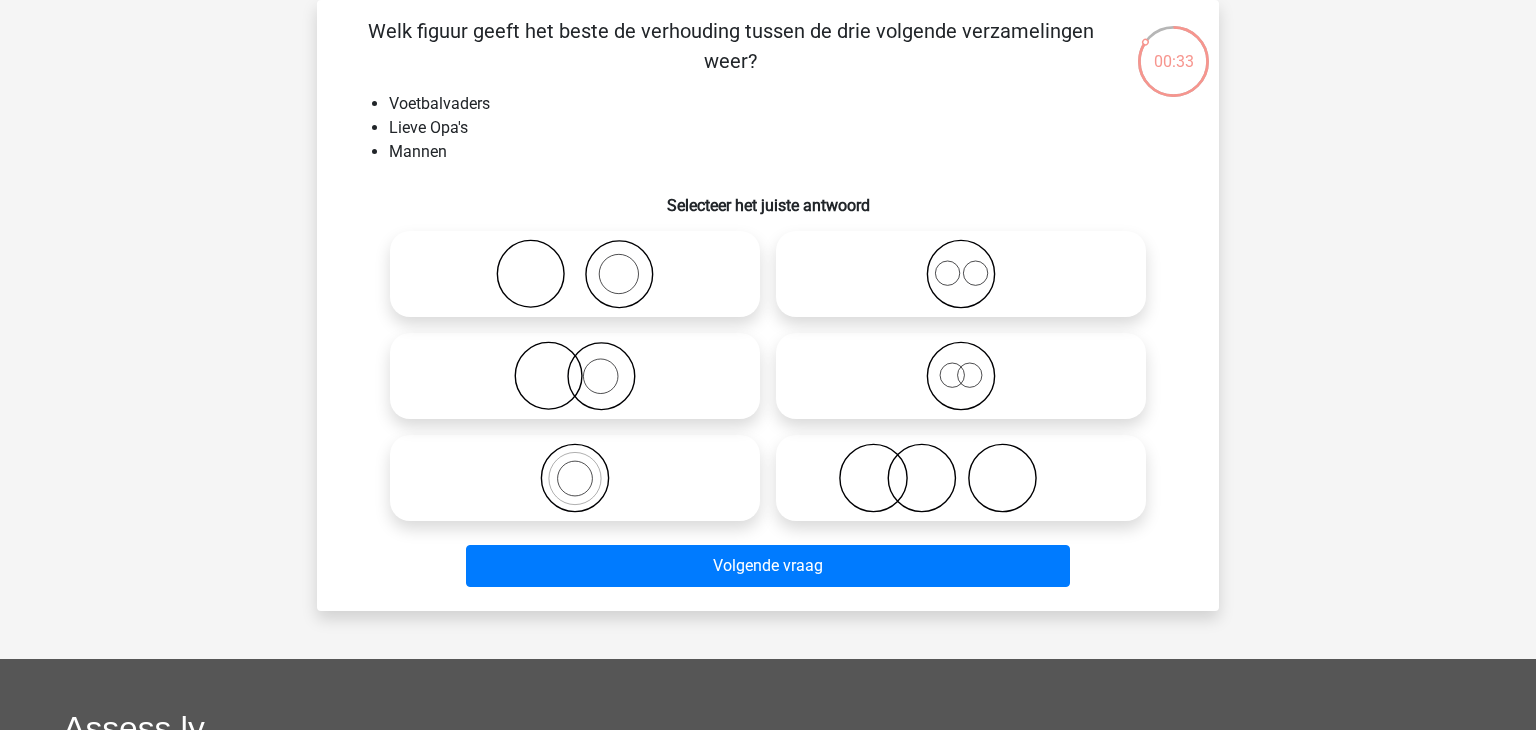 click at bounding box center [961, 274] 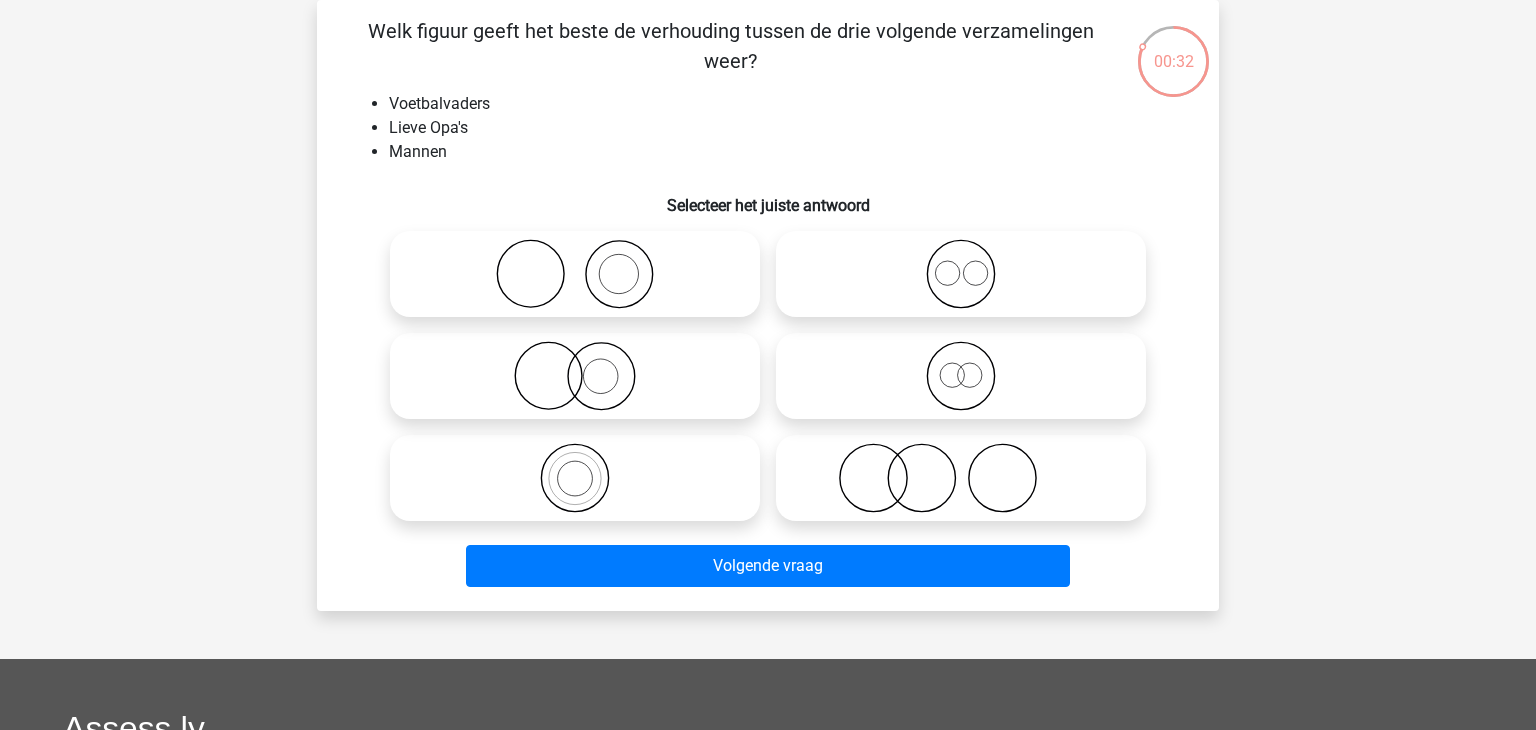 click at bounding box center (961, 274) 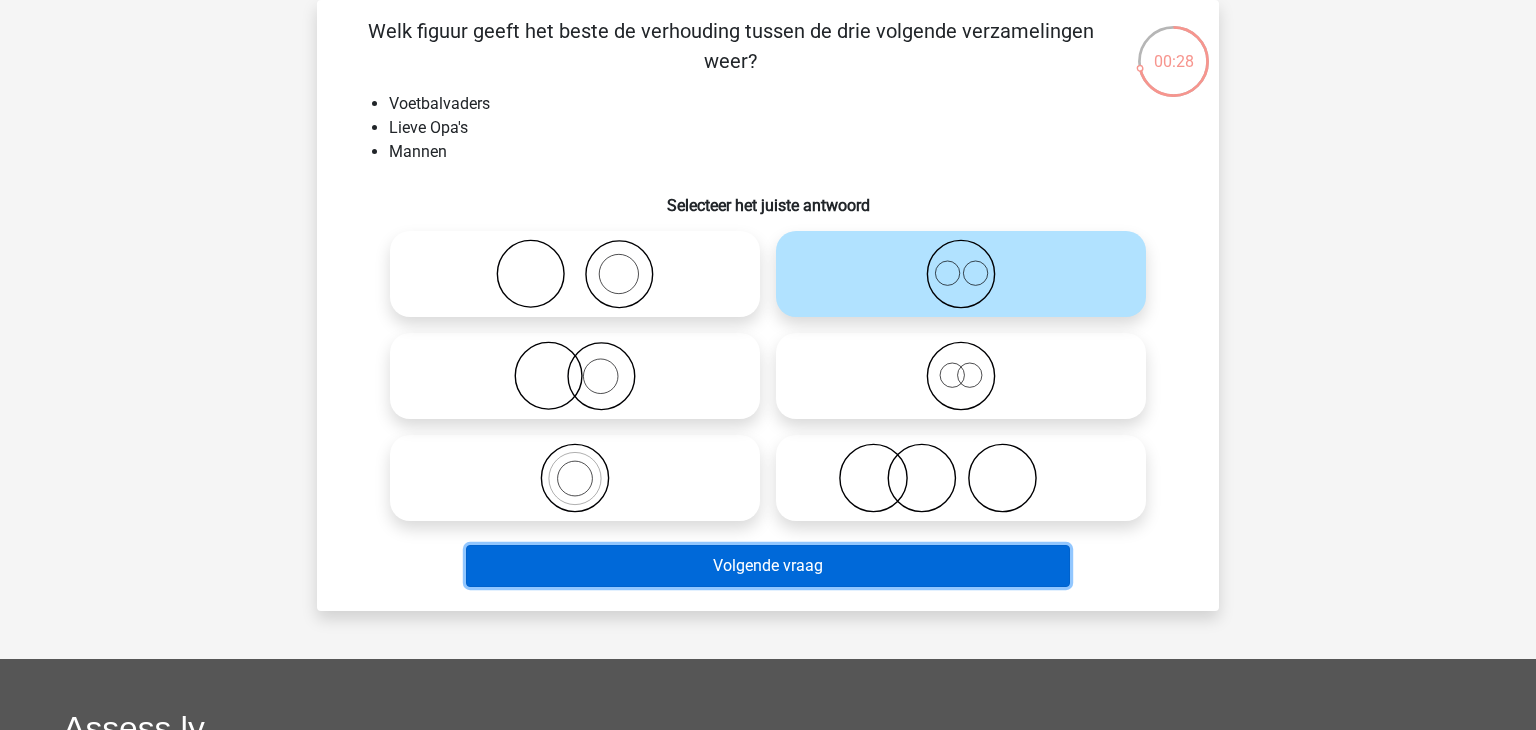 click on "Volgende vraag" at bounding box center (768, 566) 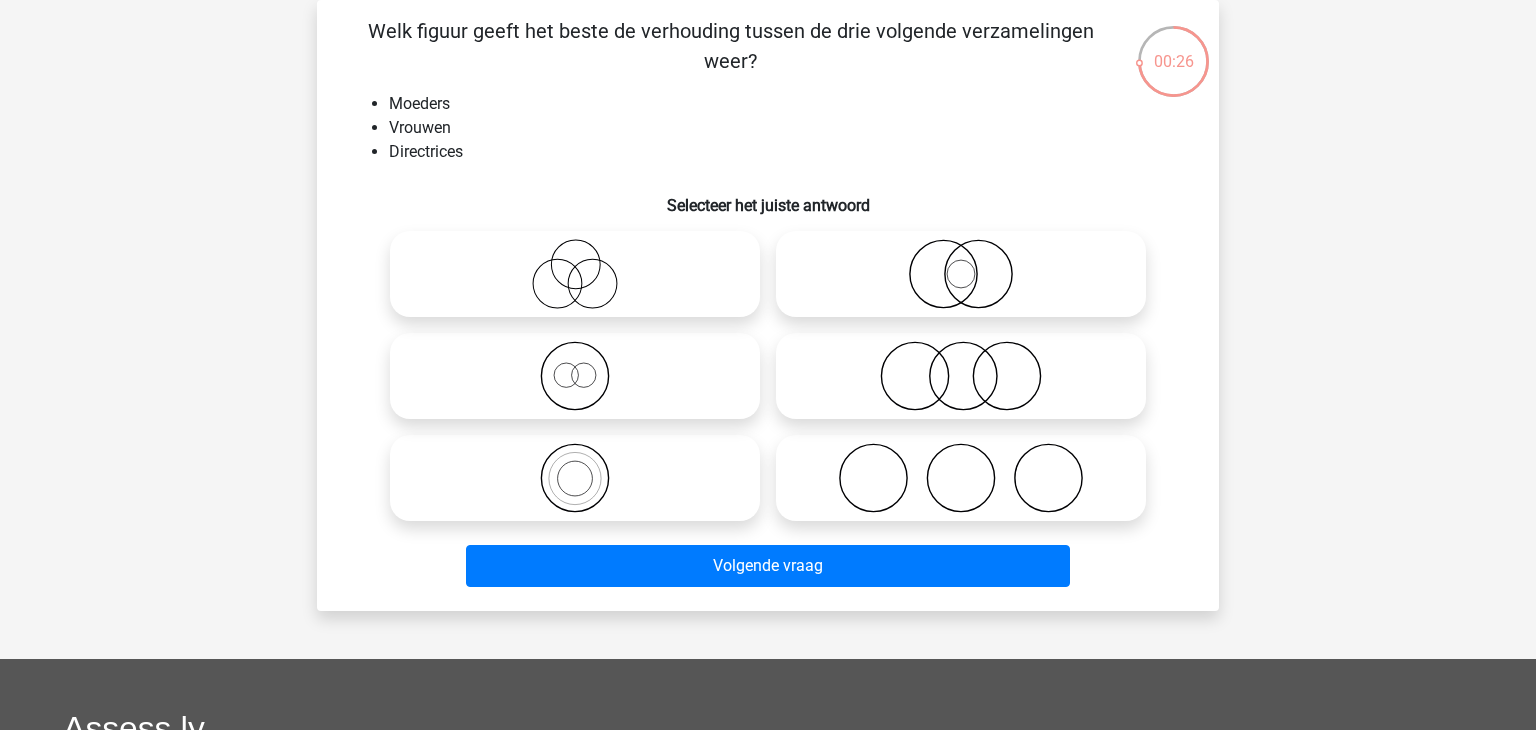 click 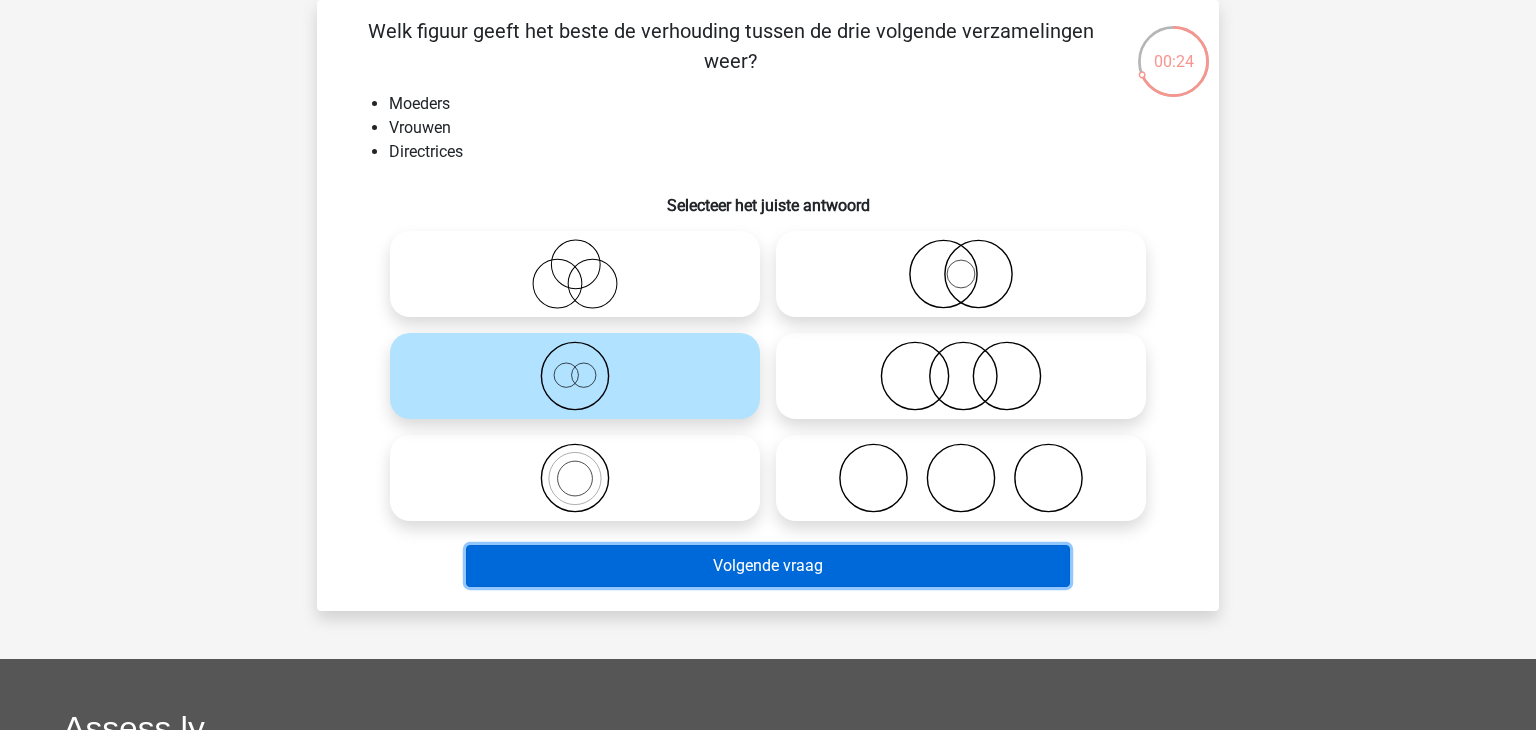click on "Volgende vraag" at bounding box center [768, 566] 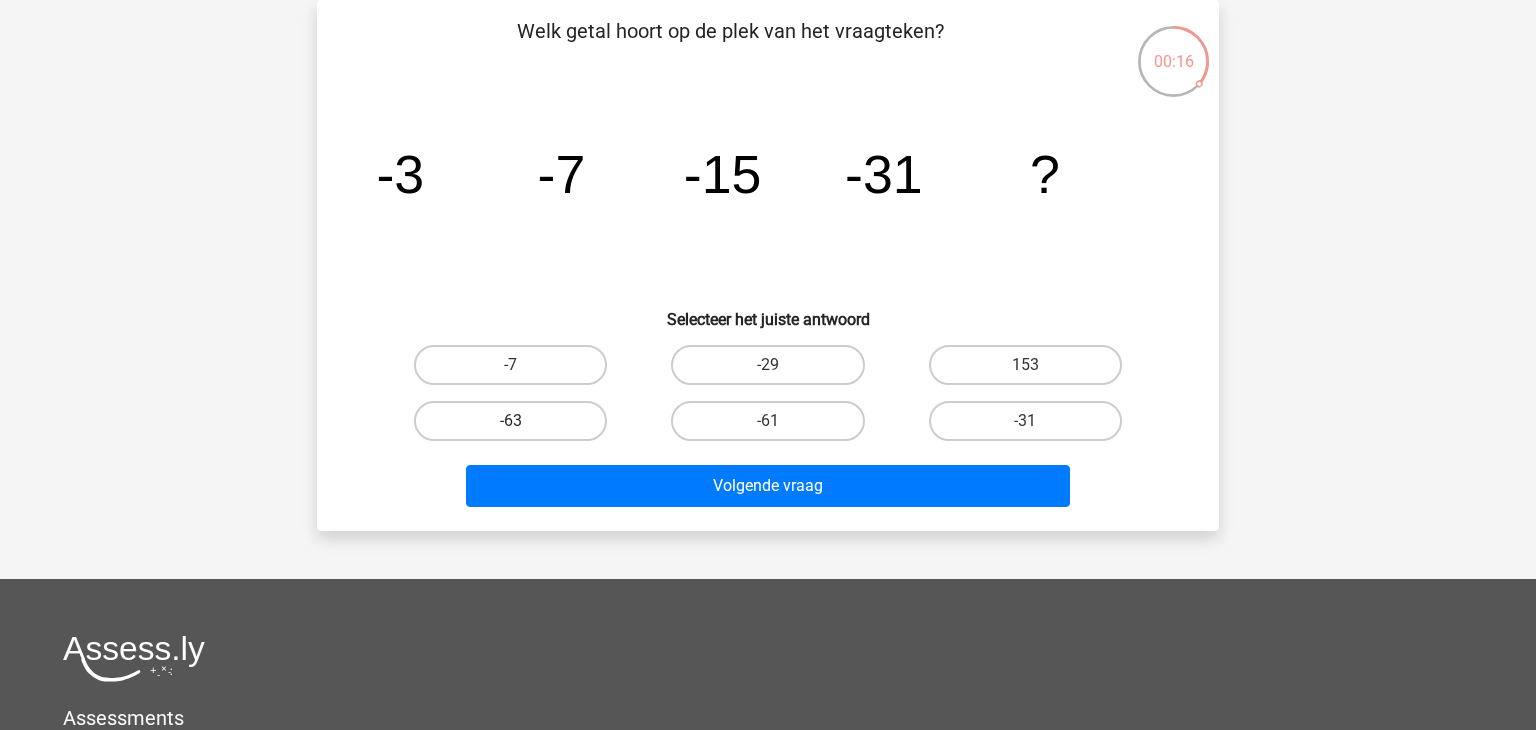 click on "-63" at bounding box center (510, 421) 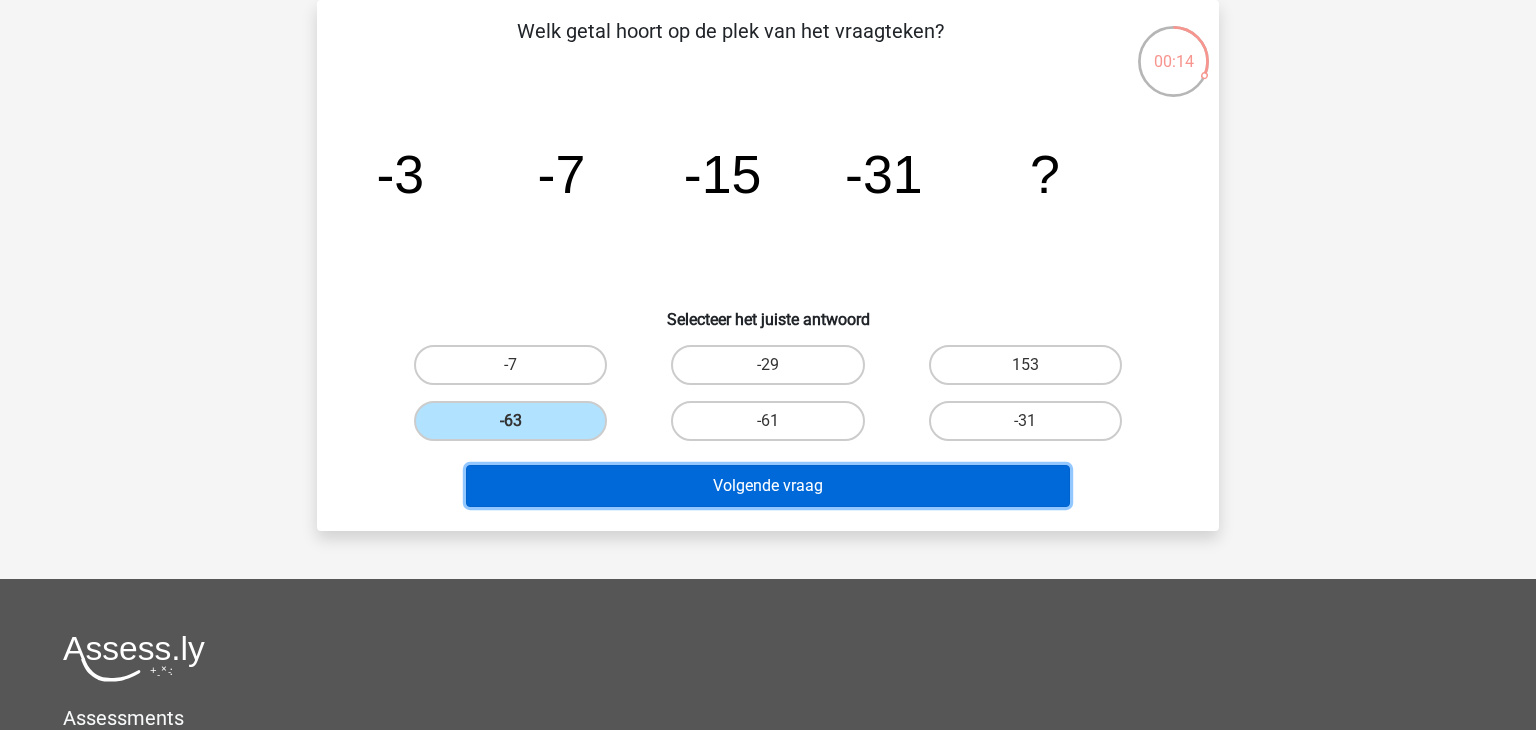 click on "Volgende vraag" at bounding box center (768, 486) 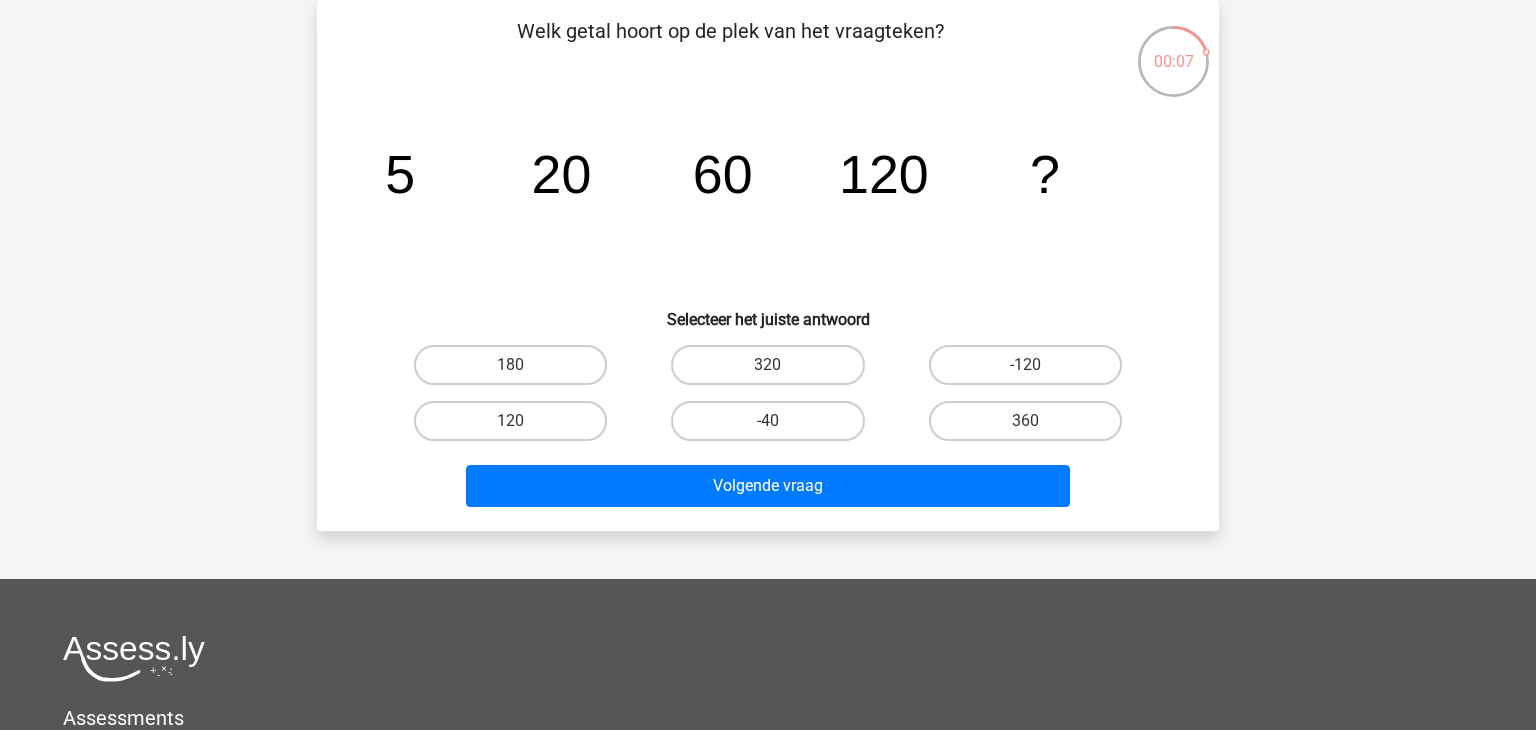 click on "120" at bounding box center (510, 365) 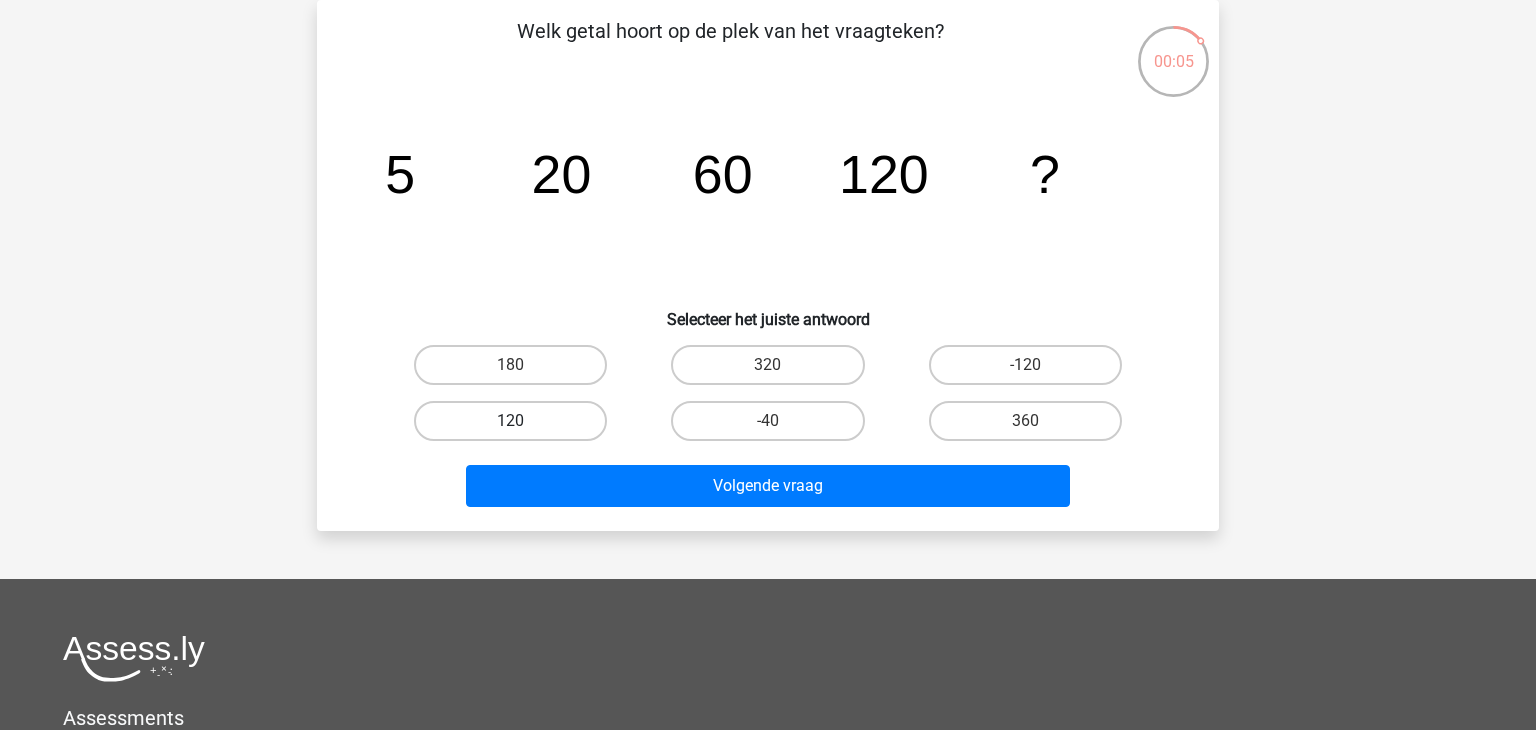 click on "120" at bounding box center [510, 421] 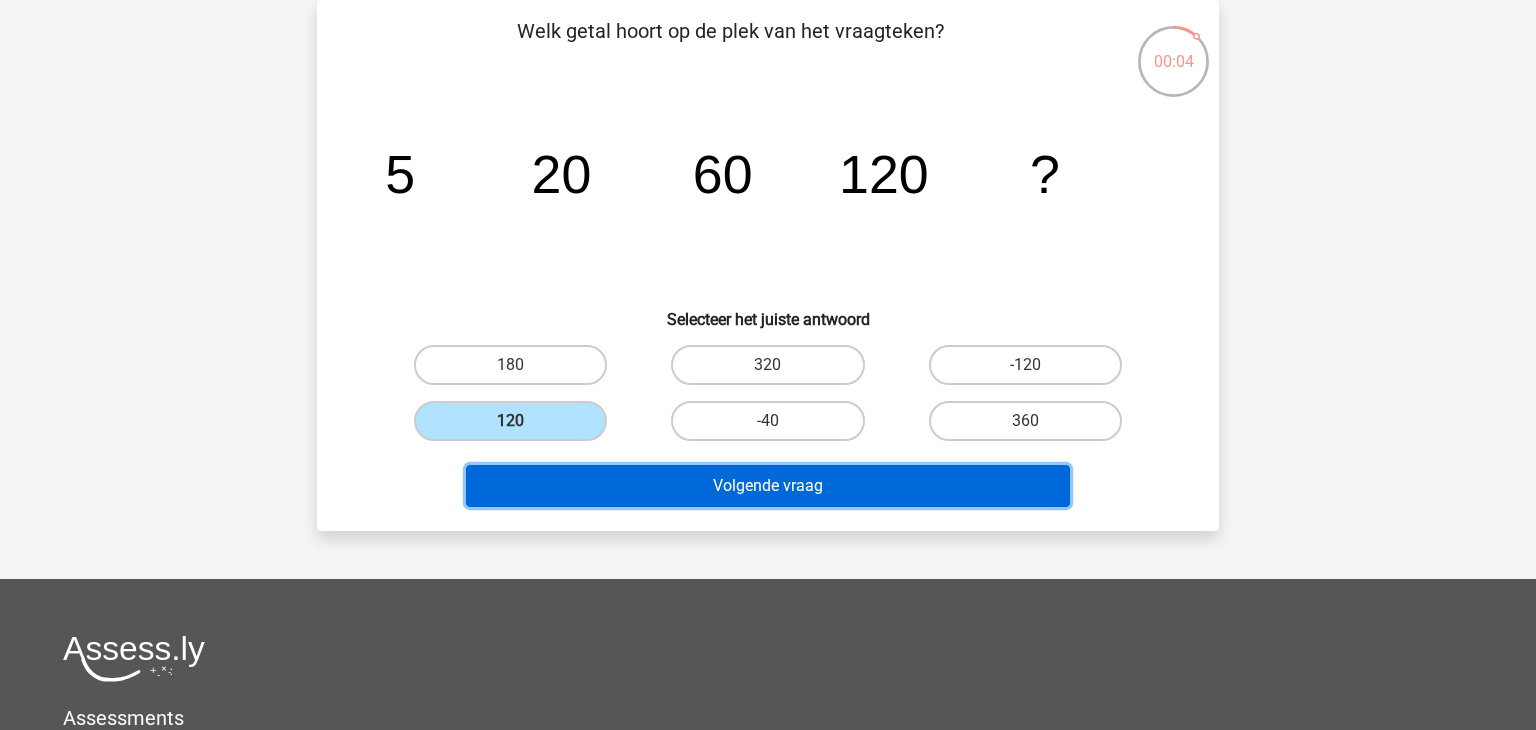 click on "Volgende vraag" at bounding box center [768, 486] 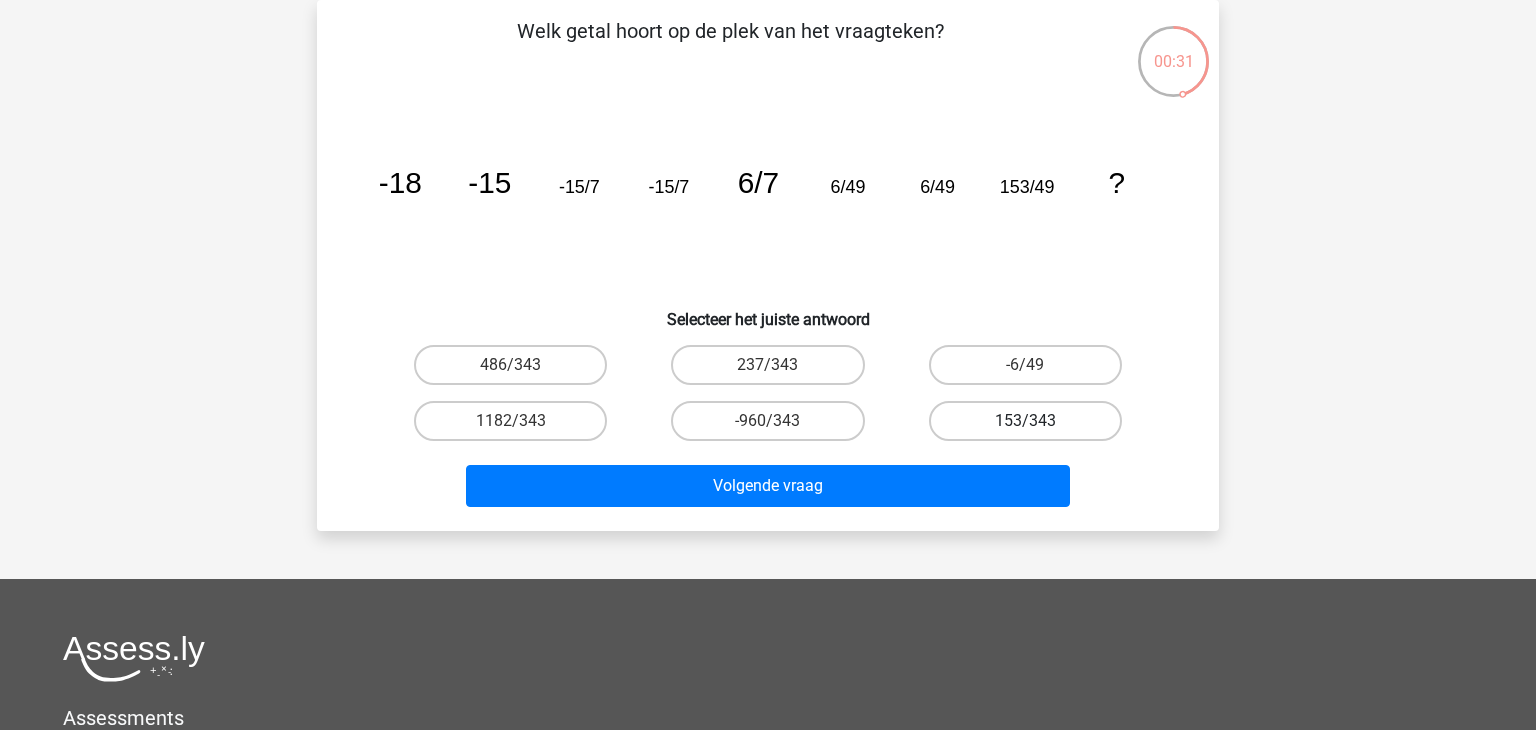 click on "153/343" at bounding box center [1025, 421] 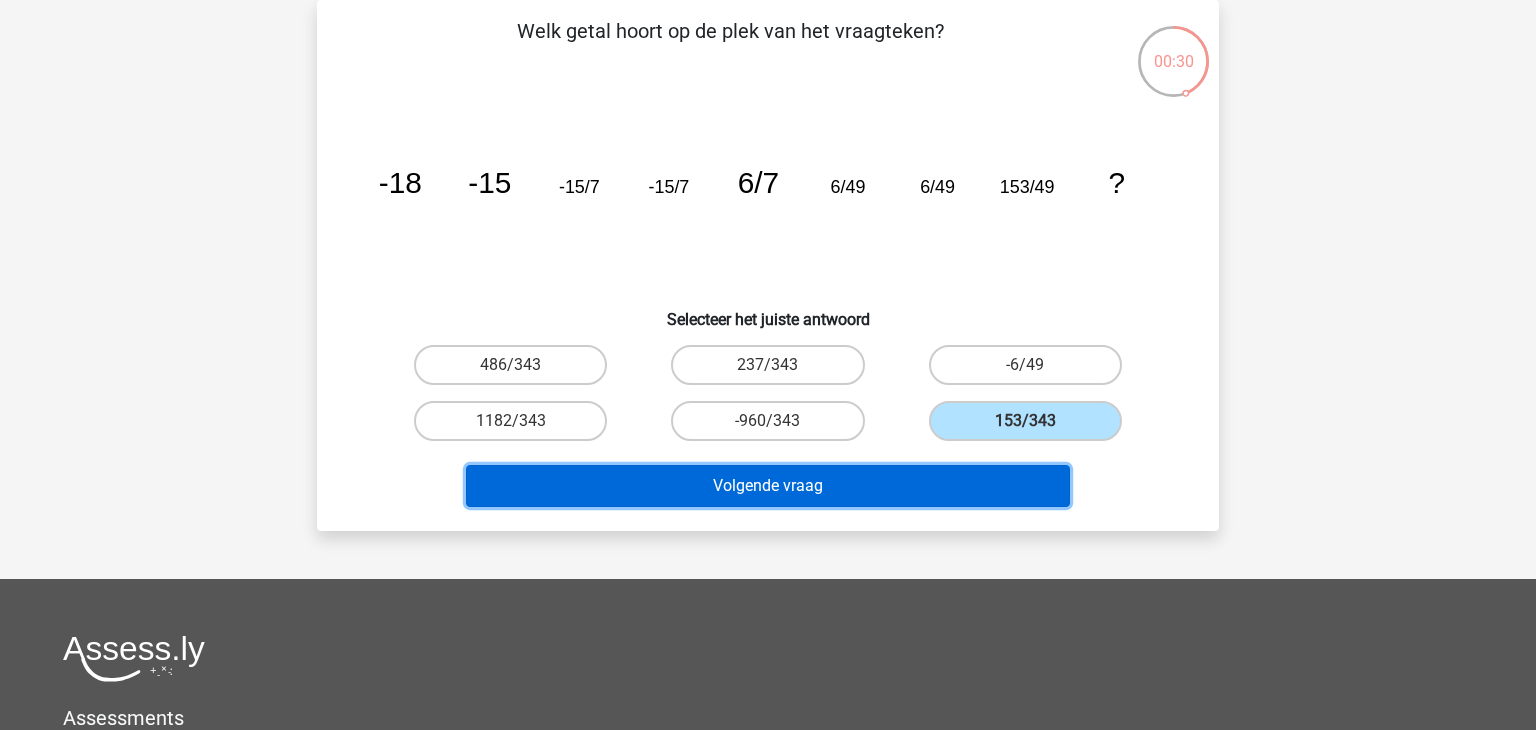 click on "Volgende vraag" at bounding box center (768, 486) 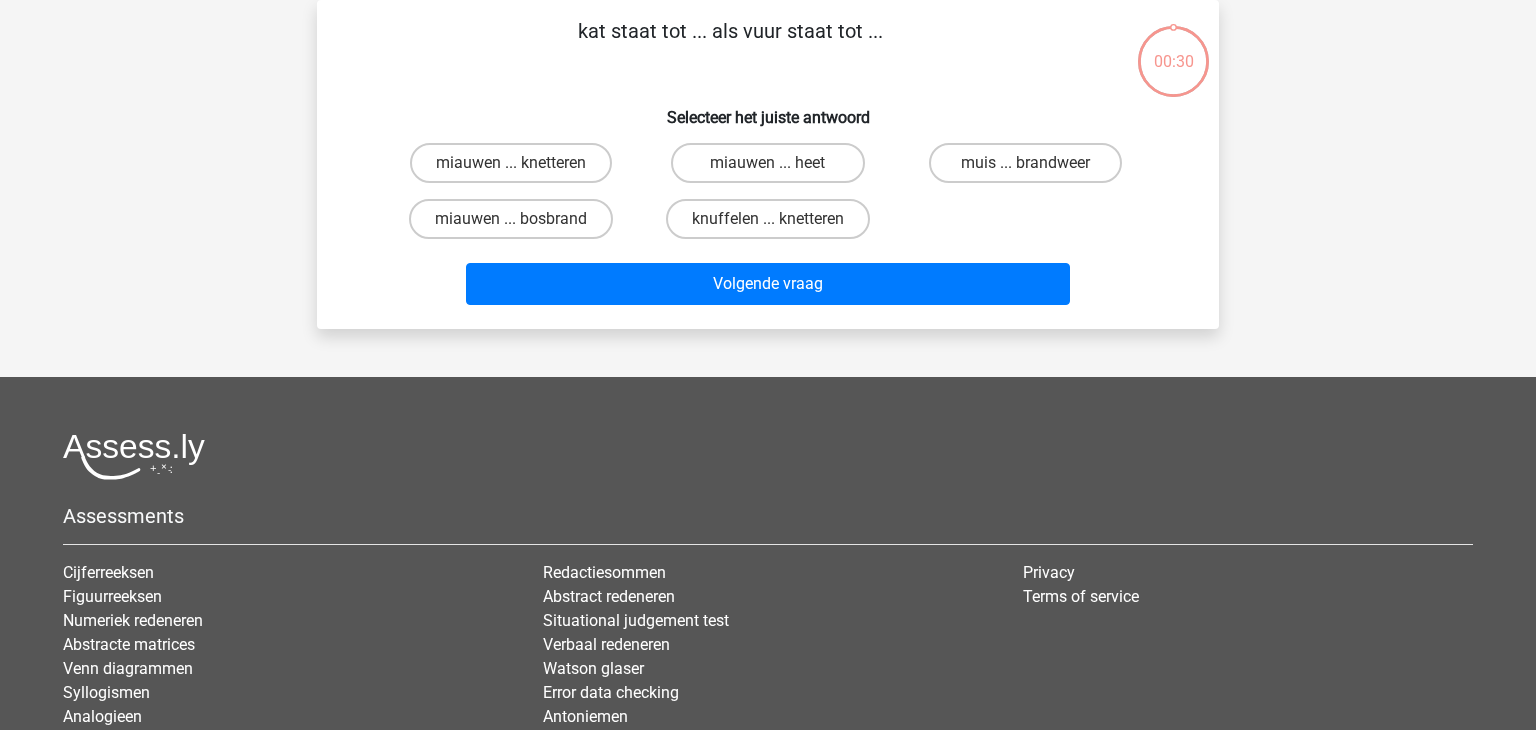 click on "Assessments
Cijferreeksen
Figuurreeksen
Numeriek redeneren
Abstracte matrices
Venn diagrammen" at bounding box center [768, 601] 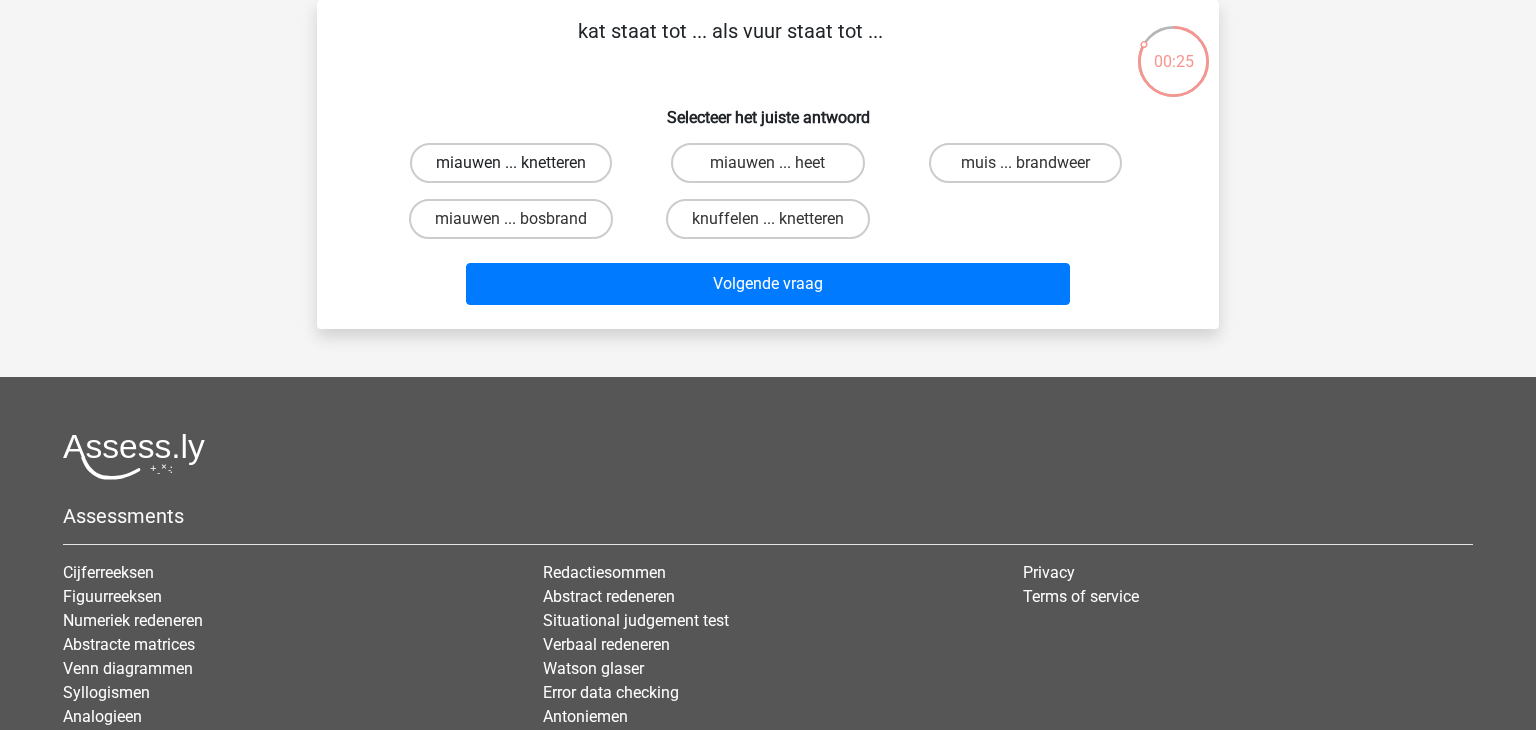 click on "miauwen ... knetteren" at bounding box center [511, 163] 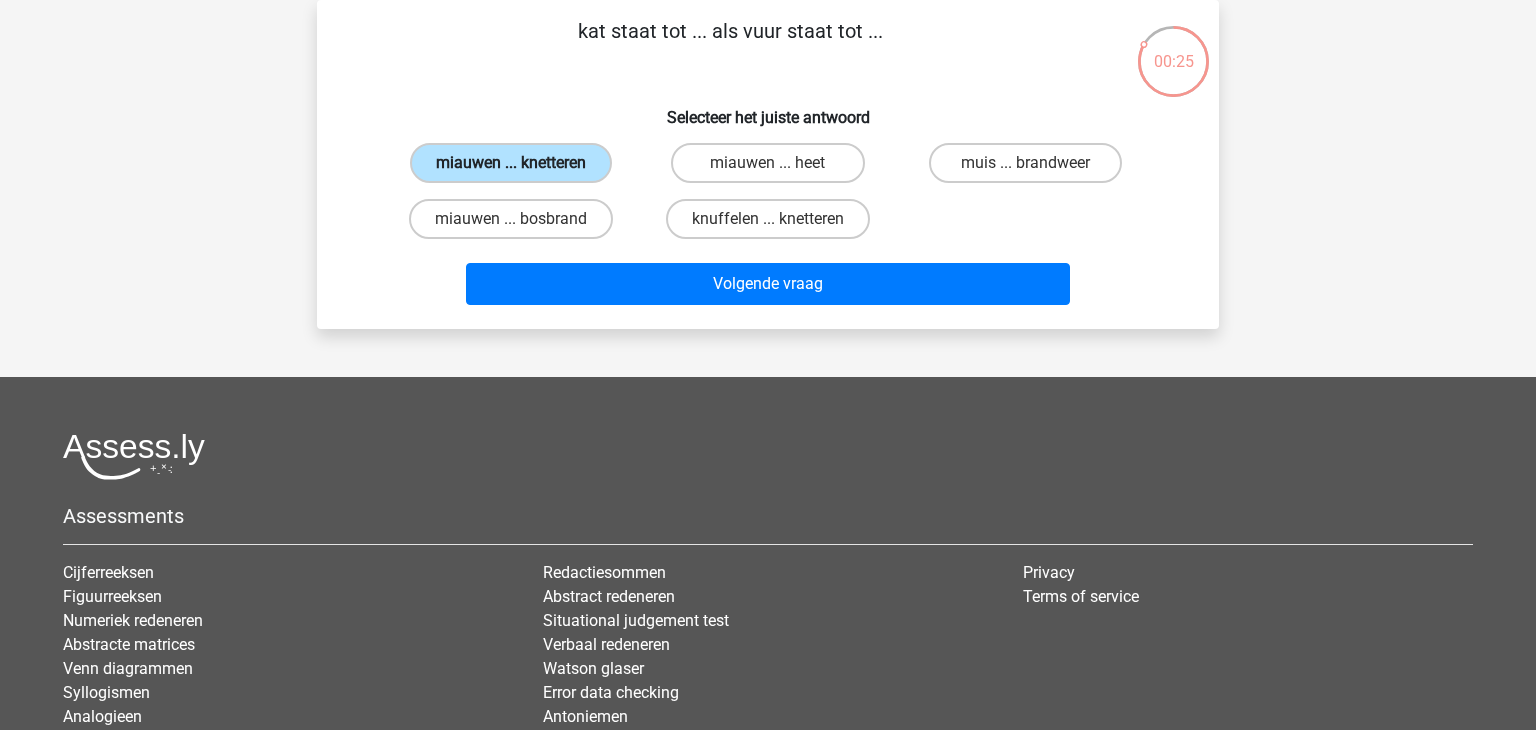click on "miauwen ... knetteren" at bounding box center [511, 163] 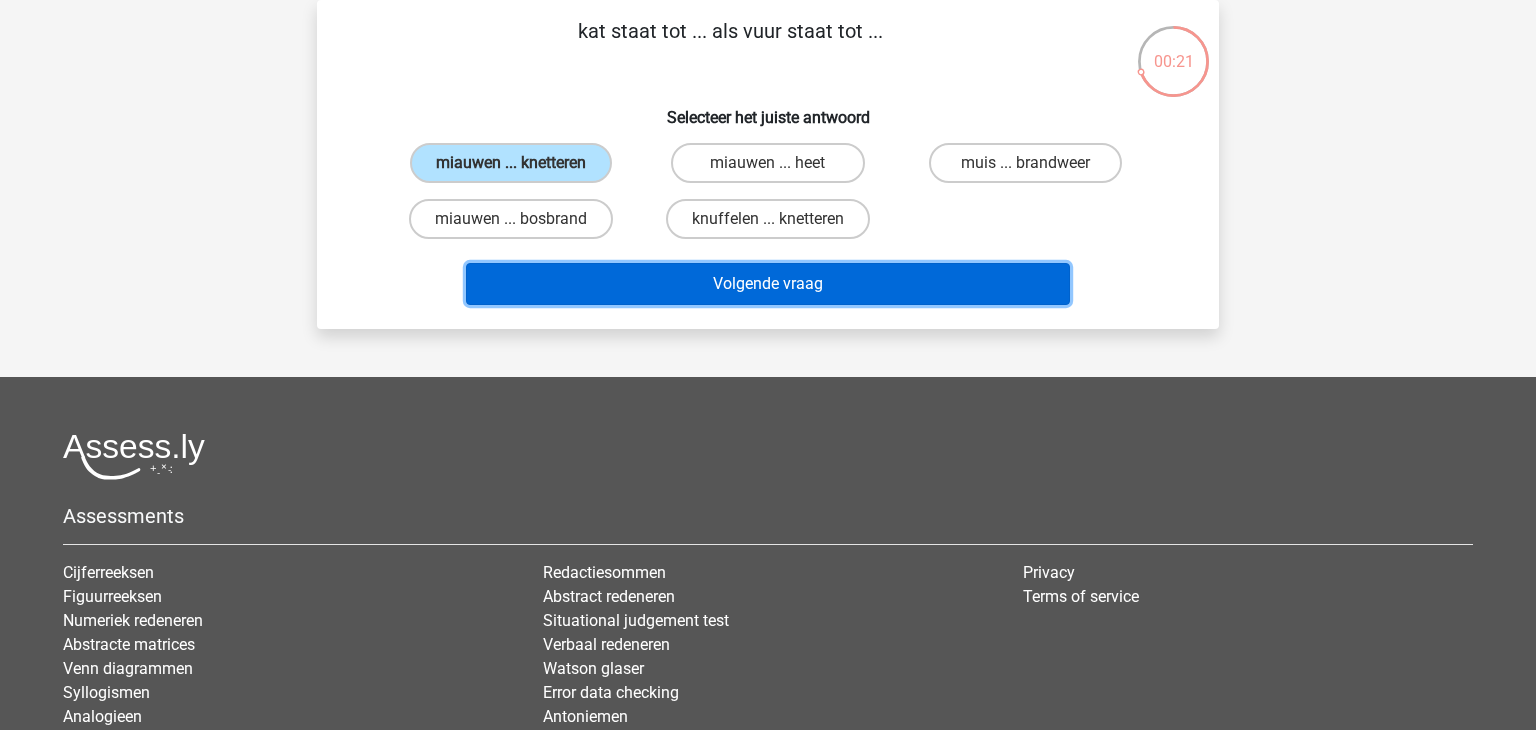 click on "Volgende vraag" at bounding box center (768, 284) 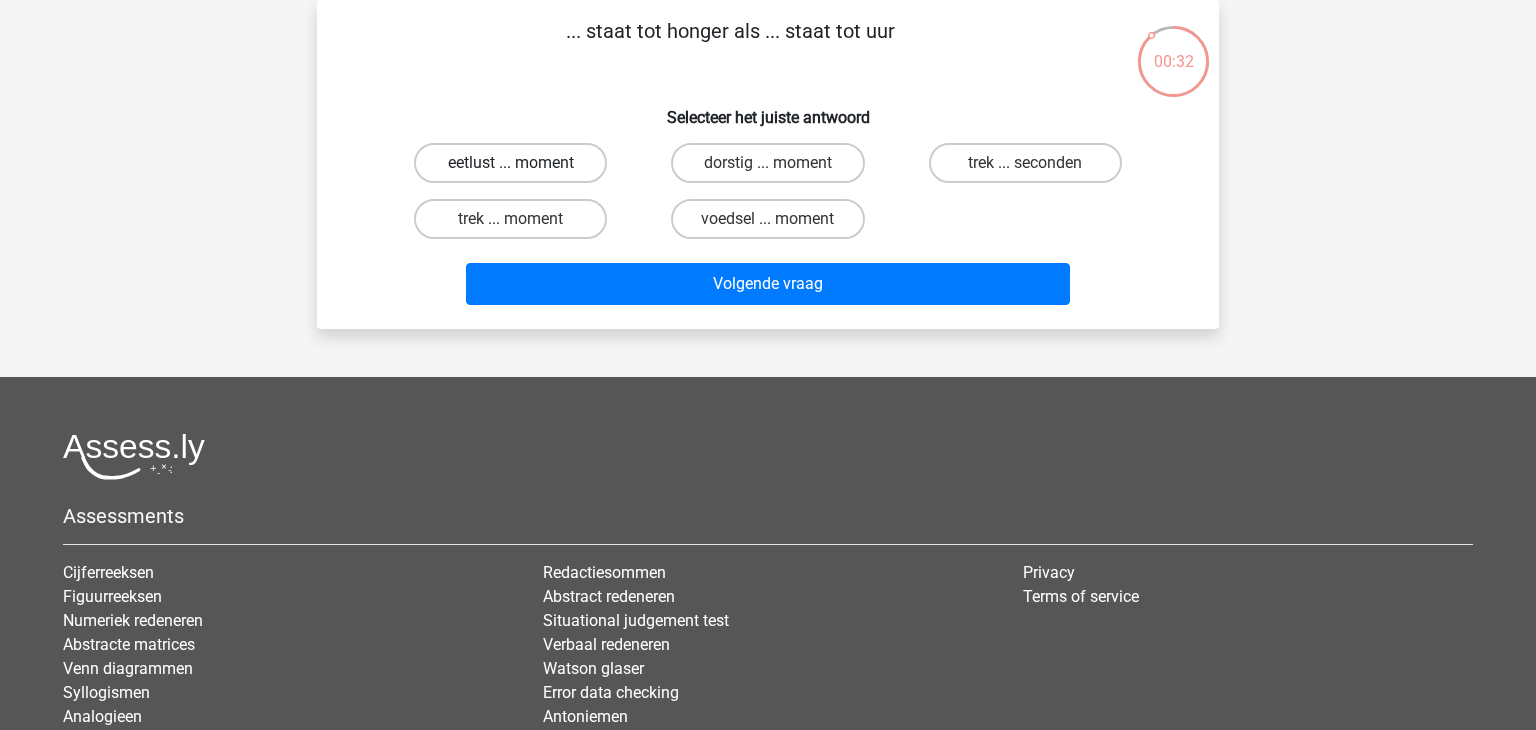 click on "eetlust ... moment" at bounding box center [510, 163] 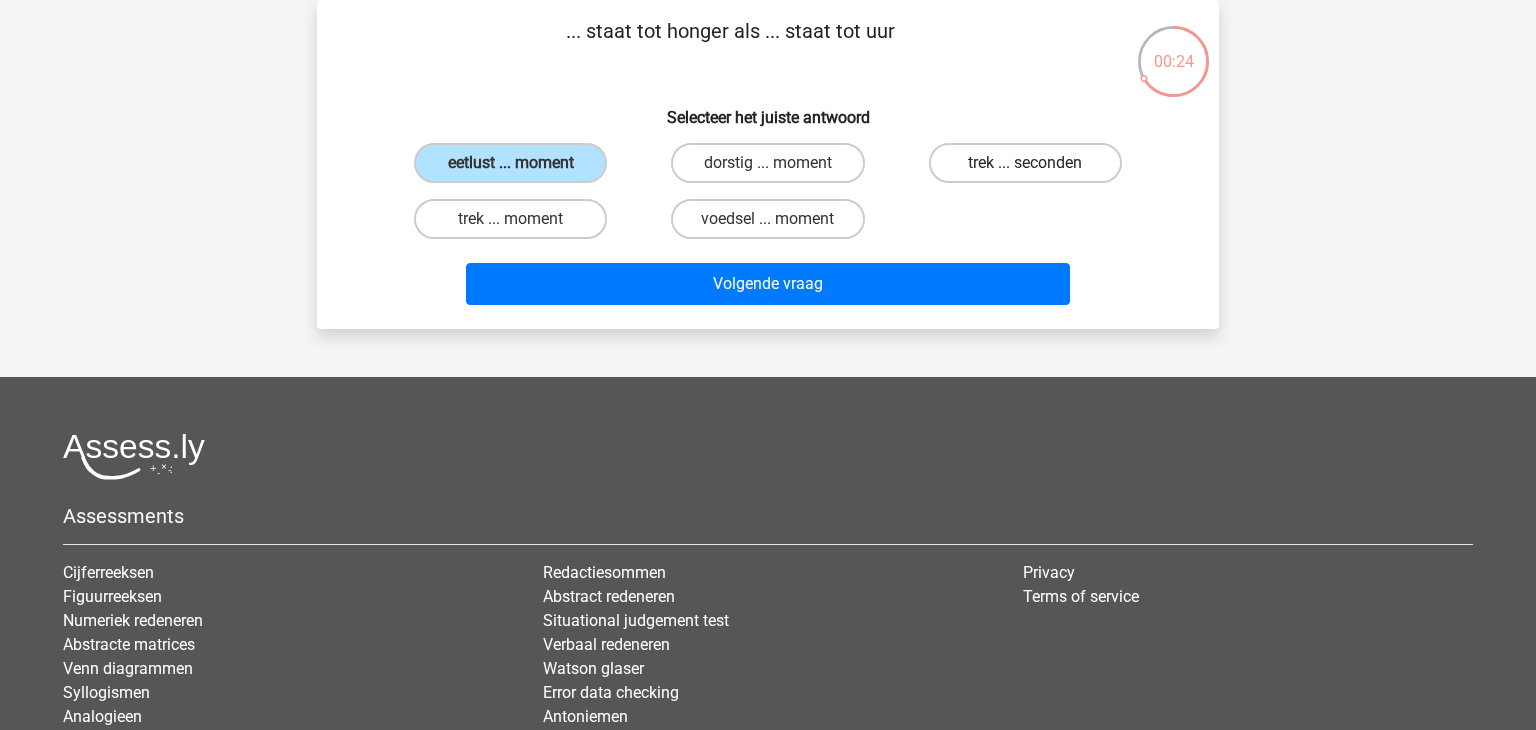 click on "trek ... seconden" at bounding box center [1025, 163] 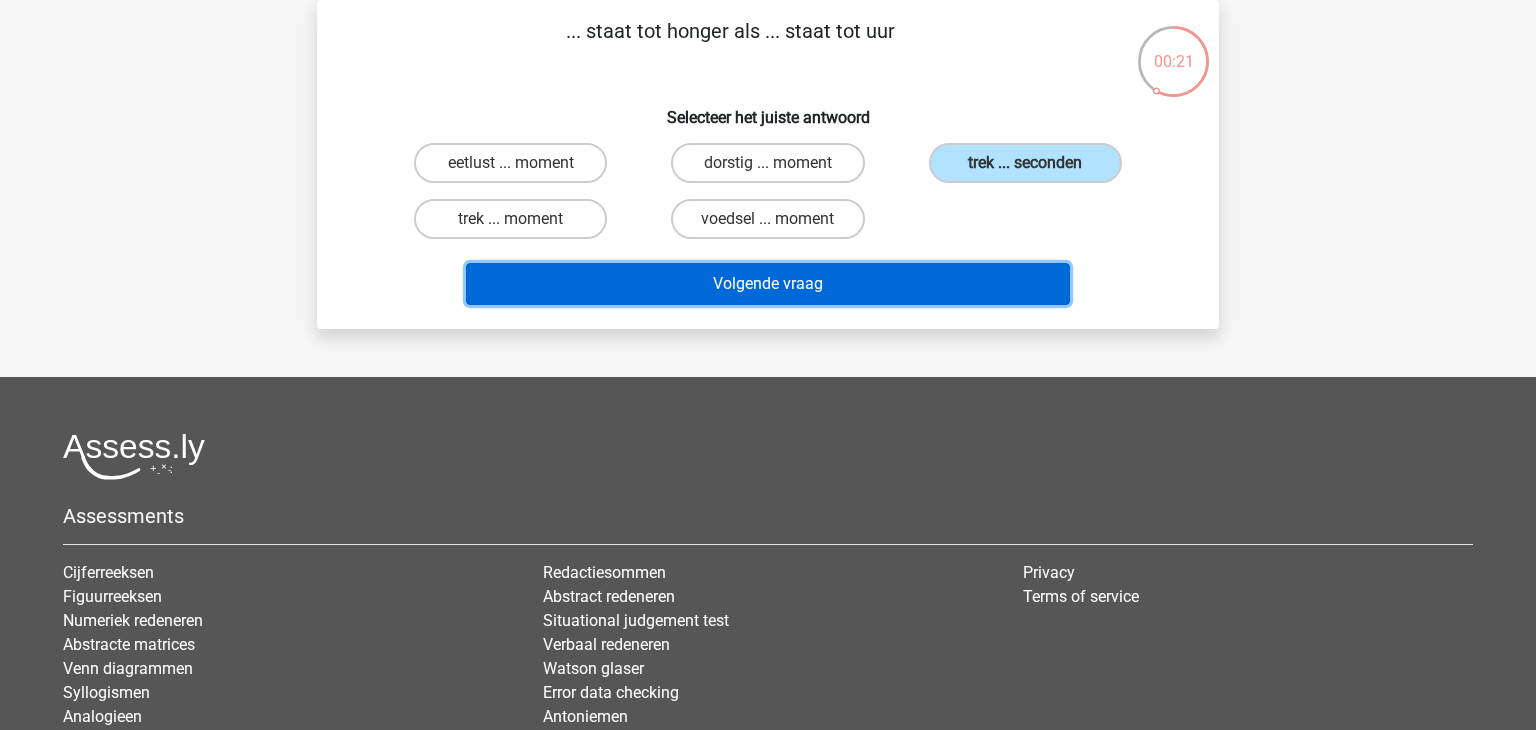 click on "Volgende vraag" at bounding box center [768, 284] 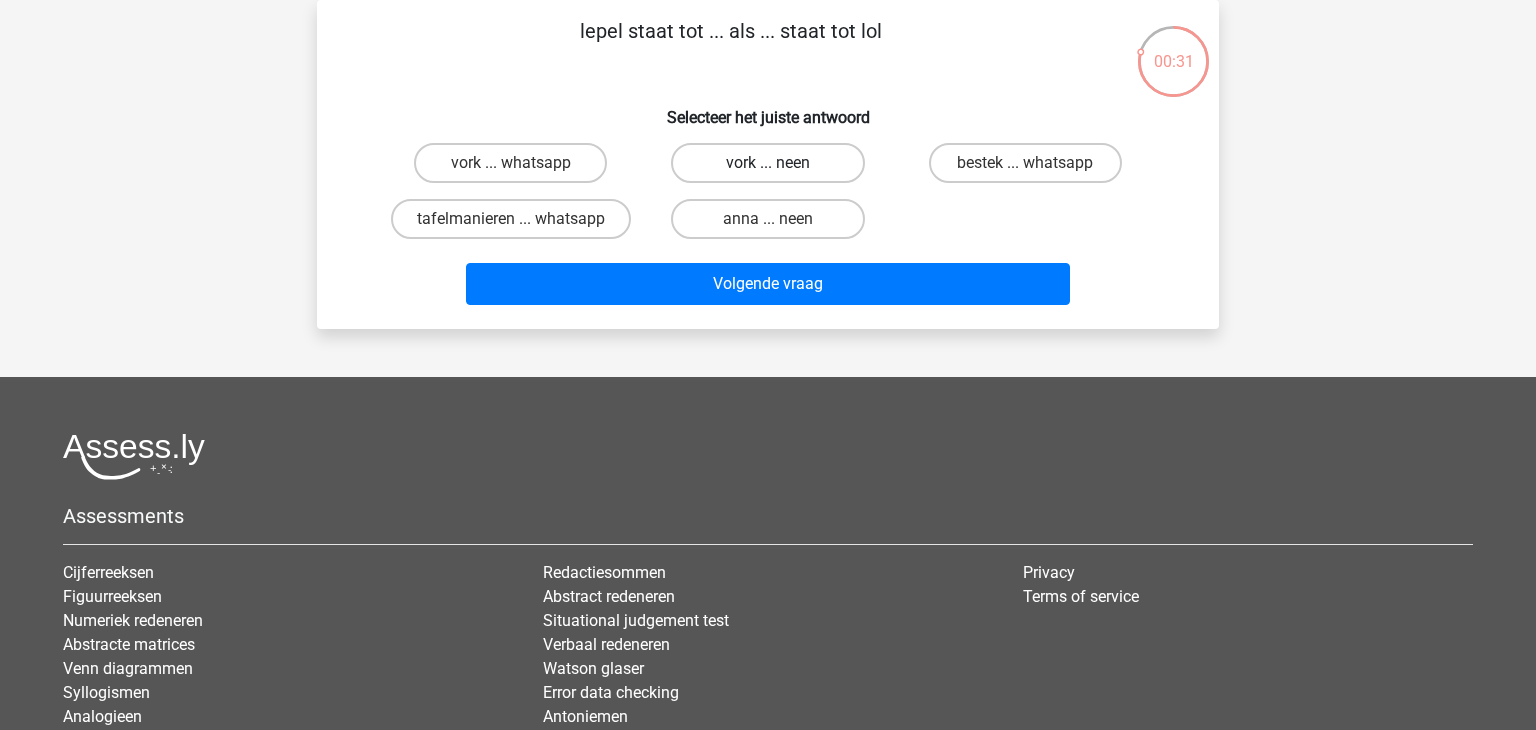 click on "vork ... neen" at bounding box center [767, 163] 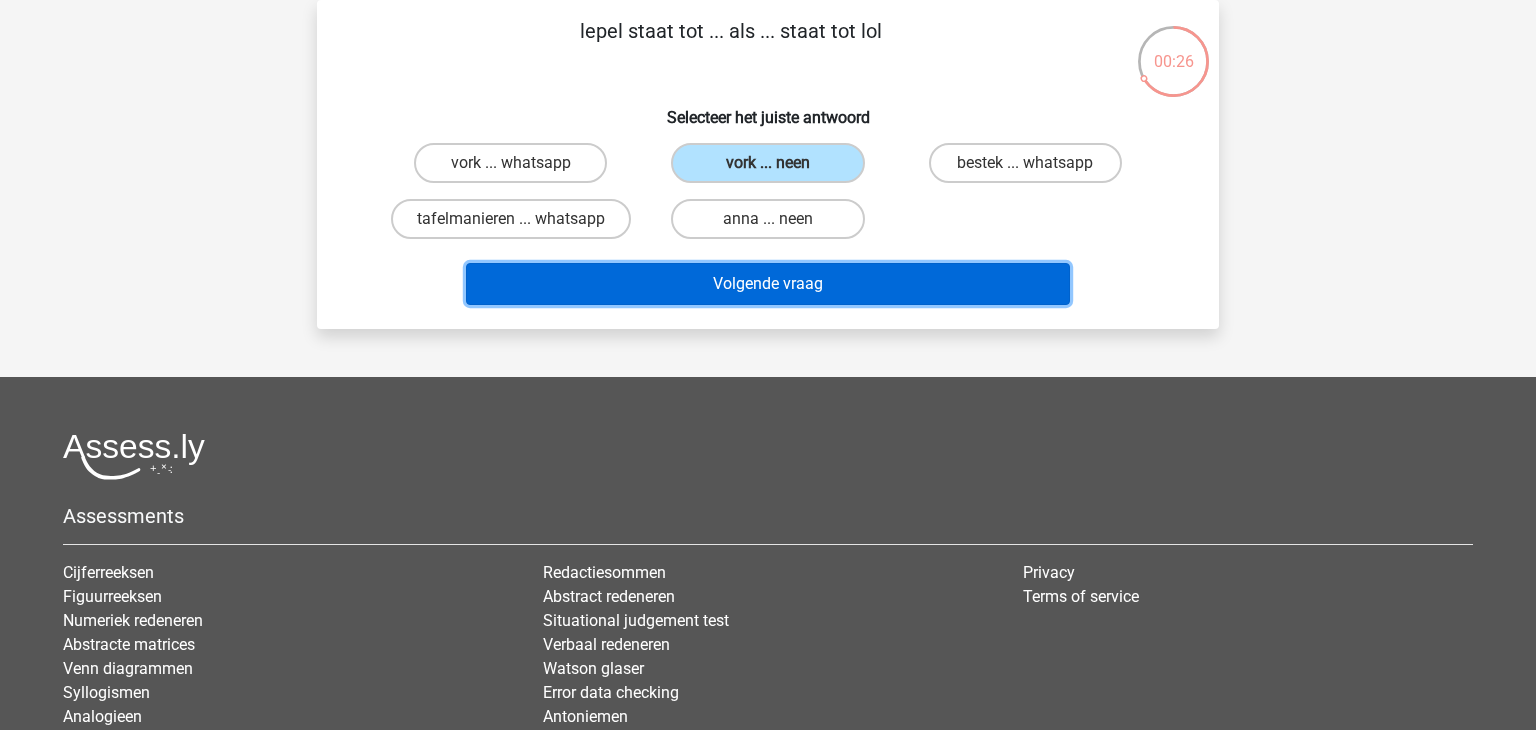click on "Volgende vraag" at bounding box center [768, 284] 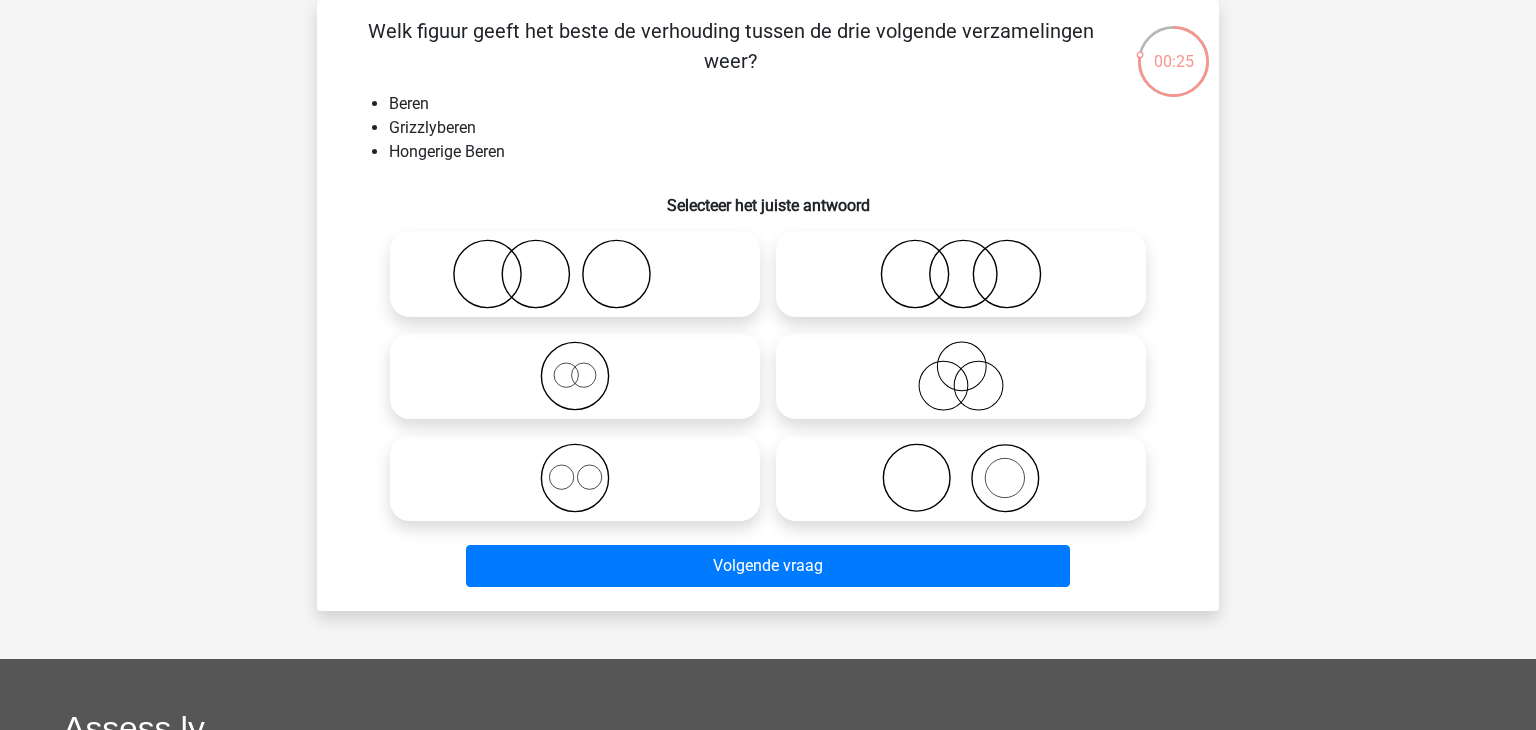 click 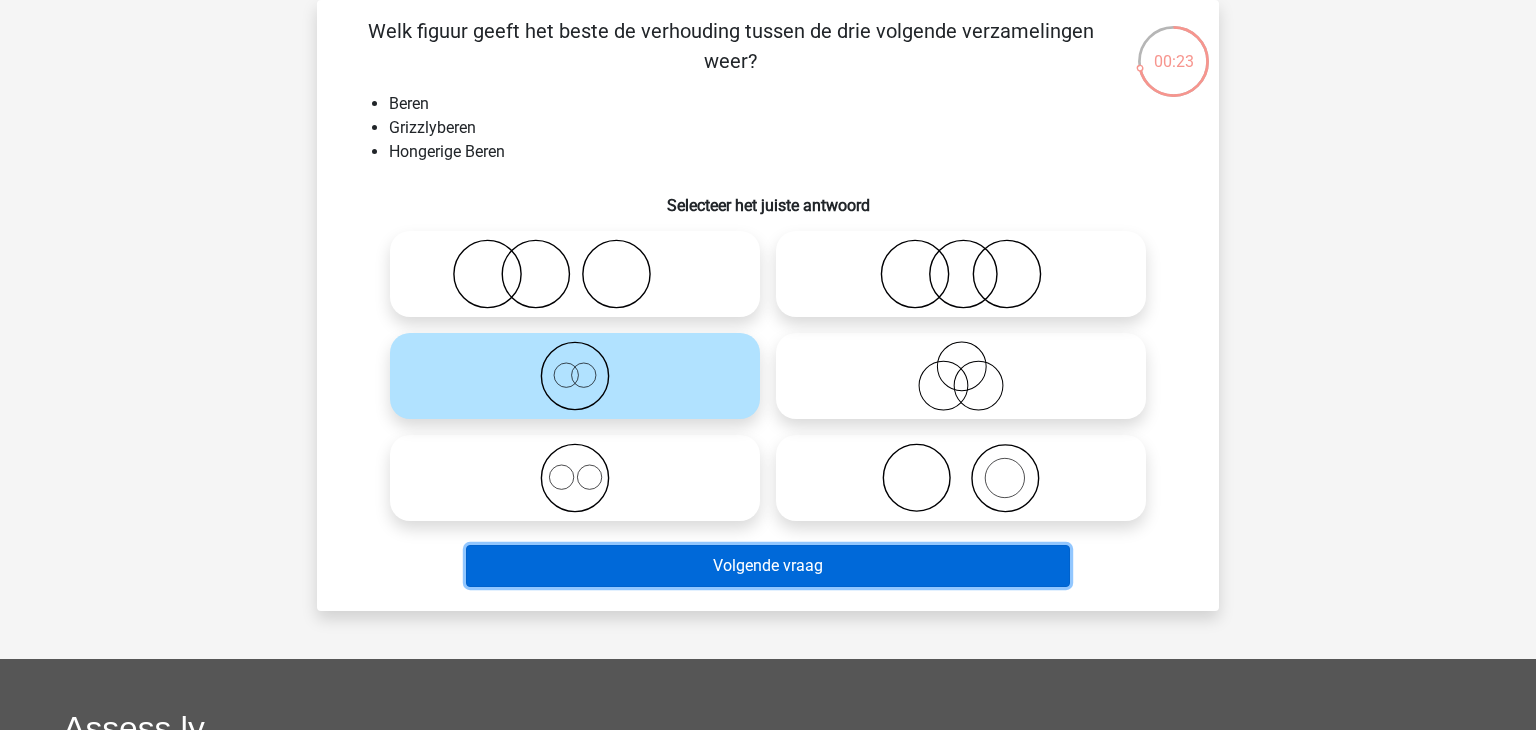 click on "Volgende vraag" at bounding box center [768, 566] 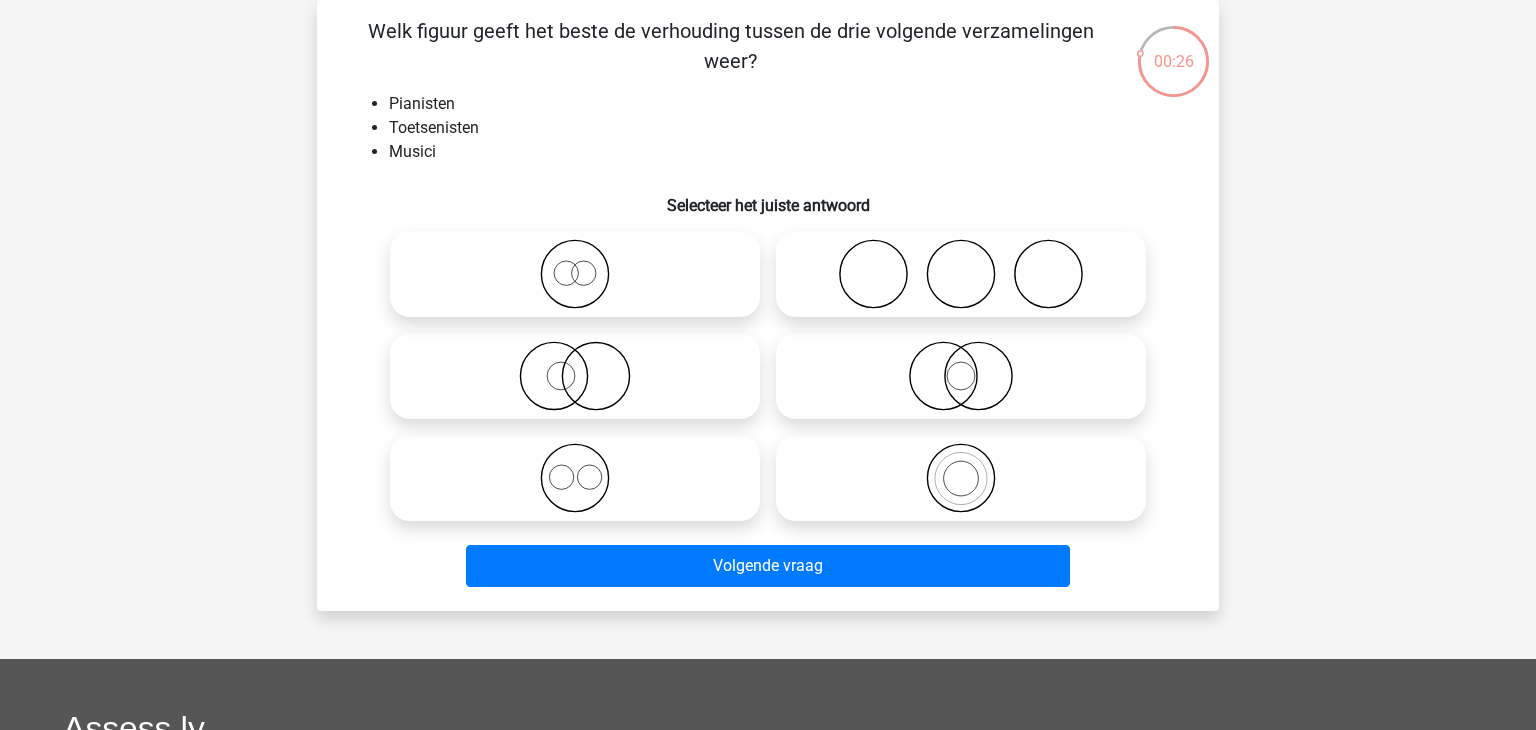 click 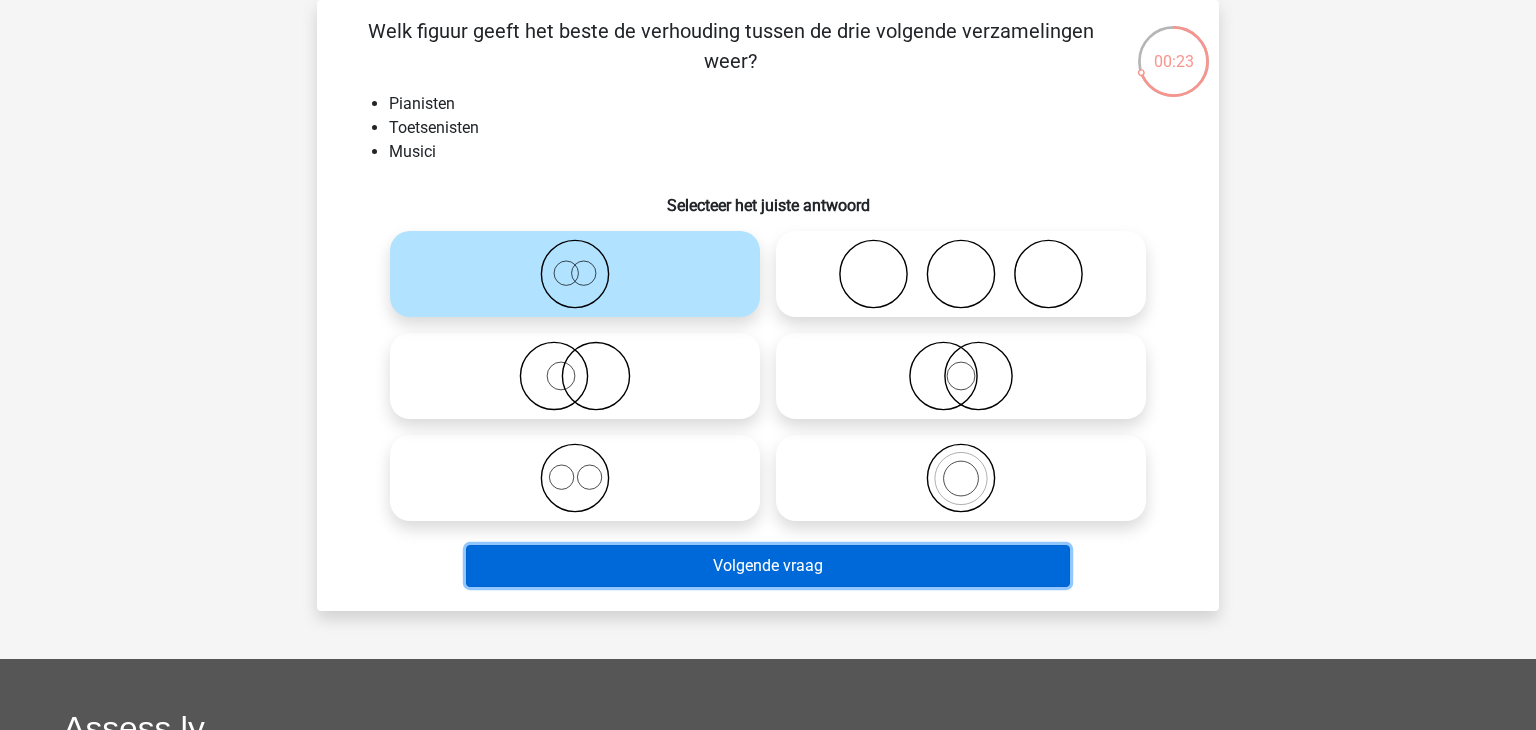 click on "Volgende vraag" at bounding box center [768, 566] 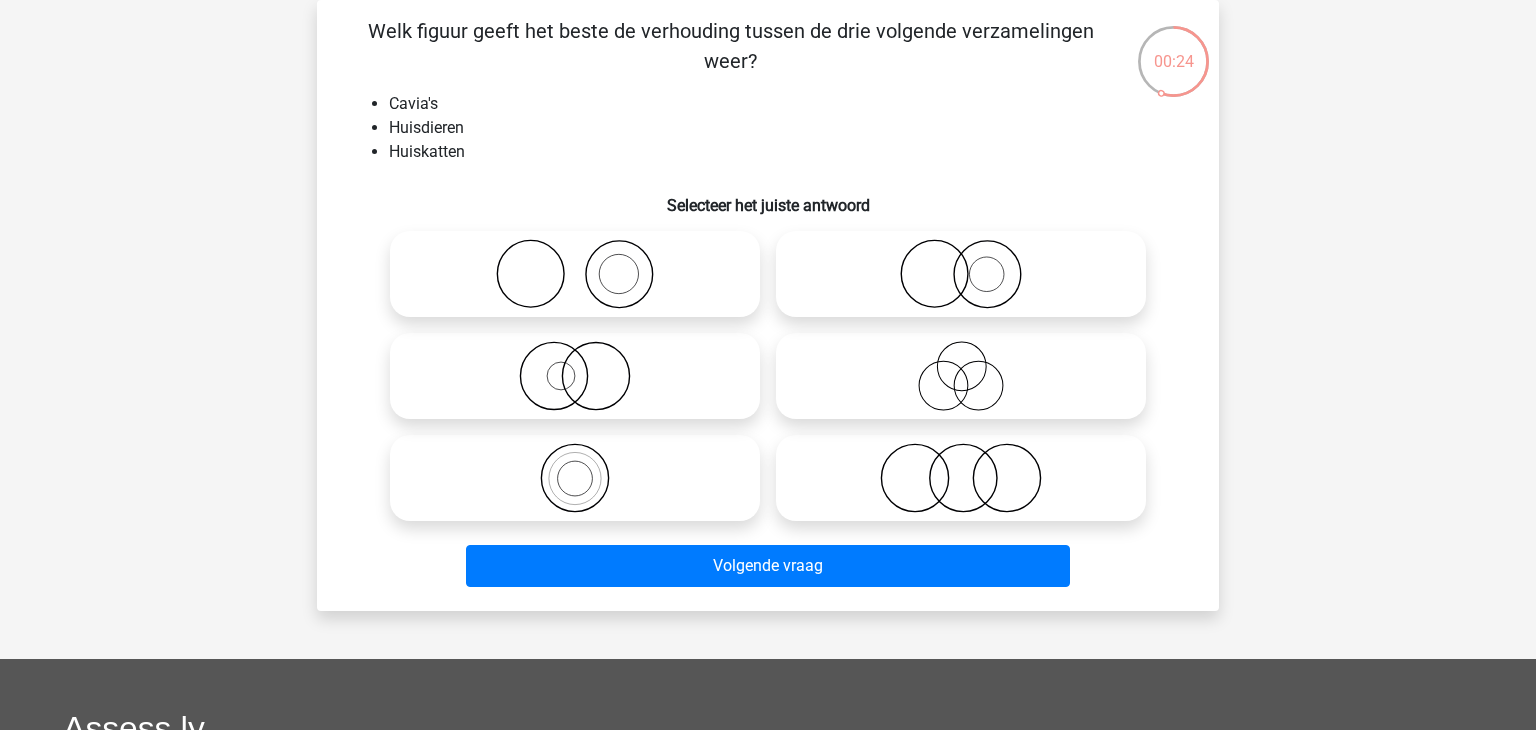 click 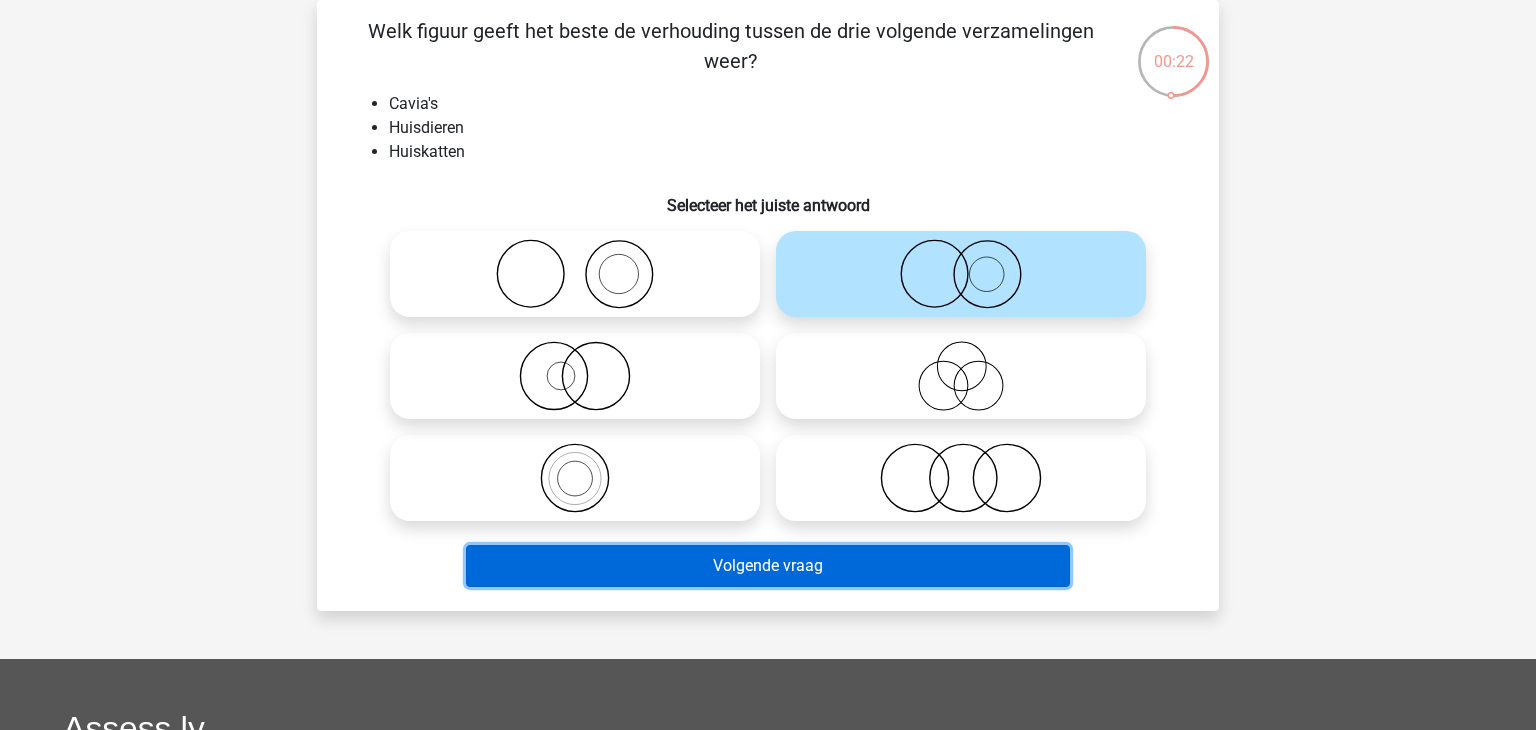 click on "Volgende vraag" at bounding box center (768, 566) 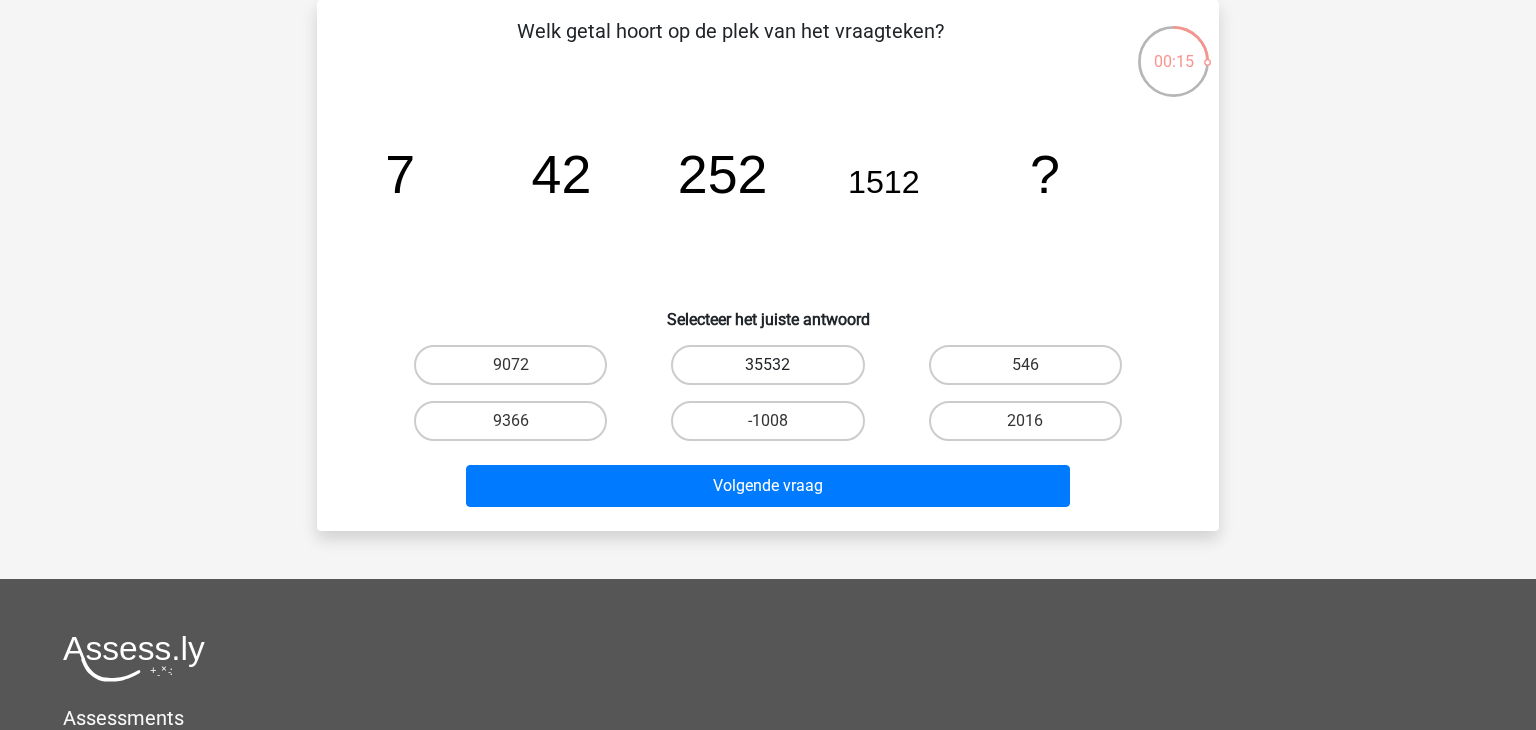 click on "35532" at bounding box center [767, 365] 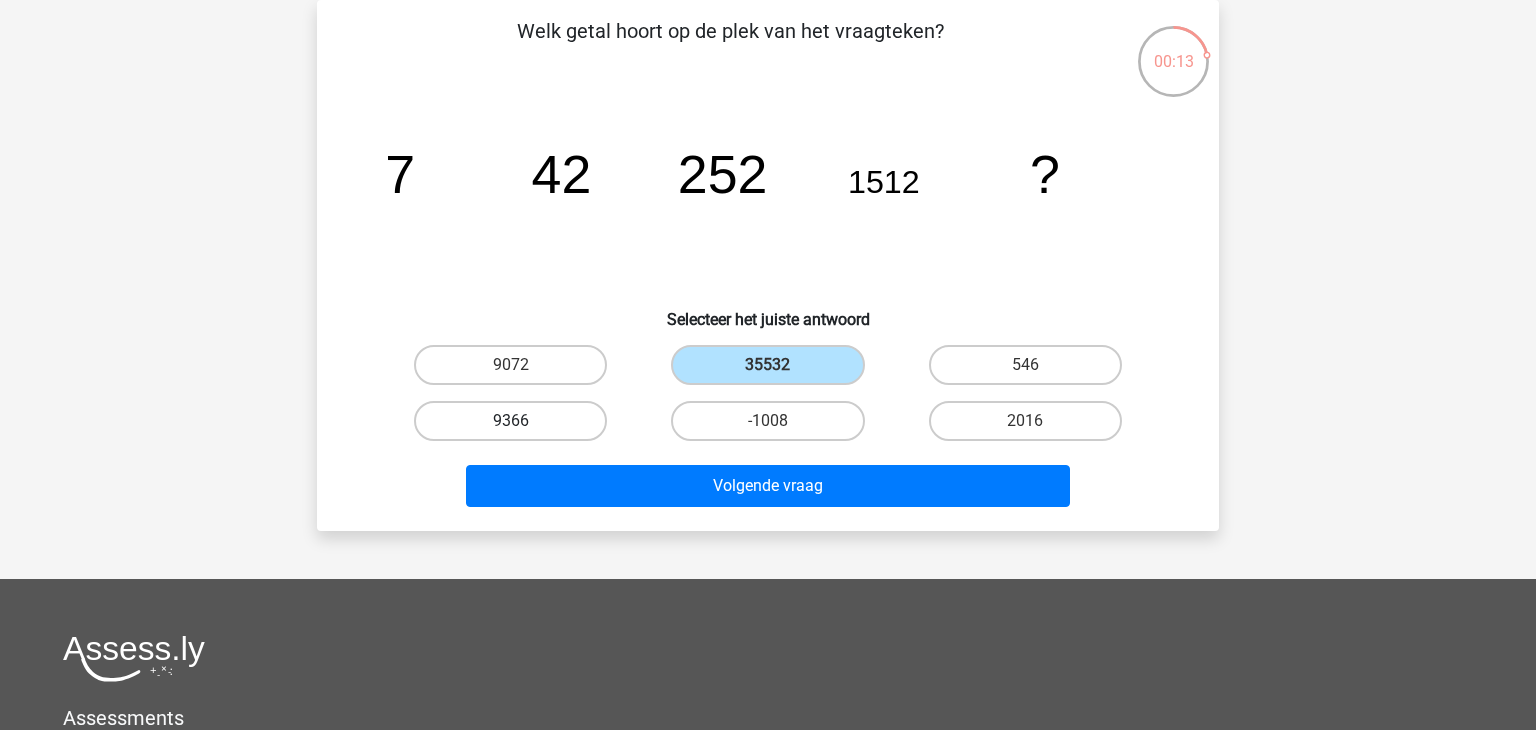 click on "9366" at bounding box center (510, 421) 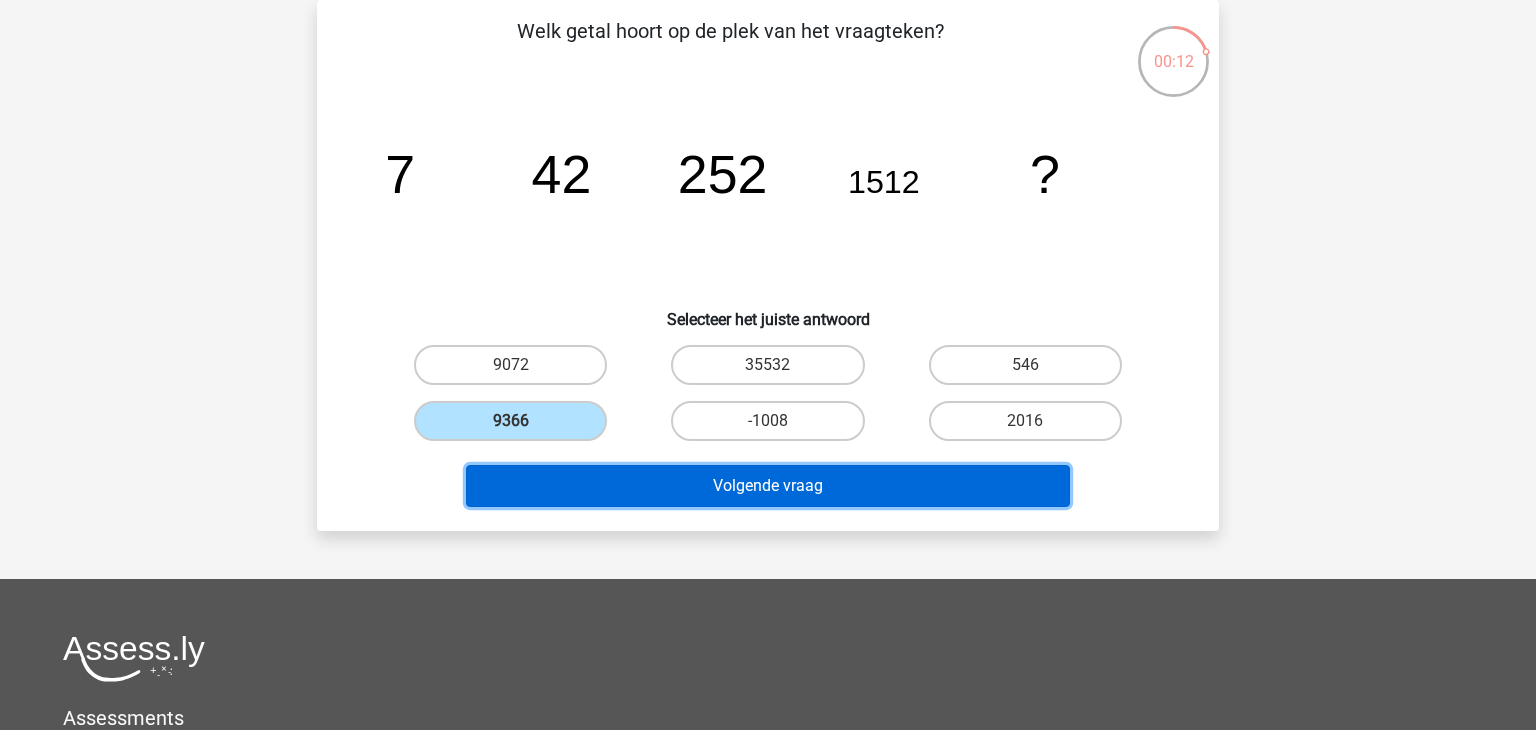 click on "Volgende vraag" at bounding box center (768, 486) 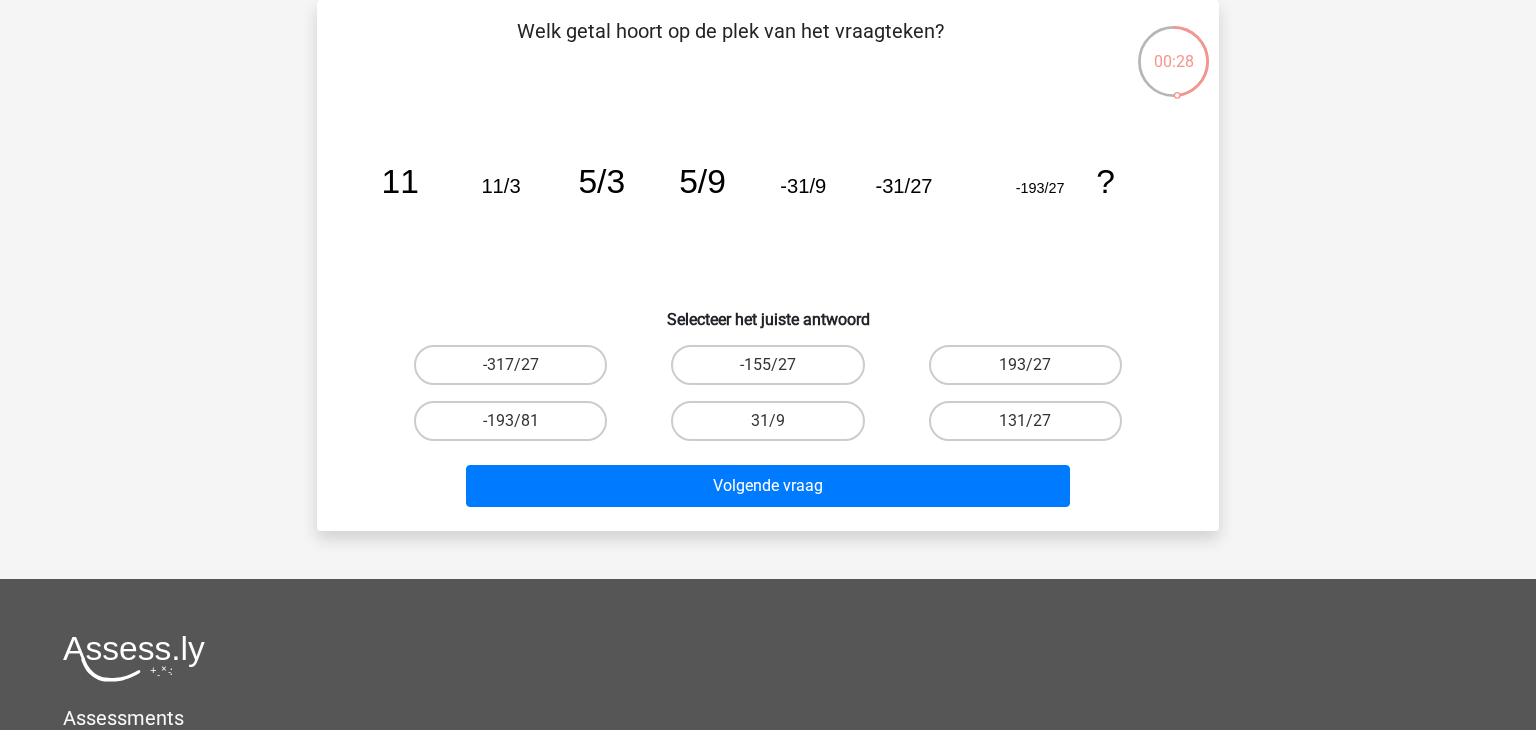 click on "-317/27" at bounding box center (510, 365) 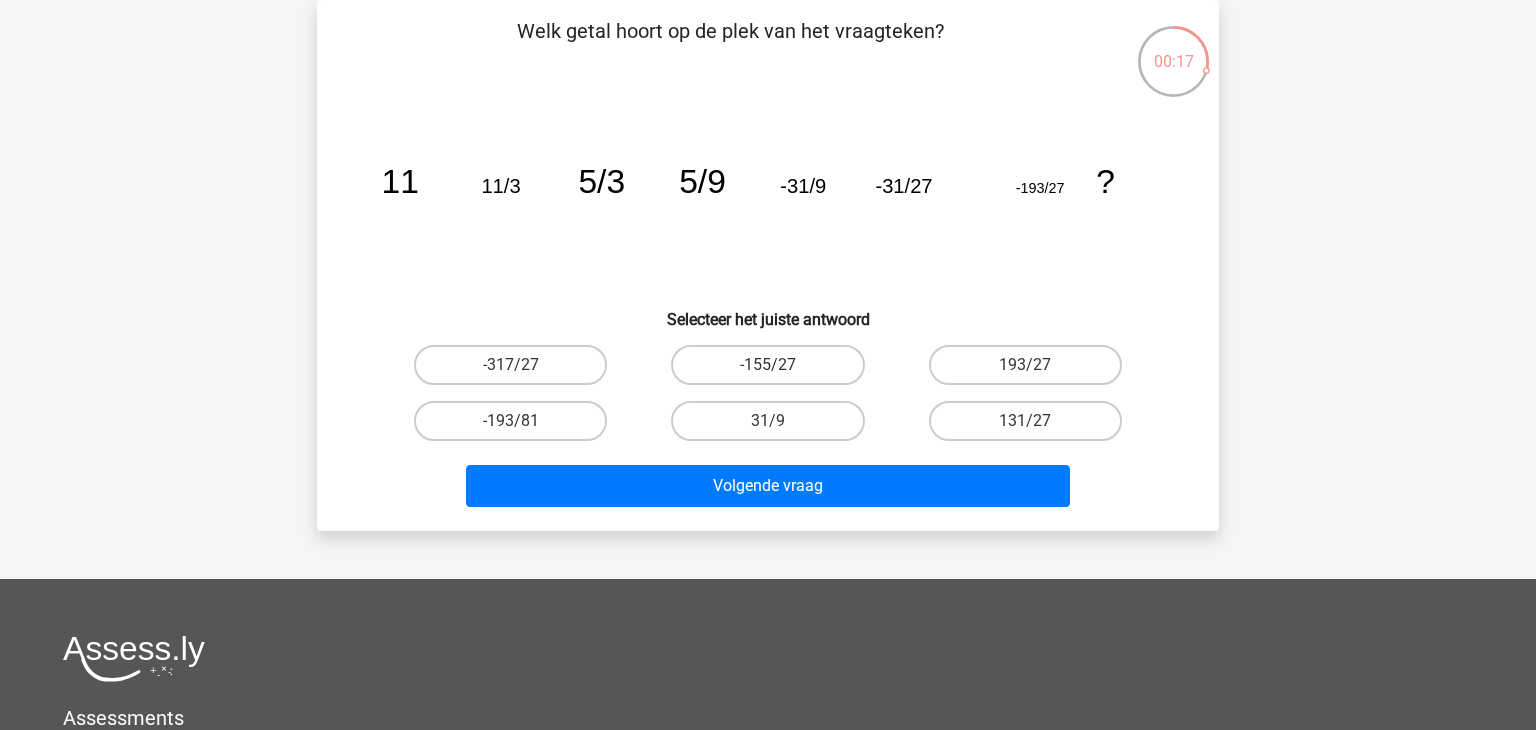 click on "31/9" at bounding box center (774, 427) 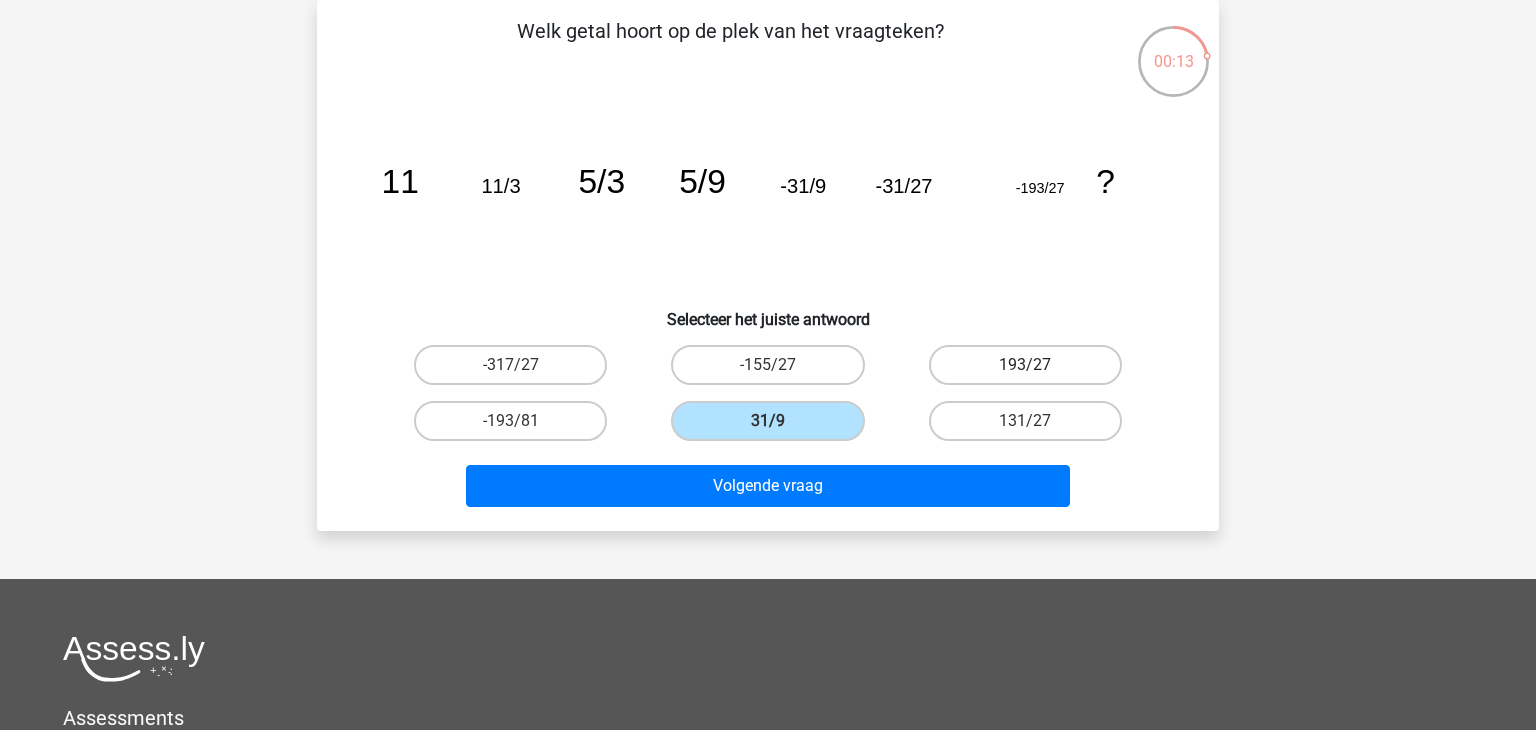 click on "193/27" at bounding box center (1025, 365) 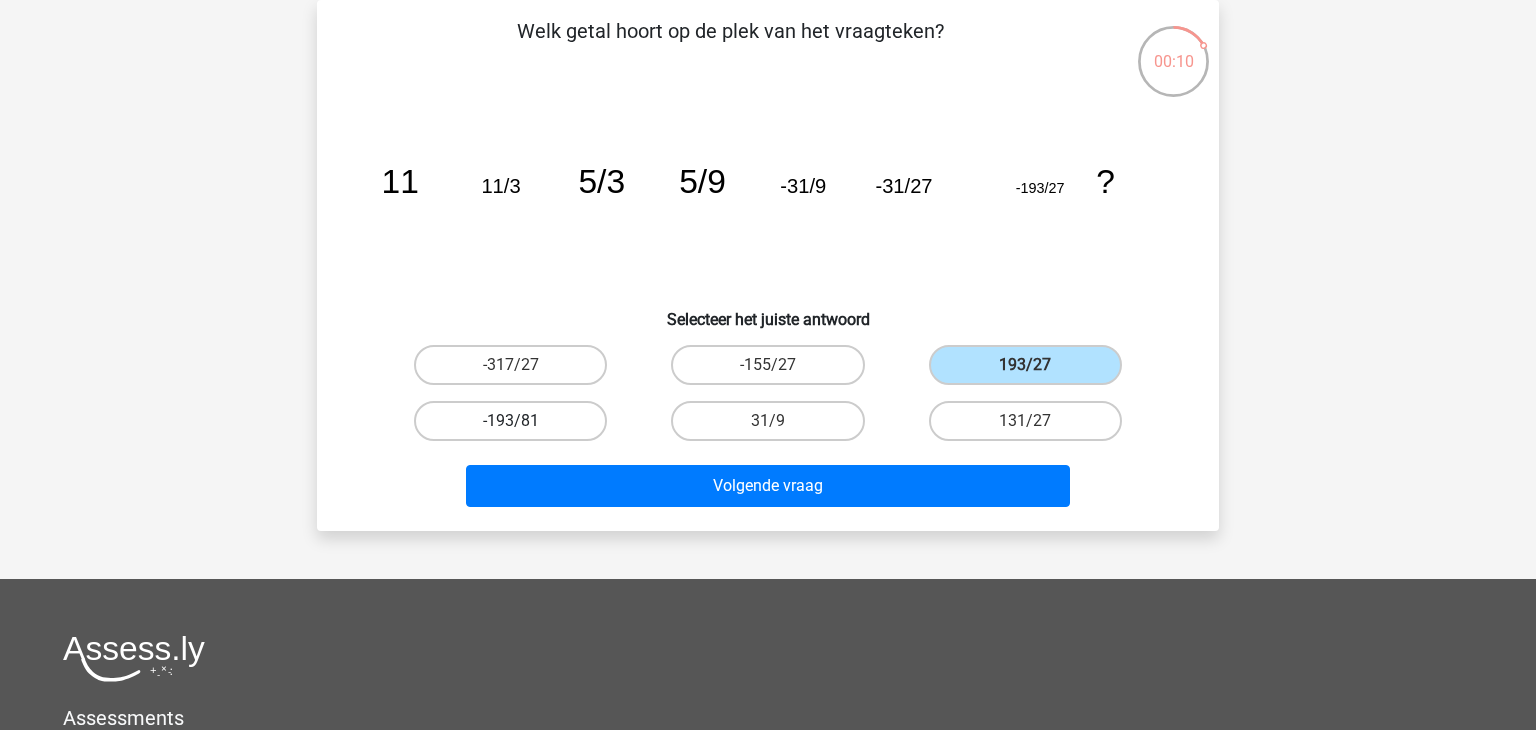 click on "-193/81" at bounding box center [510, 421] 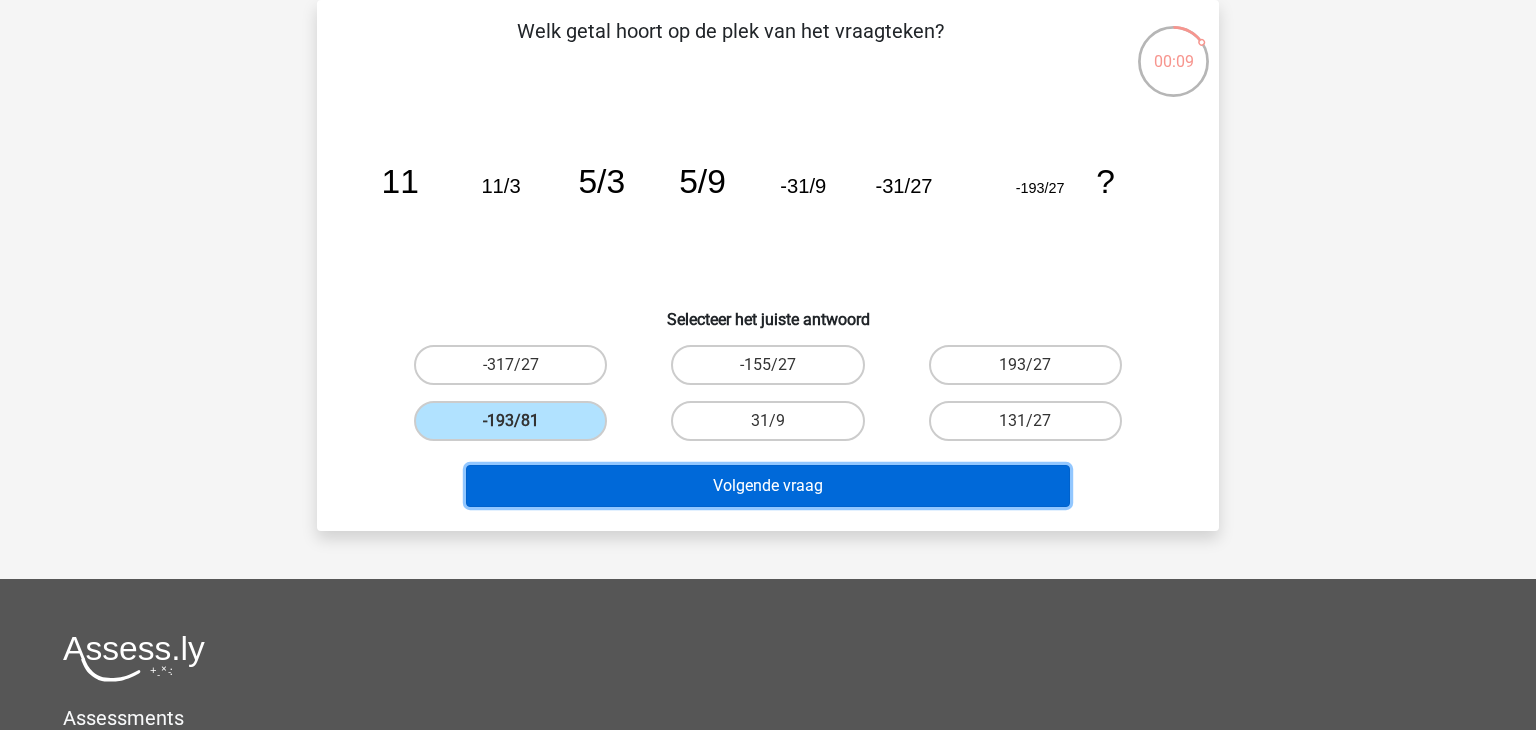 click on "Volgende vraag" at bounding box center (768, 486) 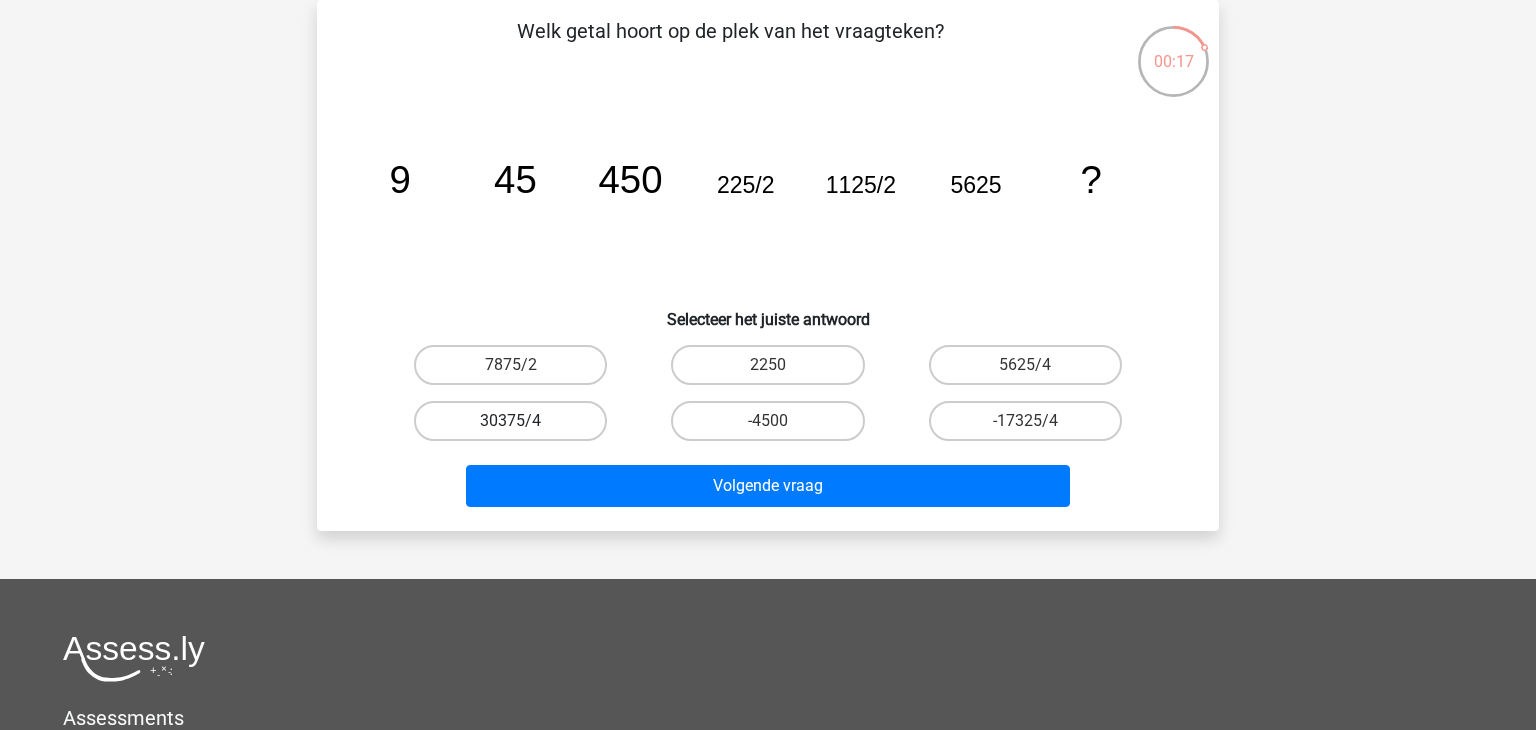 click on "30375/4" at bounding box center (510, 421) 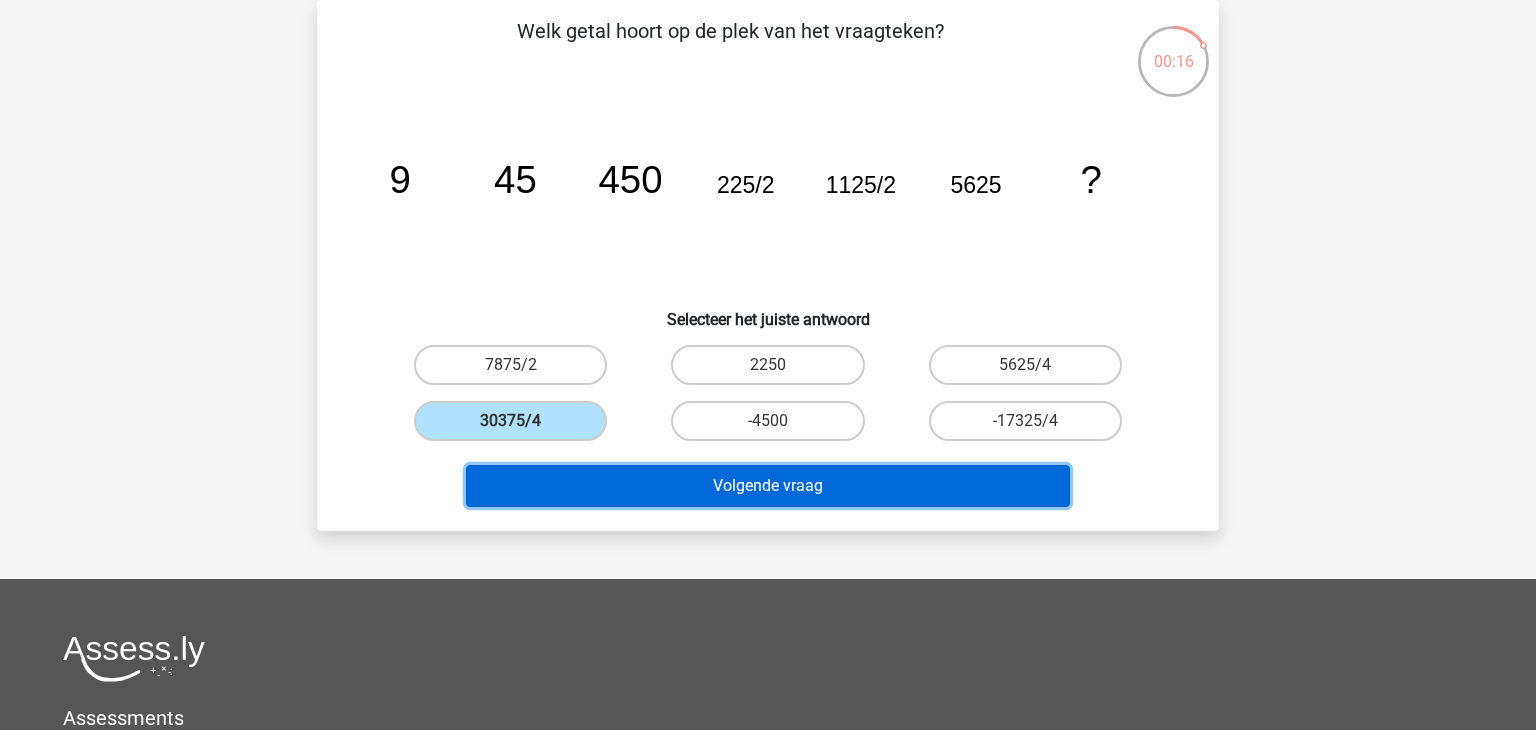 click on "Volgende vraag" at bounding box center (768, 486) 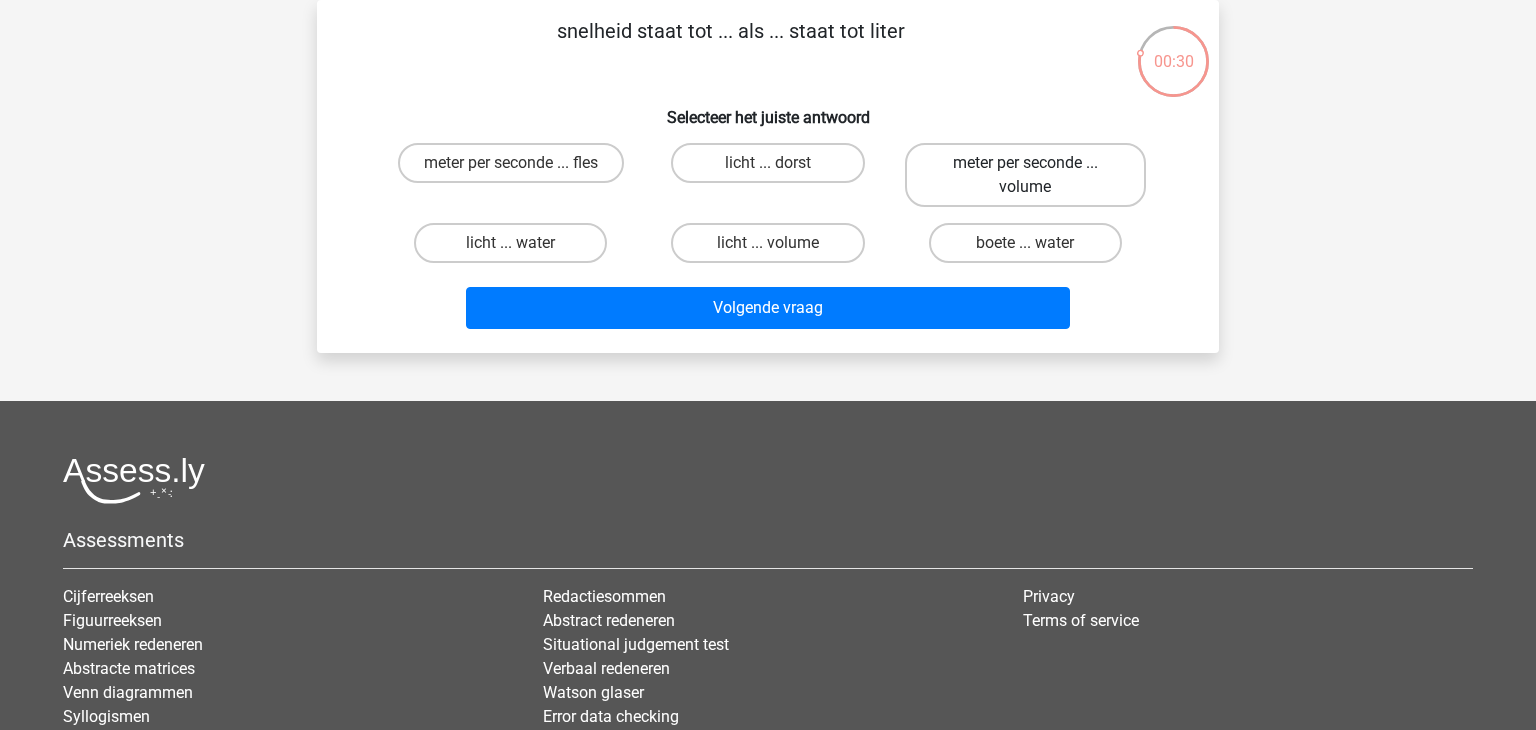 click on "meter per seconde ... volume" at bounding box center [1025, 175] 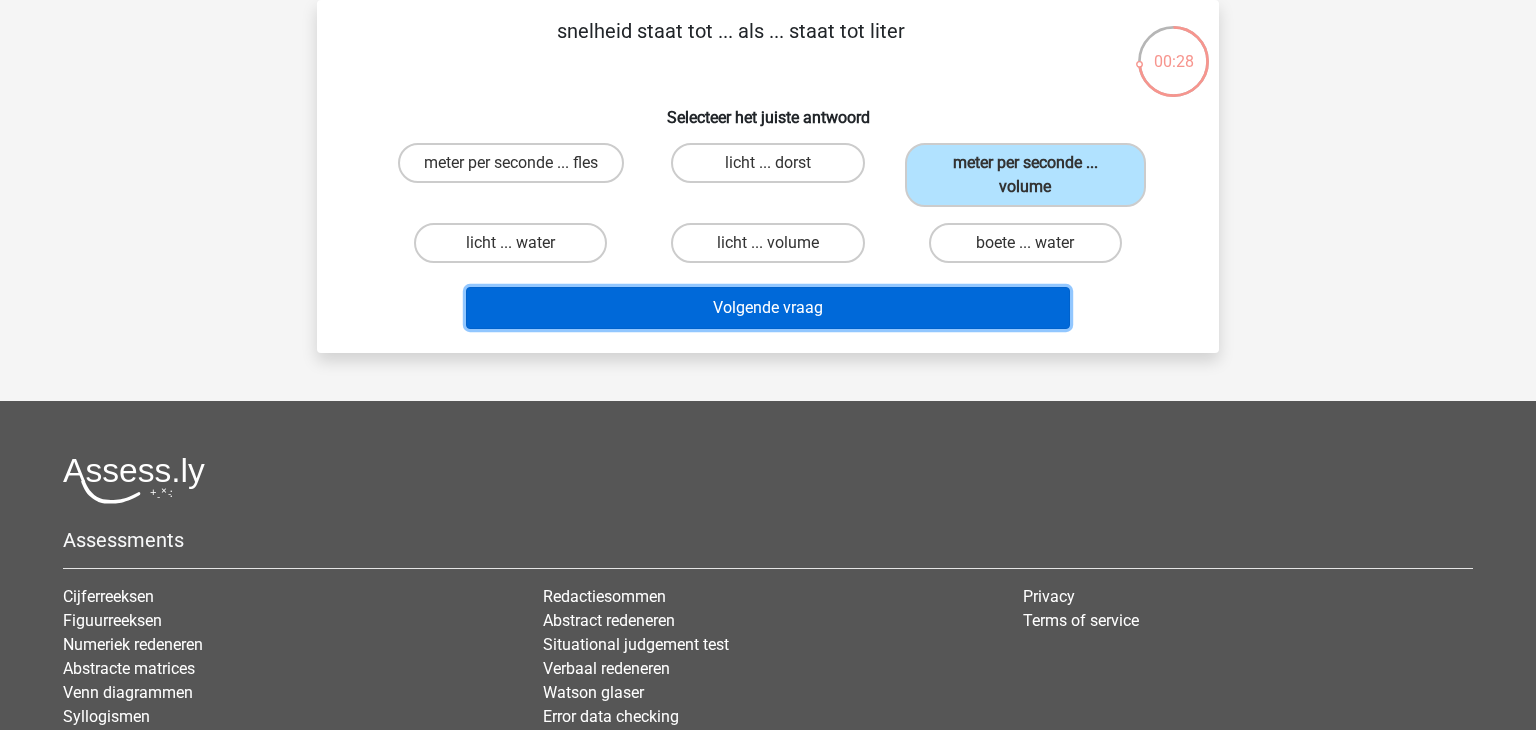 click on "Volgende vraag" at bounding box center [768, 308] 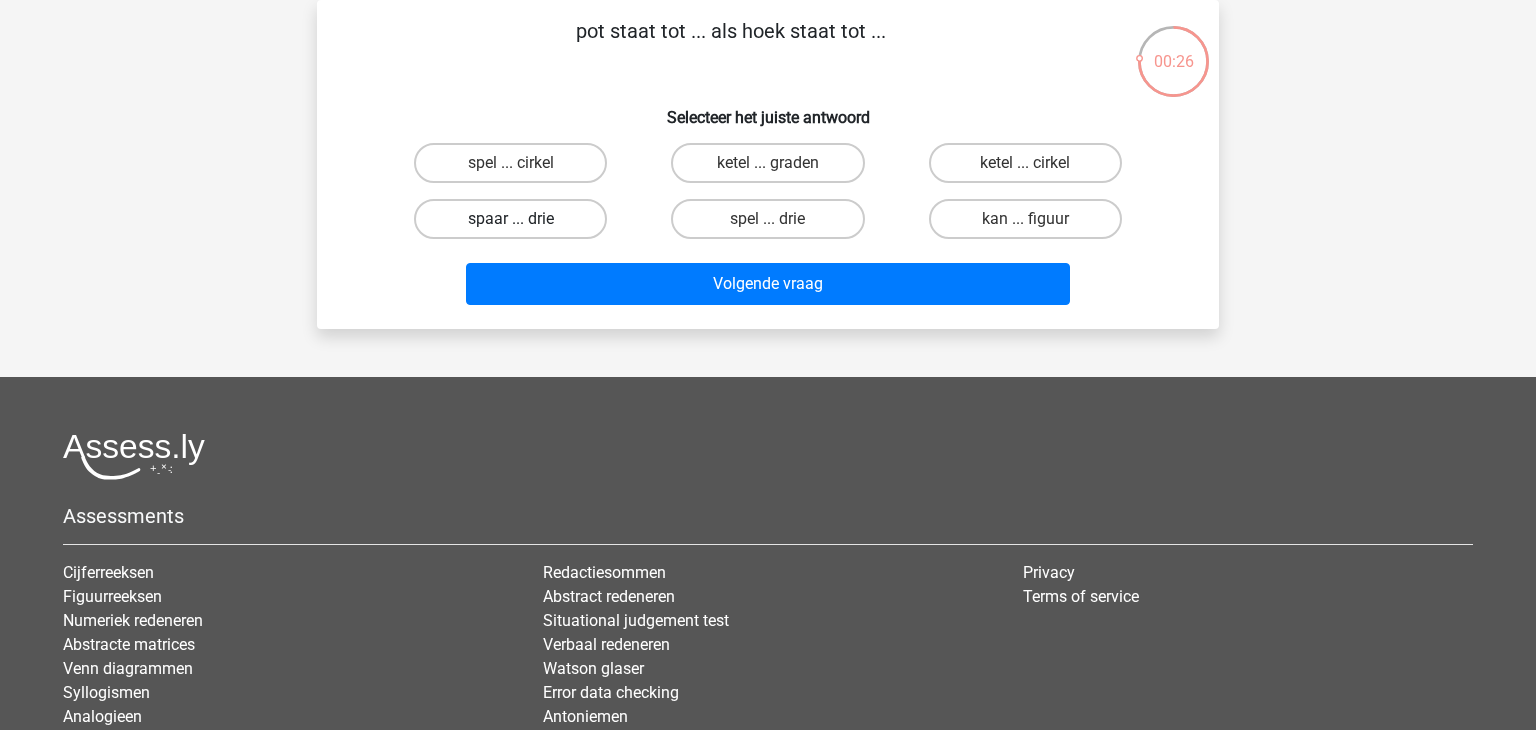 click on "spaar ... drie" at bounding box center [510, 219] 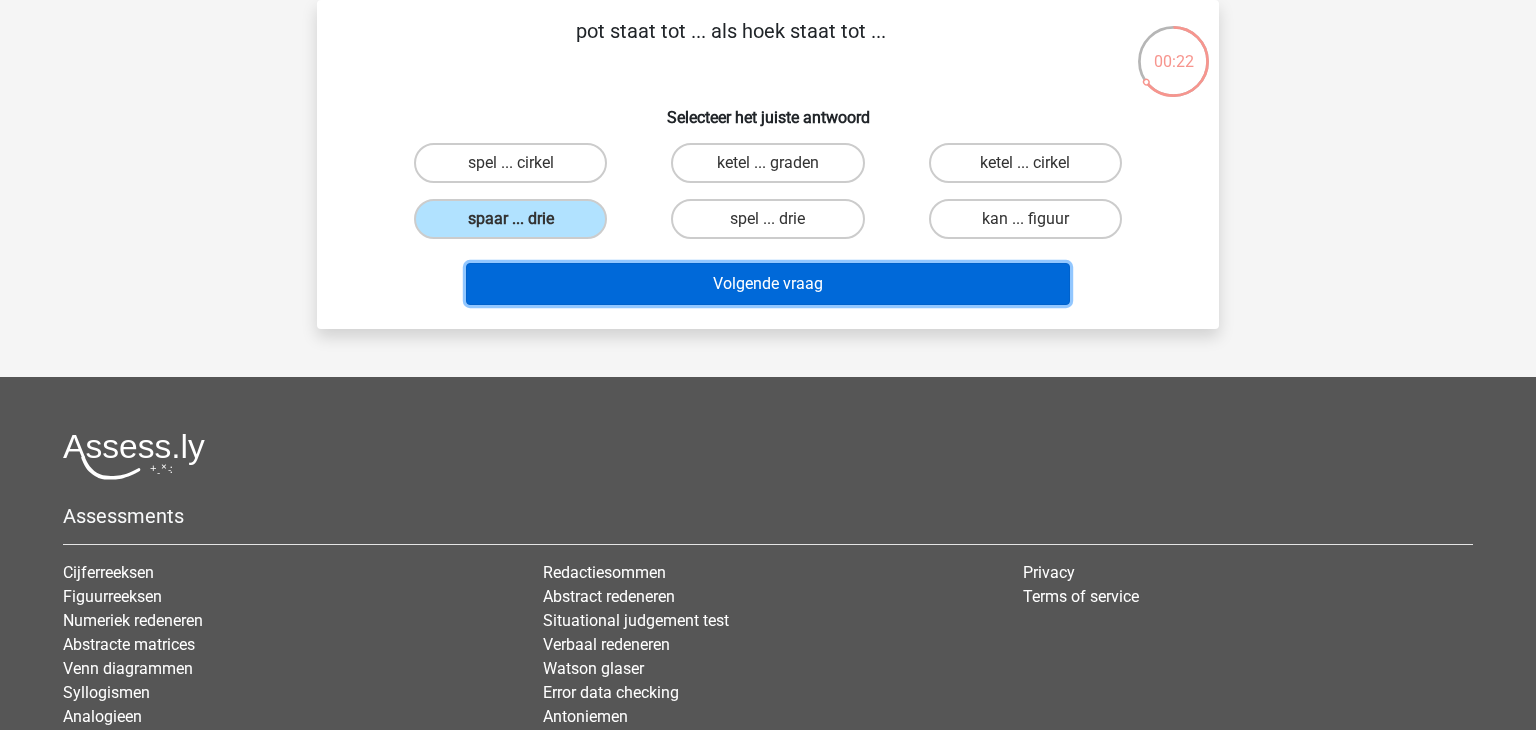 click on "Volgende vraag" at bounding box center [768, 284] 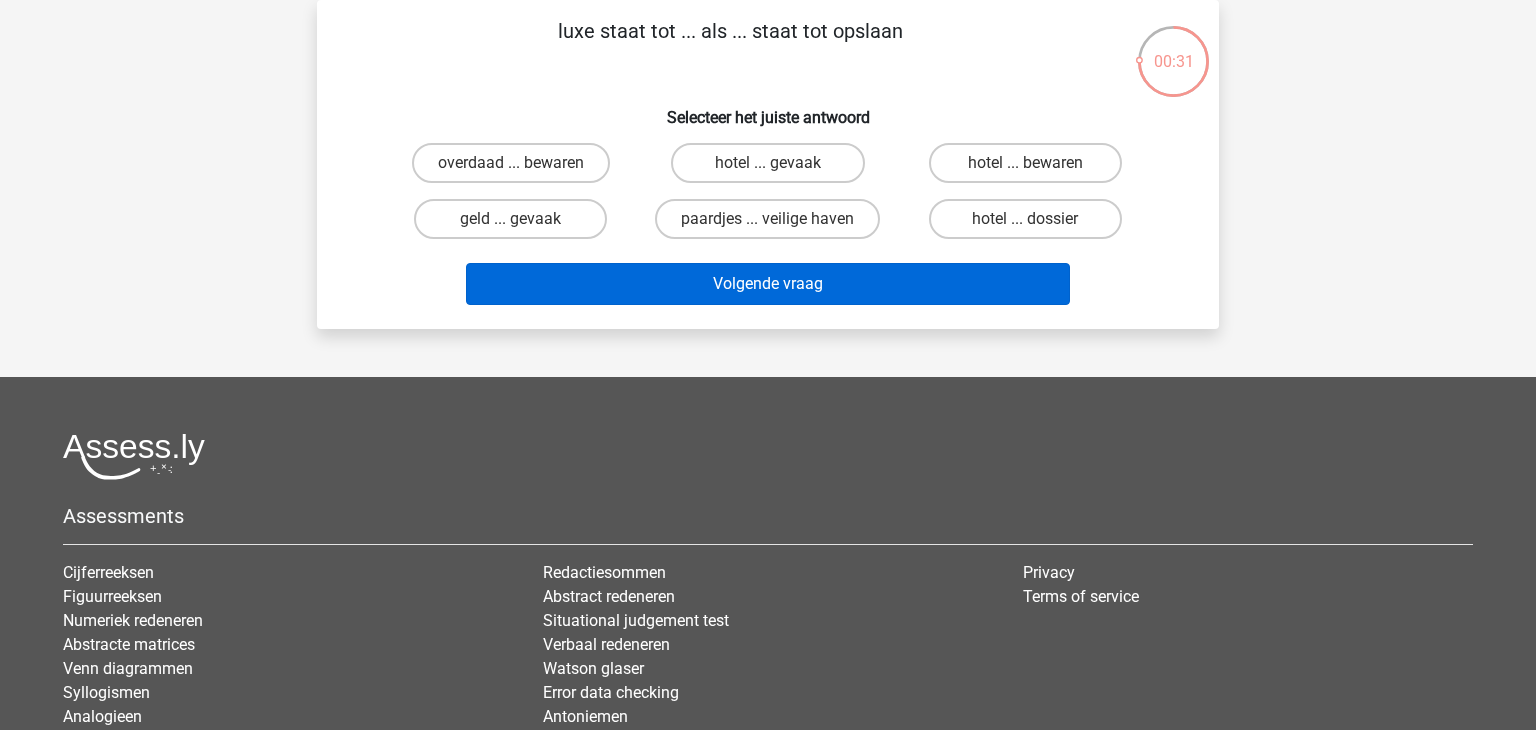 scroll, scrollTop: 0, scrollLeft: 0, axis: both 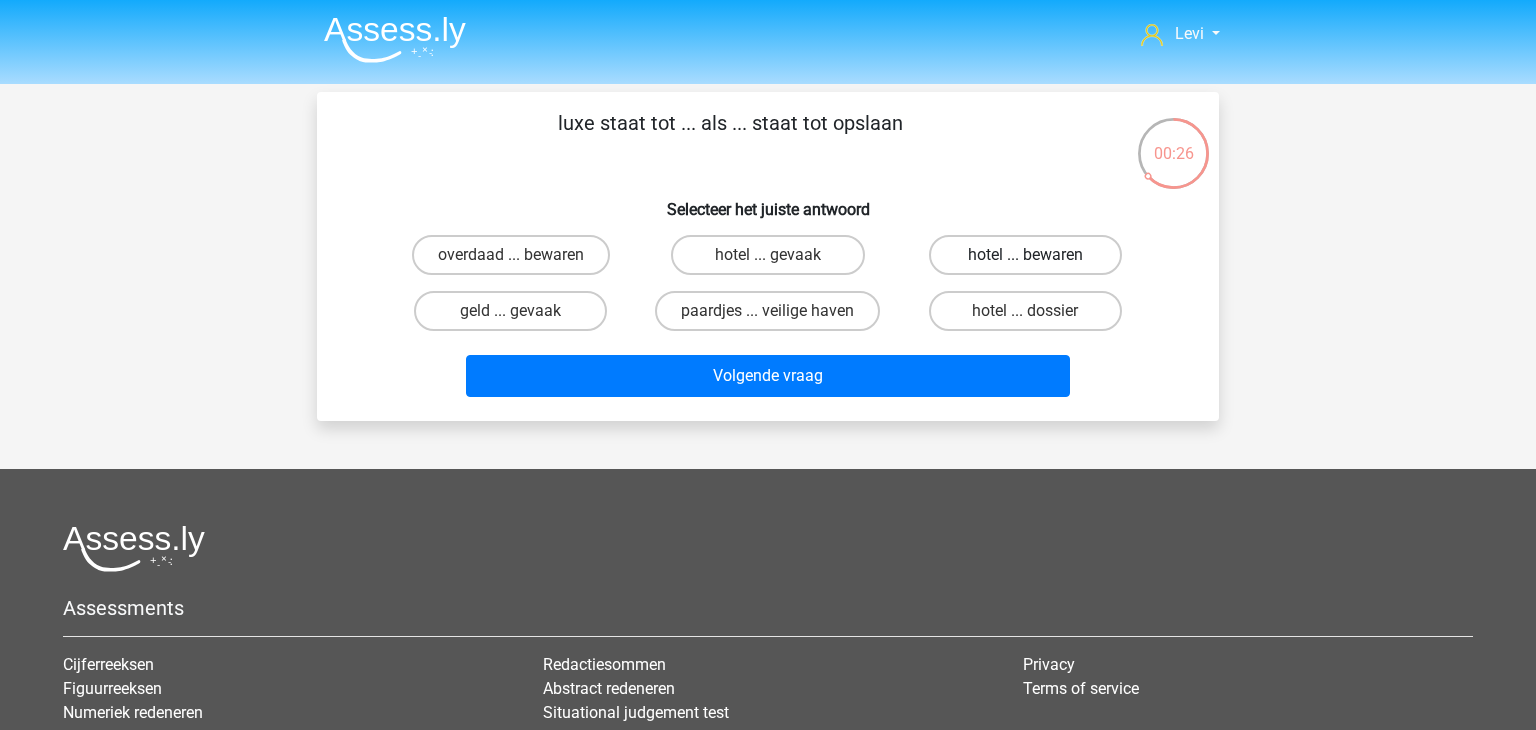 click on "hotel ... bewaren" at bounding box center [1025, 255] 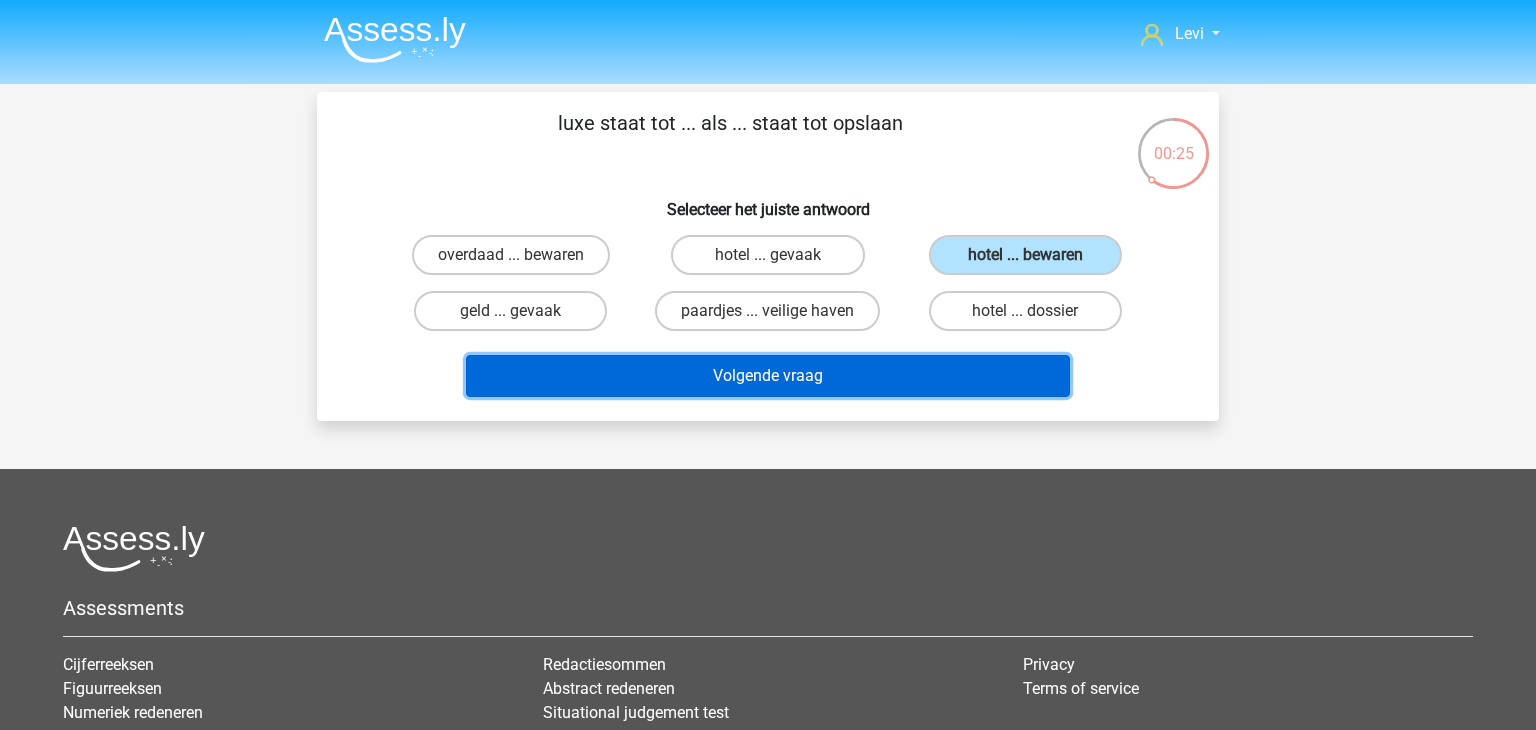 click on "Volgende vraag" at bounding box center (768, 376) 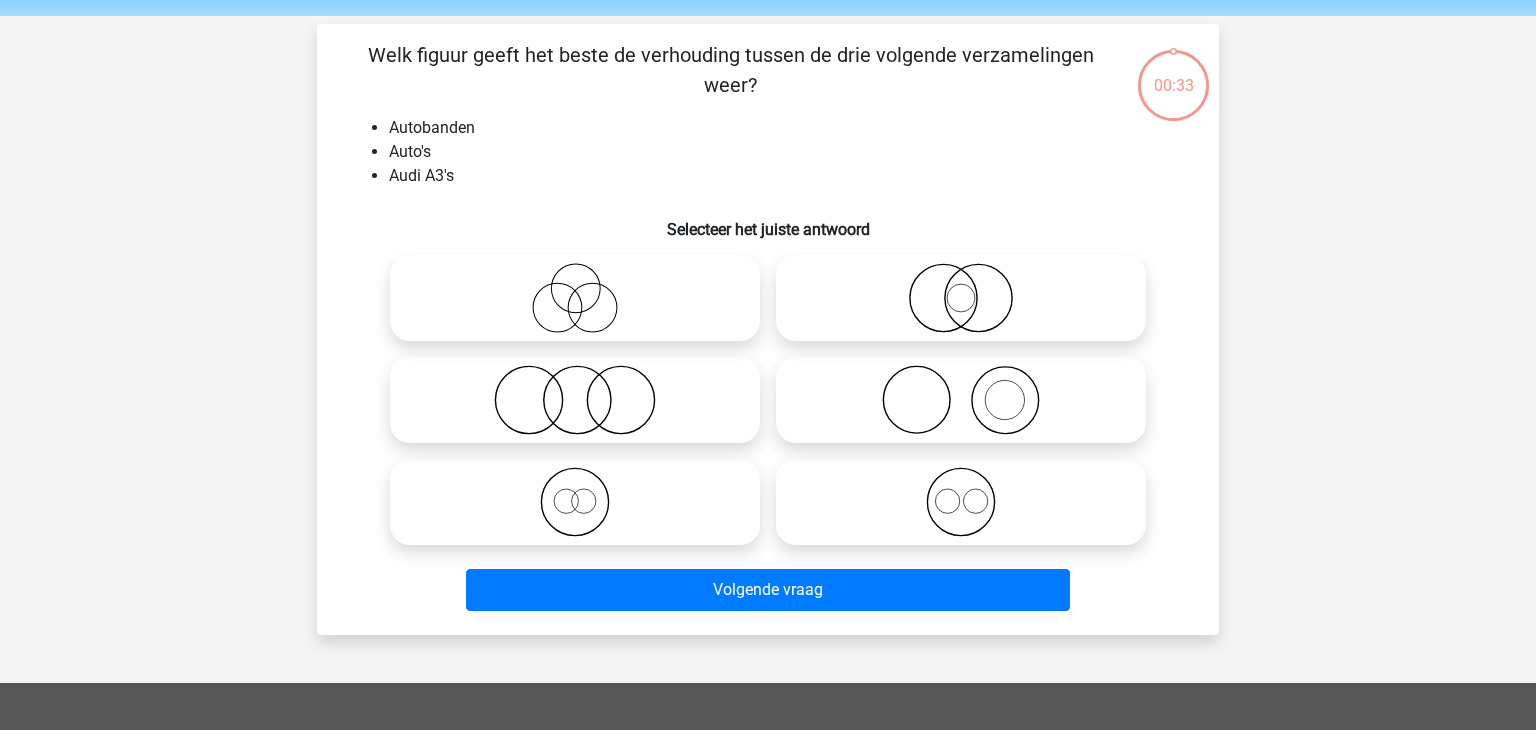 scroll, scrollTop: 92, scrollLeft: 0, axis: vertical 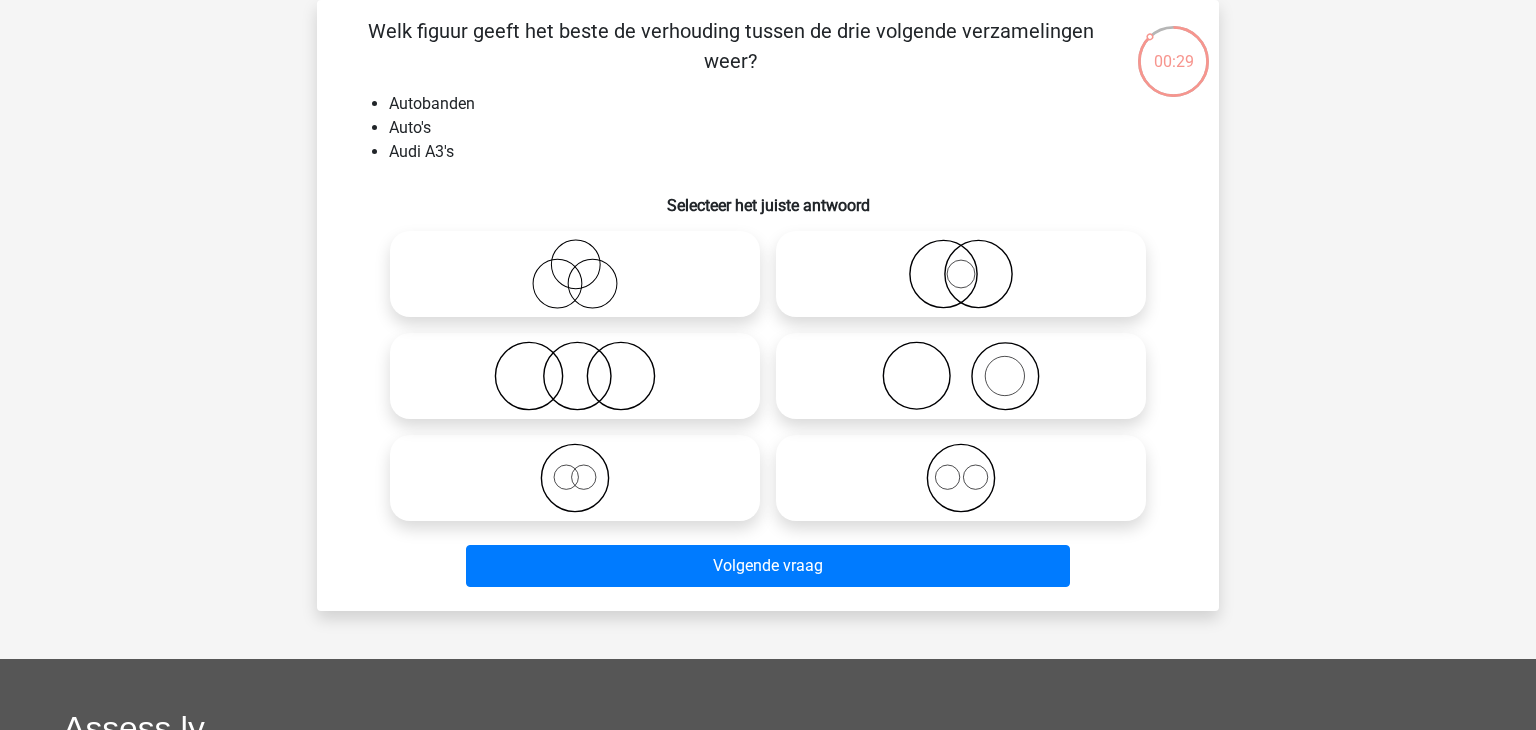 click 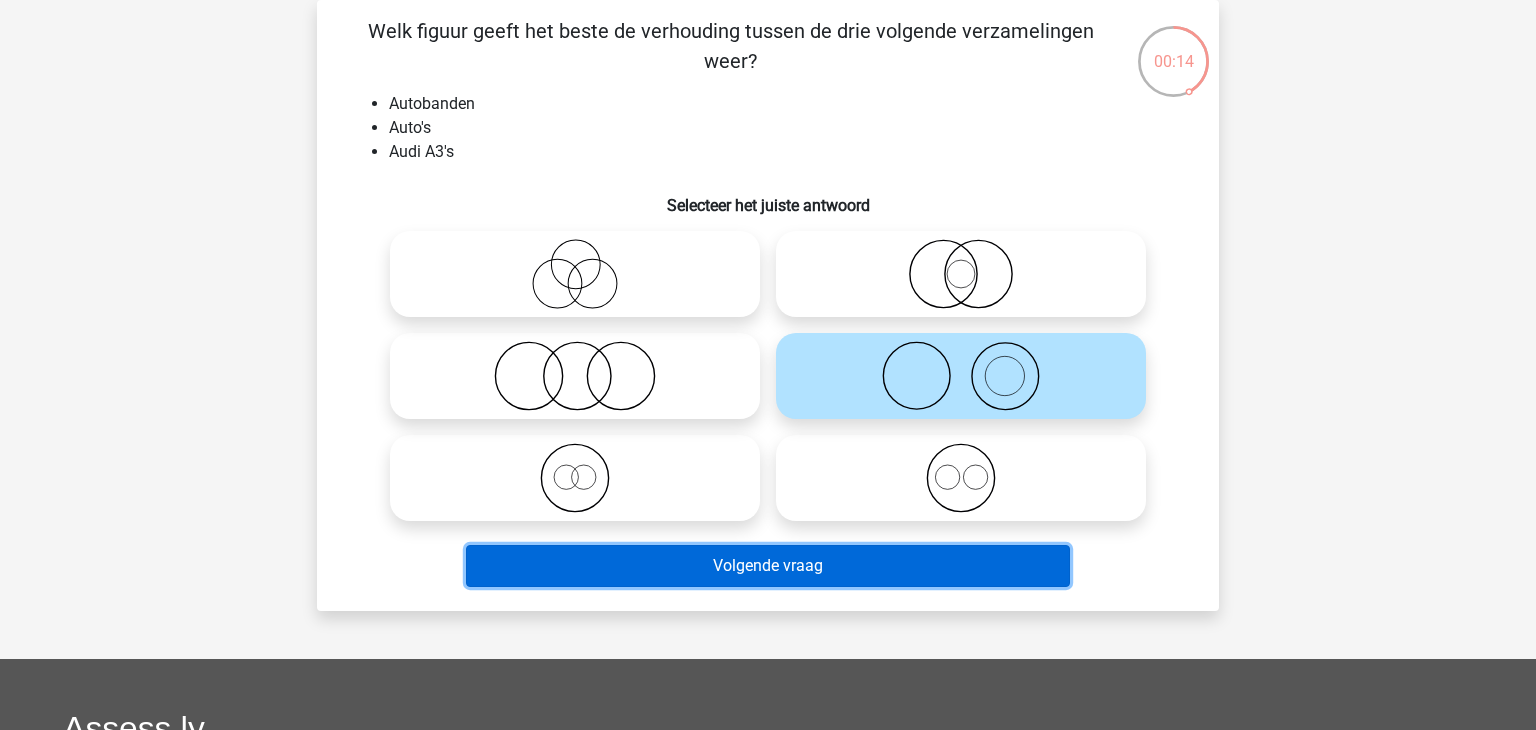 click on "Volgende vraag" at bounding box center (768, 566) 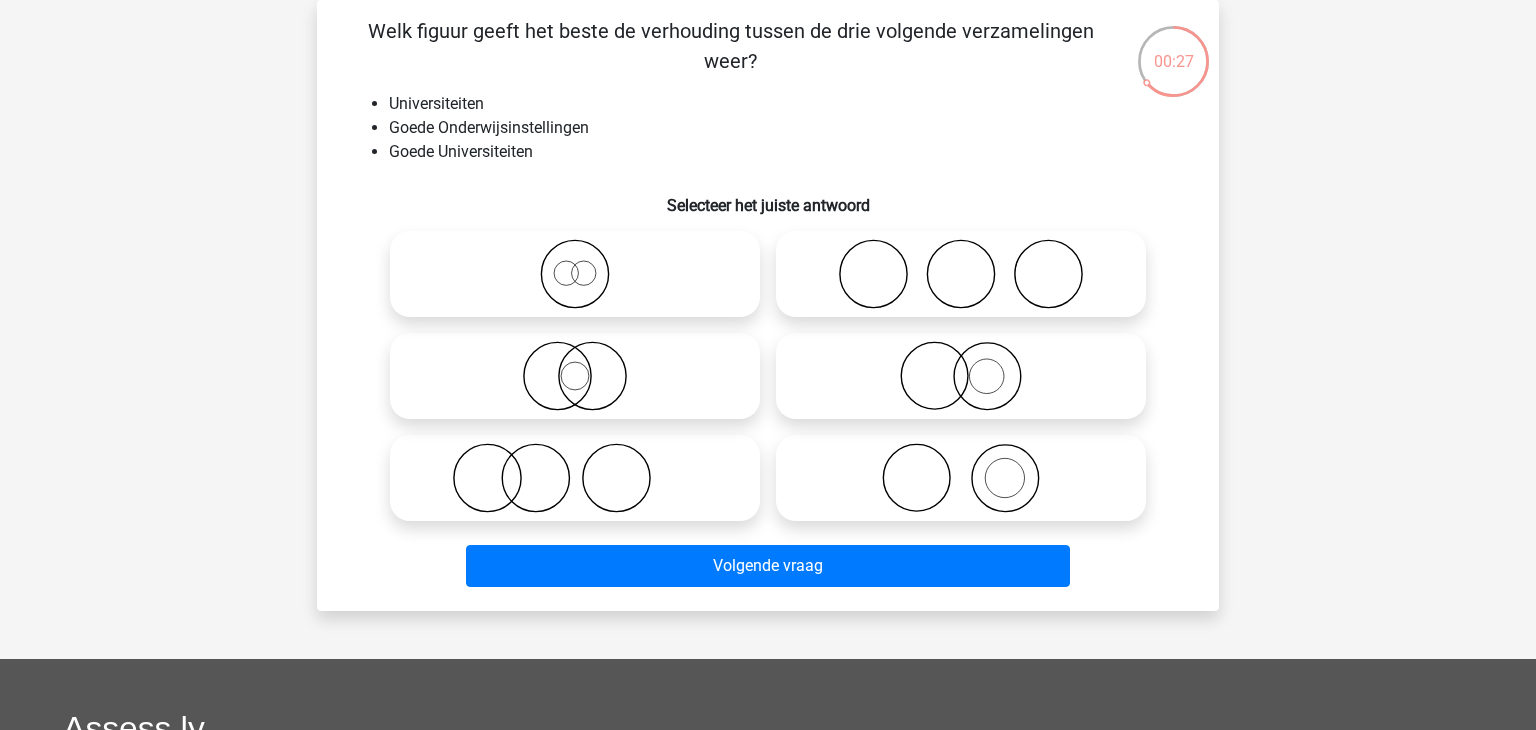 click 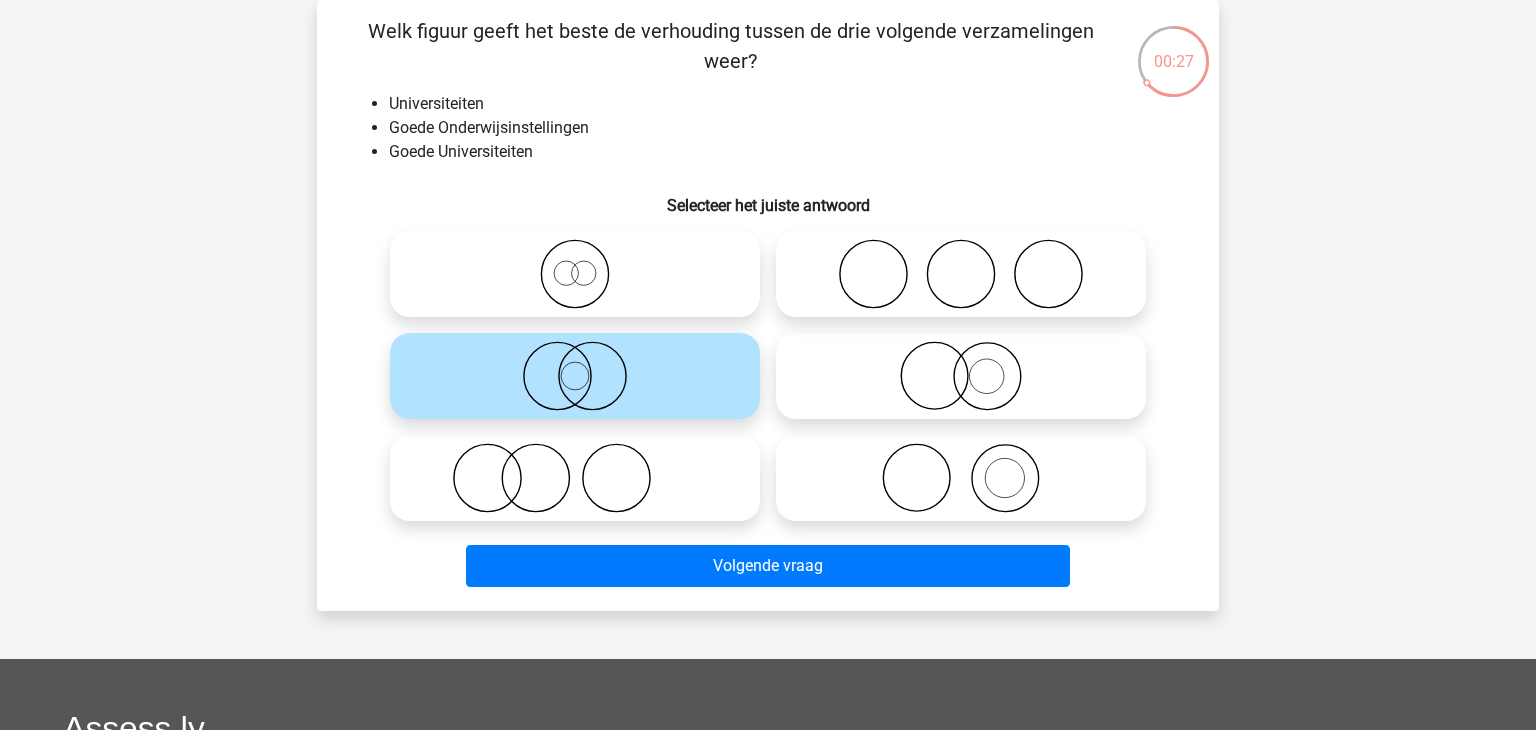 click 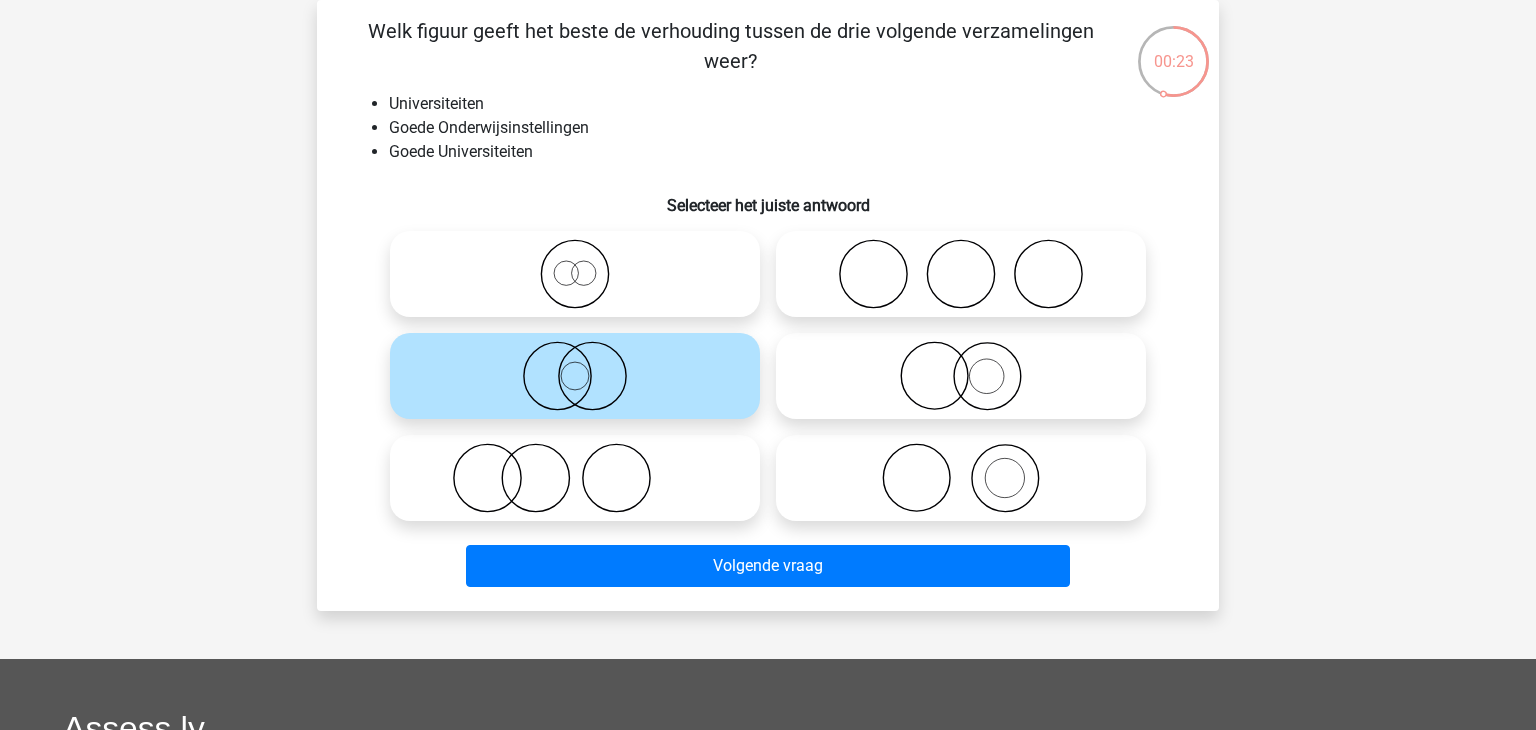 click 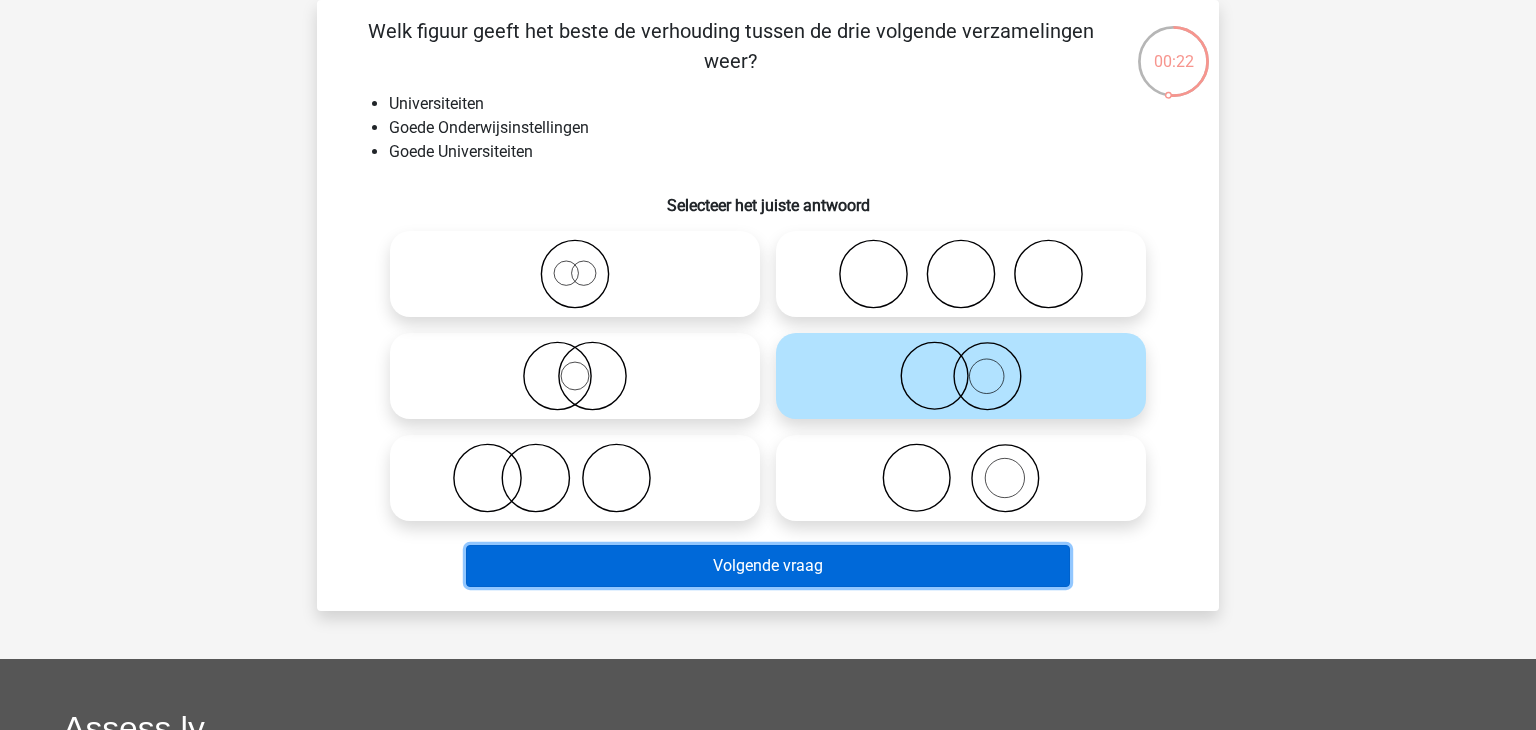 click on "Volgende vraag" at bounding box center [768, 566] 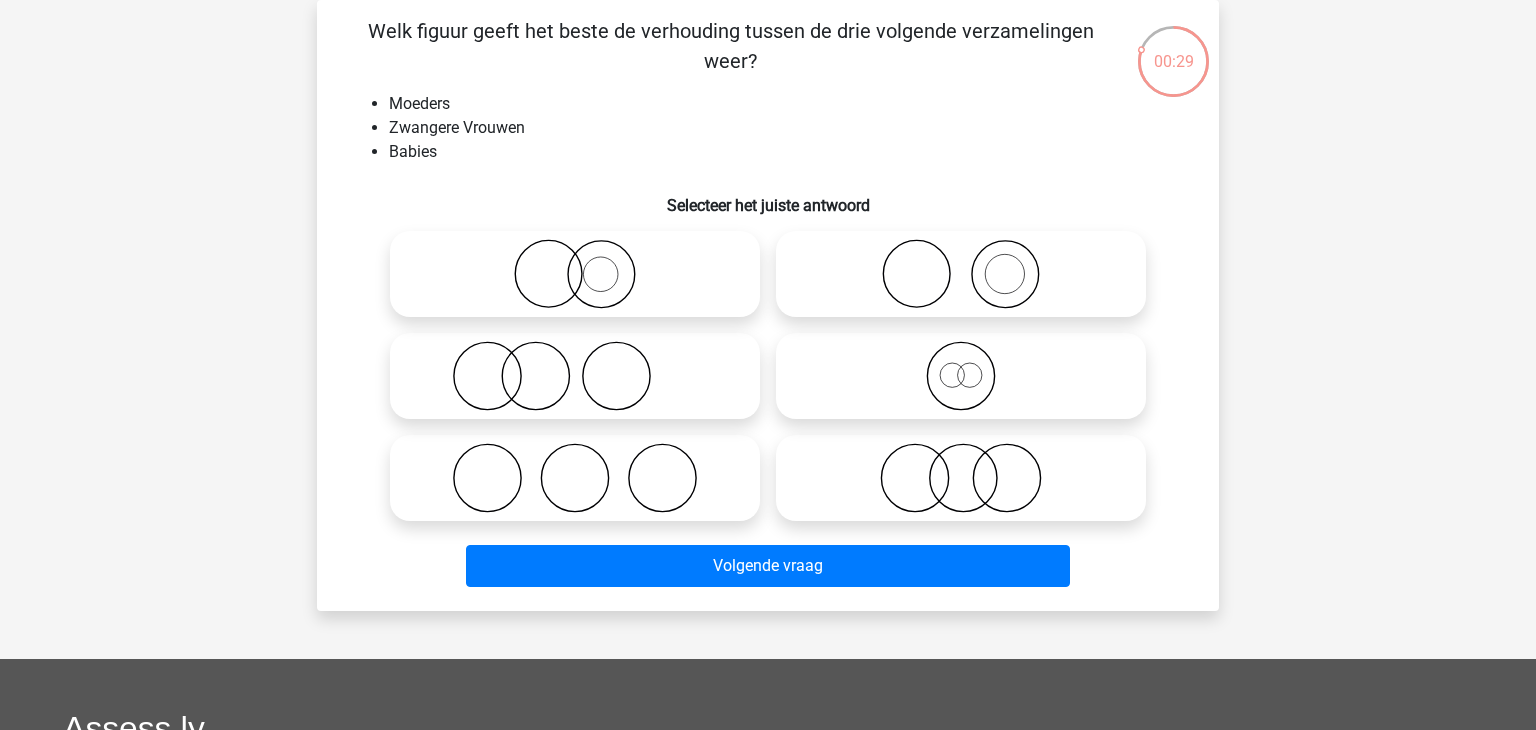 click 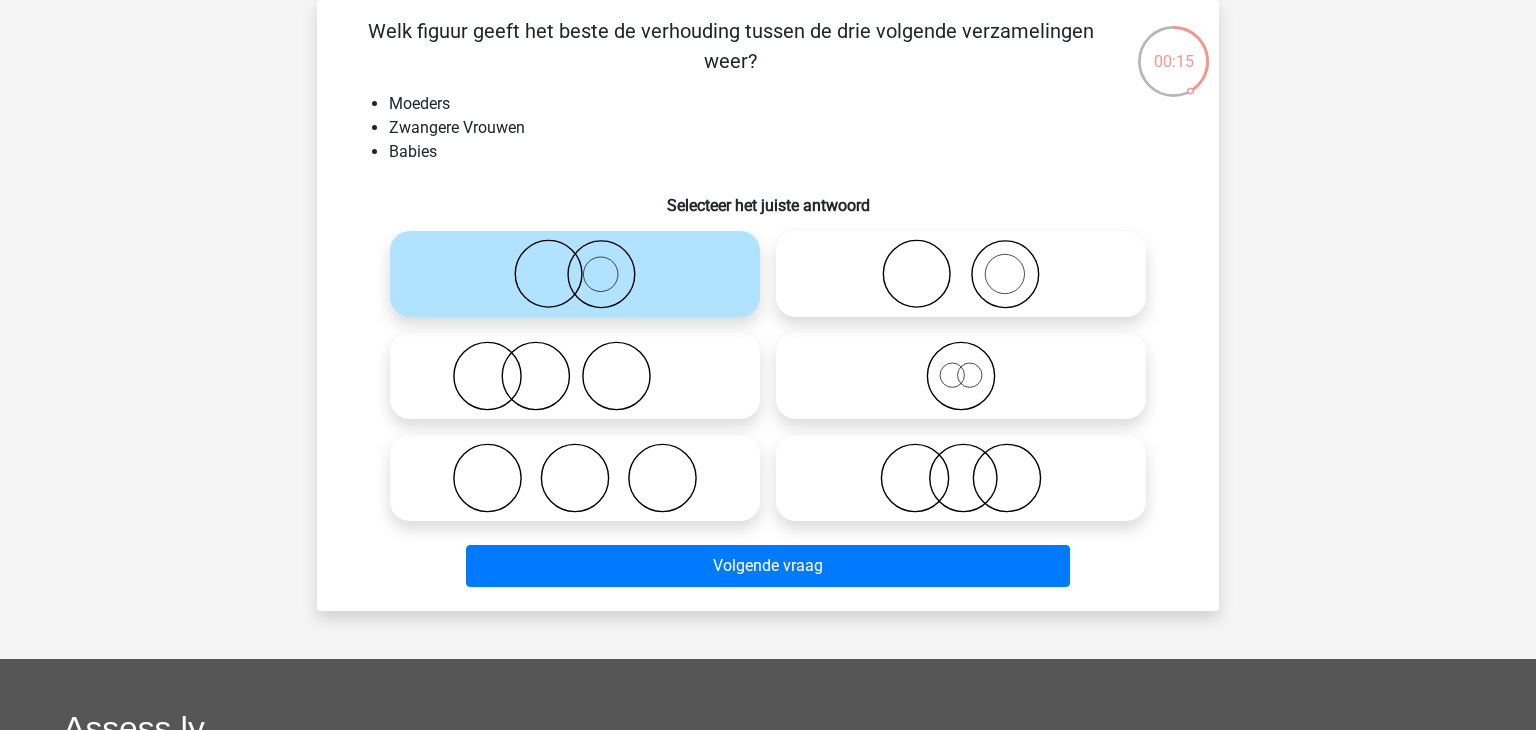 click 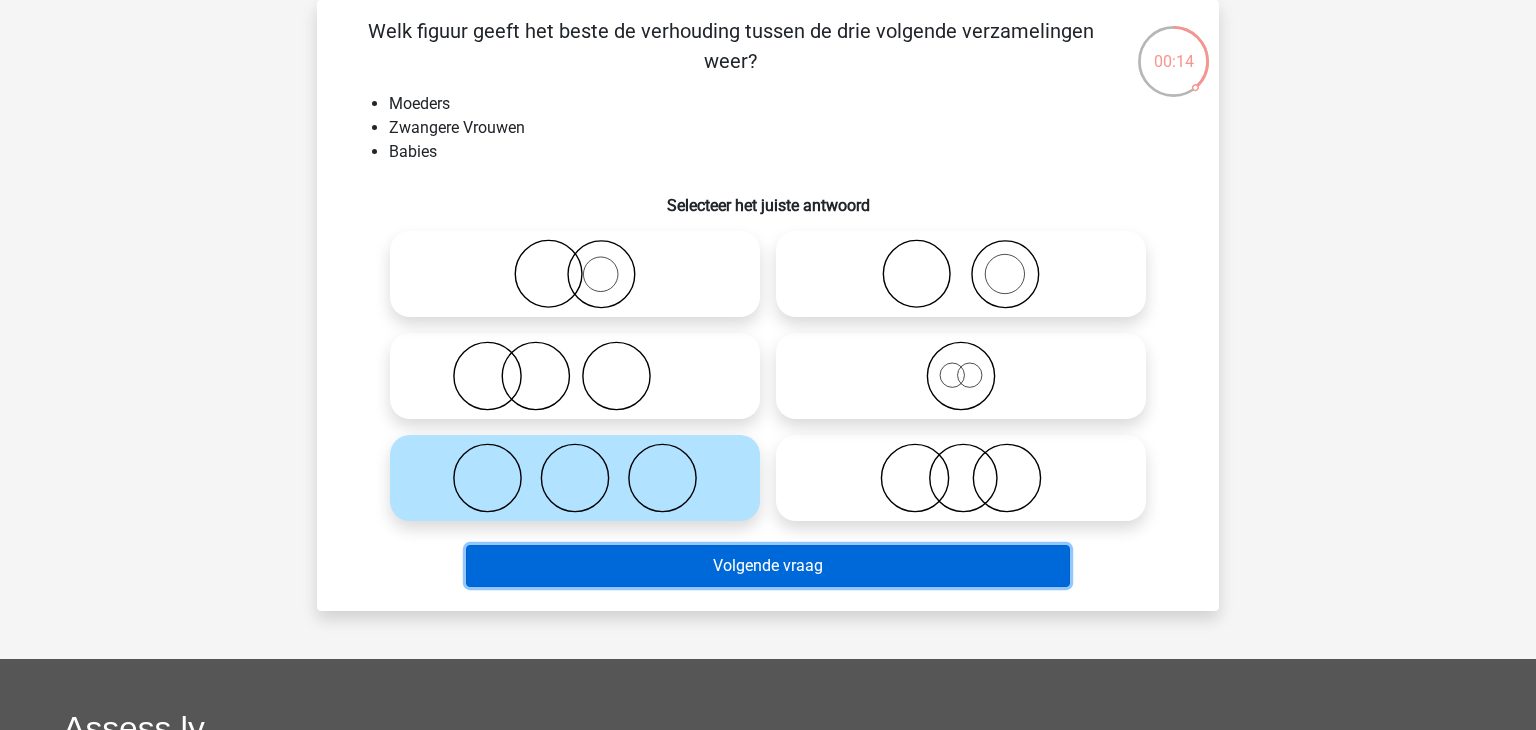 click on "Volgende vraag" at bounding box center (768, 566) 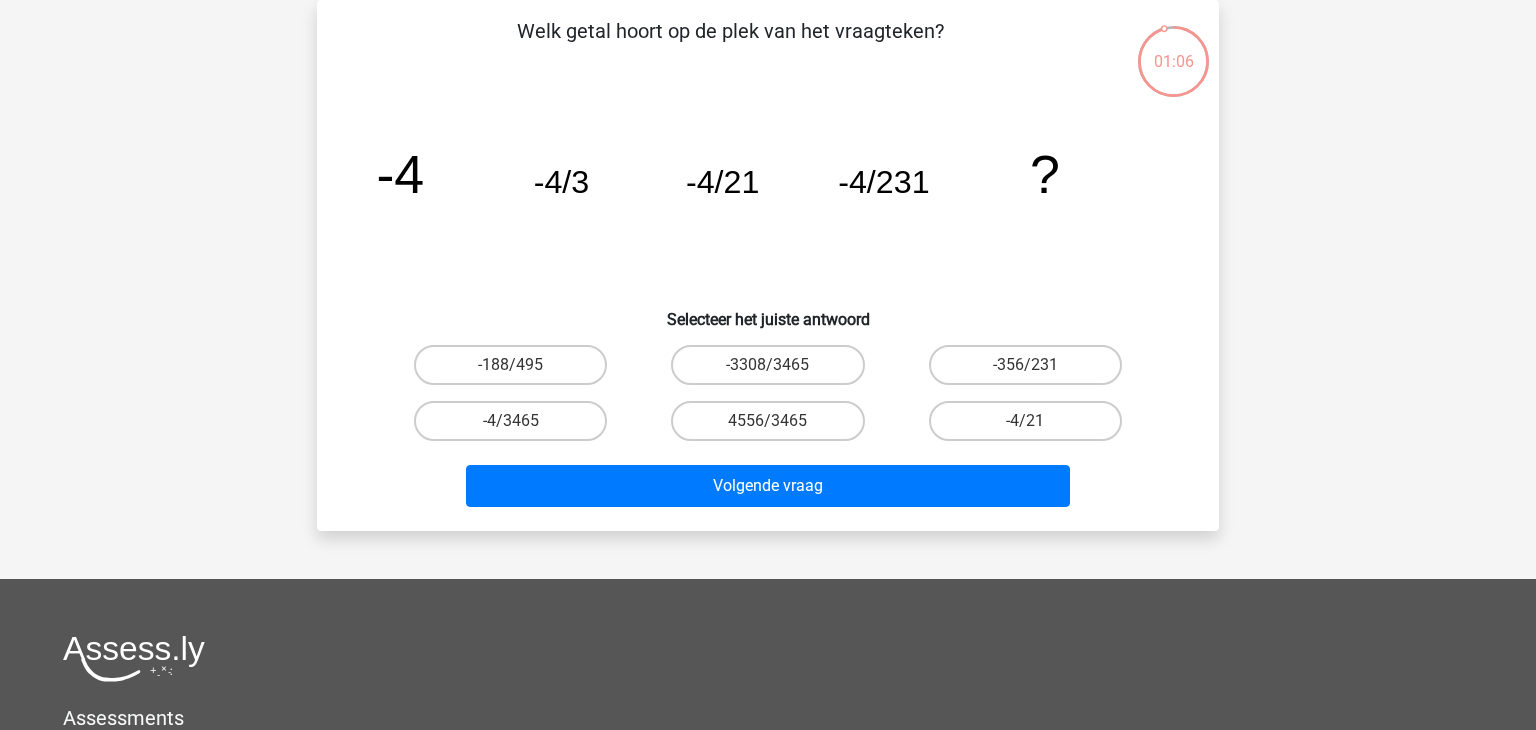 click on "Levi
Levivermaat@gmail.com" at bounding box center [768, 507] 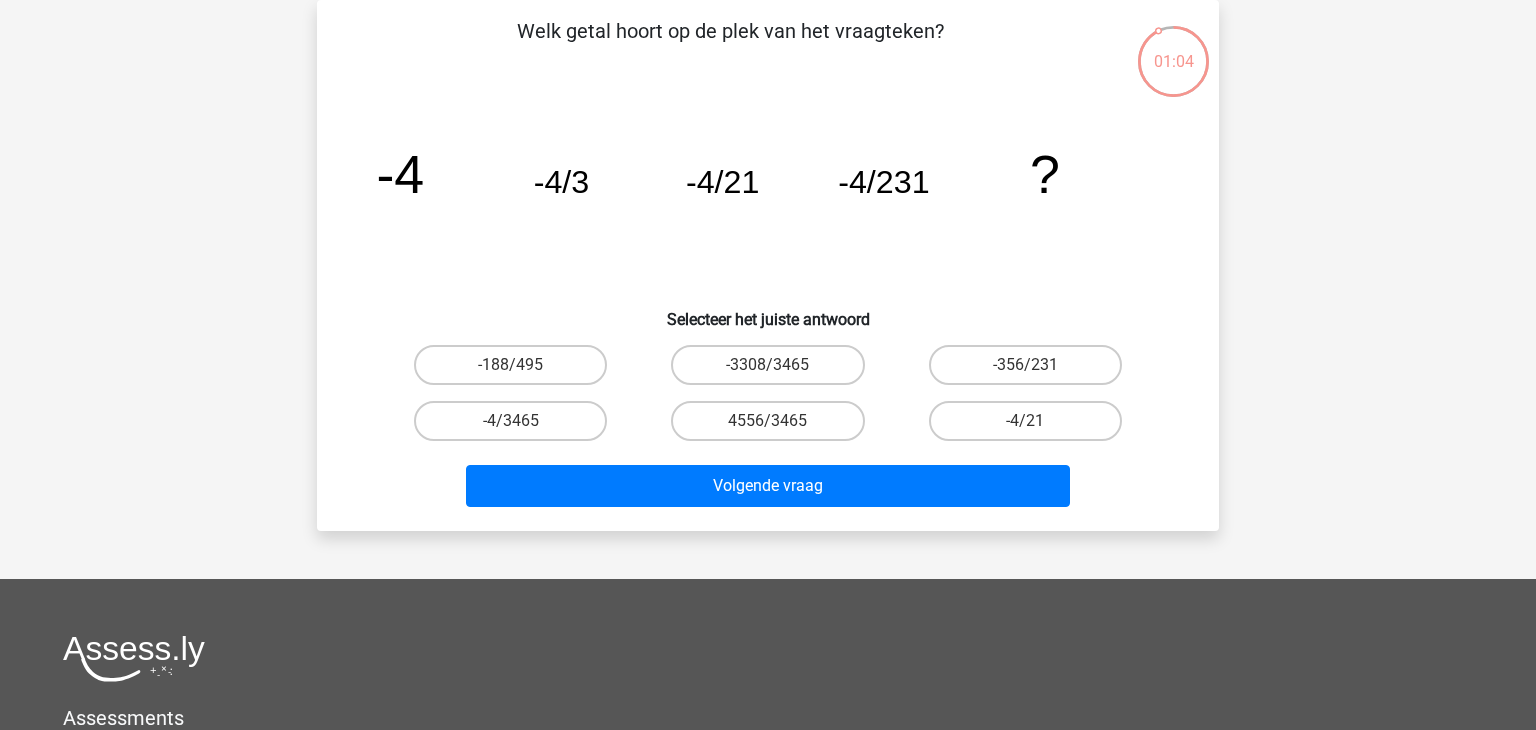 click on "Levi
Levivermaat@gmail.com" at bounding box center [768, 507] 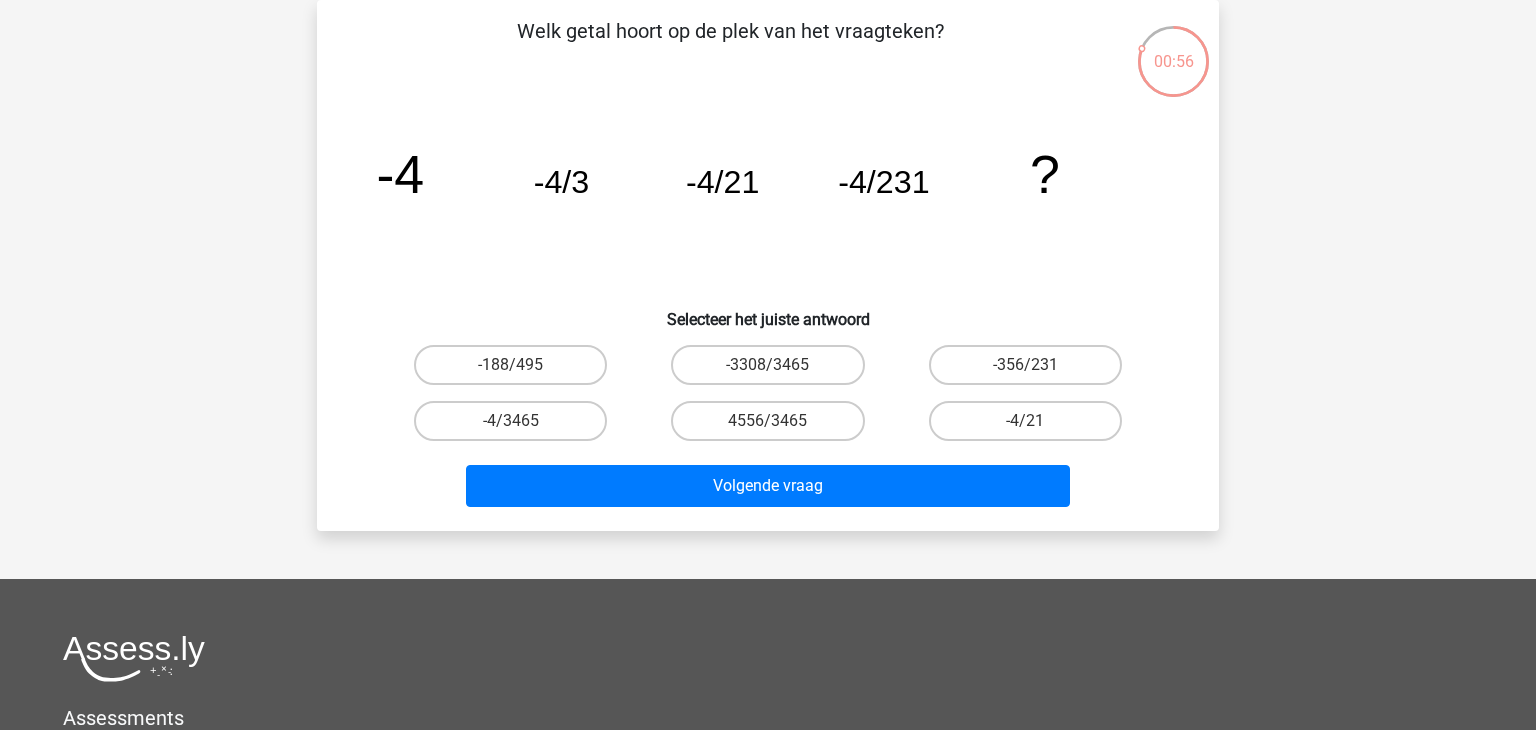 click on "Levi
Levivermaat@gmail.com" at bounding box center (768, 507) 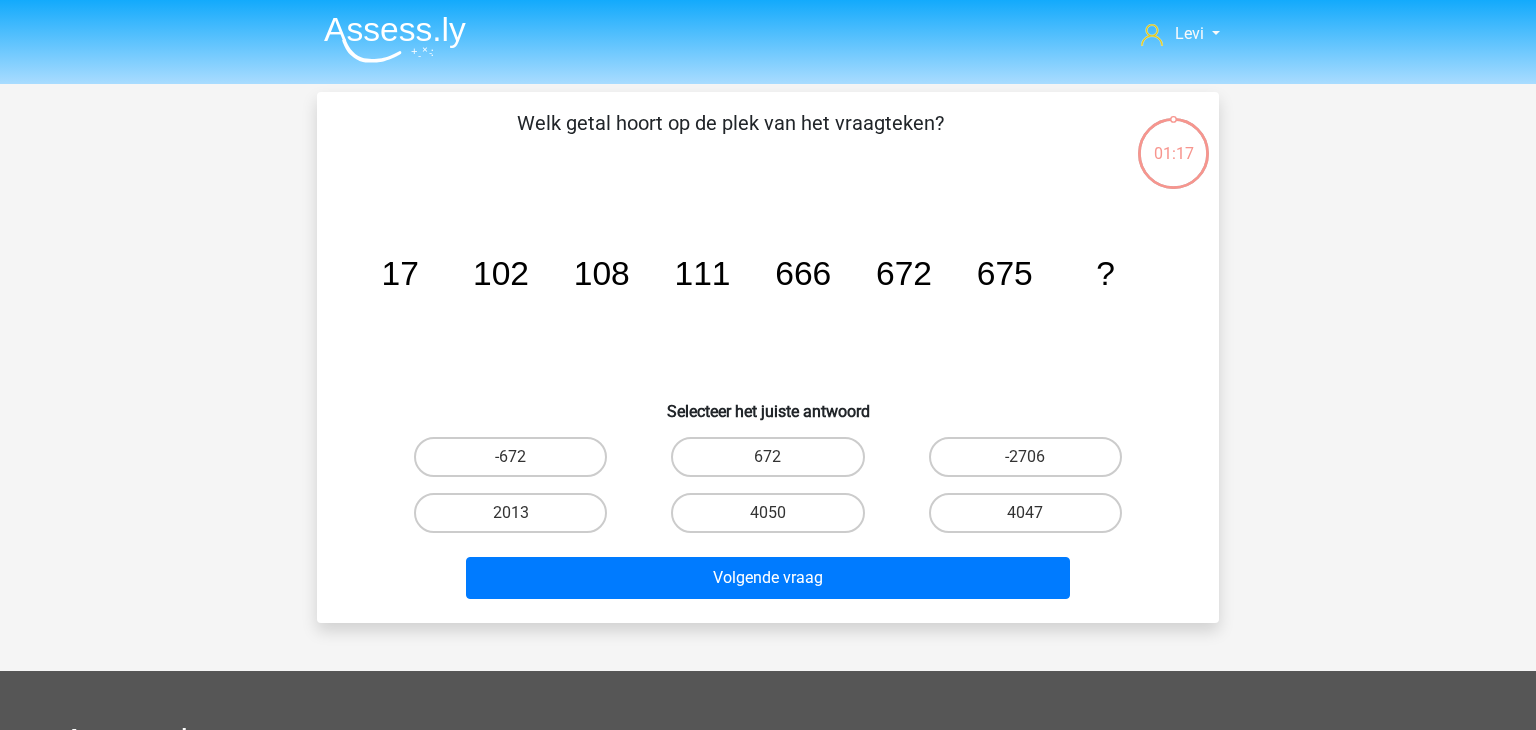 scroll, scrollTop: 0, scrollLeft: 0, axis: both 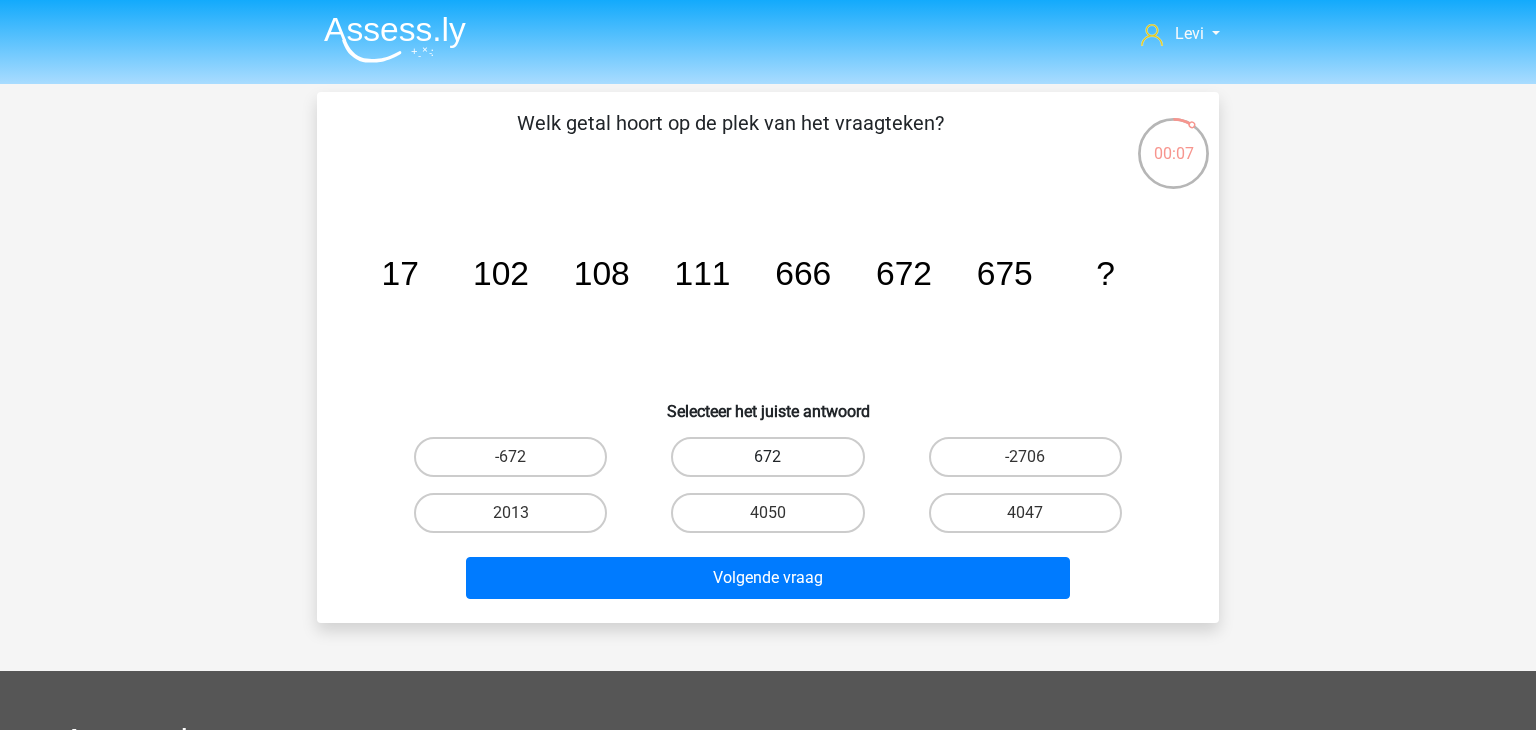 click on "672" at bounding box center (767, 457) 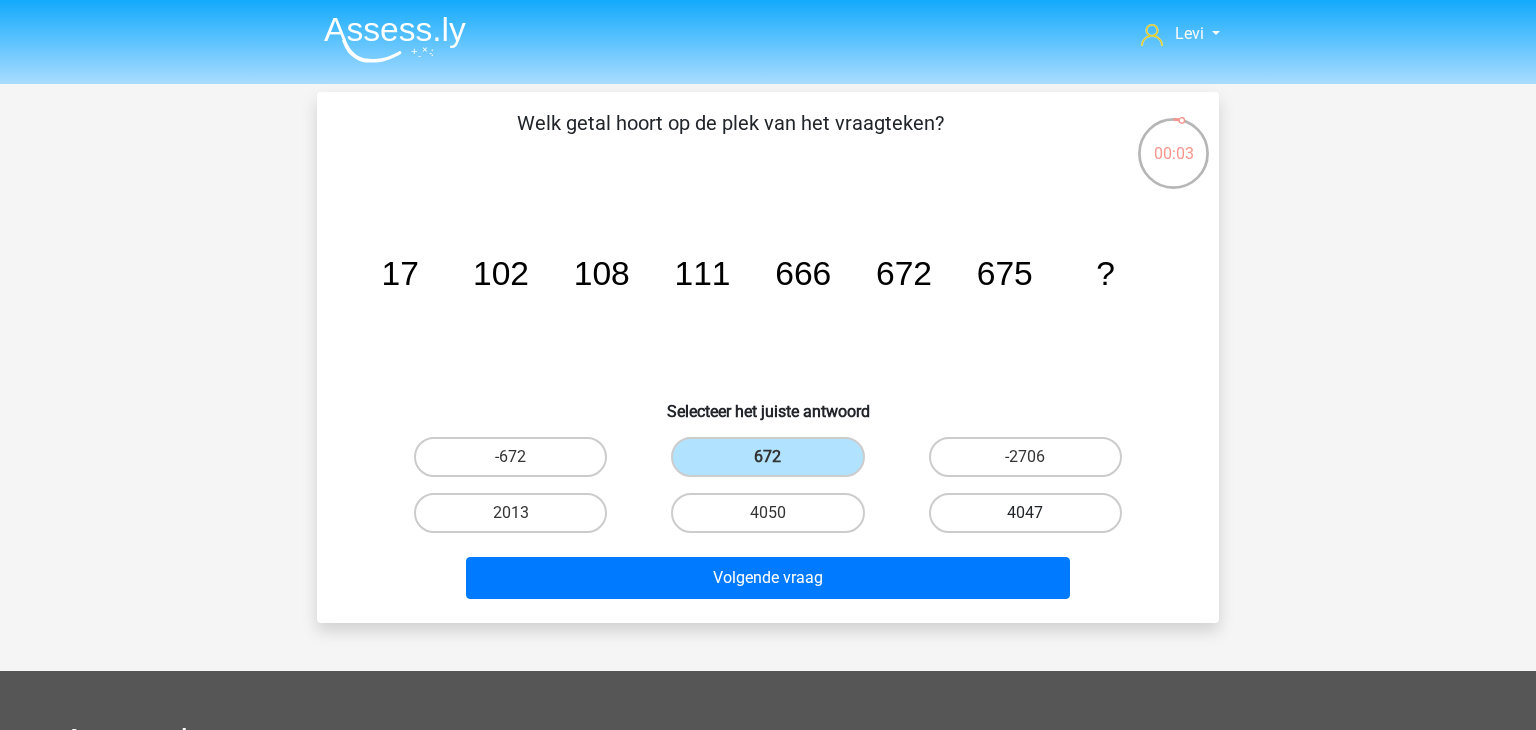 click on "4047" at bounding box center (1025, 513) 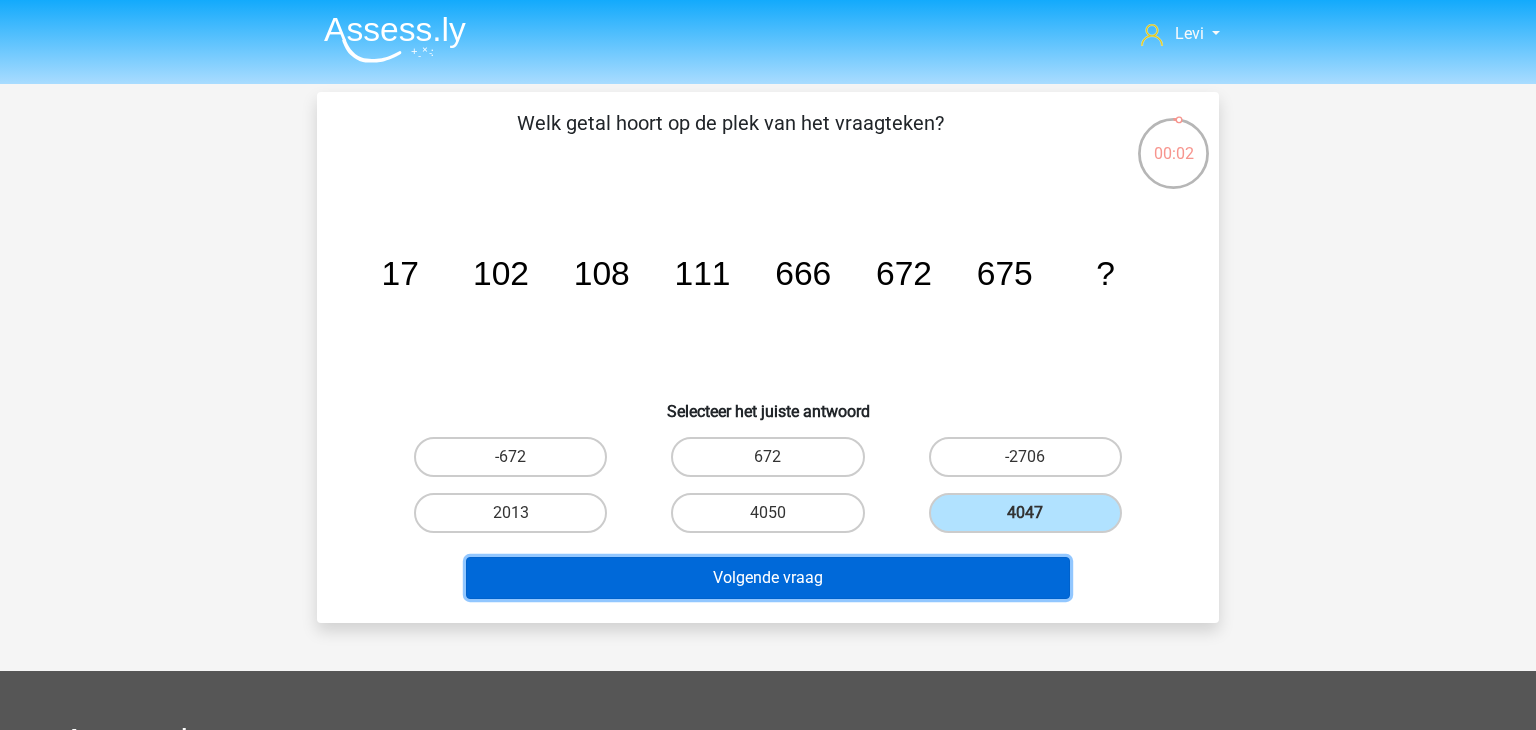 click on "Volgende vraag" at bounding box center [768, 578] 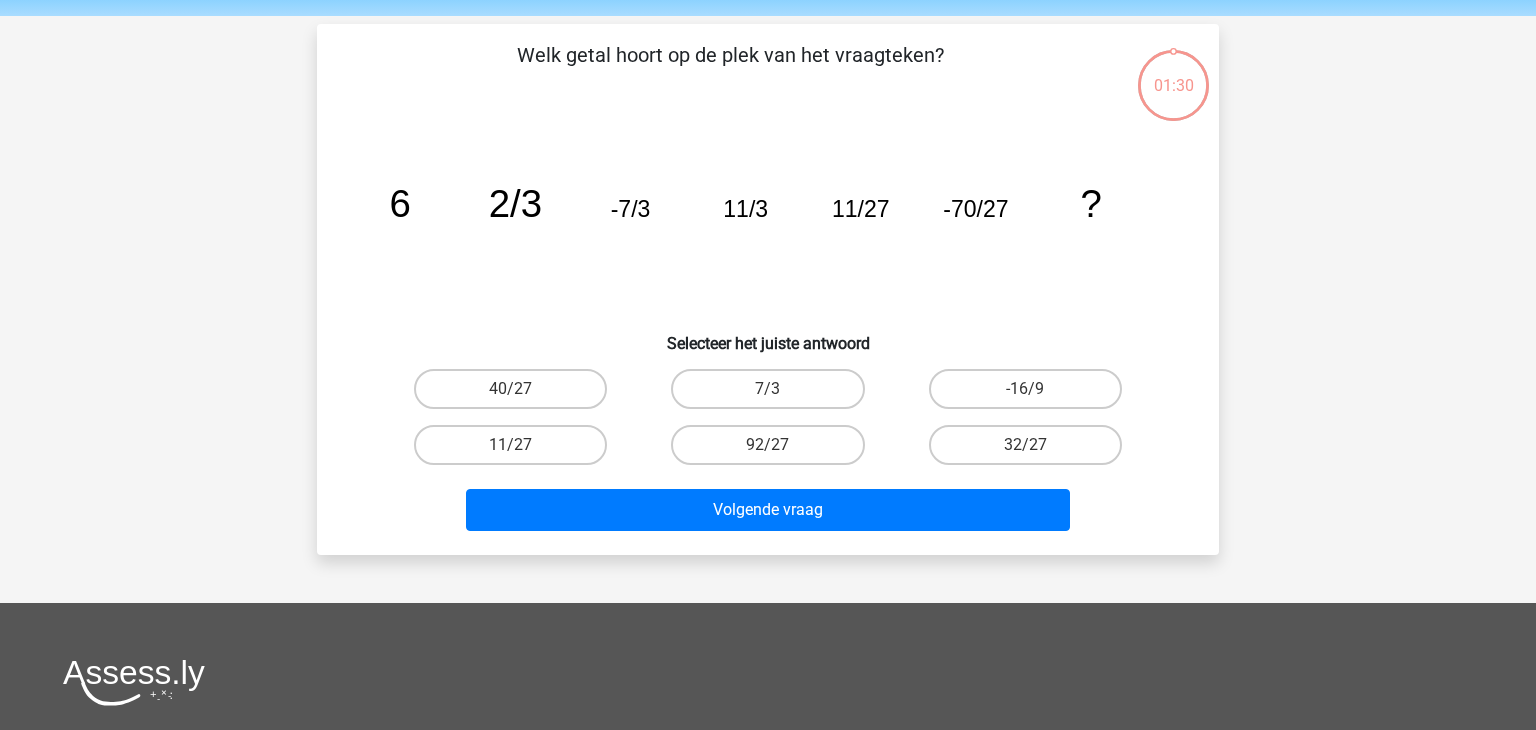 scroll, scrollTop: 92, scrollLeft: 0, axis: vertical 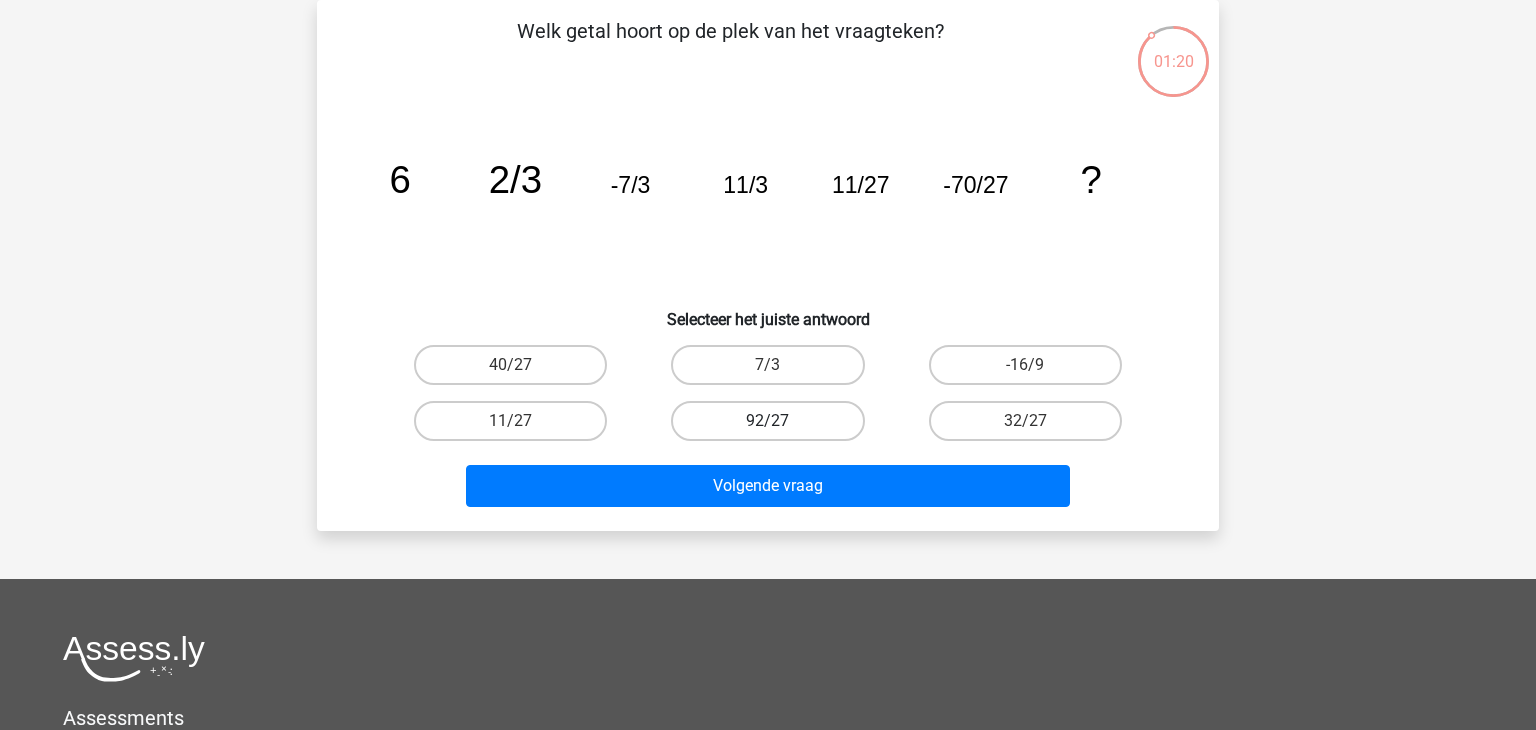 click on "92/27" at bounding box center [767, 421] 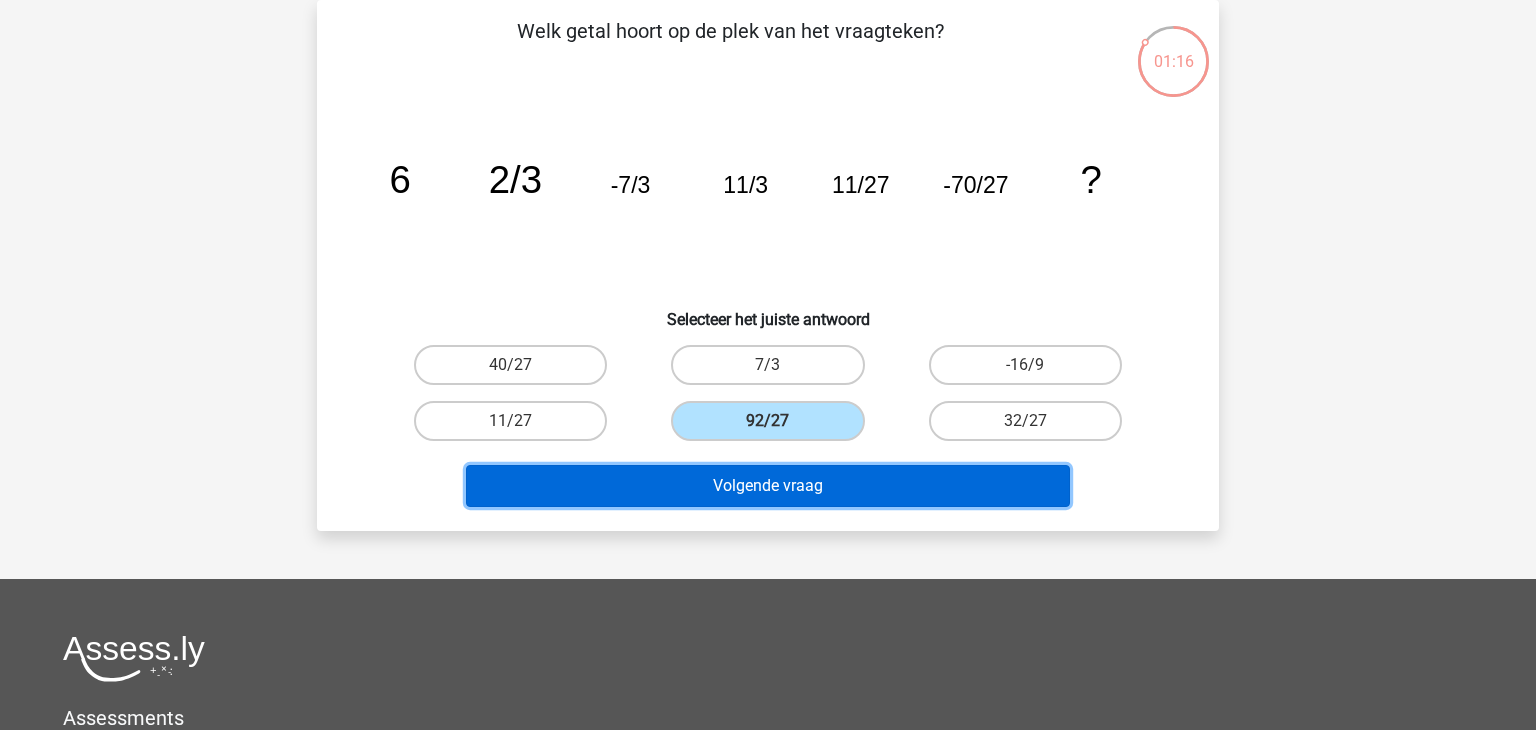 click on "Volgende vraag" at bounding box center [768, 486] 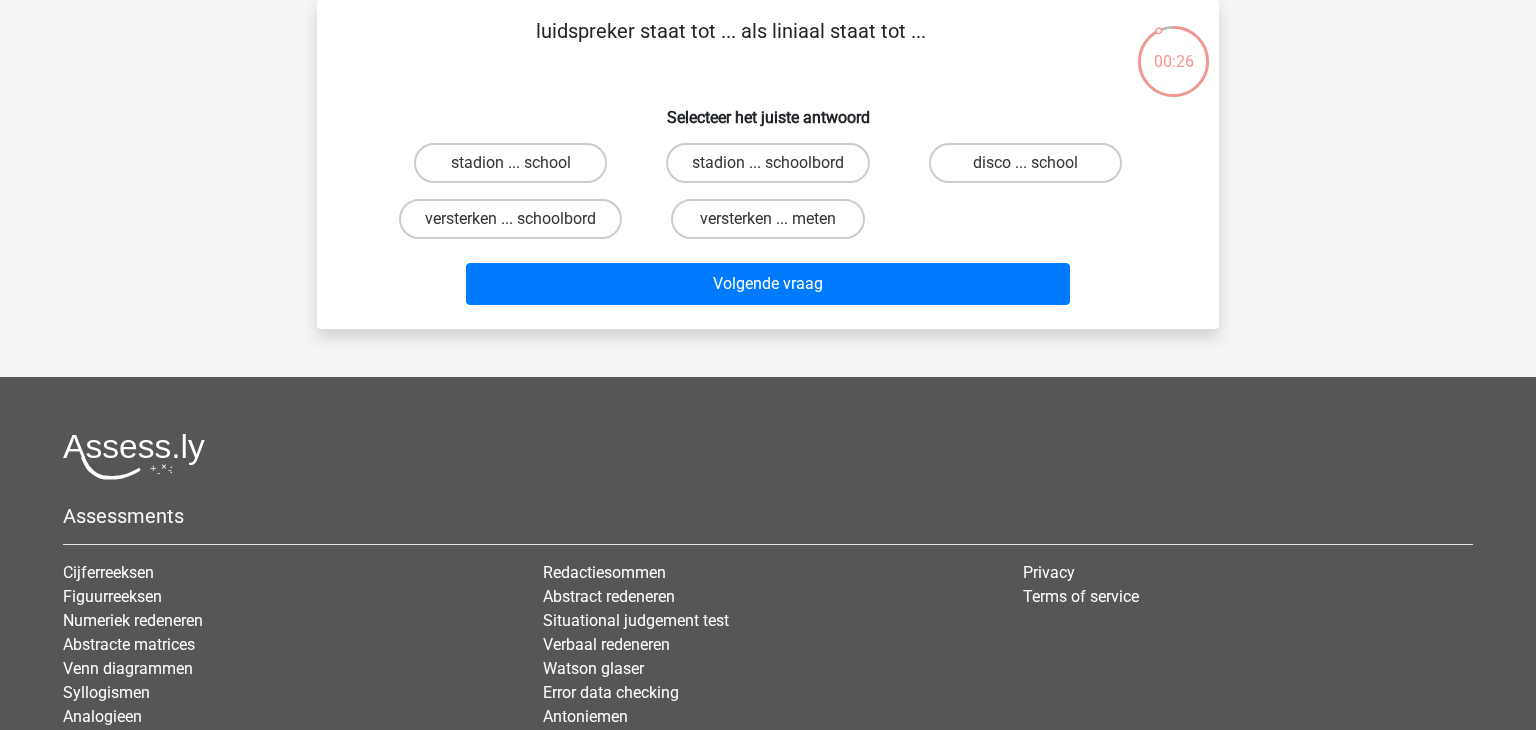 click on "versterken ... schoolbord" at bounding box center (517, 225) 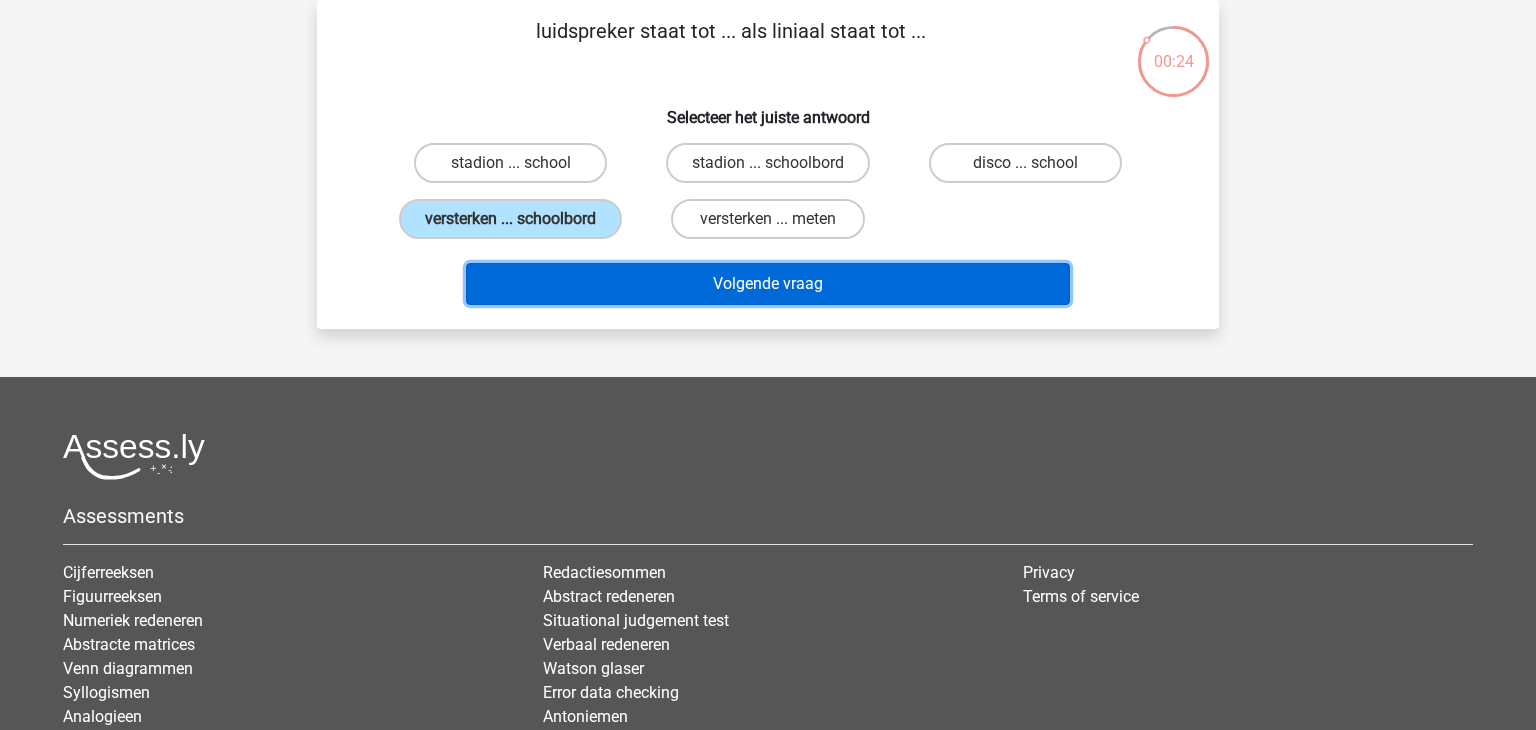click on "Volgende vraag" at bounding box center [768, 284] 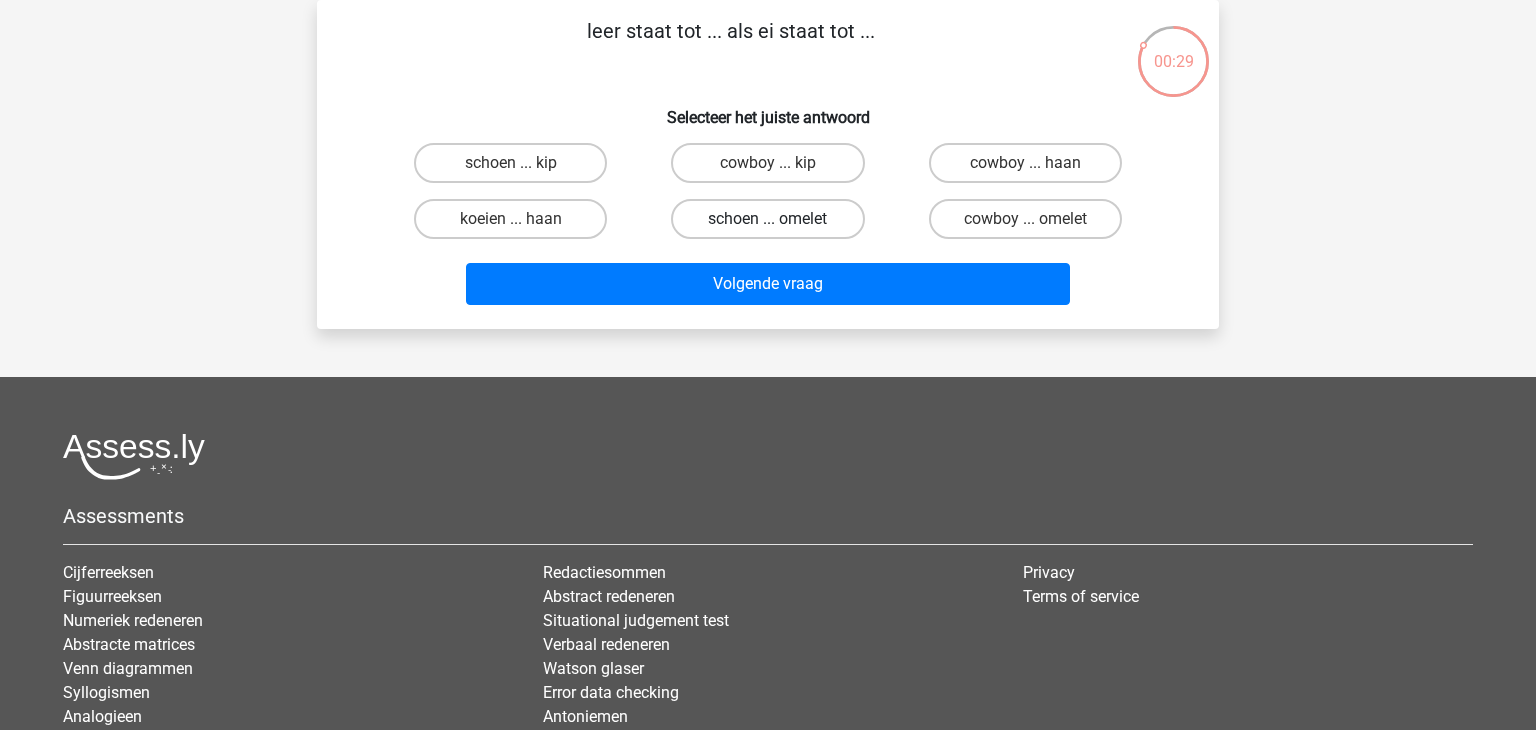 click on "schoen ... omelet" at bounding box center [767, 219] 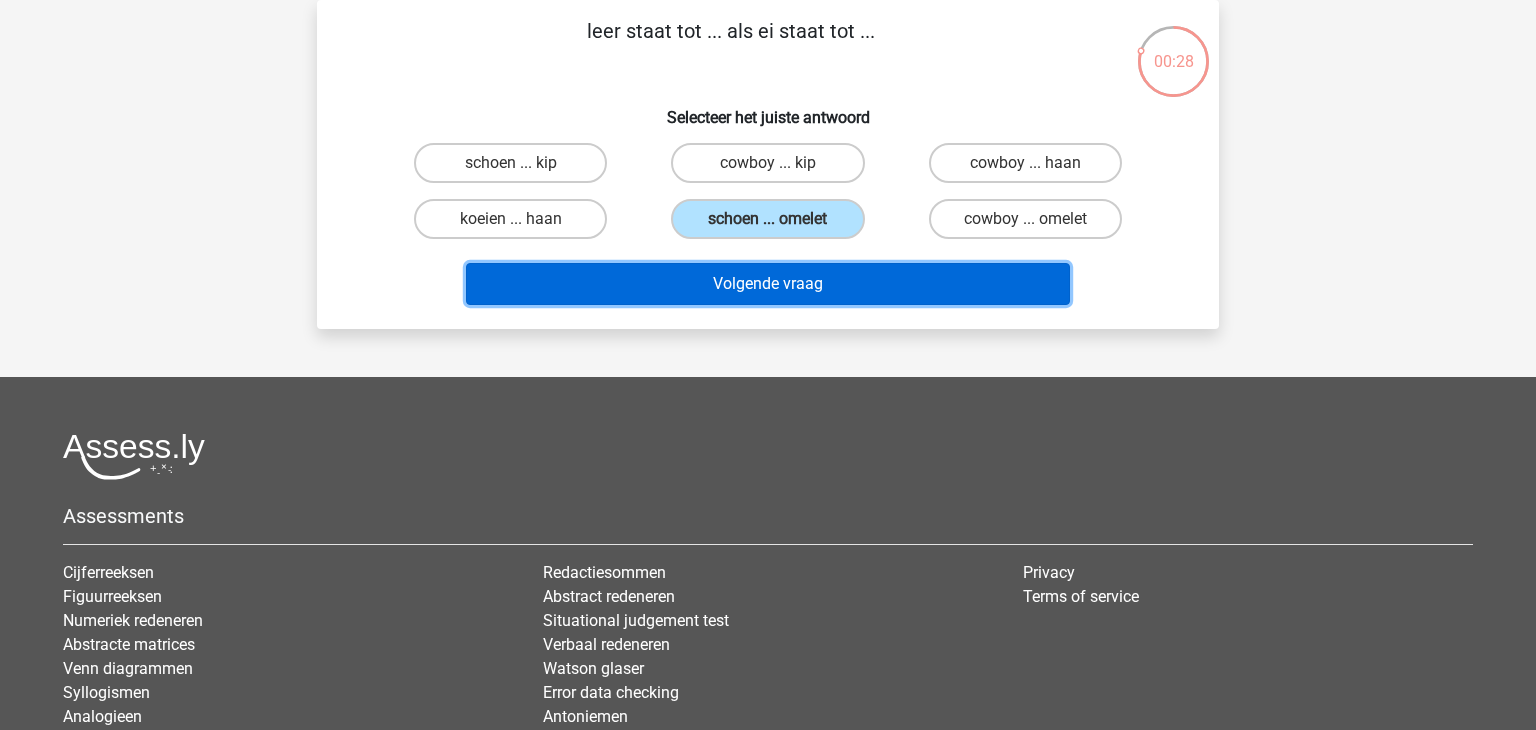 click on "Volgende vraag" at bounding box center [768, 284] 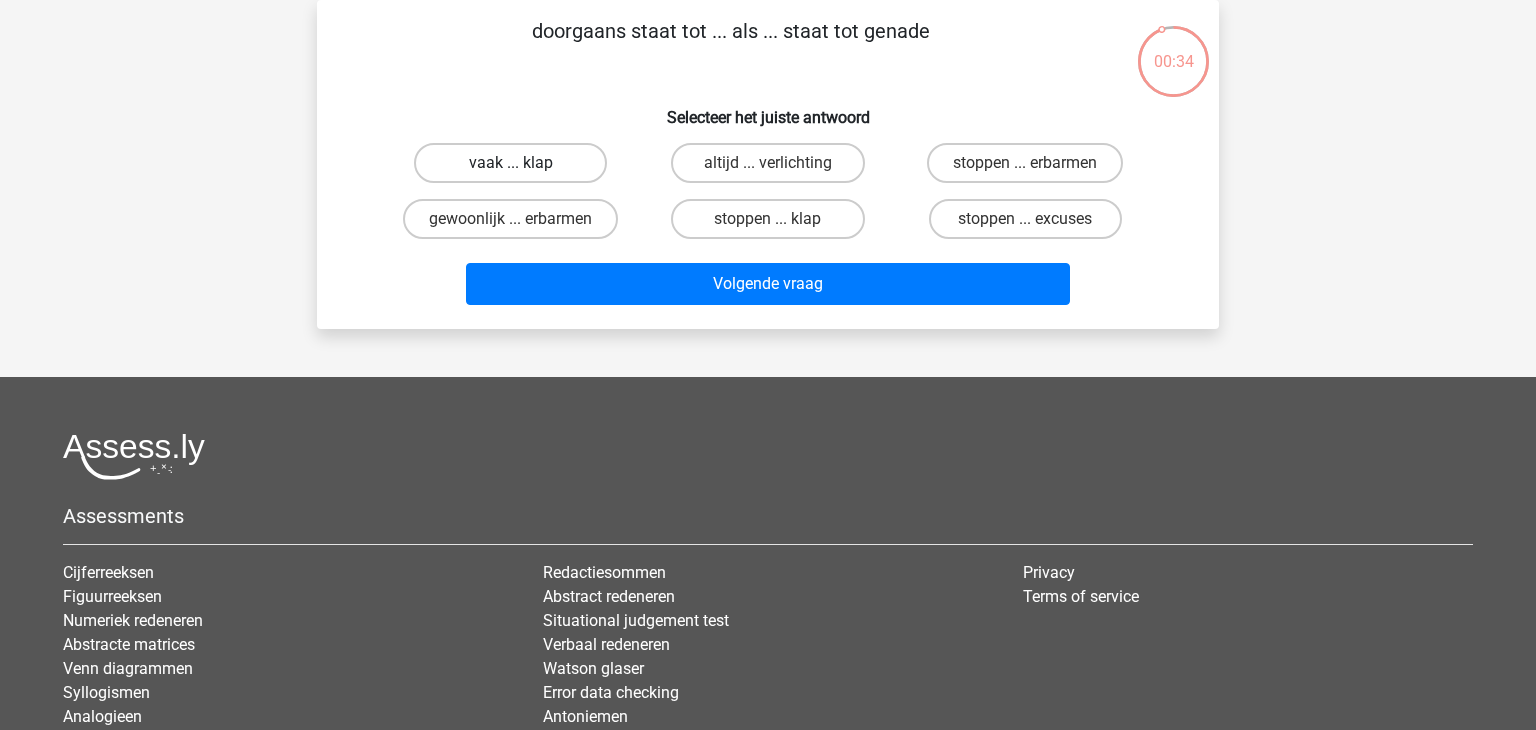 click on "vaak ... klap" at bounding box center [510, 163] 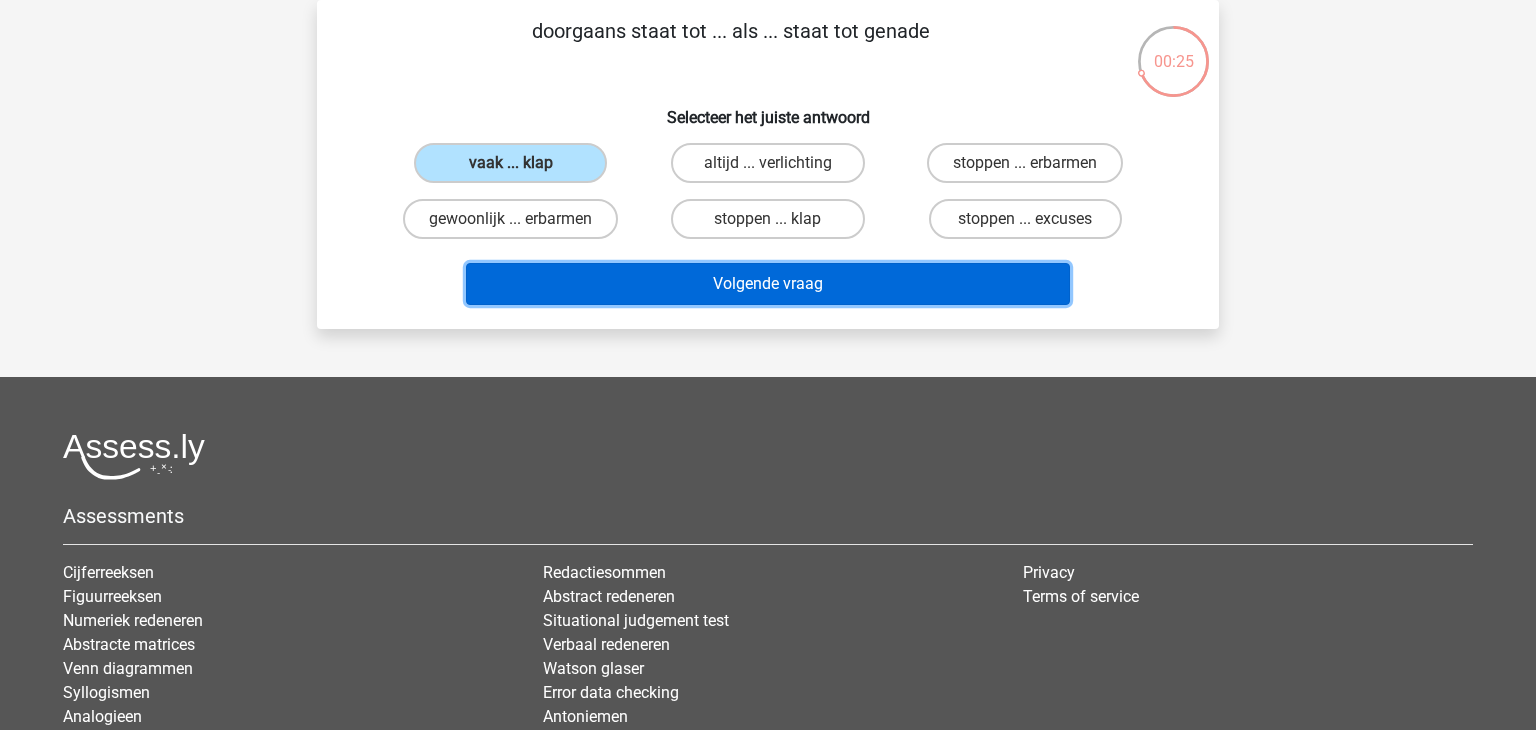 click on "Volgende vraag" at bounding box center [768, 284] 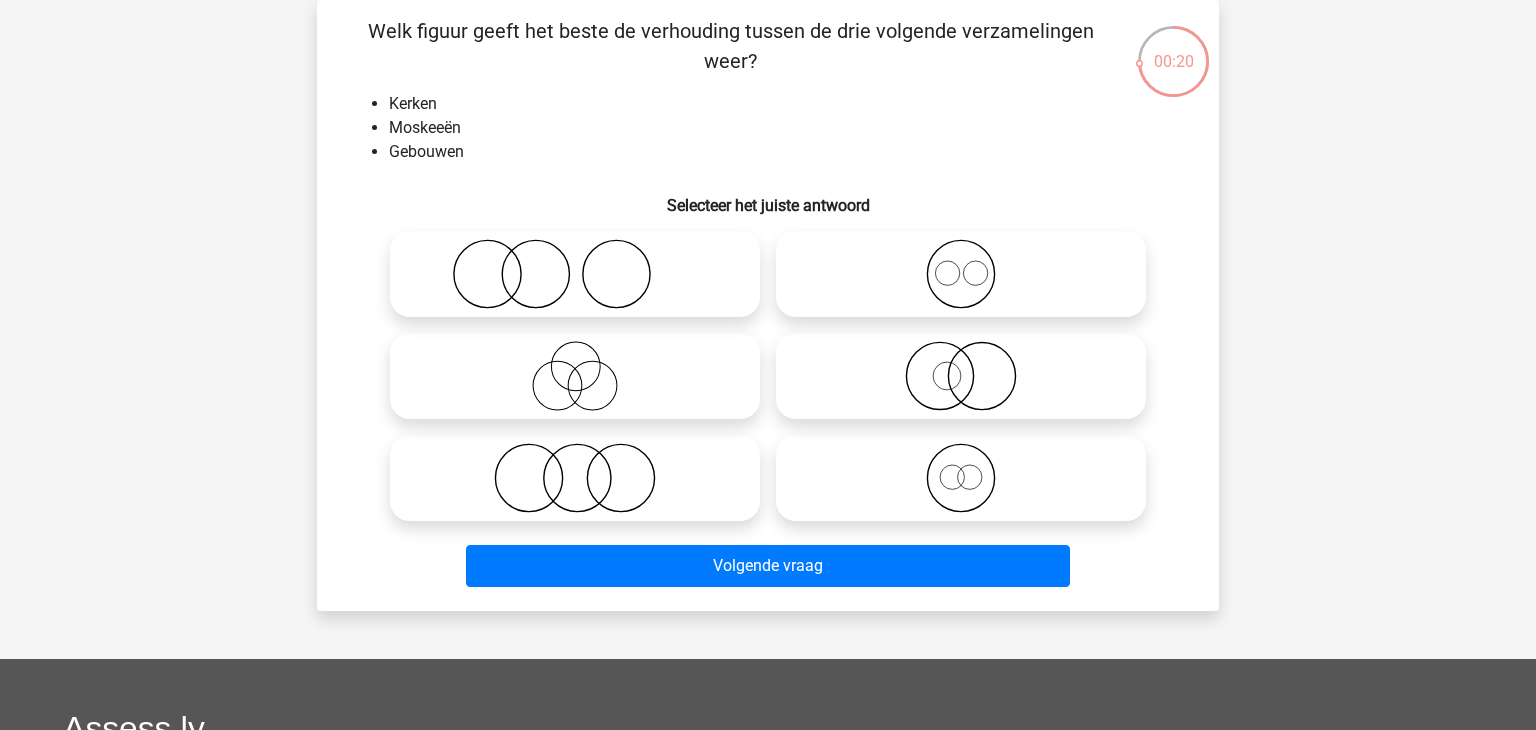 click 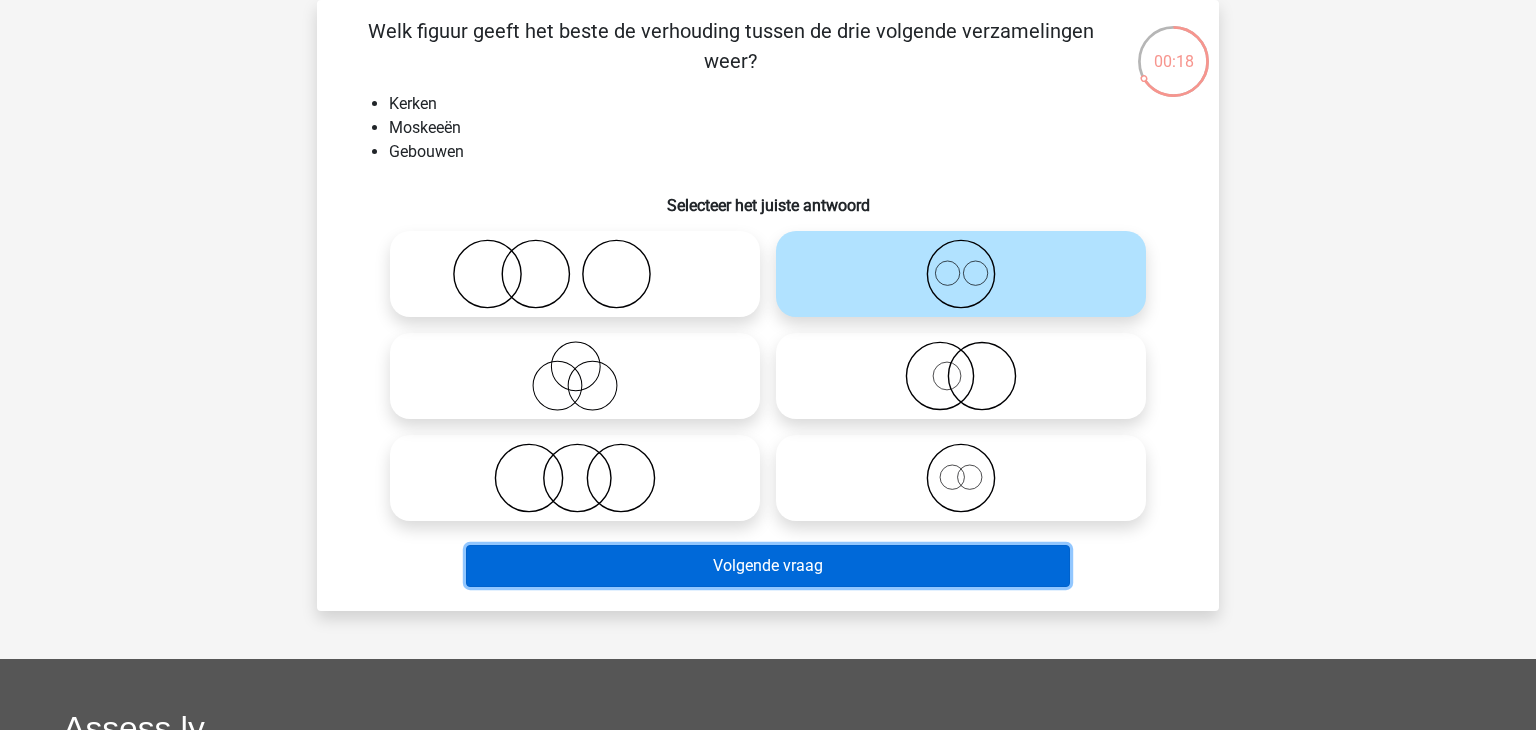 click on "Volgende vraag" at bounding box center (768, 566) 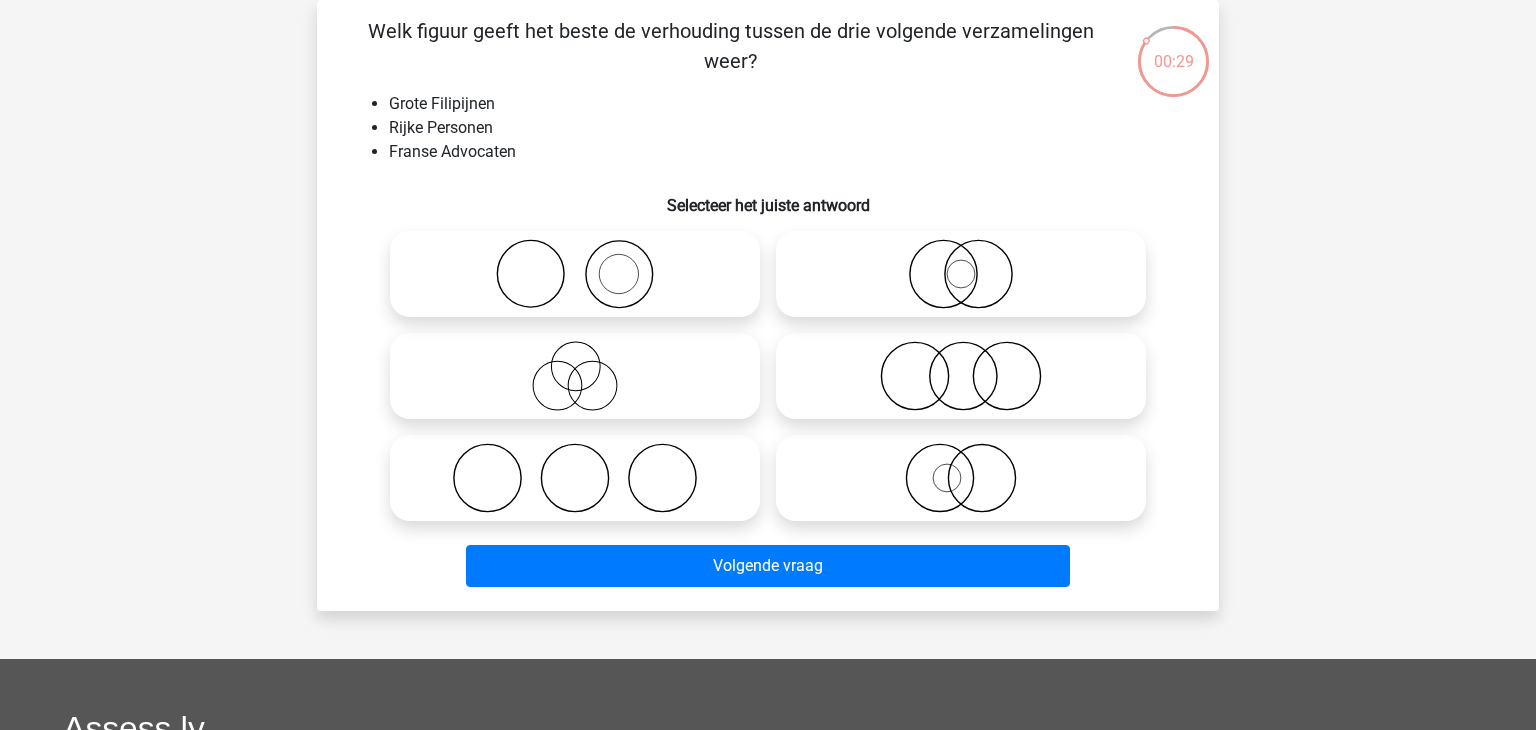 click 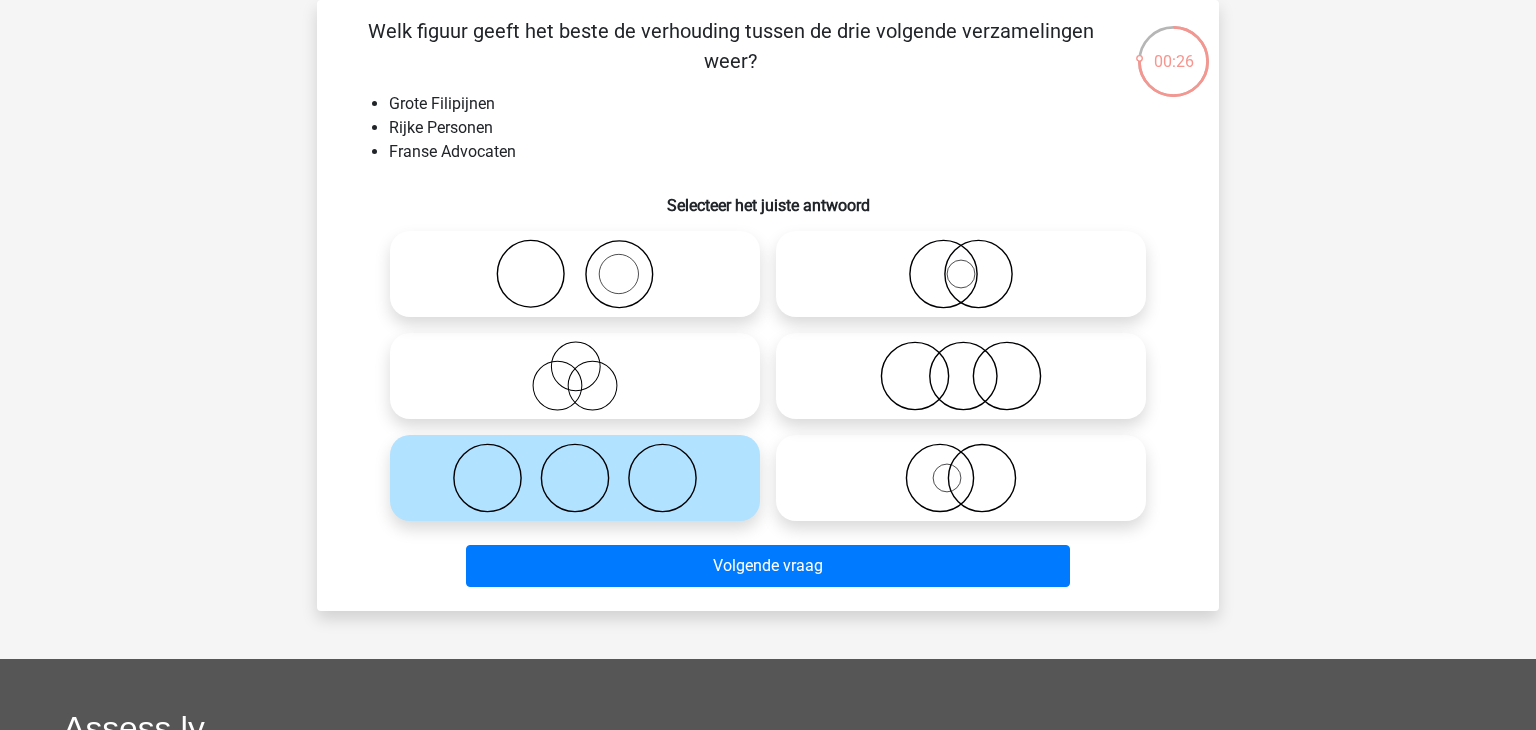 click on "Volgende vraag" at bounding box center [768, 562] 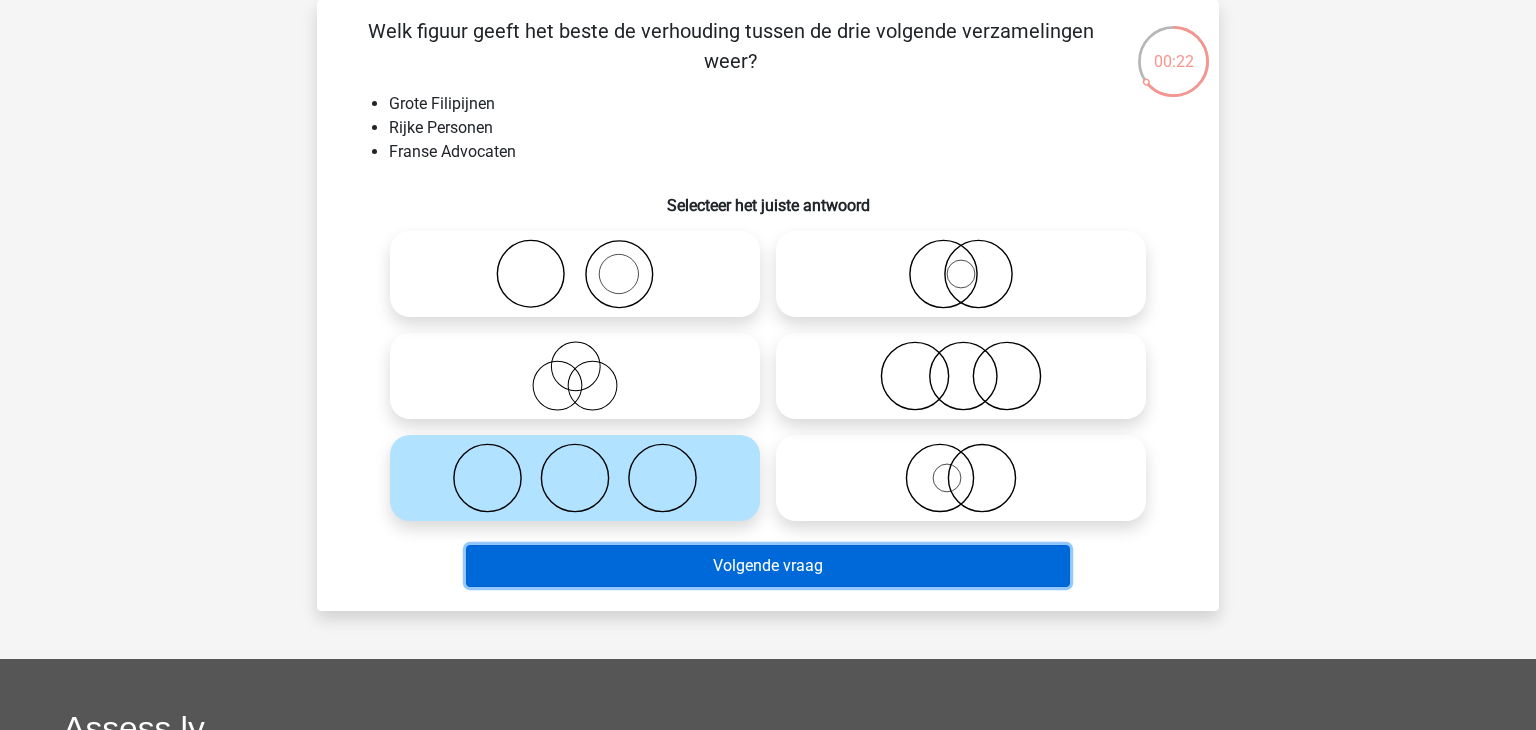 click on "Volgende vraag" at bounding box center (768, 566) 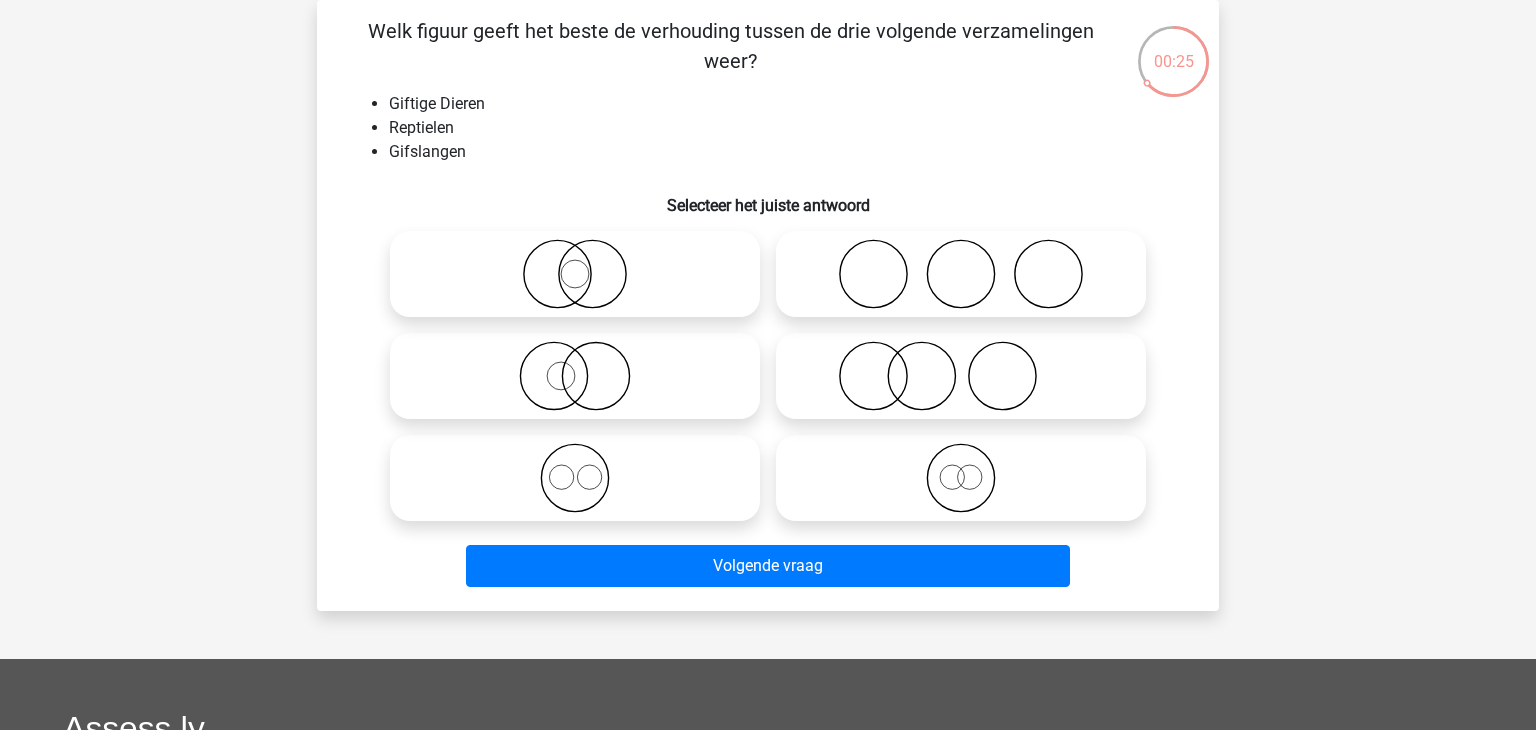 click 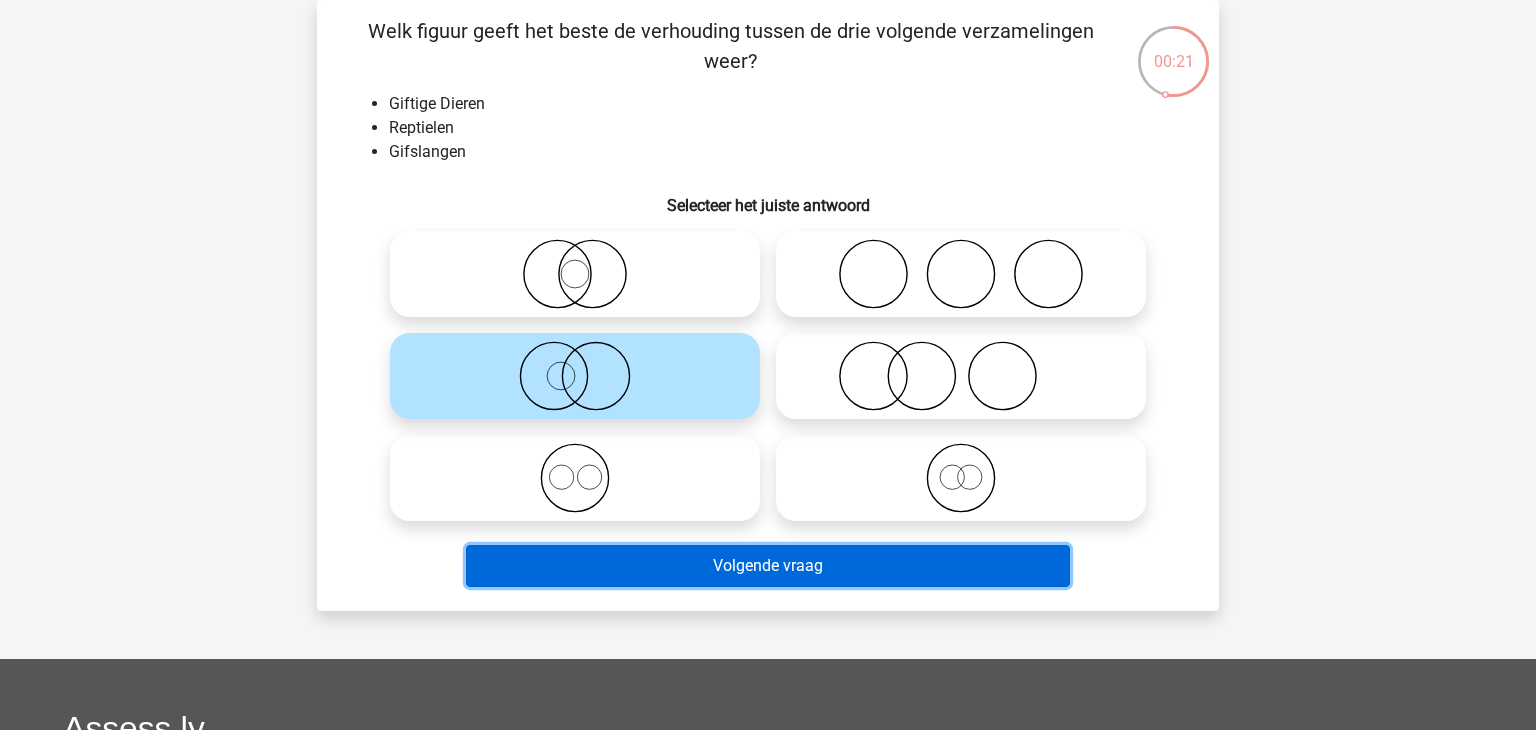 click on "Volgende vraag" at bounding box center (768, 566) 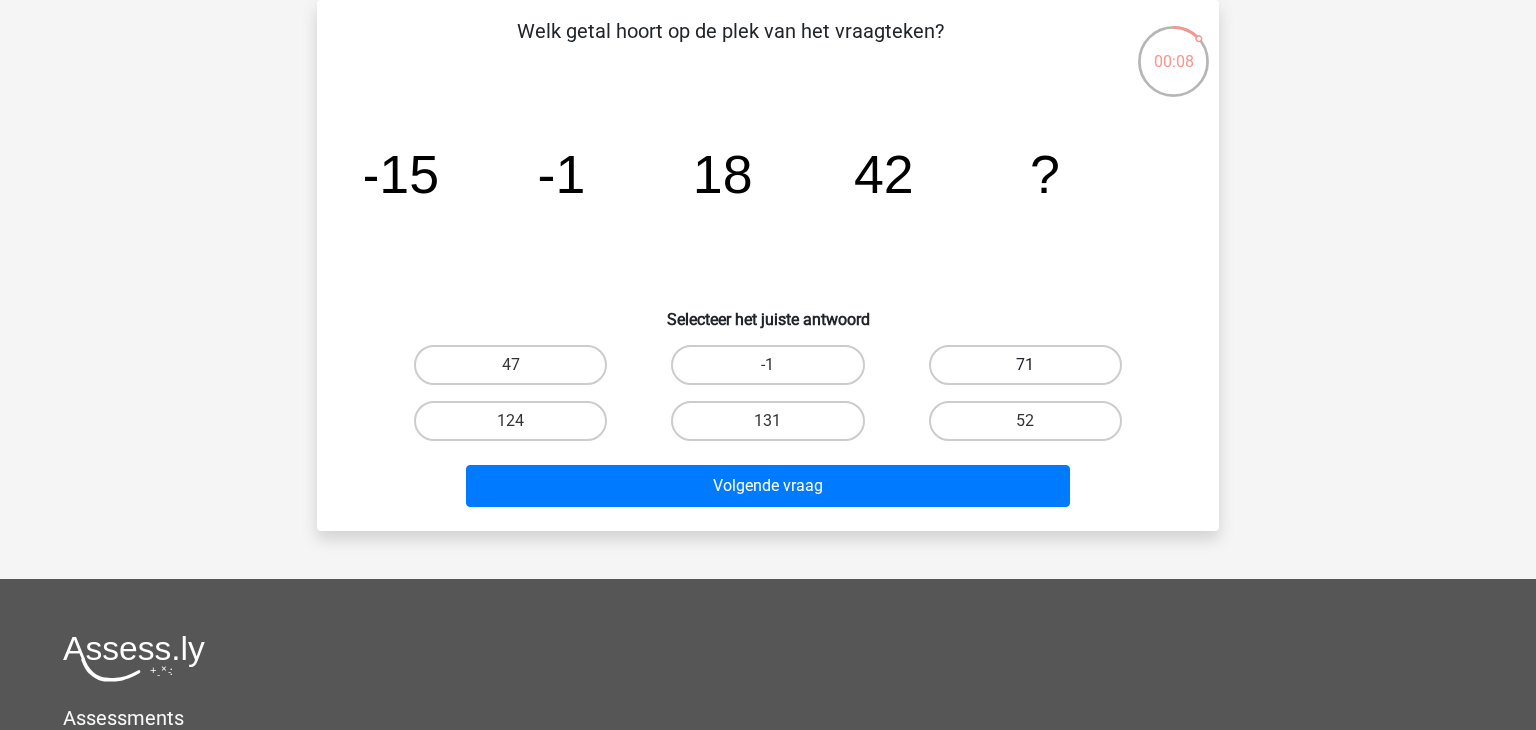click on "71" at bounding box center (1025, 365) 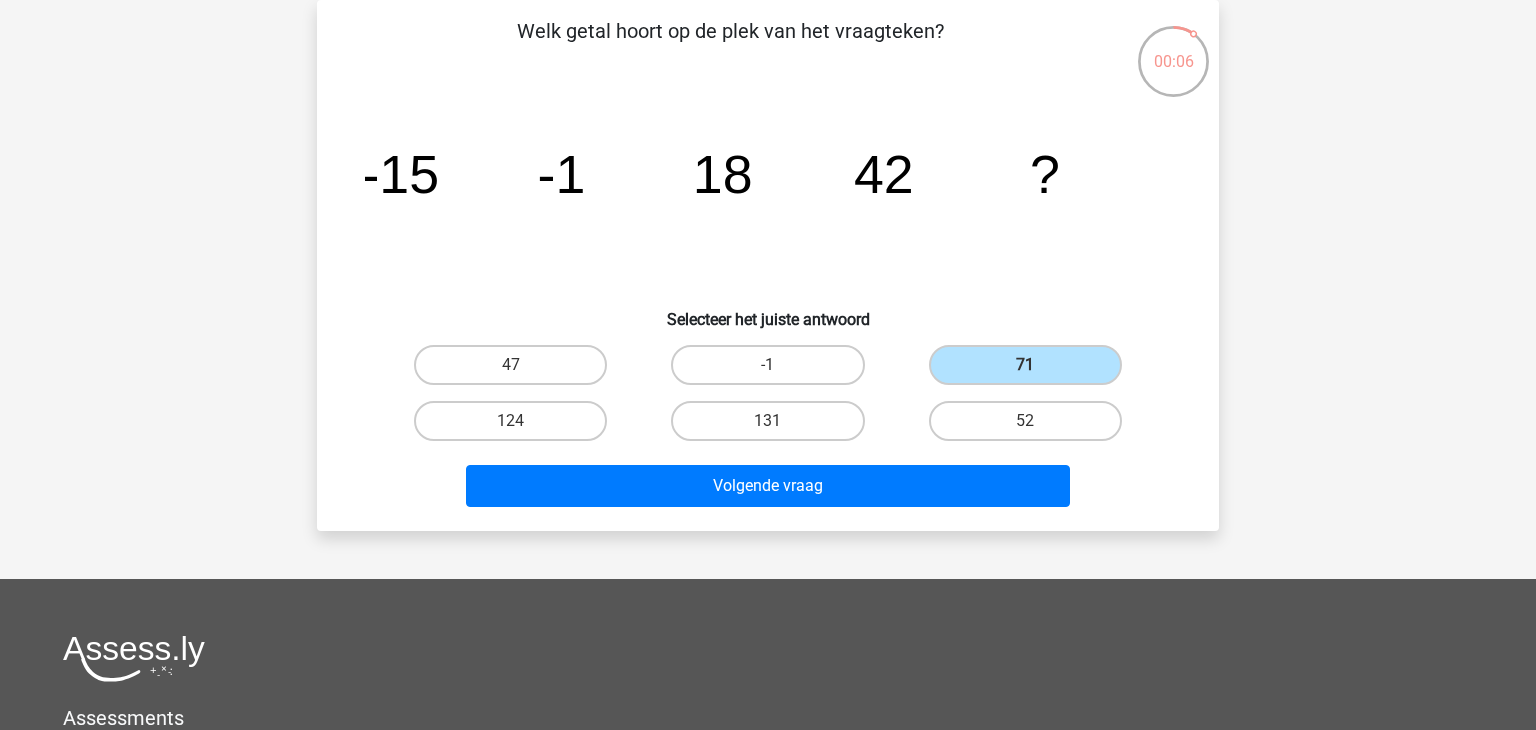 click on "Volgende vraag" at bounding box center [768, 490] 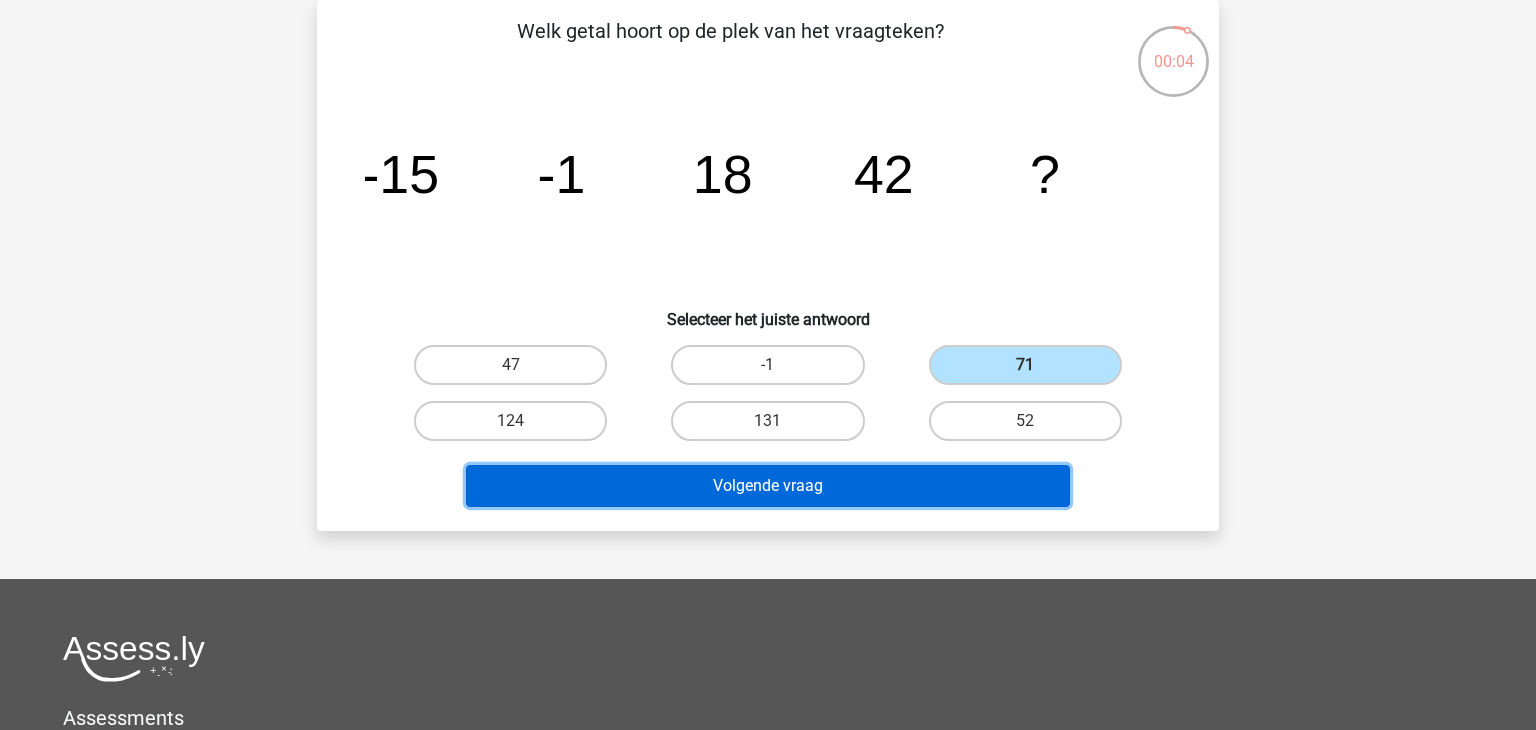 click on "Volgende vraag" at bounding box center [768, 486] 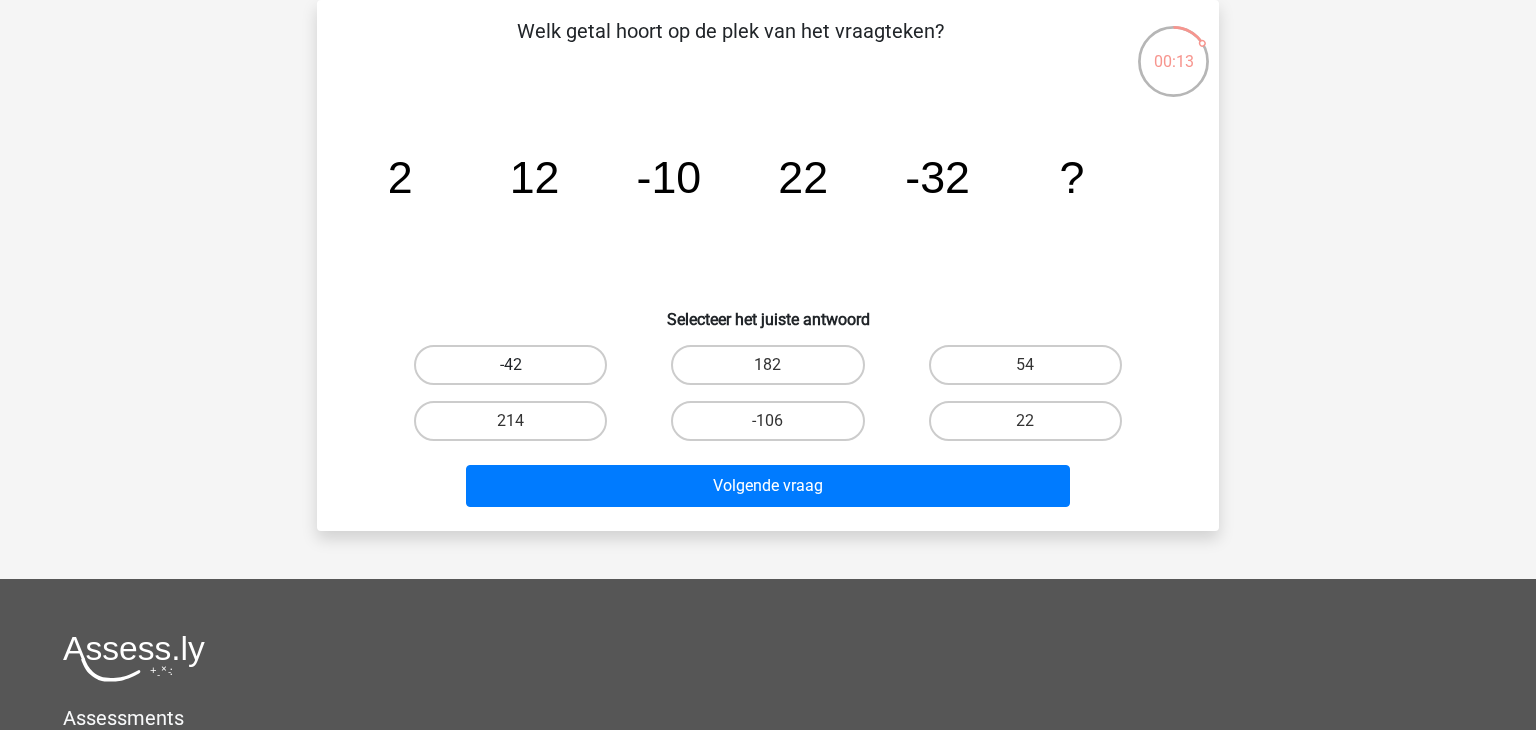 click on "-42" at bounding box center [510, 365] 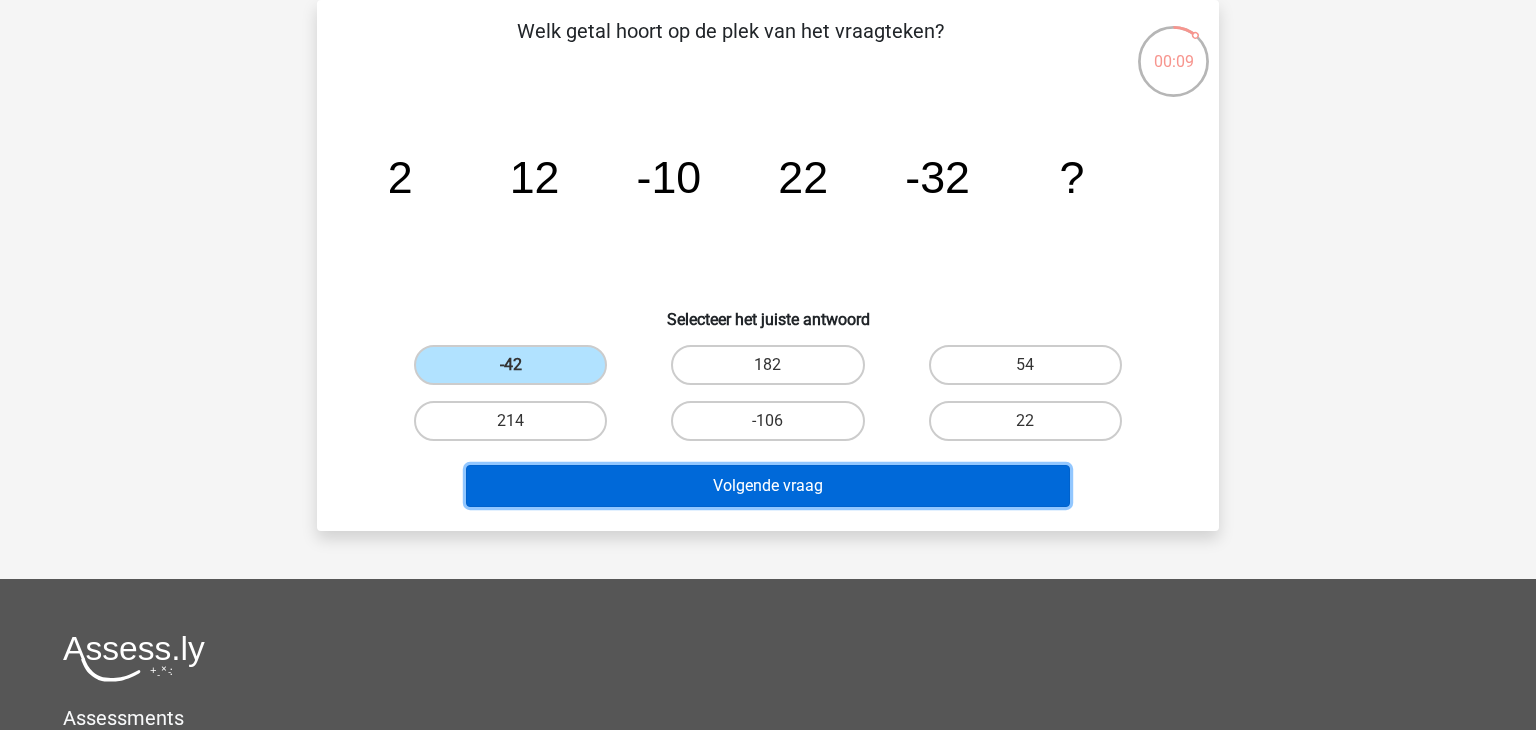 click on "Volgende vraag" at bounding box center (768, 486) 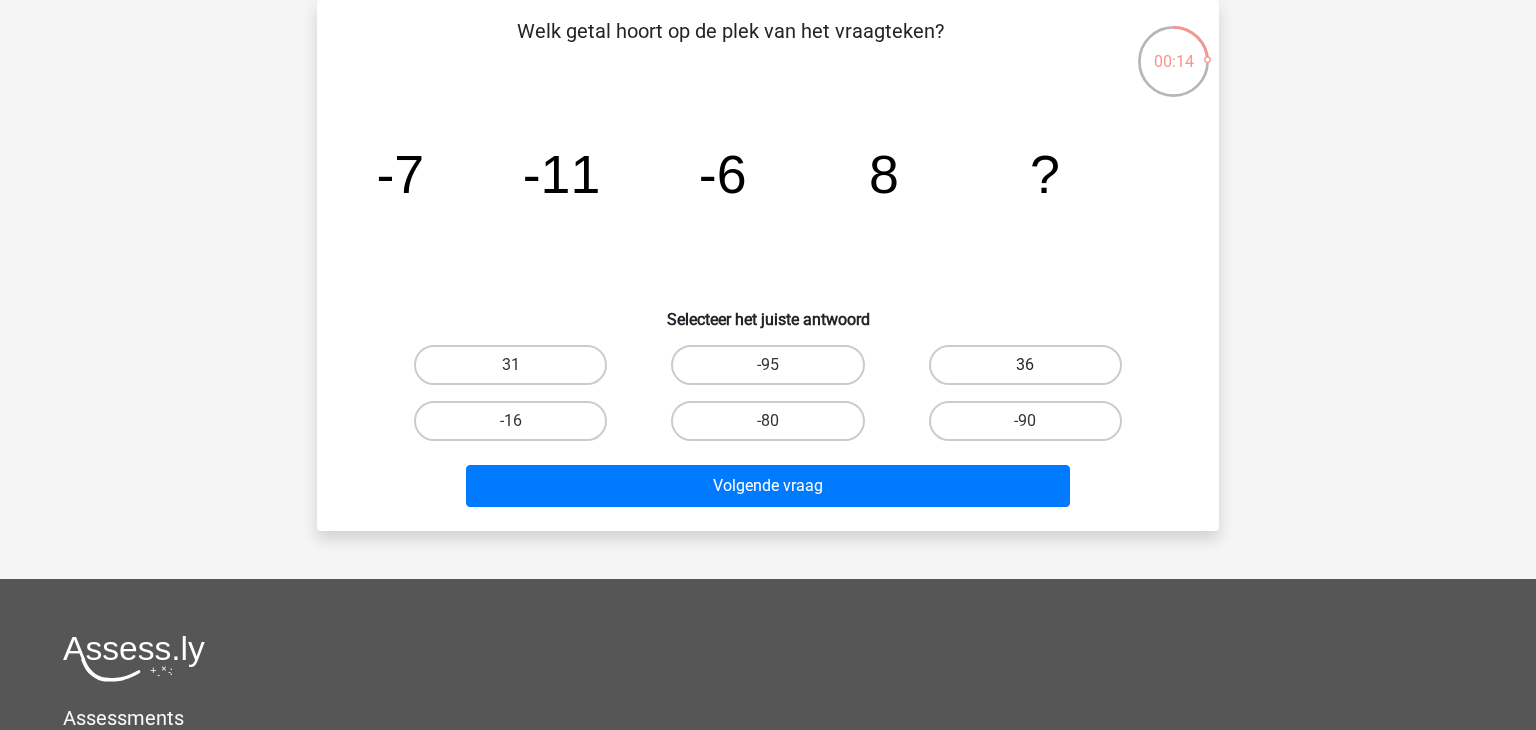 click on "36" at bounding box center [1025, 365] 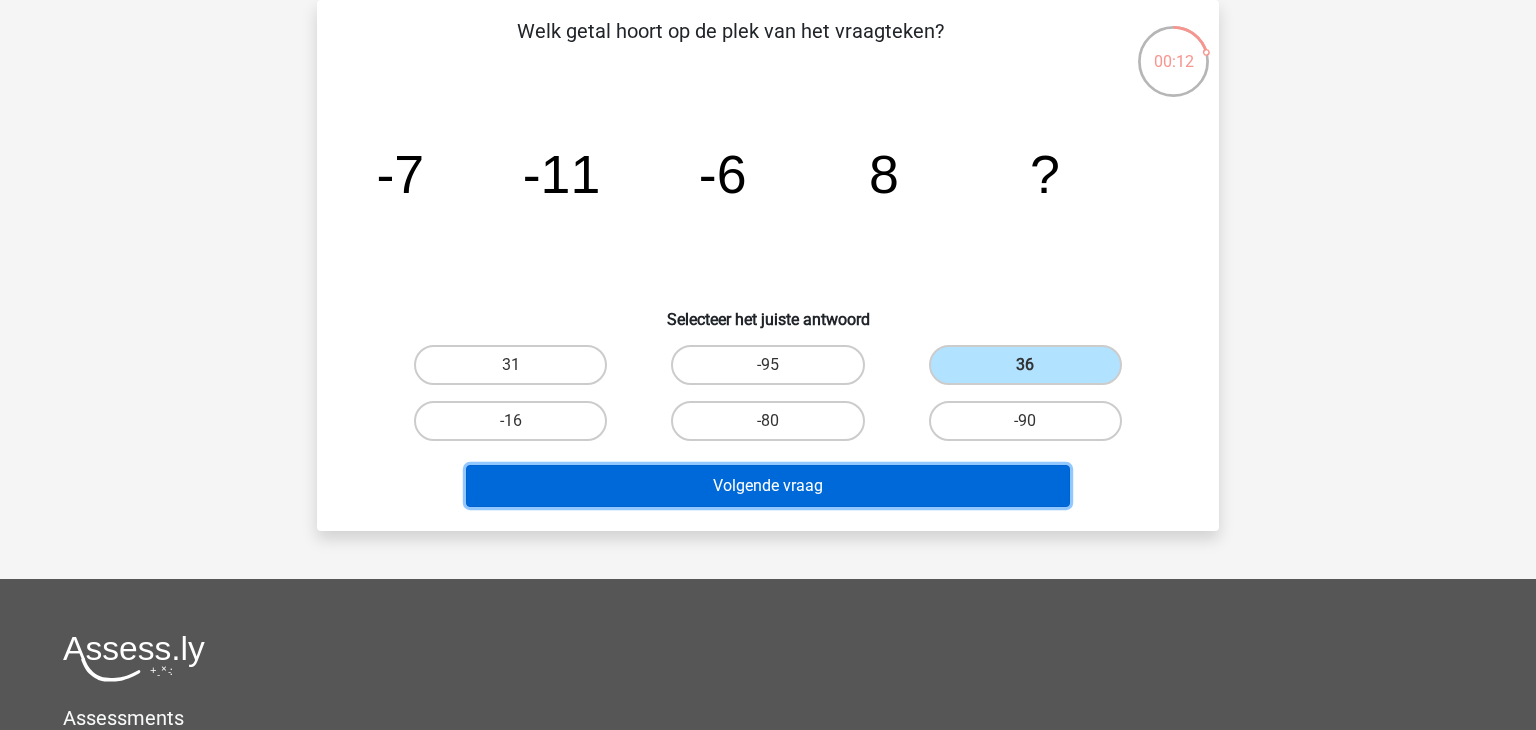 click on "Volgende vraag" at bounding box center [768, 486] 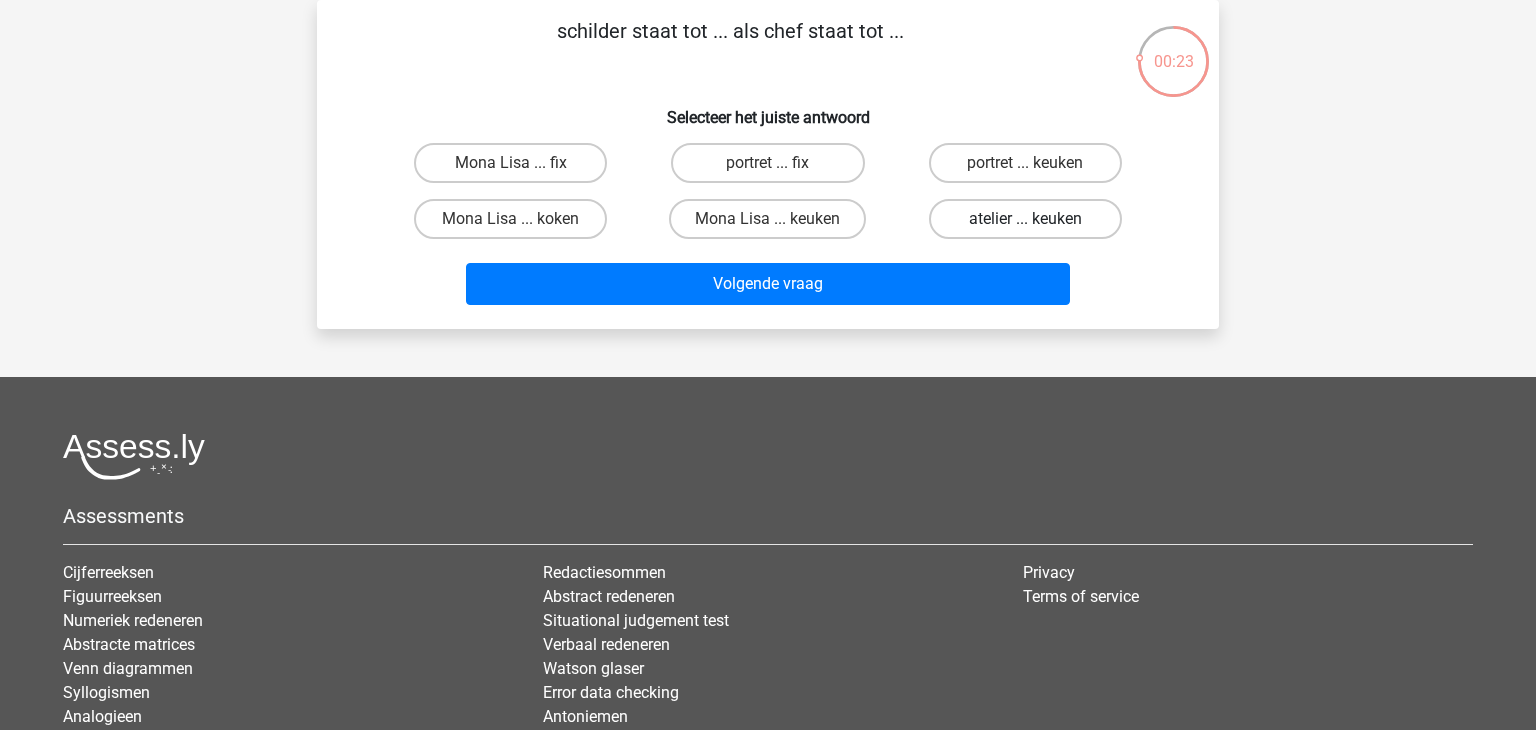 click on "atelier ... keuken" at bounding box center [1025, 219] 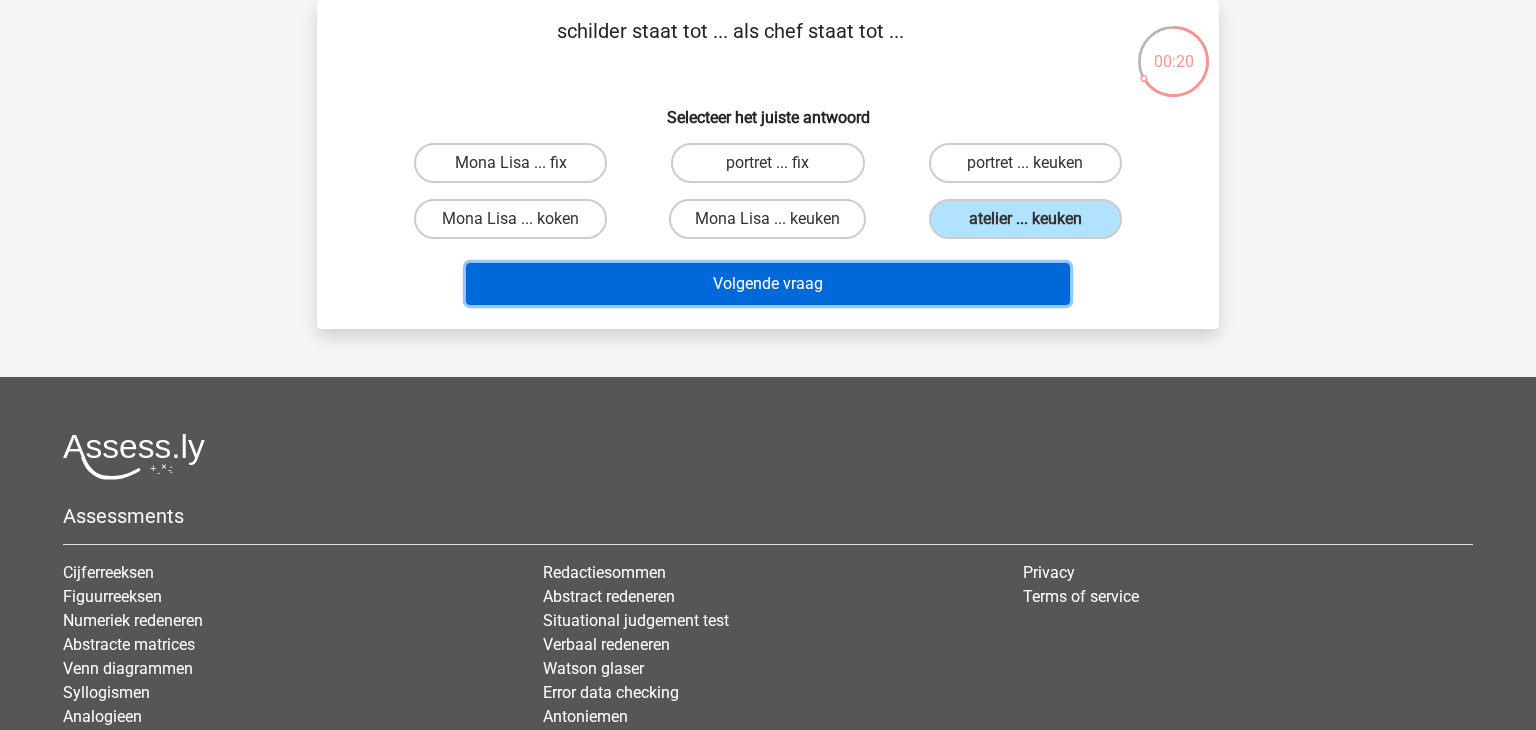 click on "Volgende vraag" at bounding box center [768, 284] 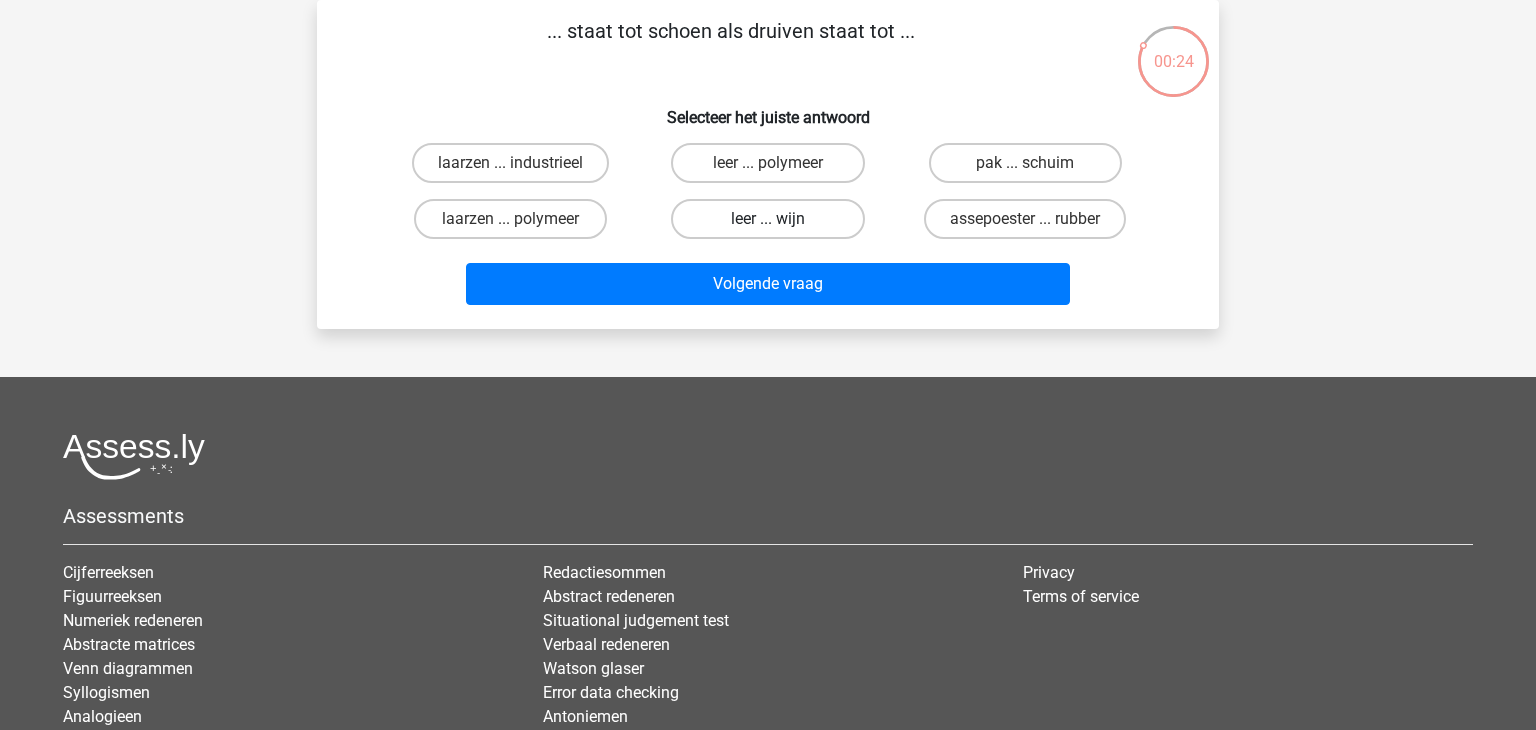 click on "leer ... wijn" at bounding box center [767, 219] 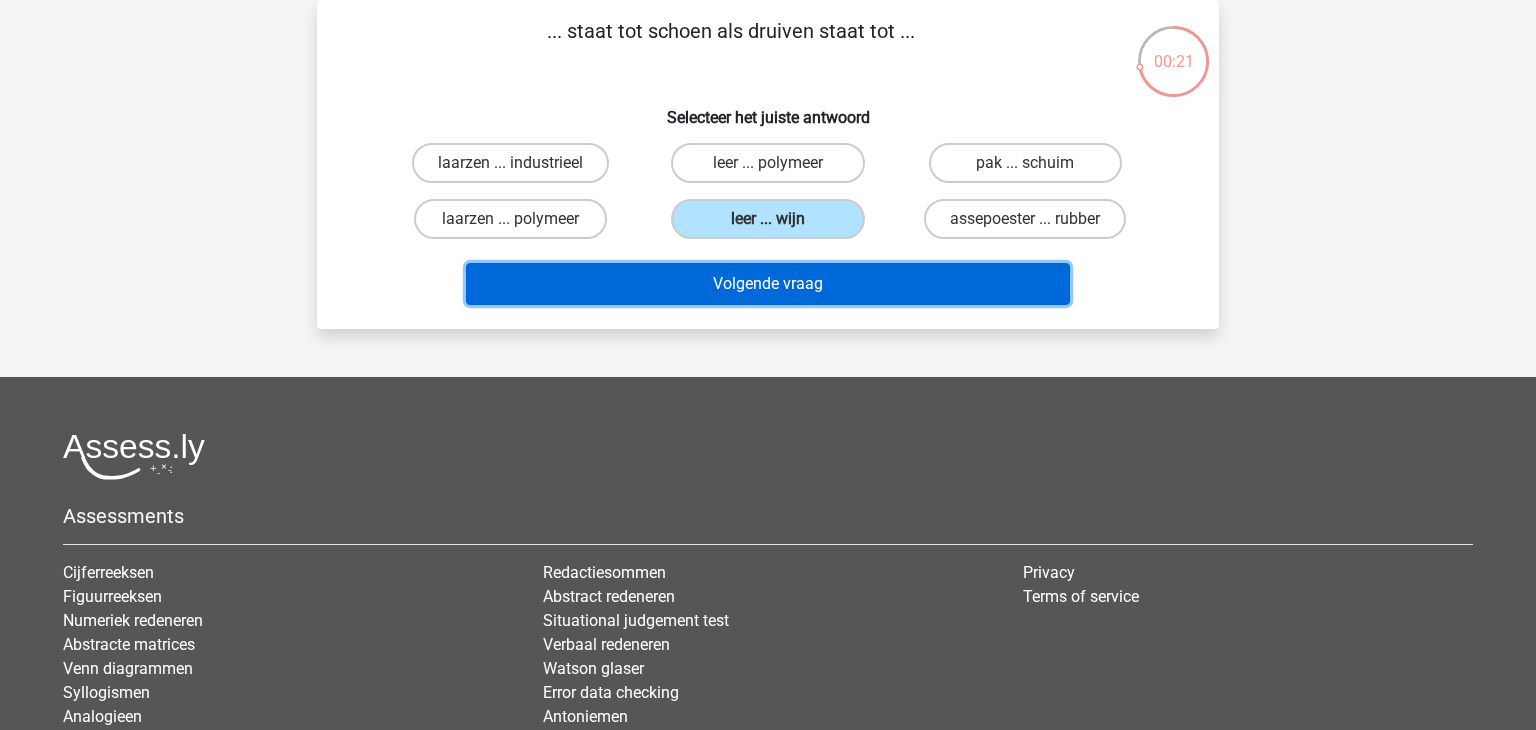 click on "Volgende vraag" at bounding box center [768, 284] 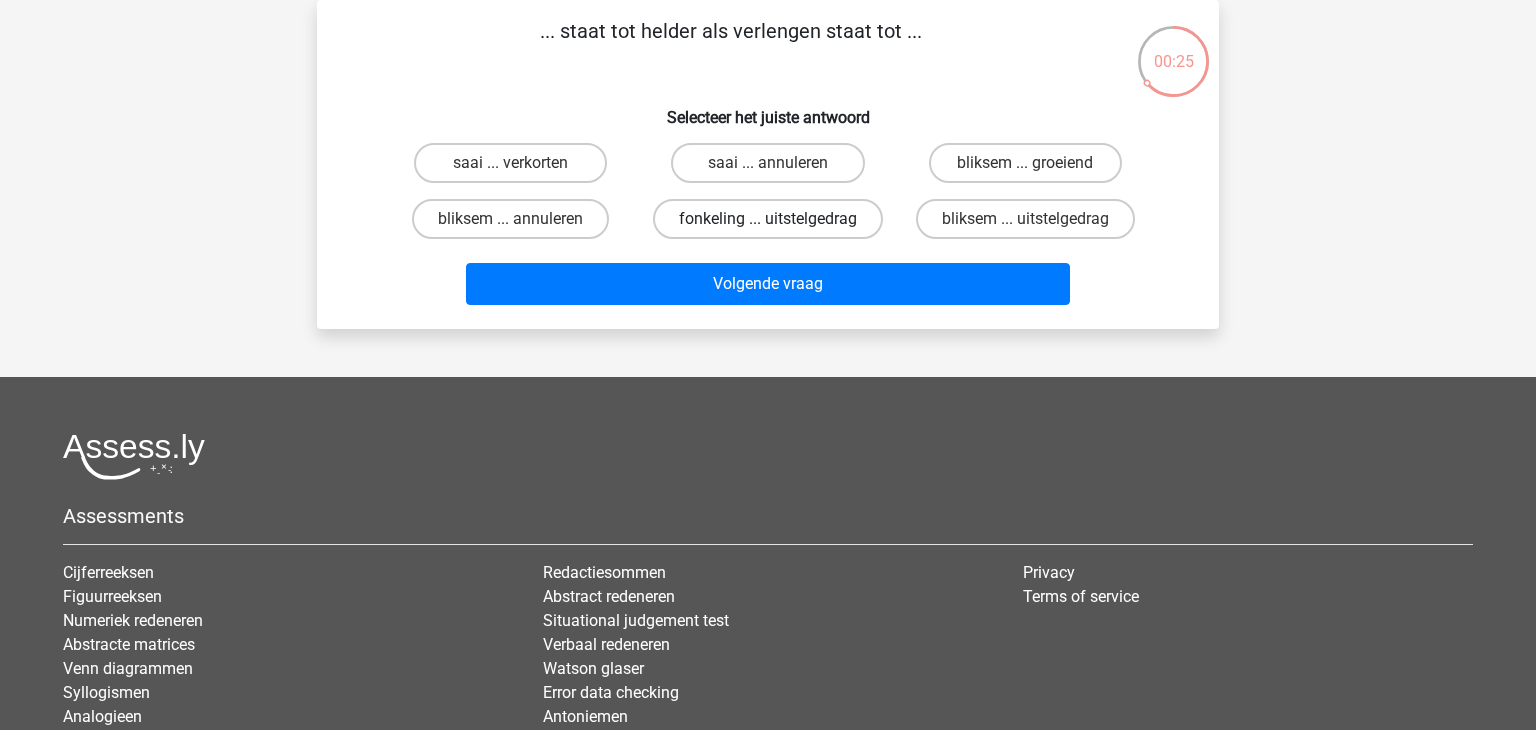 click on "fonkeling ... uitstelgedrag" at bounding box center [768, 219] 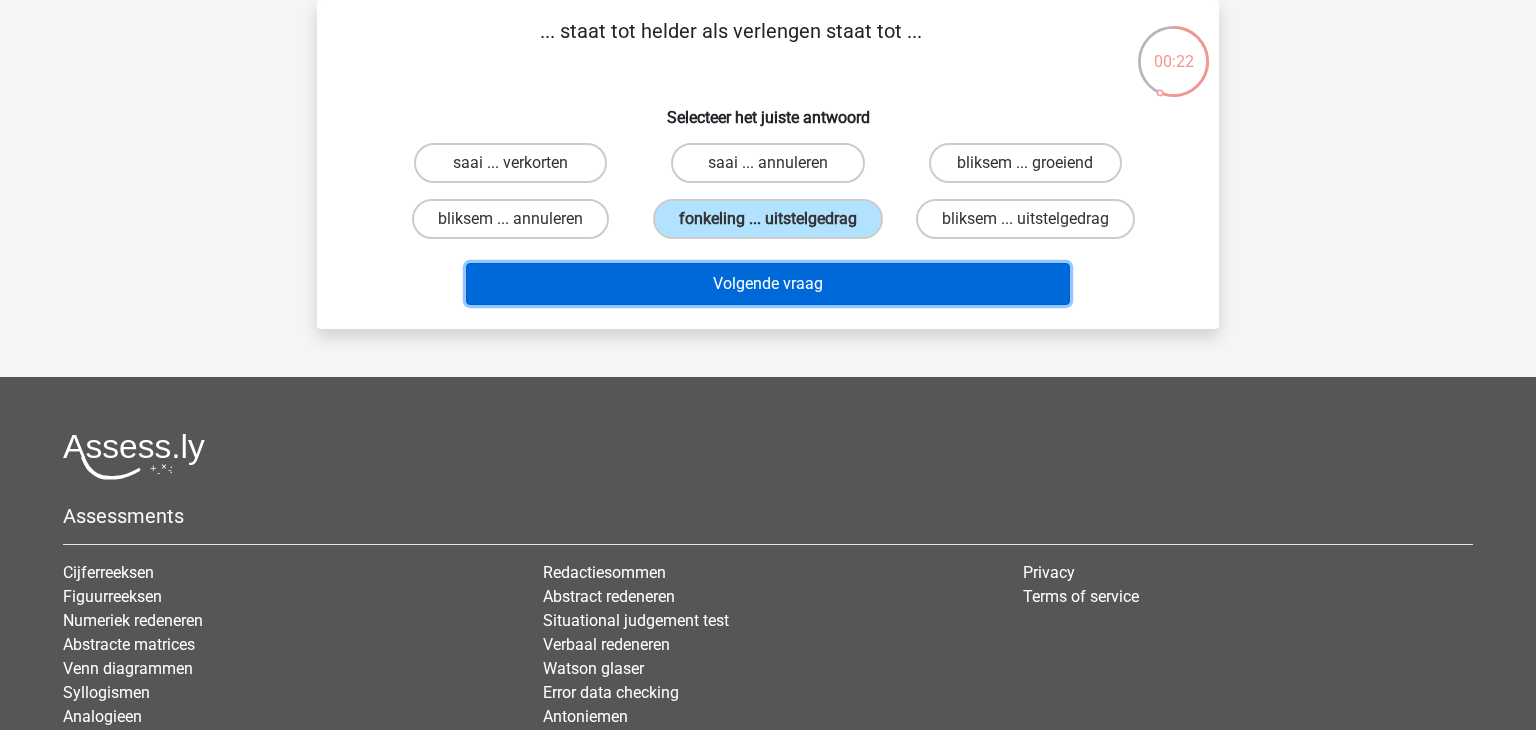 click on "Volgende vraag" at bounding box center (768, 284) 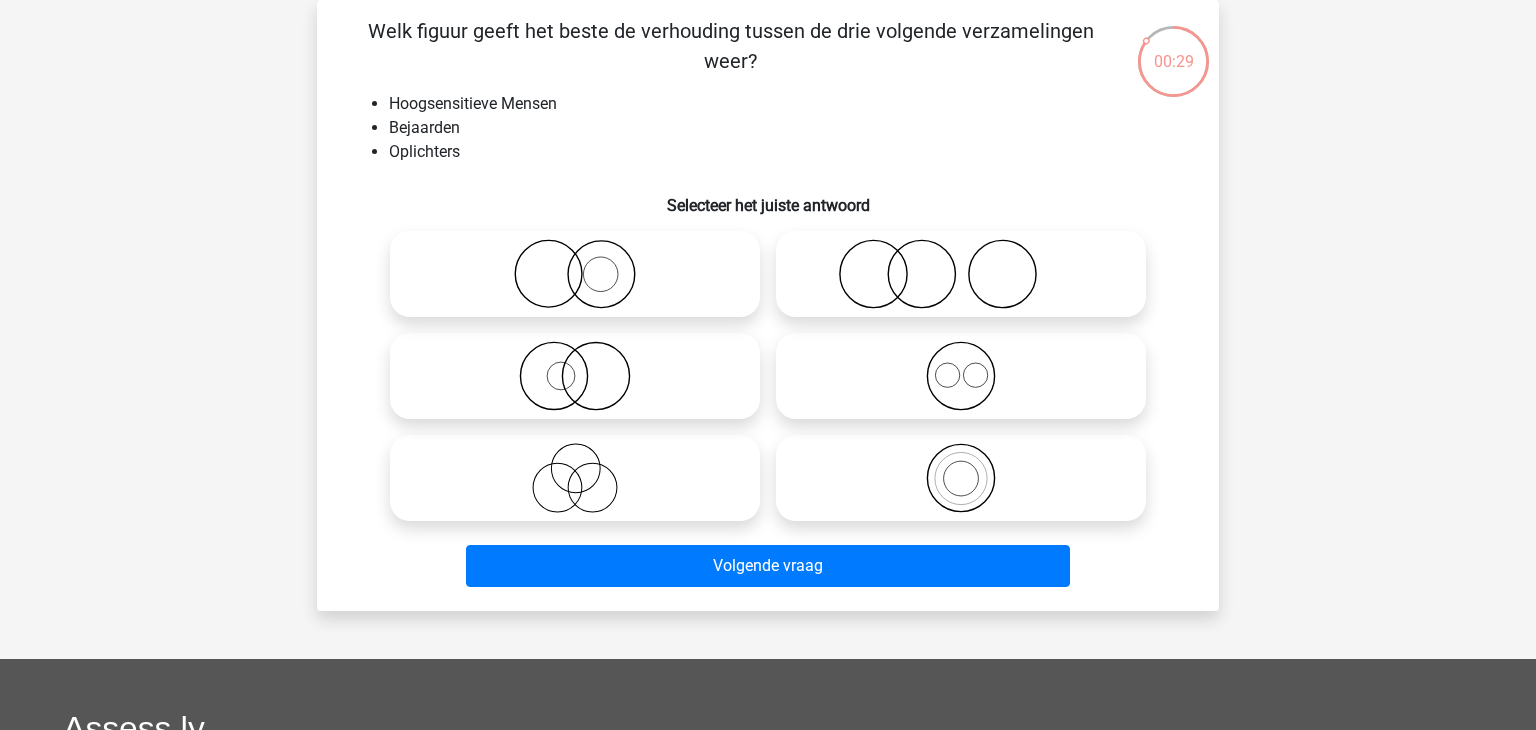 click on "Selecteer het juiste antwoord" at bounding box center [768, 197] 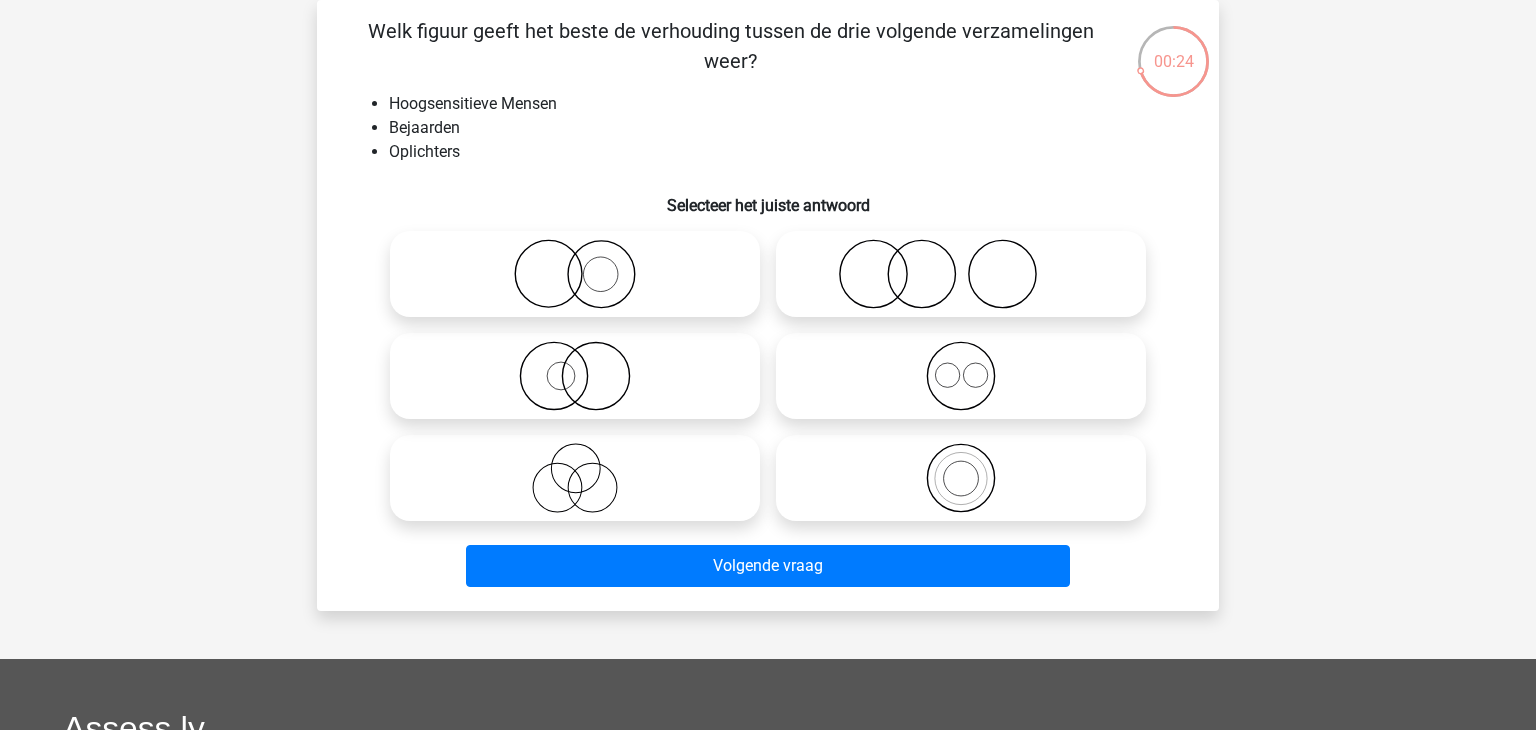 click at bounding box center (961, 274) 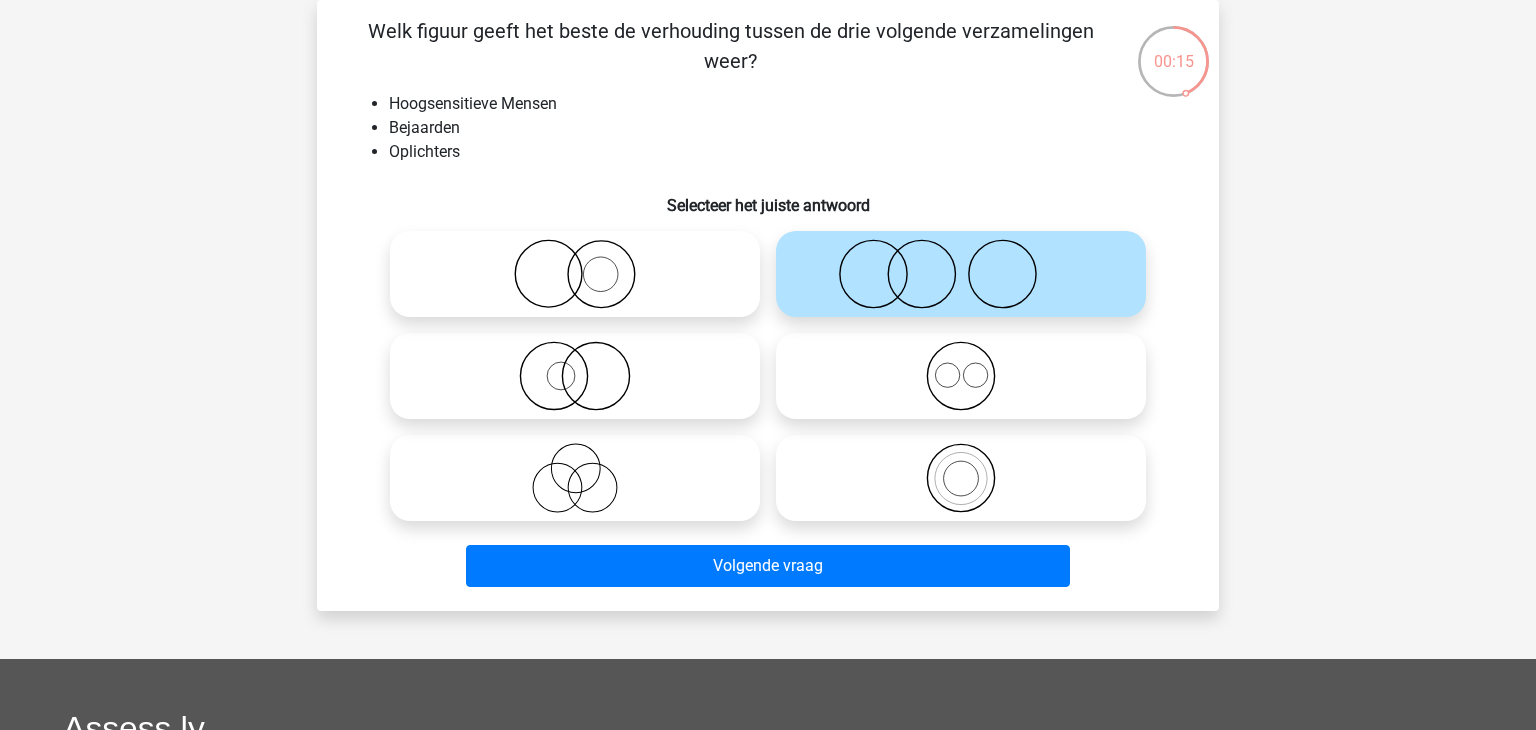 click 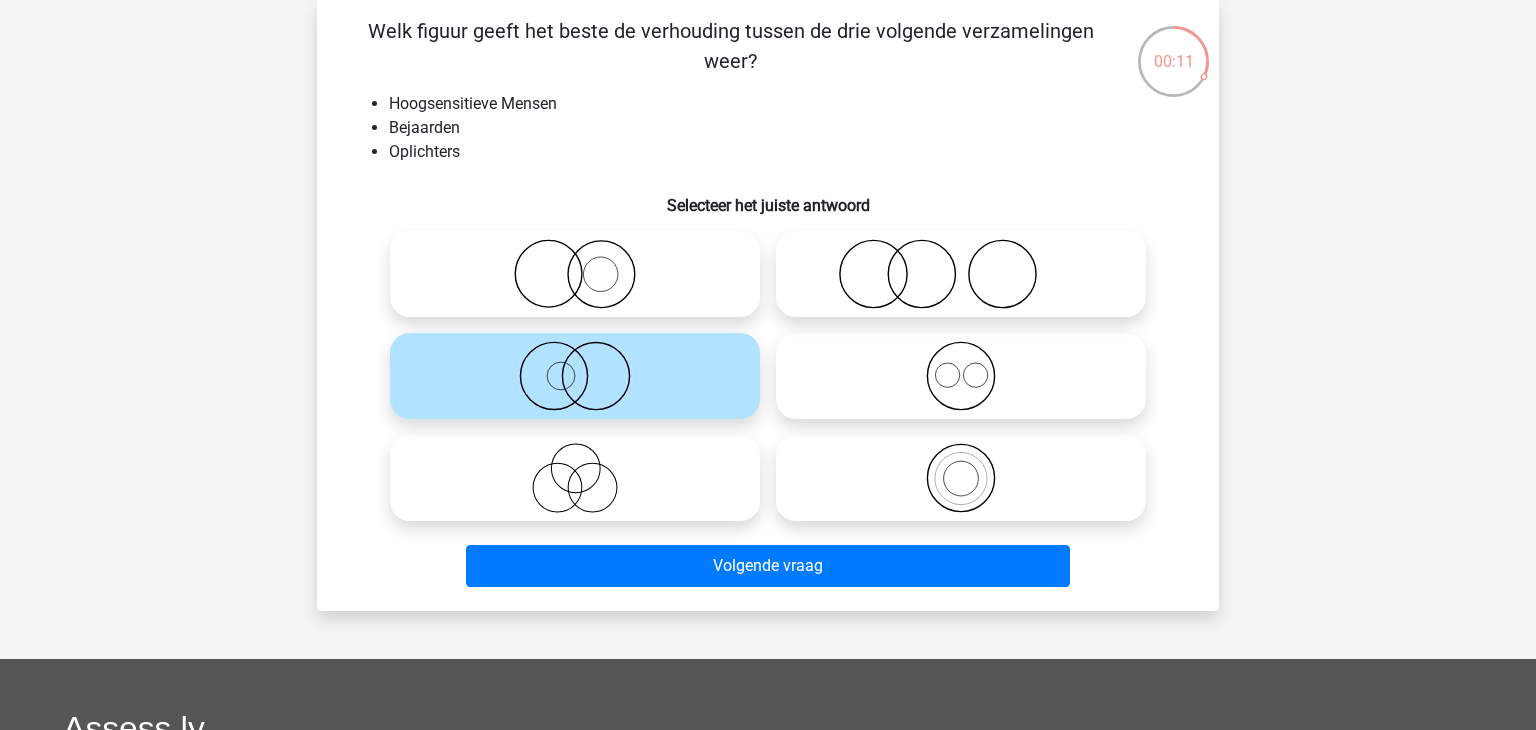 click 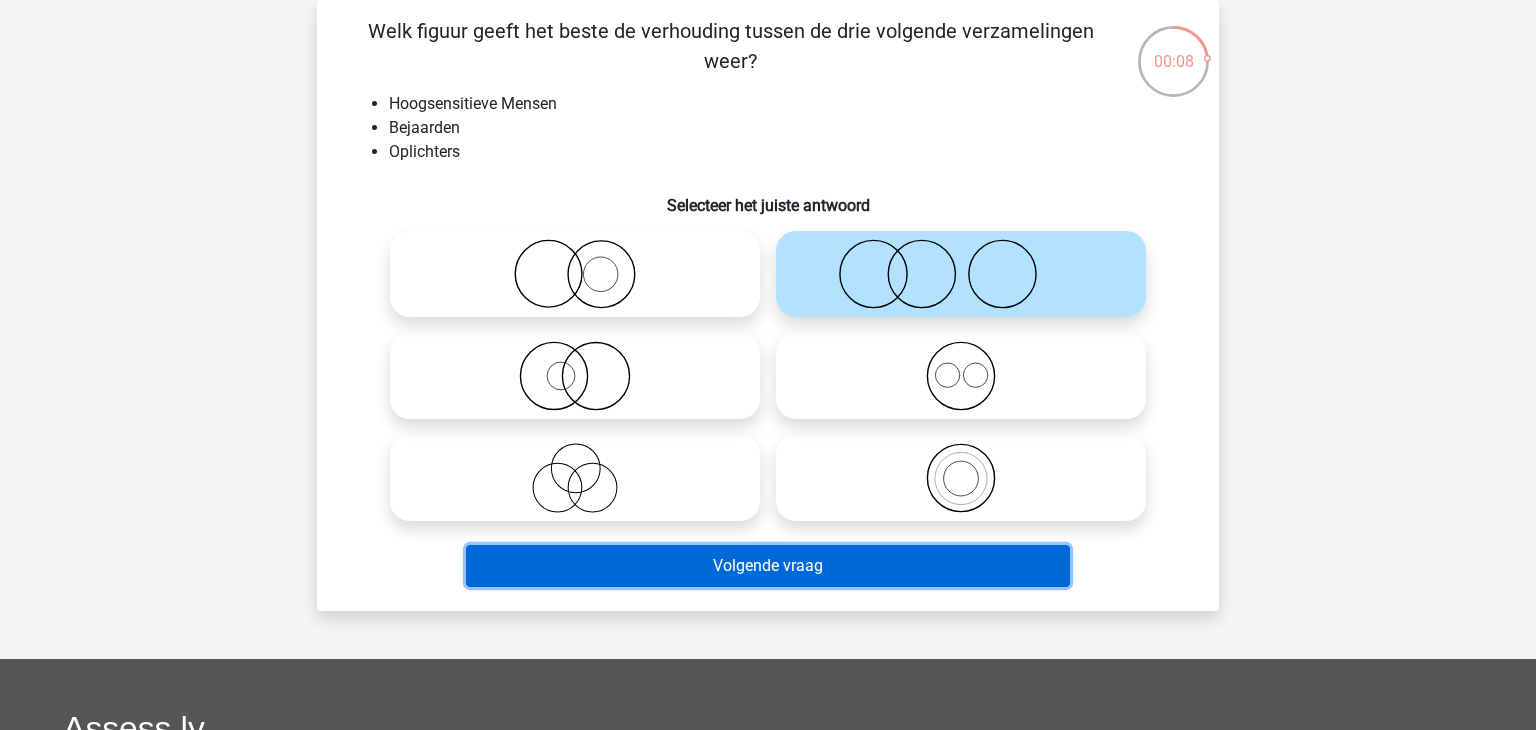 click on "Volgende vraag" at bounding box center [768, 566] 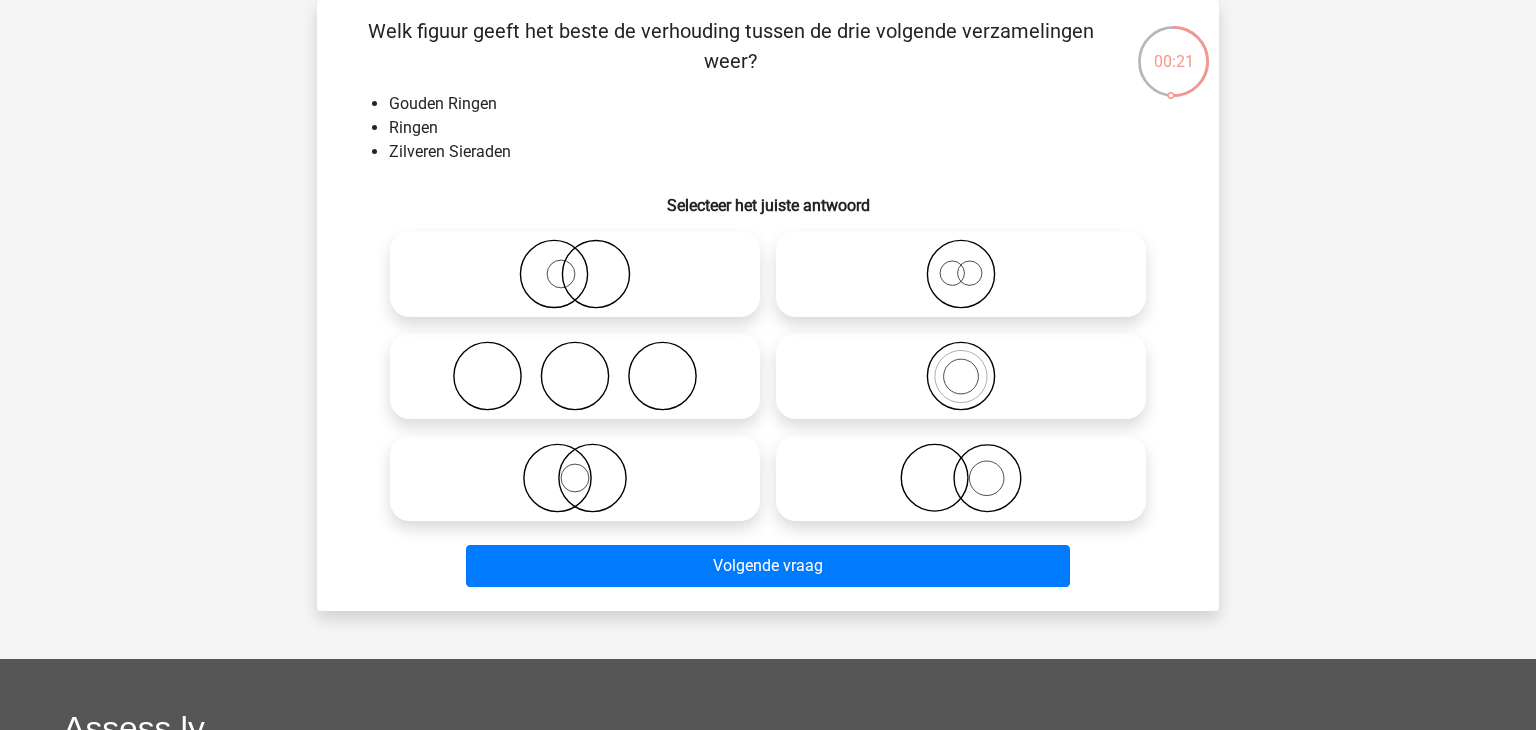 scroll, scrollTop: 92, scrollLeft: 0, axis: vertical 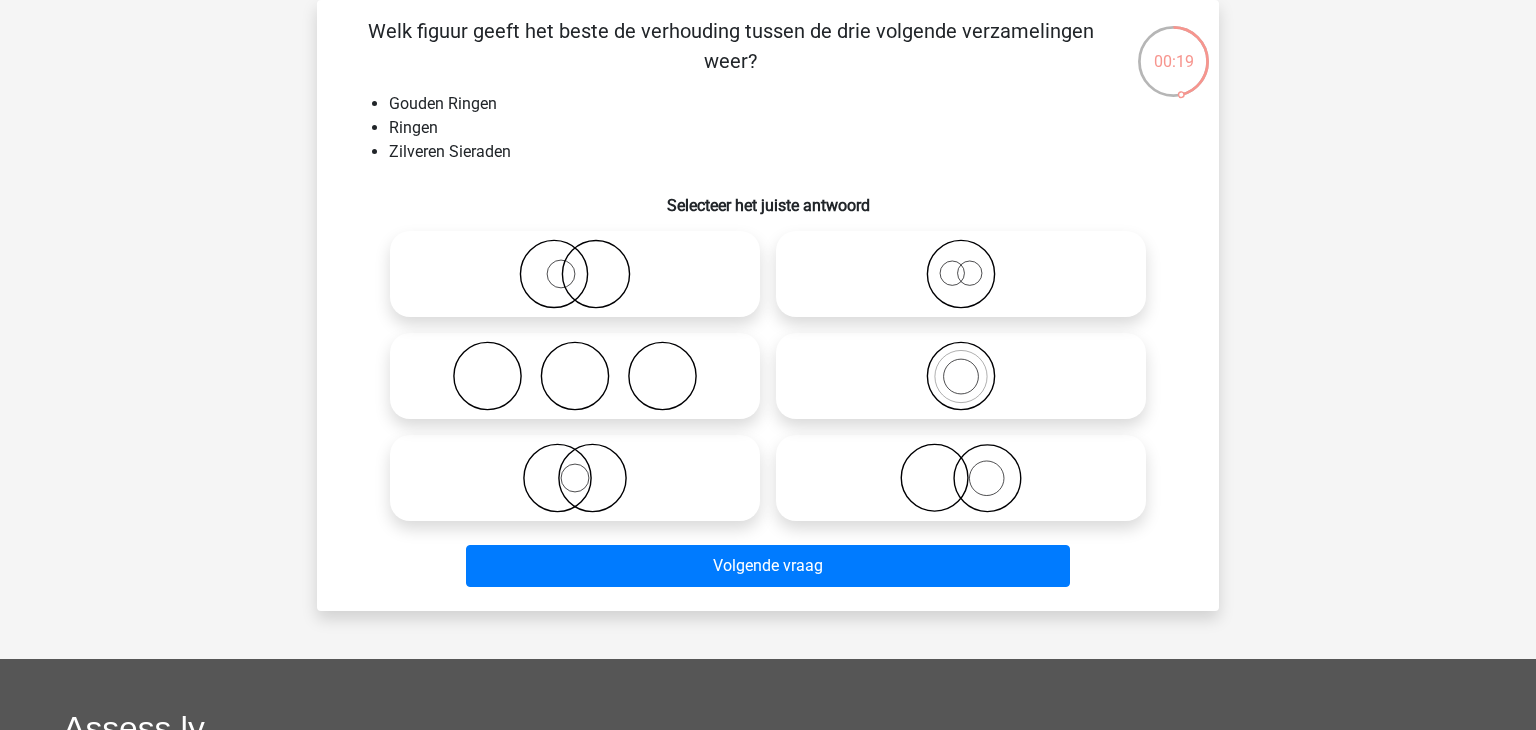 click 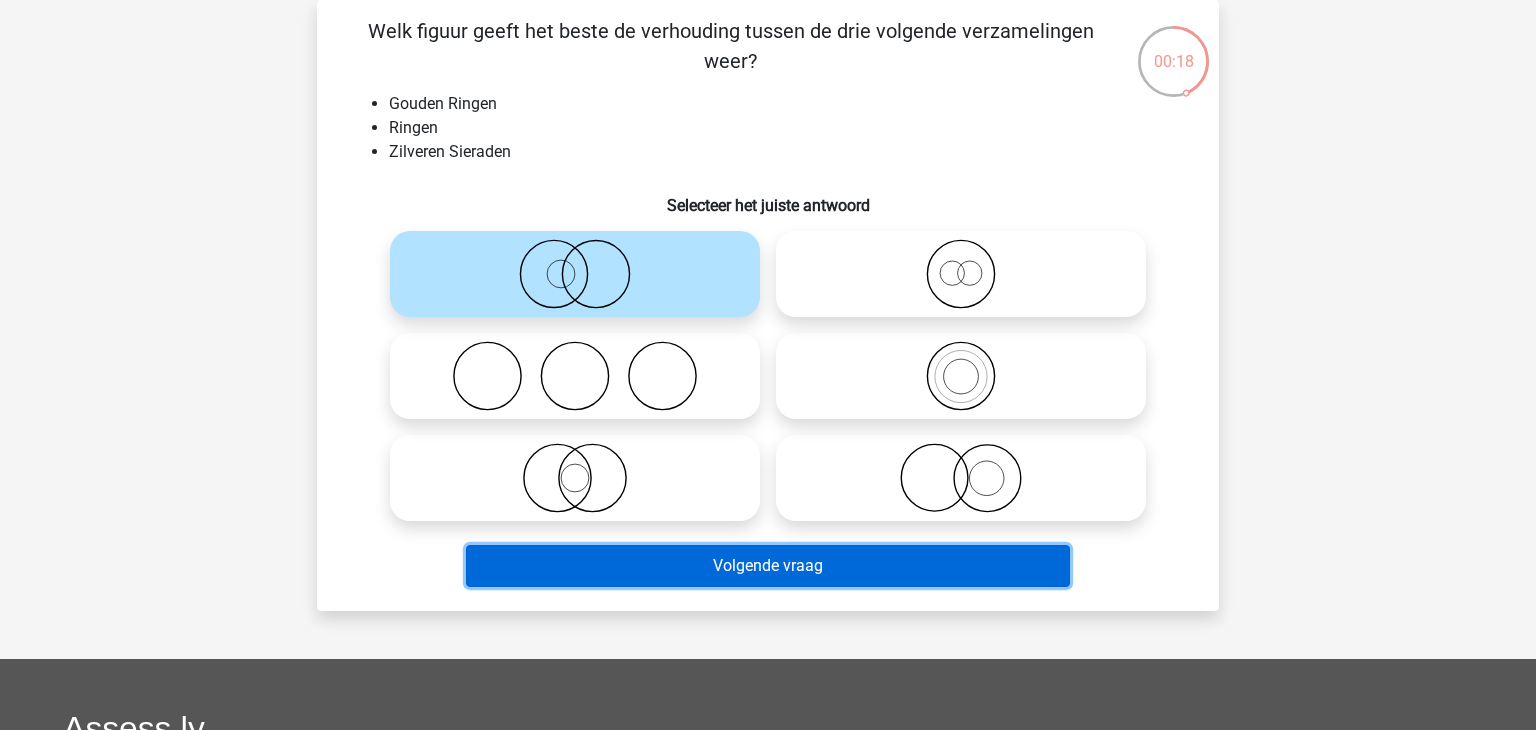 click on "Volgende vraag" at bounding box center [768, 566] 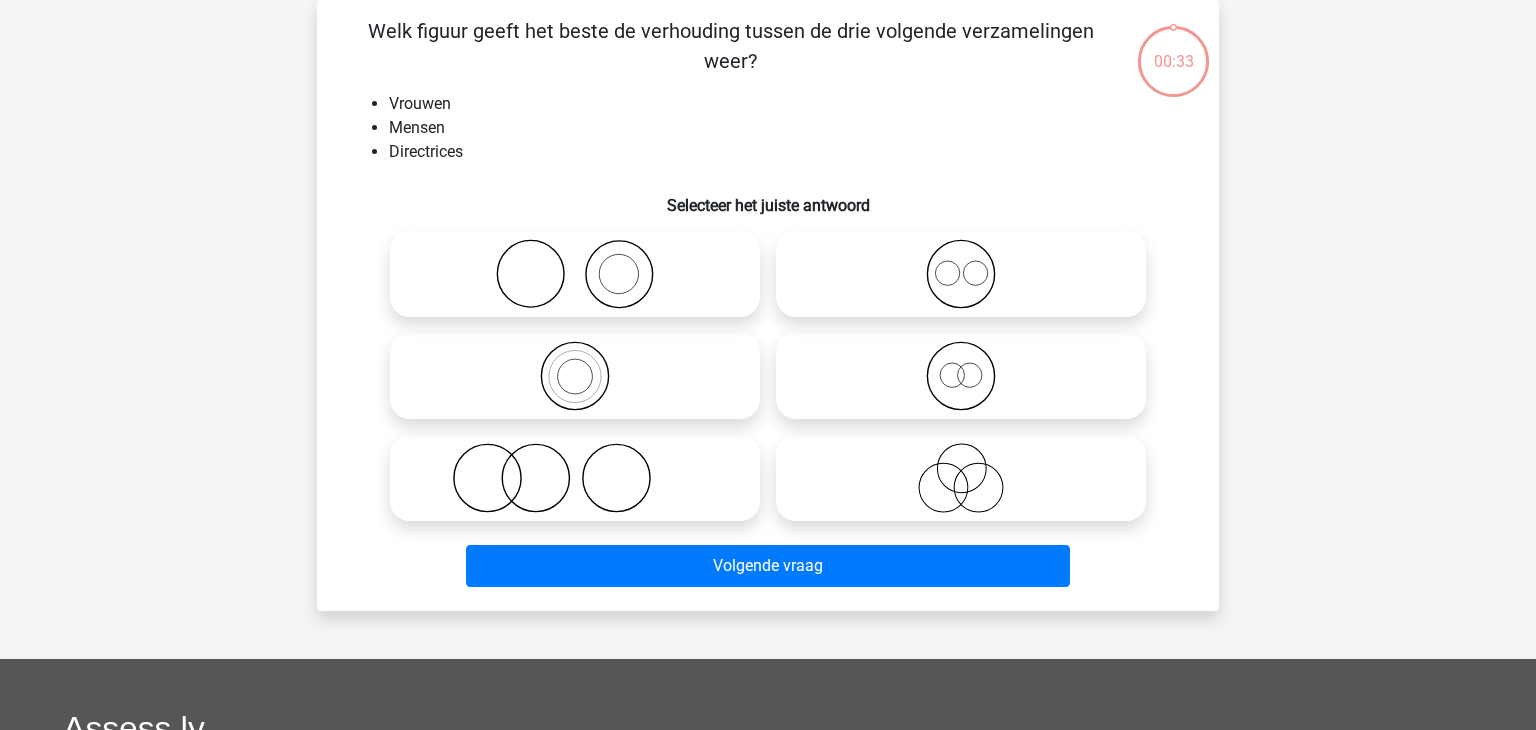 scroll, scrollTop: 92, scrollLeft: 0, axis: vertical 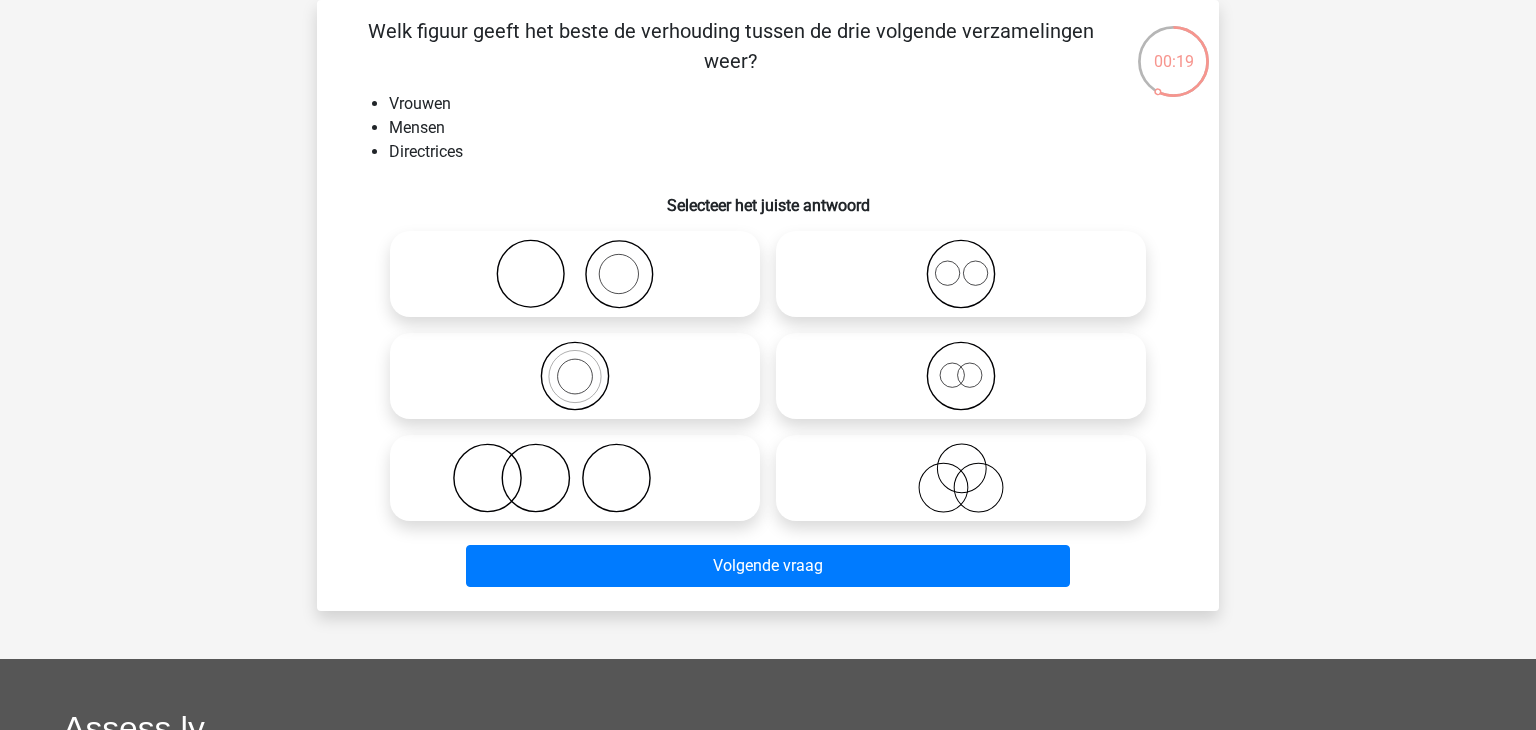 click 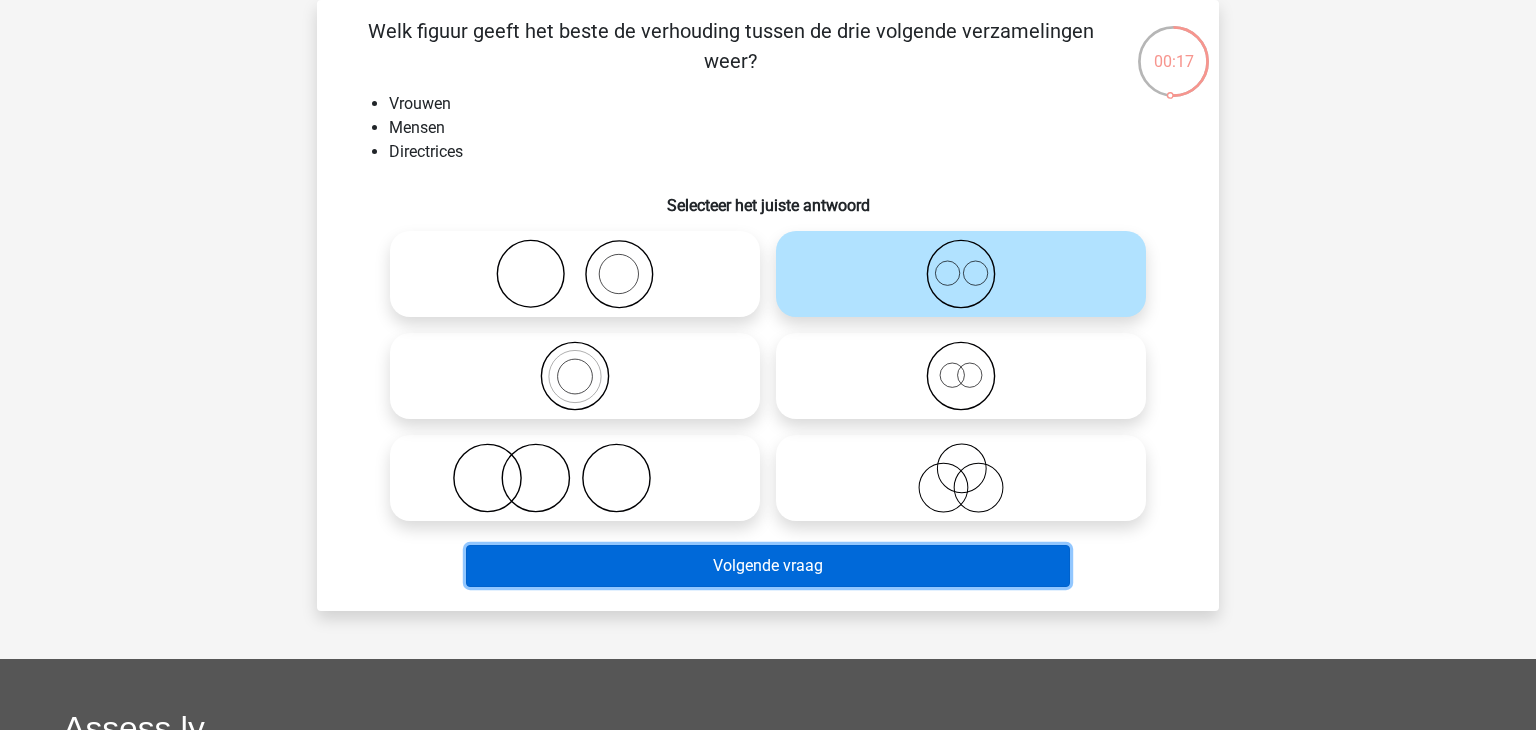 click on "Volgende vraag" at bounding box center [768, 566] 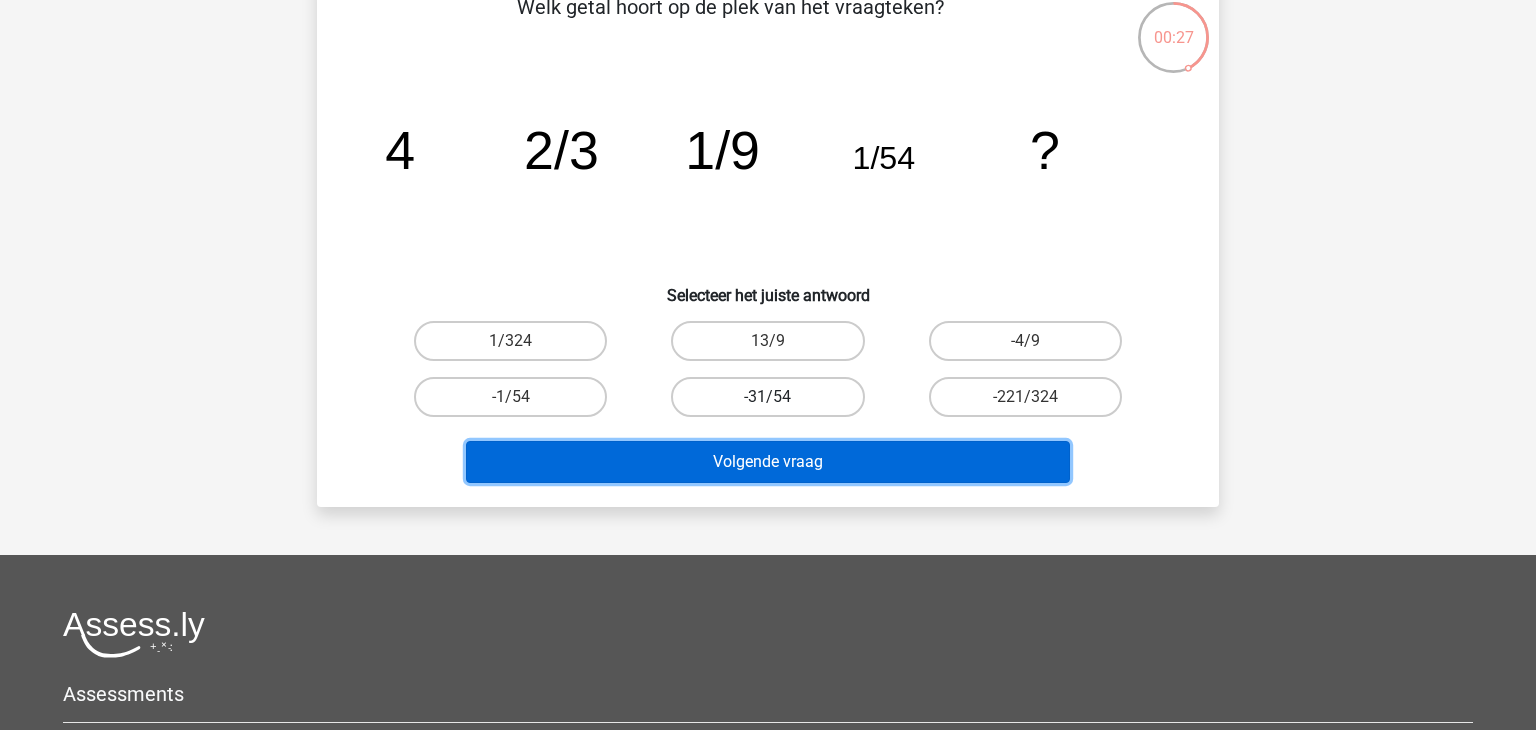 scroll, scrollTop: 122, scrollLeft: 0, axis: vertical 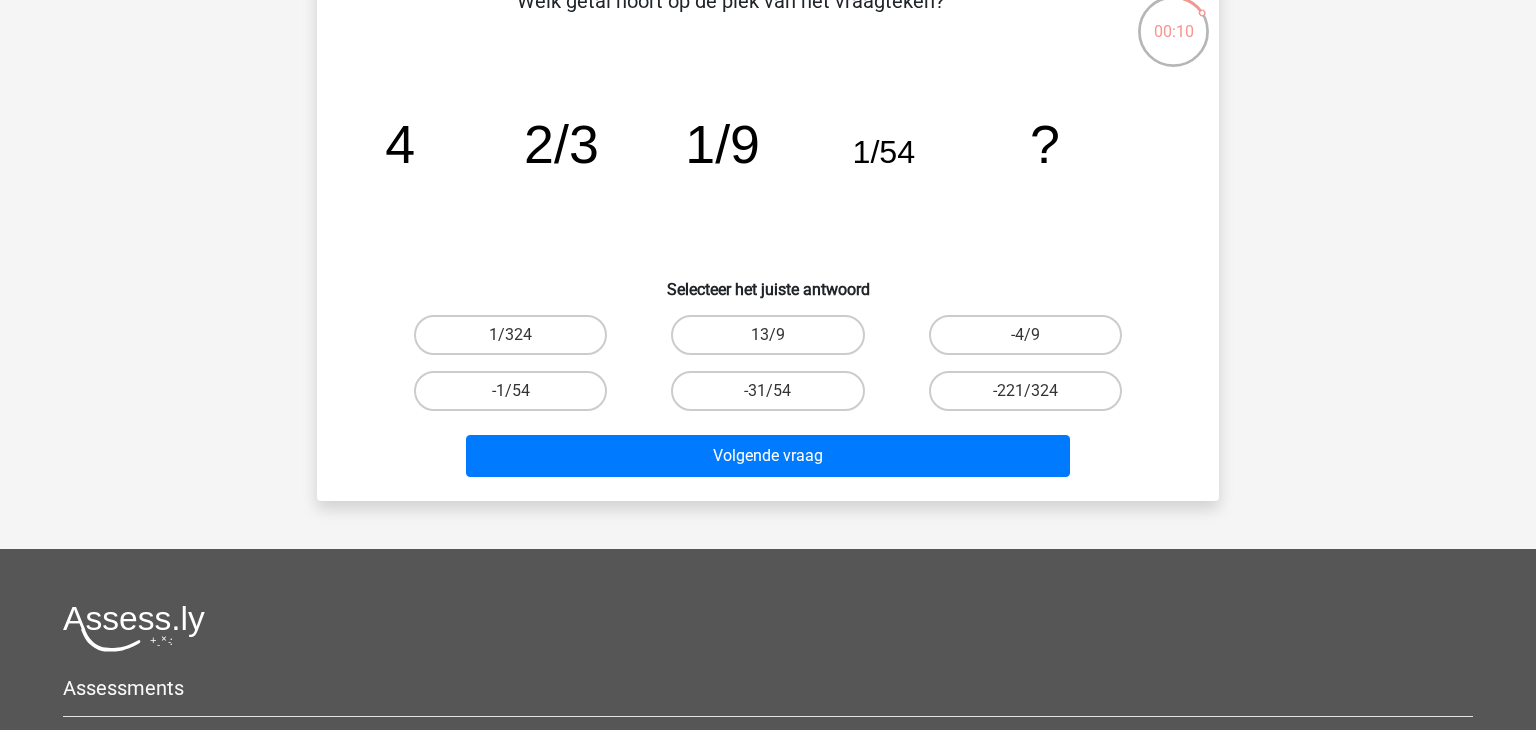 click on "-4/9" at bounding box center (1025, 335) 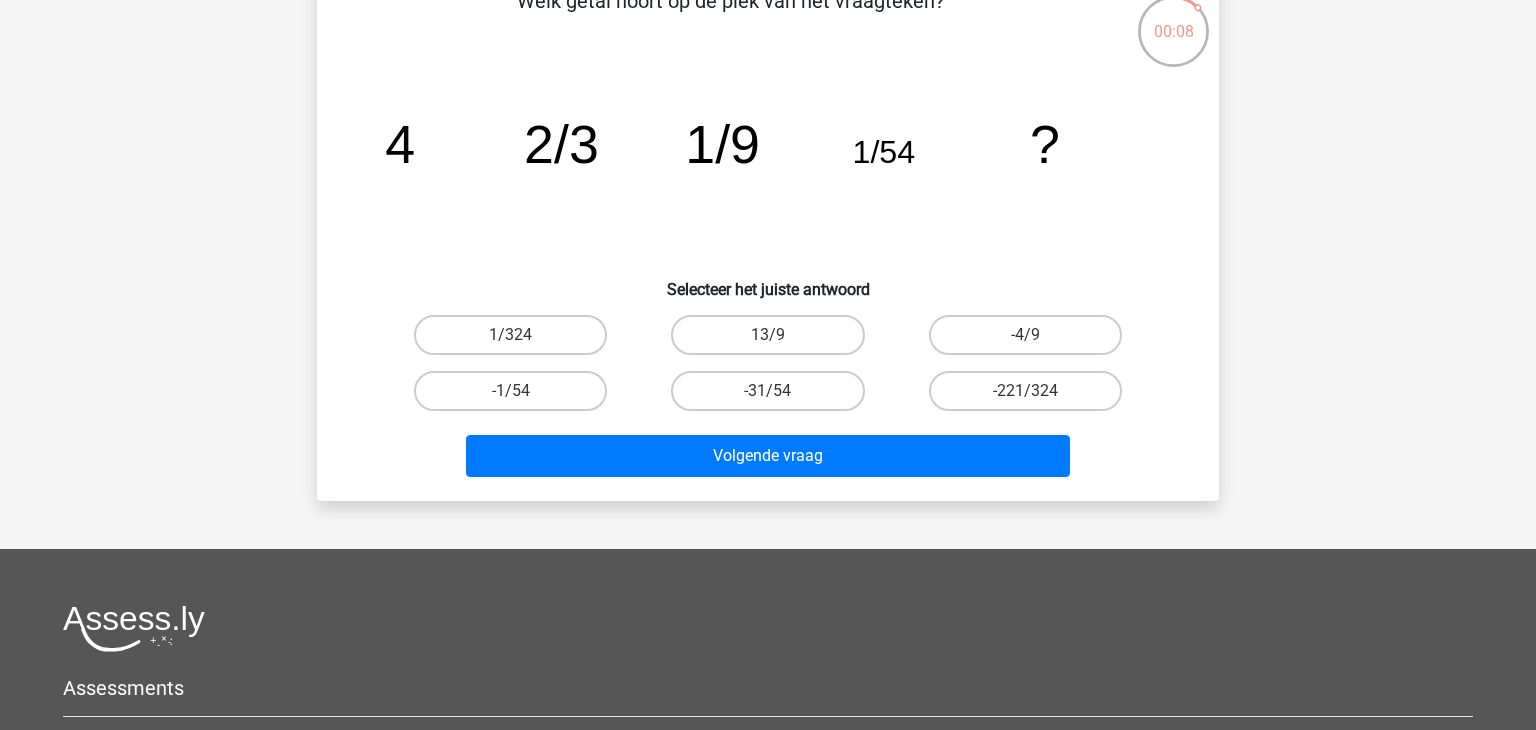 click on "-4/9" at bounding box center (1025, 335) 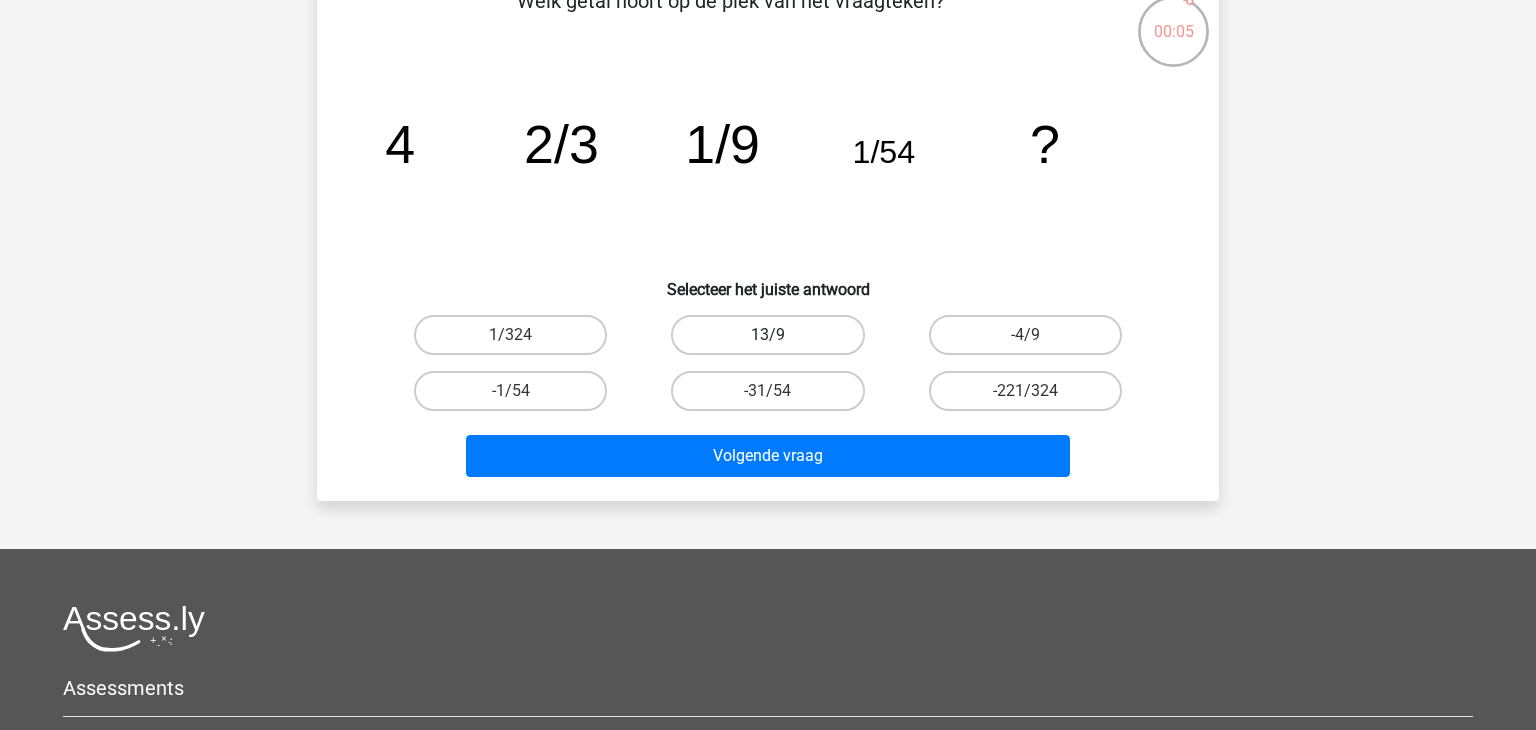 click on "13/9" at bounding box center (767, 335) 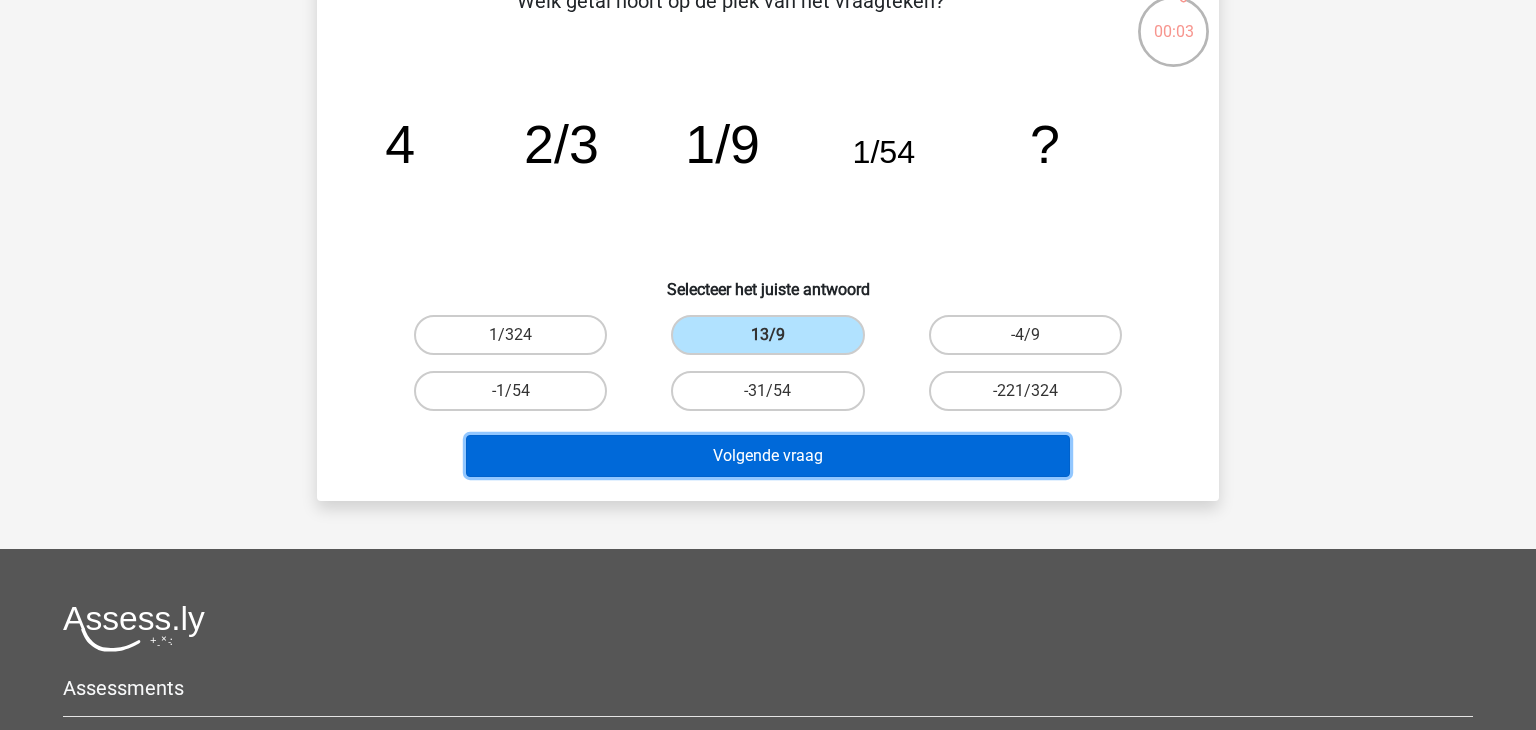 click on "Volgende vraag" at bounding box center (768, 456) 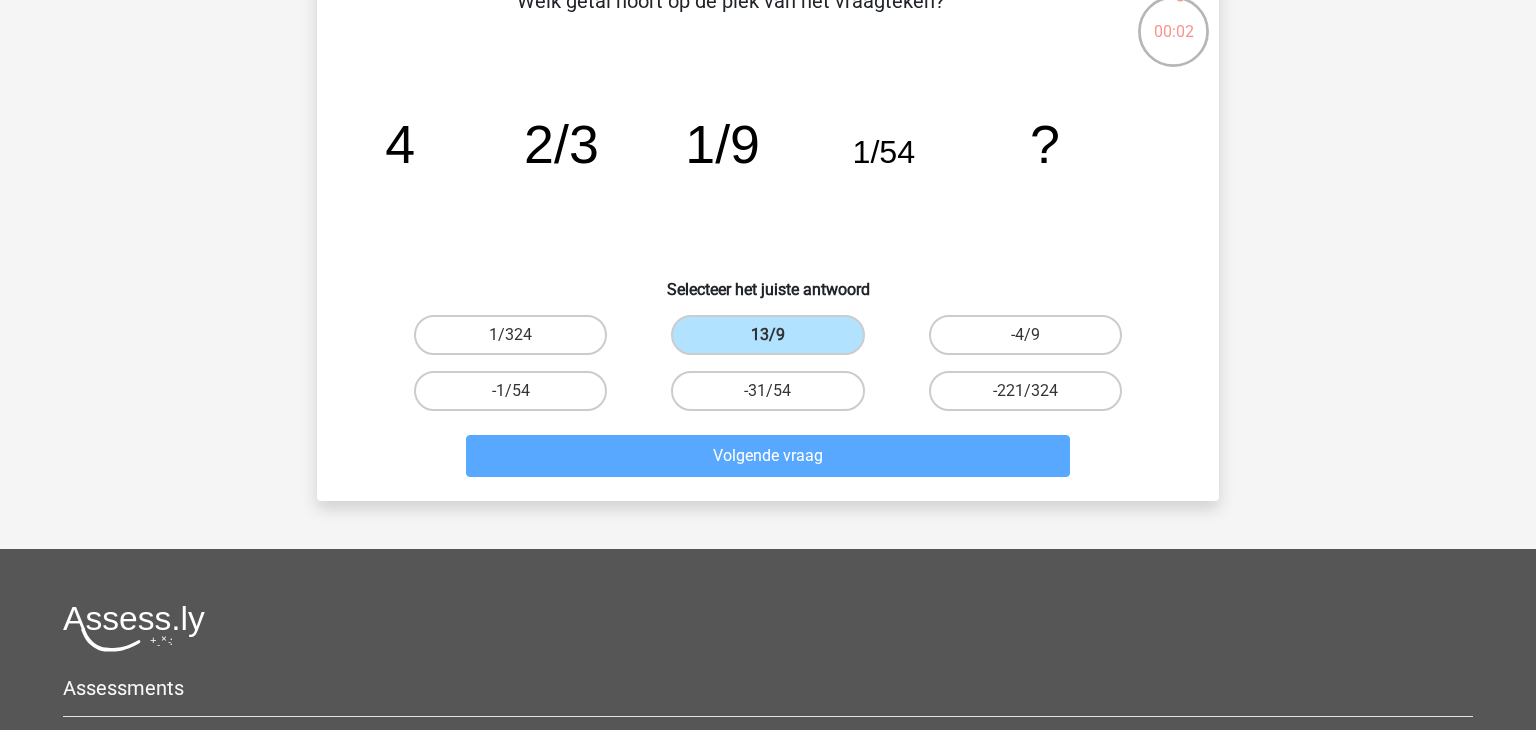 scroll, scrollTop: 92, scrollLeft: 0, axis: vertical 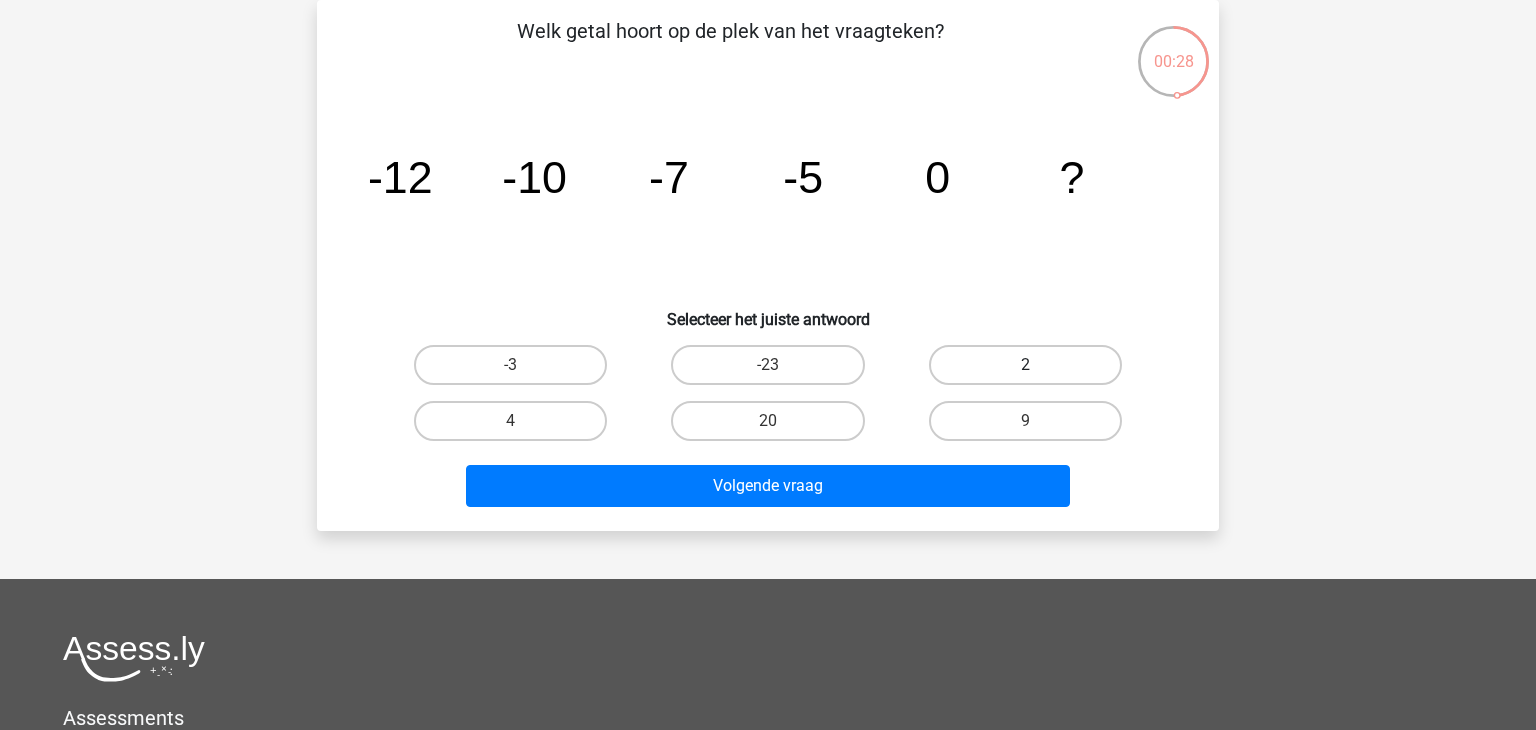 click on "2" at bounding box center [1025, 365] 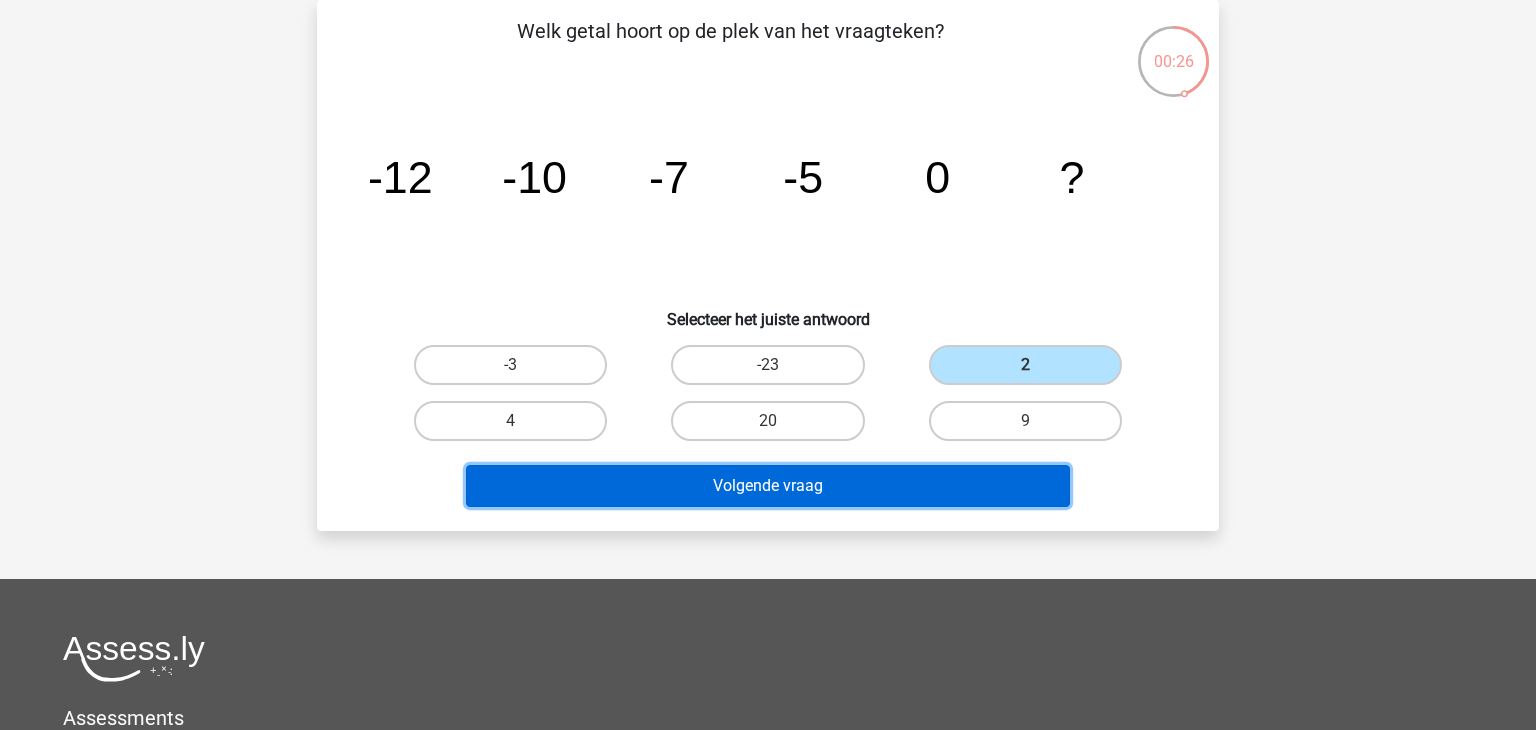 click on "Volgende vraag" at bounding box center (768, 486) 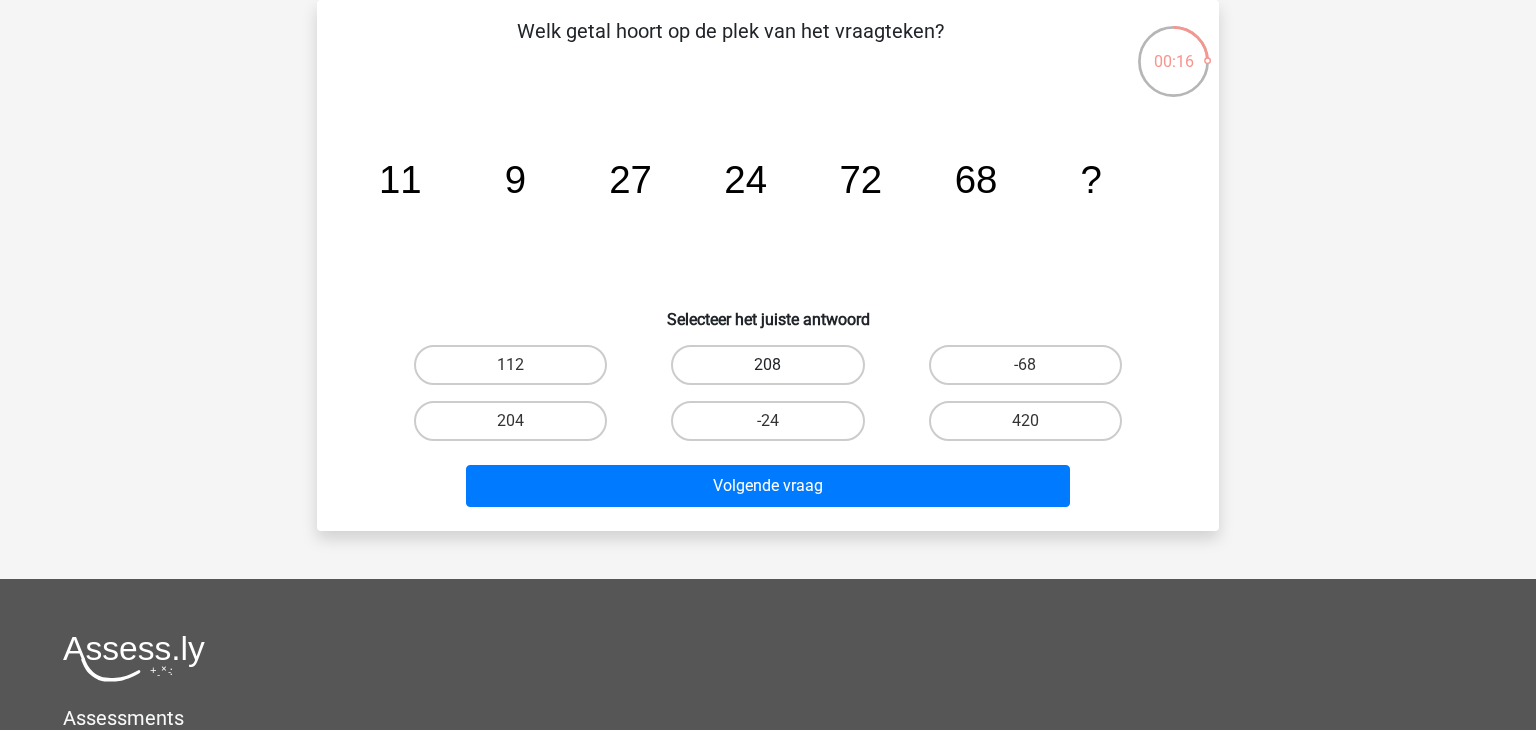click on "208" at bounding box center (767, 365) 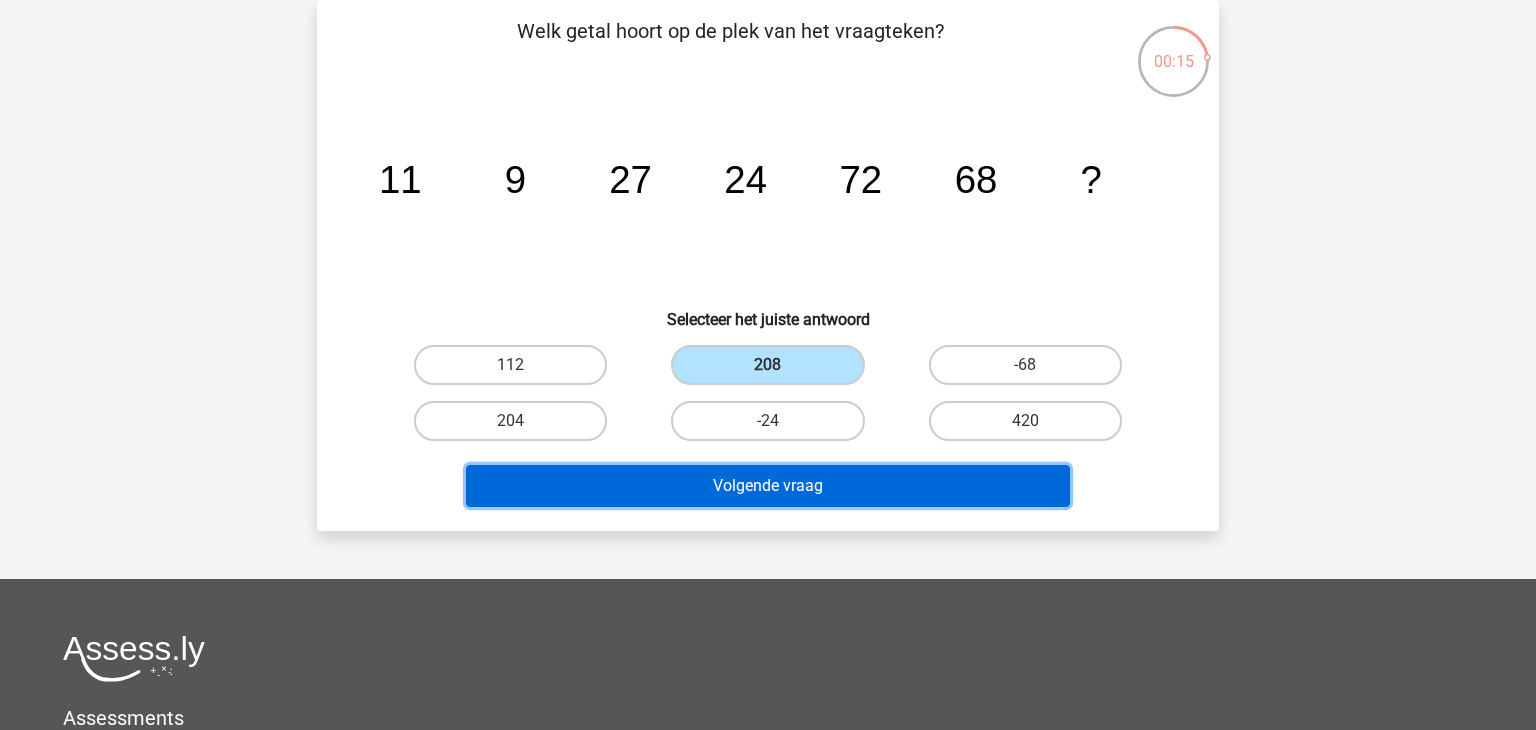 click on "Volgende vraag" at bounding box center [768, 486] 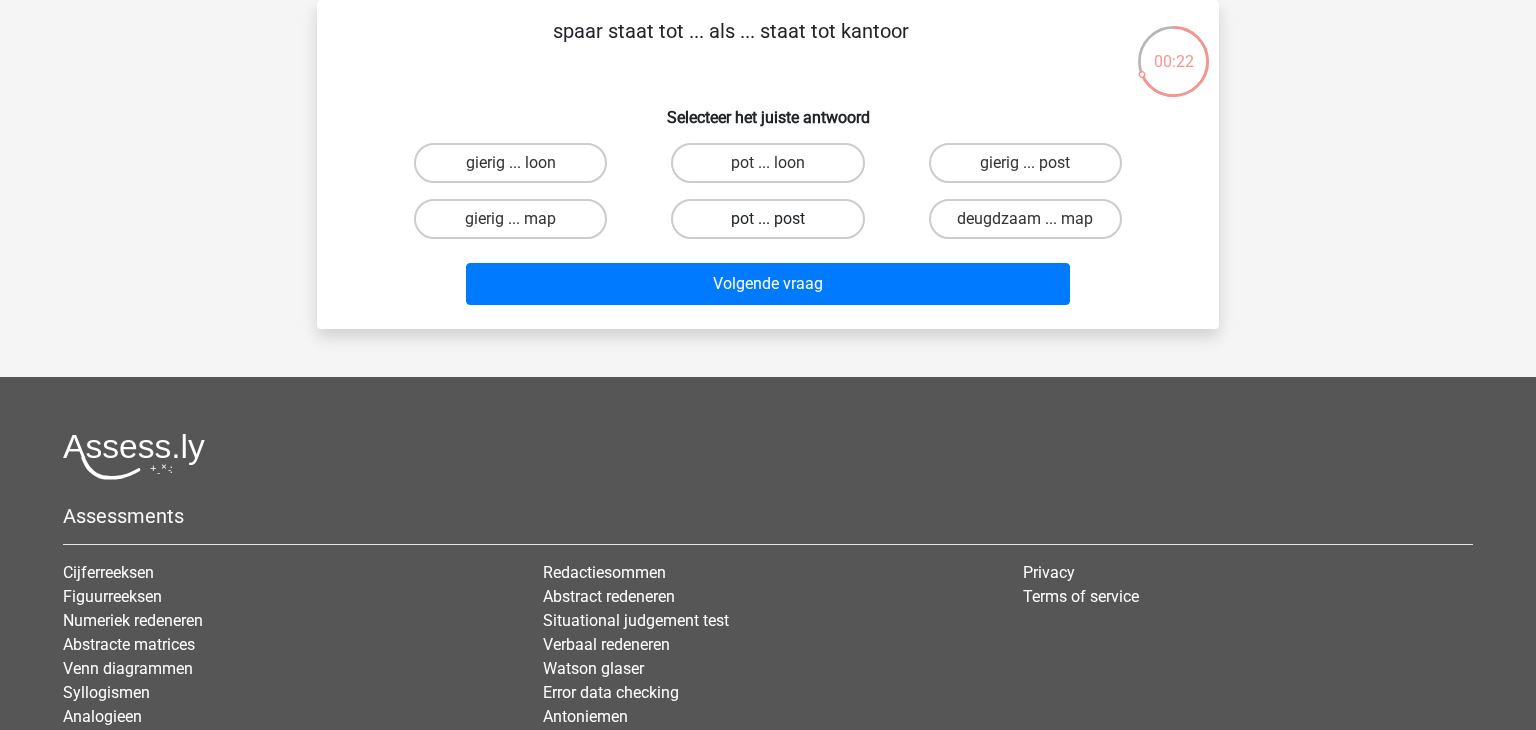 click on "pot ... post" at bounding box center [767, 219] 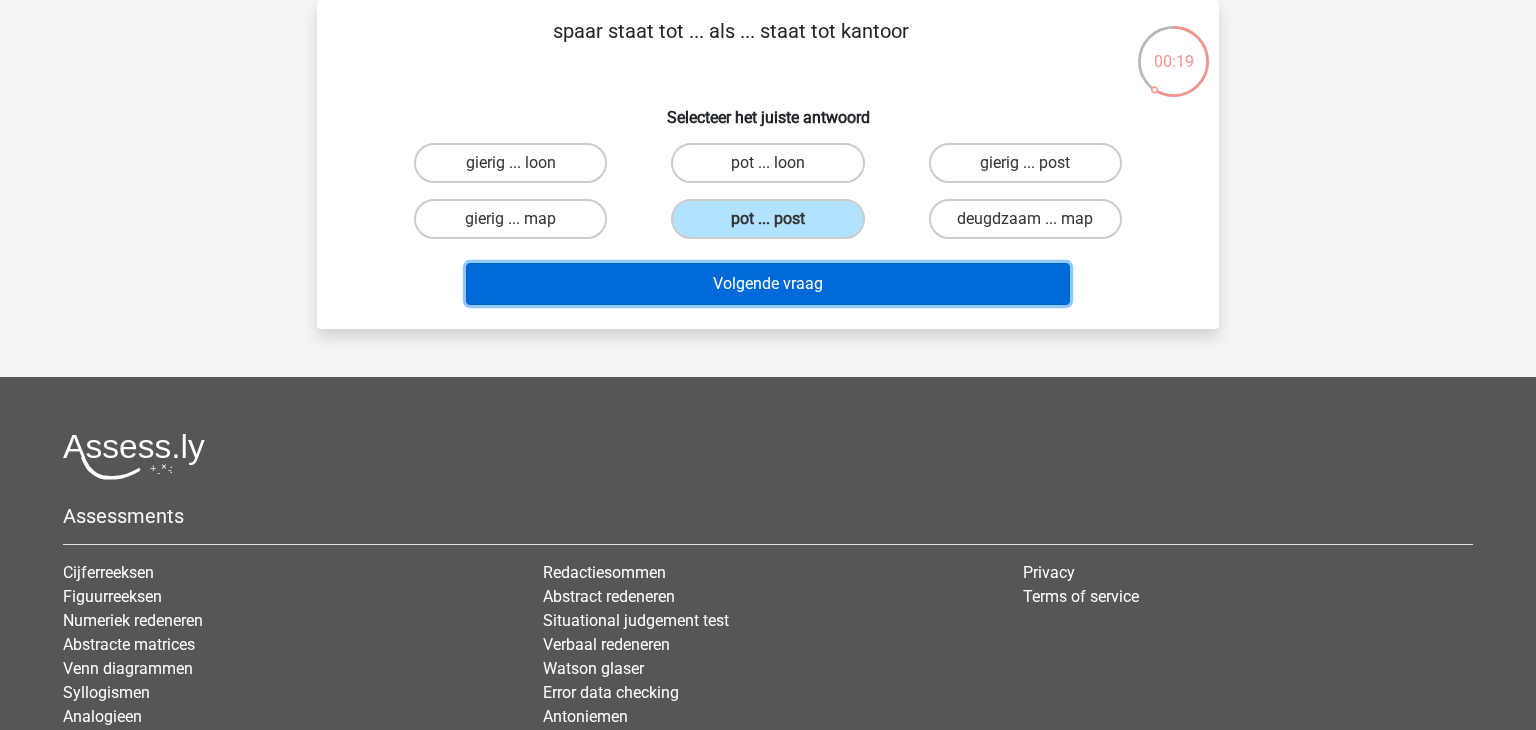click on "Volgende vraag" at bounding box center [768, 284] 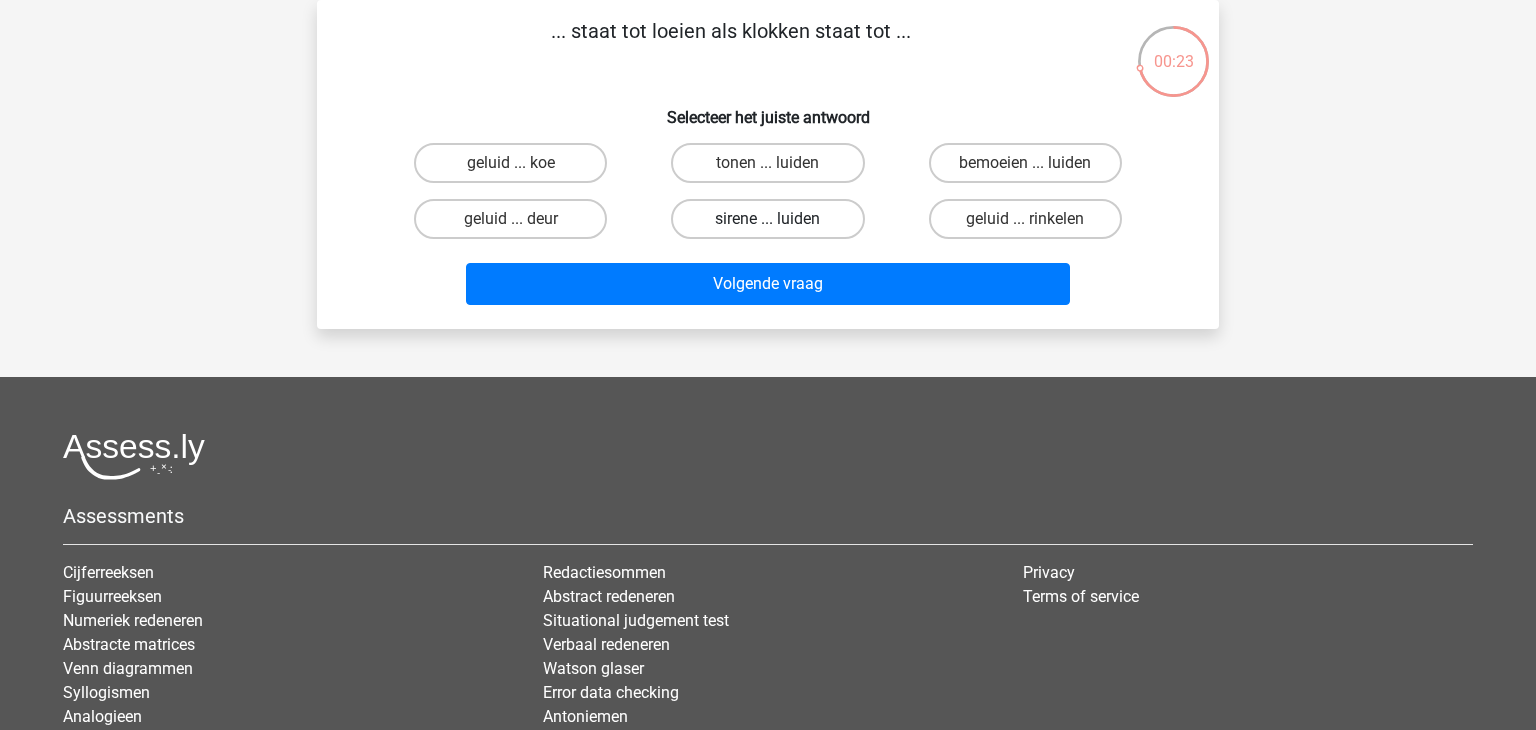 click on "sirene ... luiden" at bounding box center [767, 219] 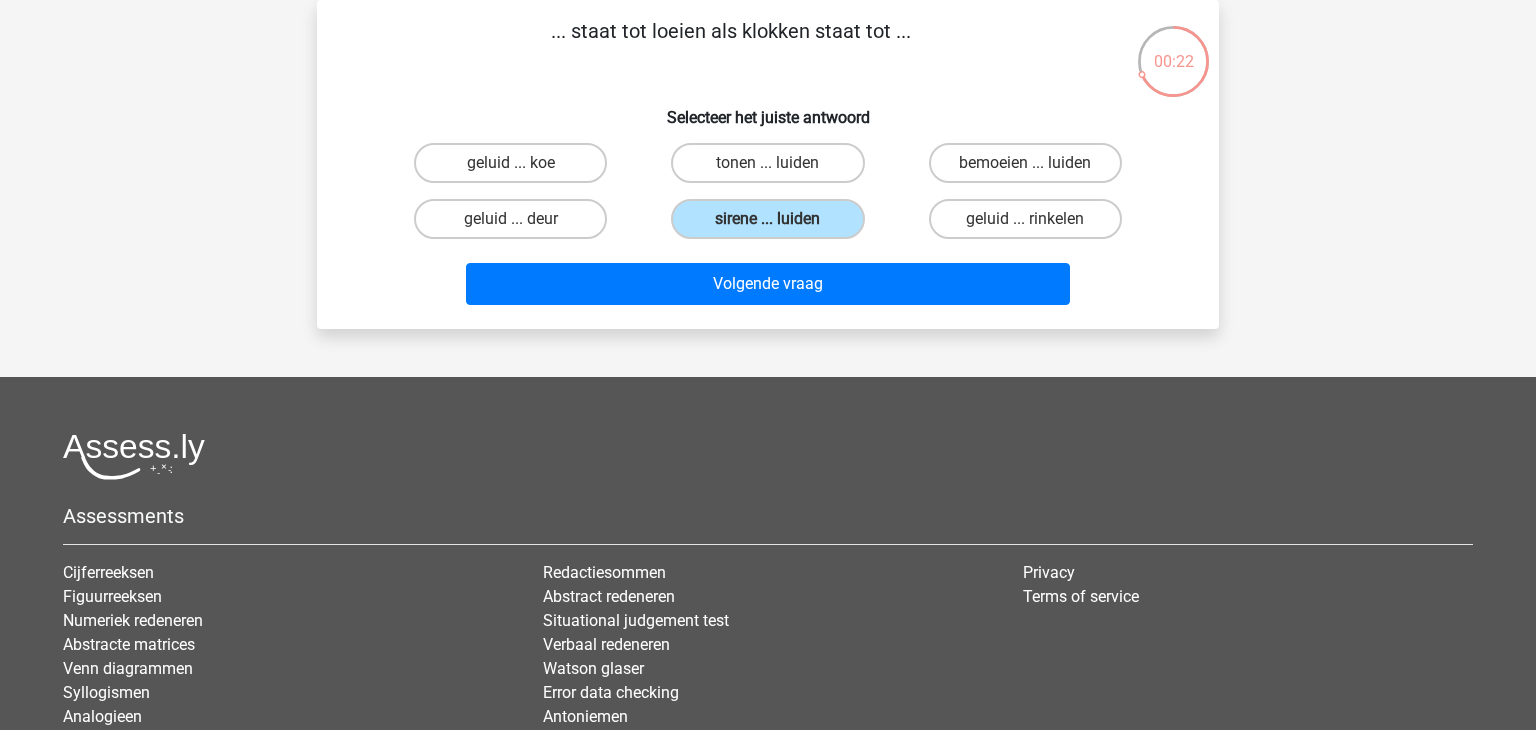 click on "Volgende vraag" at bounding box center (768, 280) 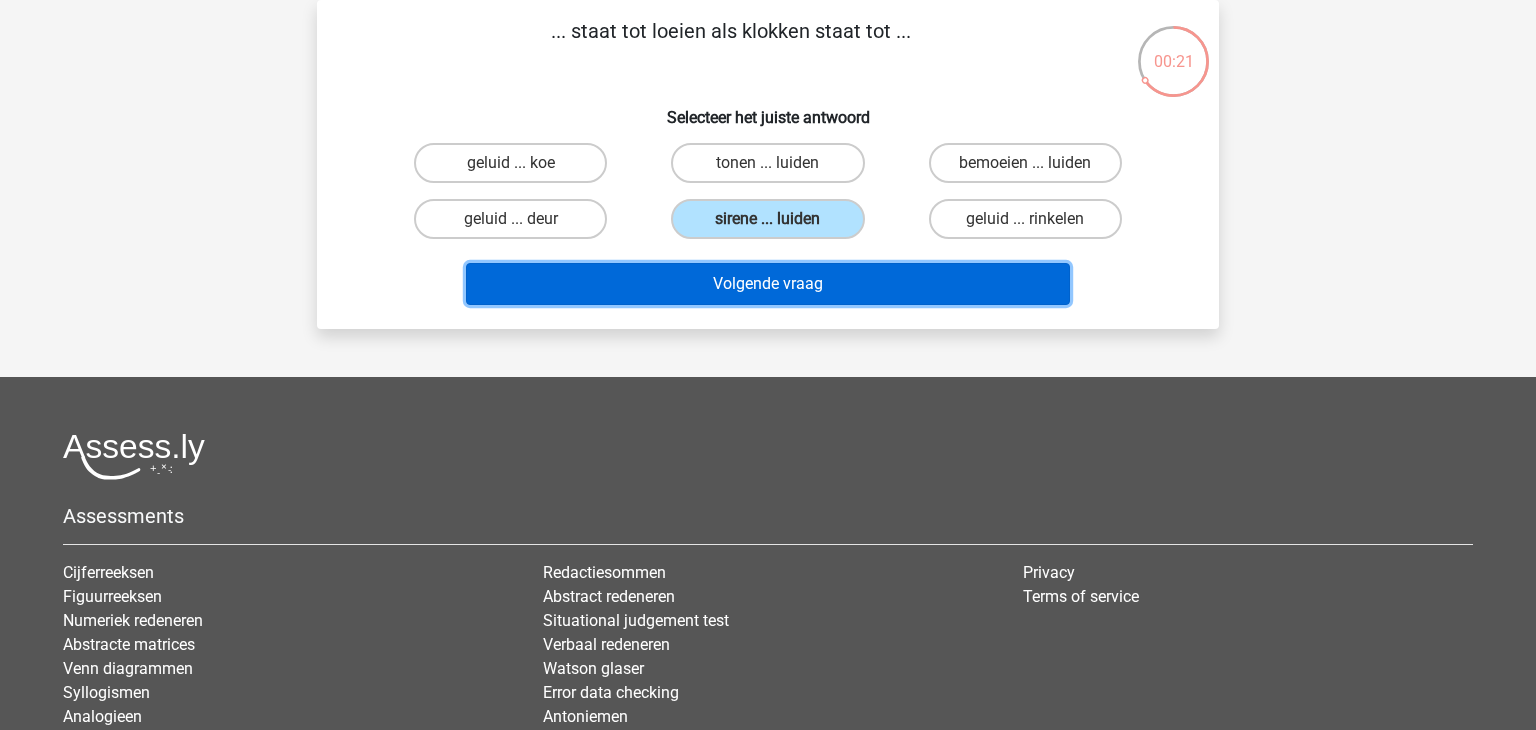 click on "Volgende vraag" at bounding box center (768, 284) 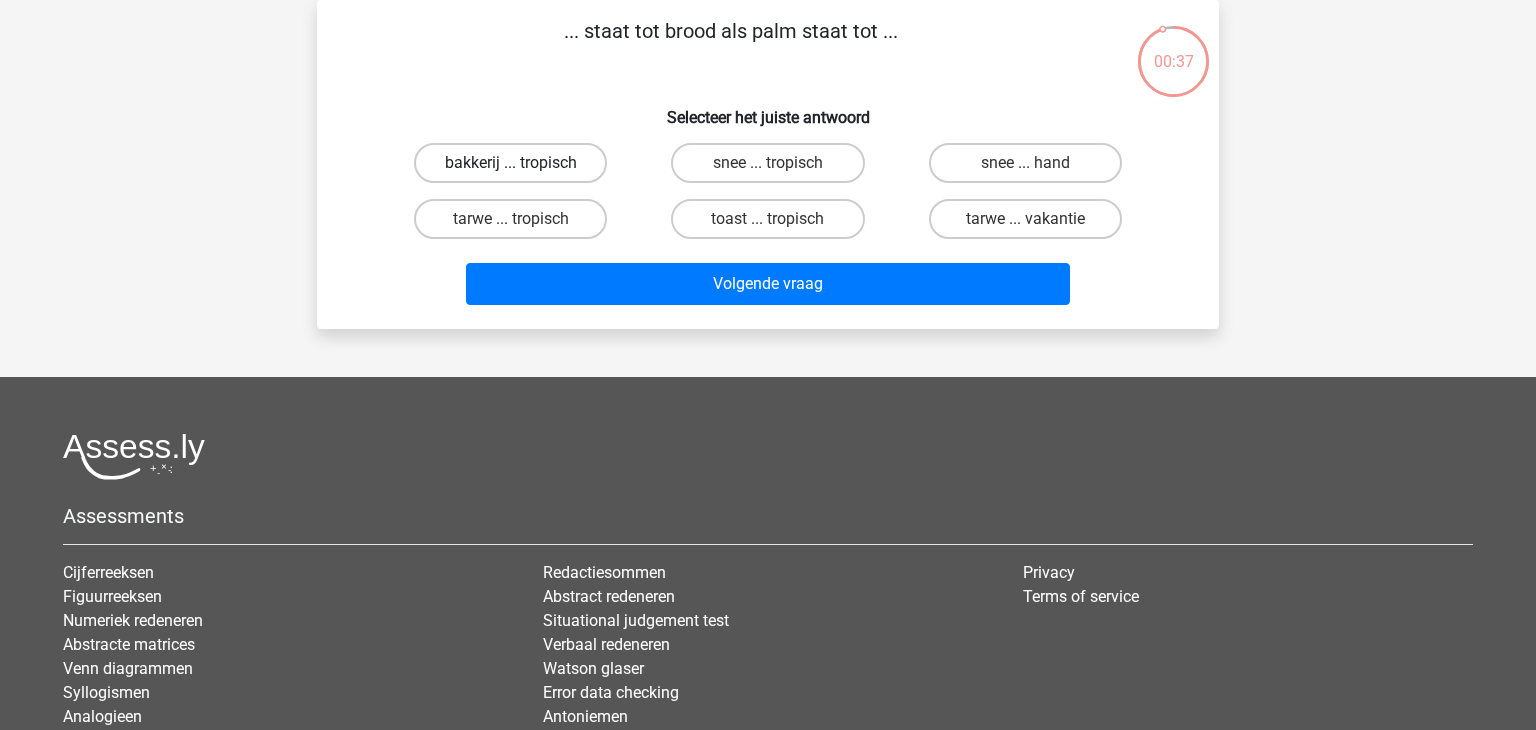 click on "bakkerij ... tropisch" at bounding box center [510, 163] 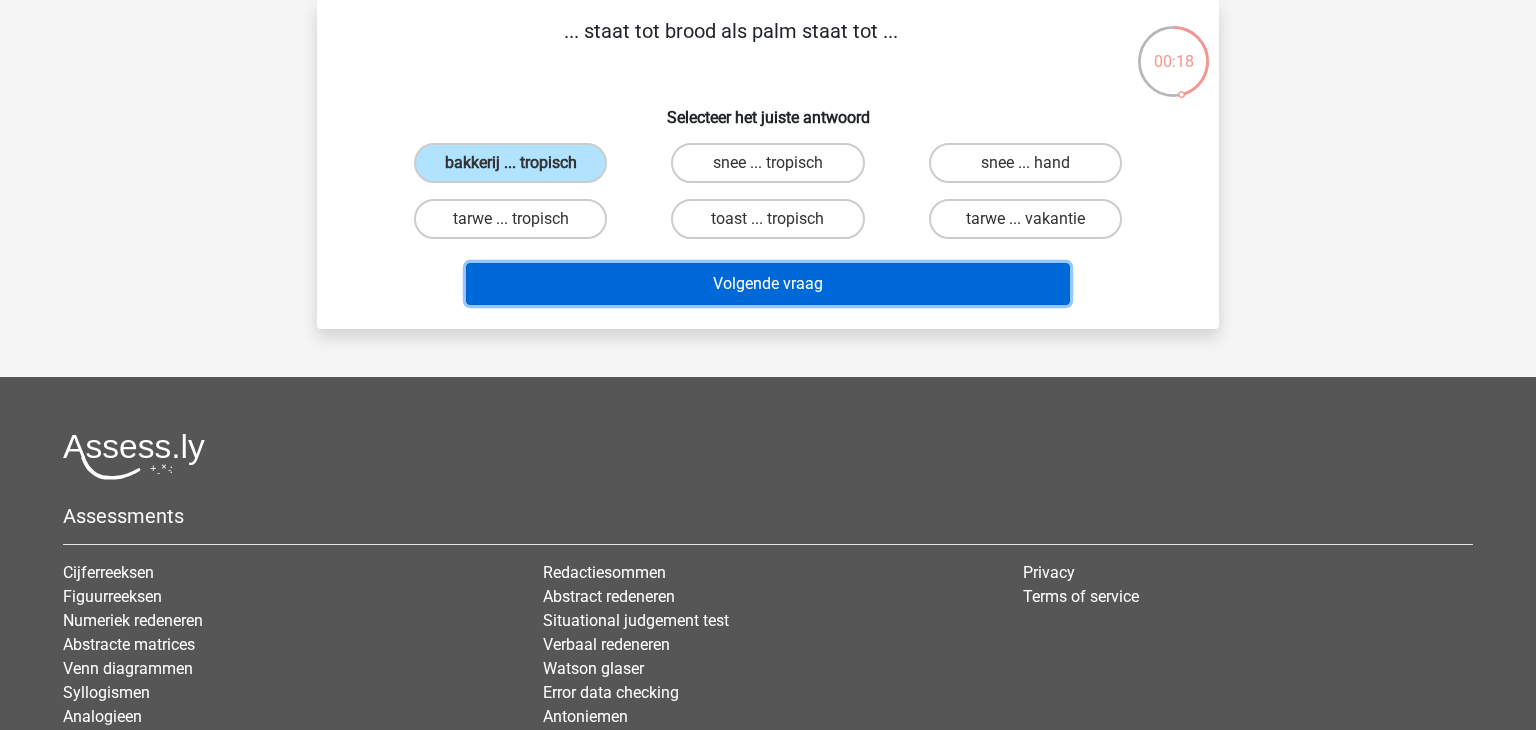 click on "Volgende vraag" at bounding box center (768, 284) 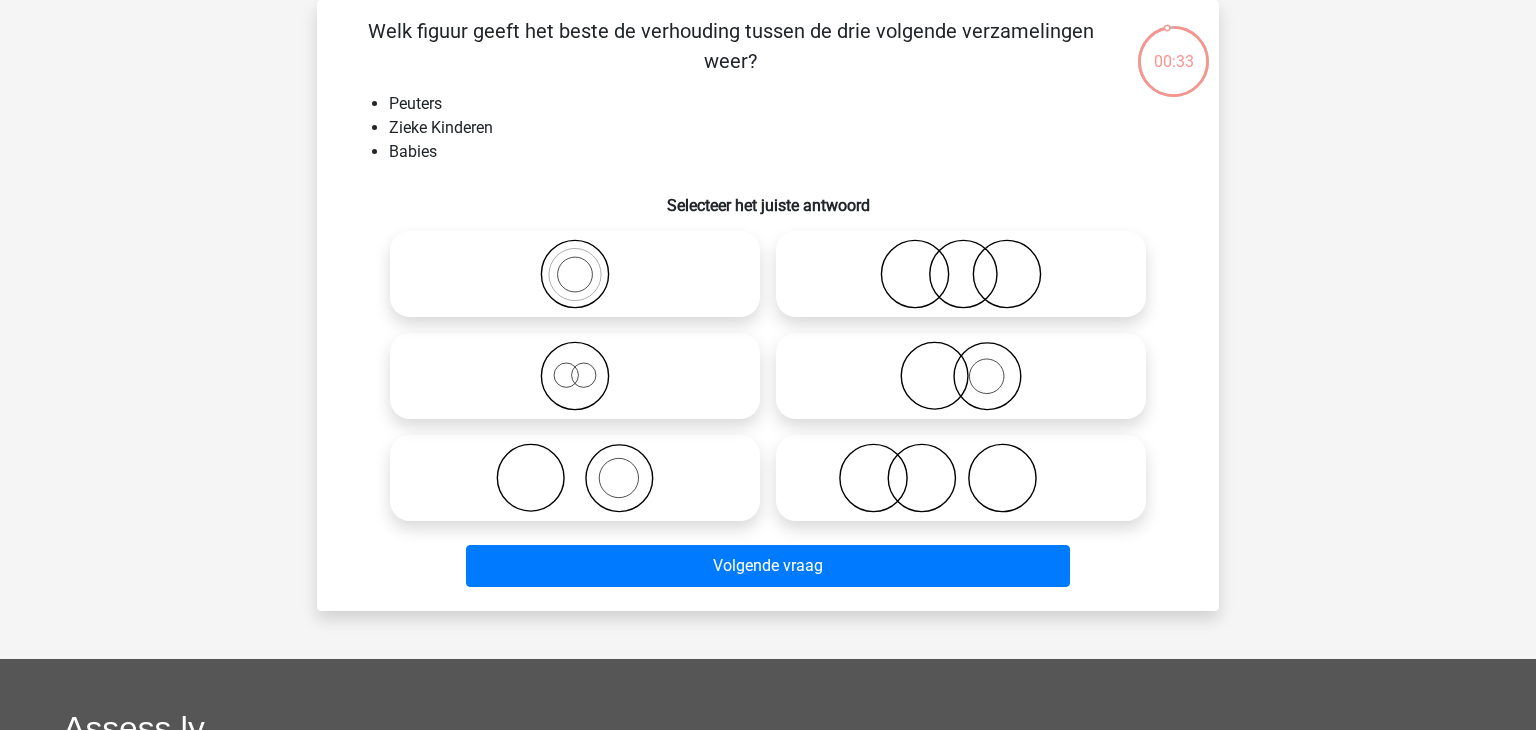 click 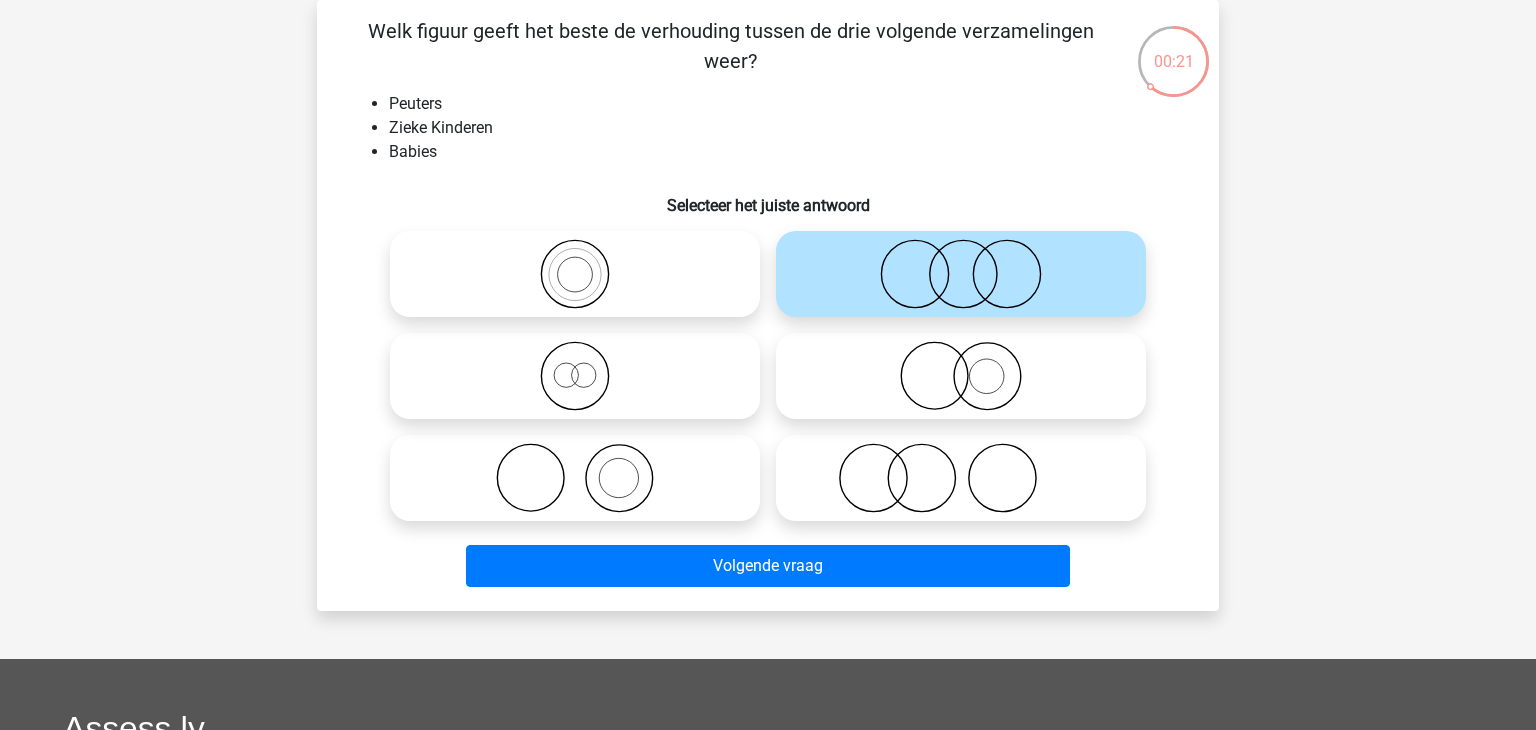 click 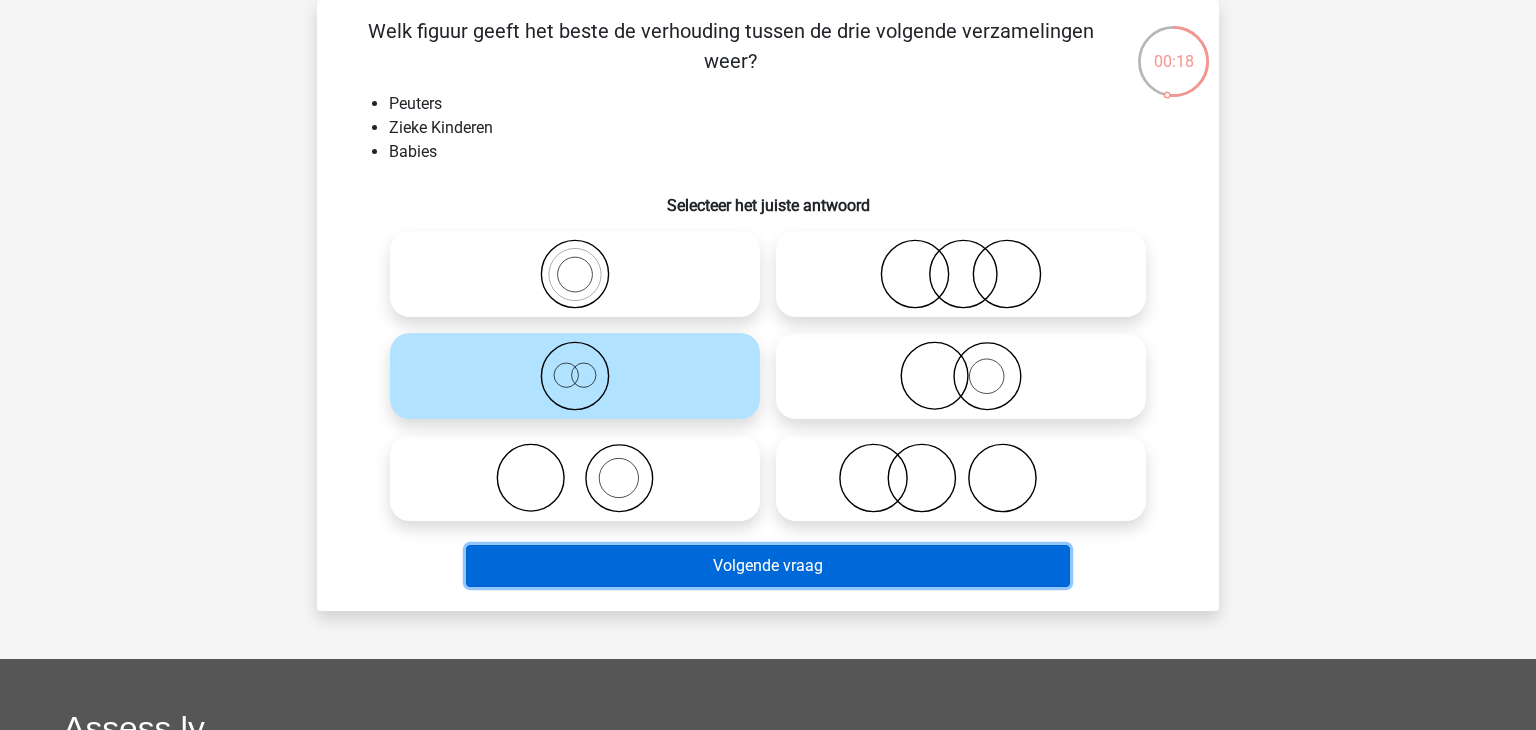 click on "Volgende vraag" at bounding box center [768, 566] 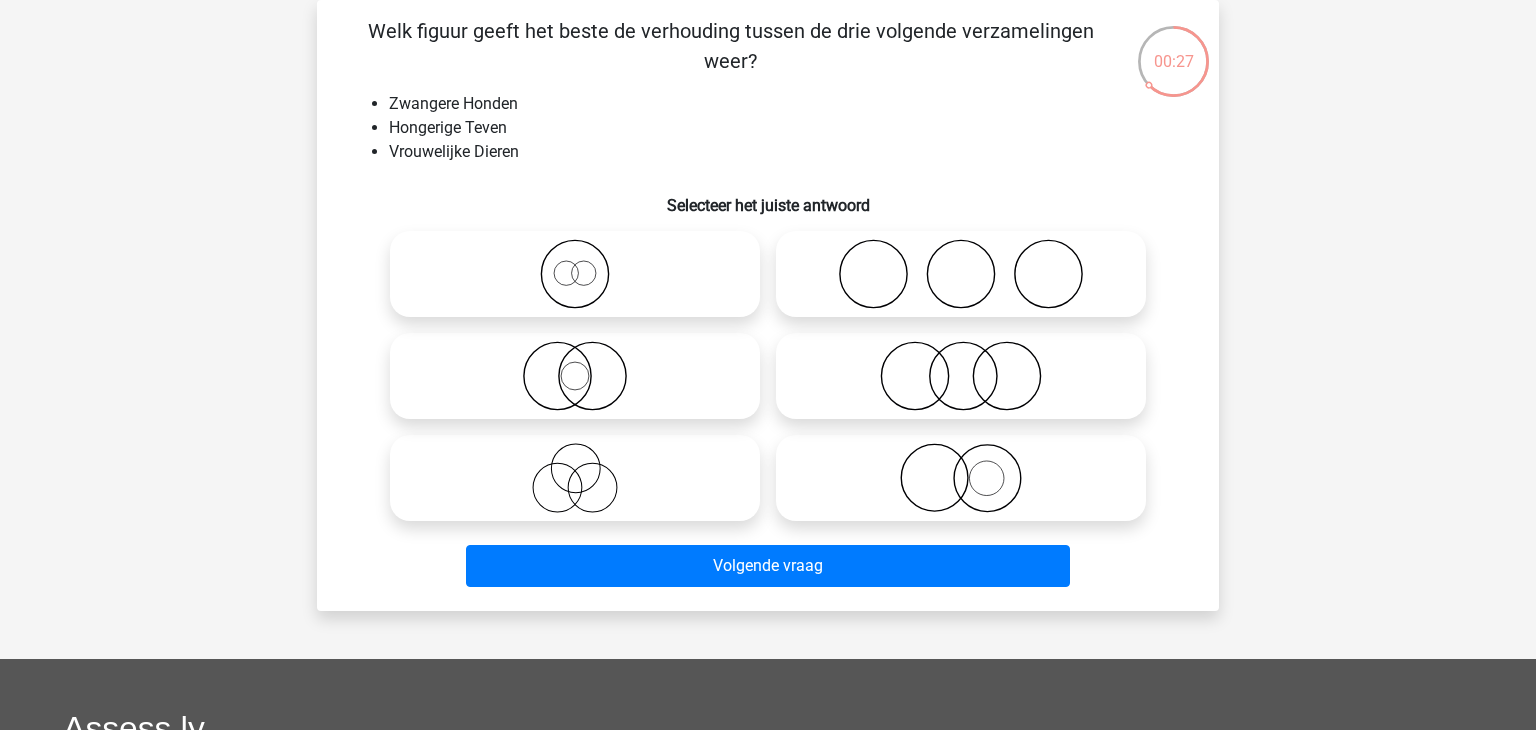 click 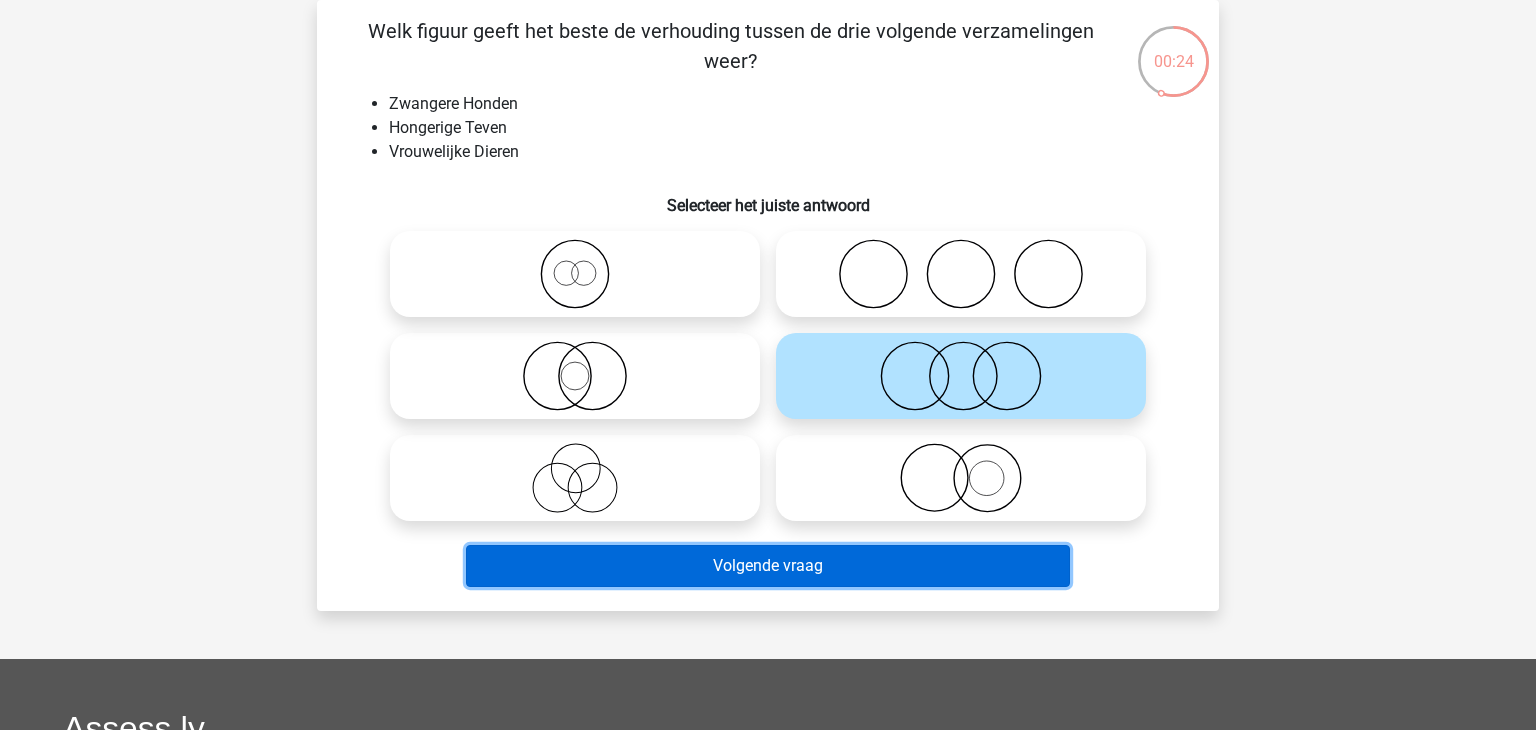 click on "Volgende vraag" at bounding box center (768, 566) 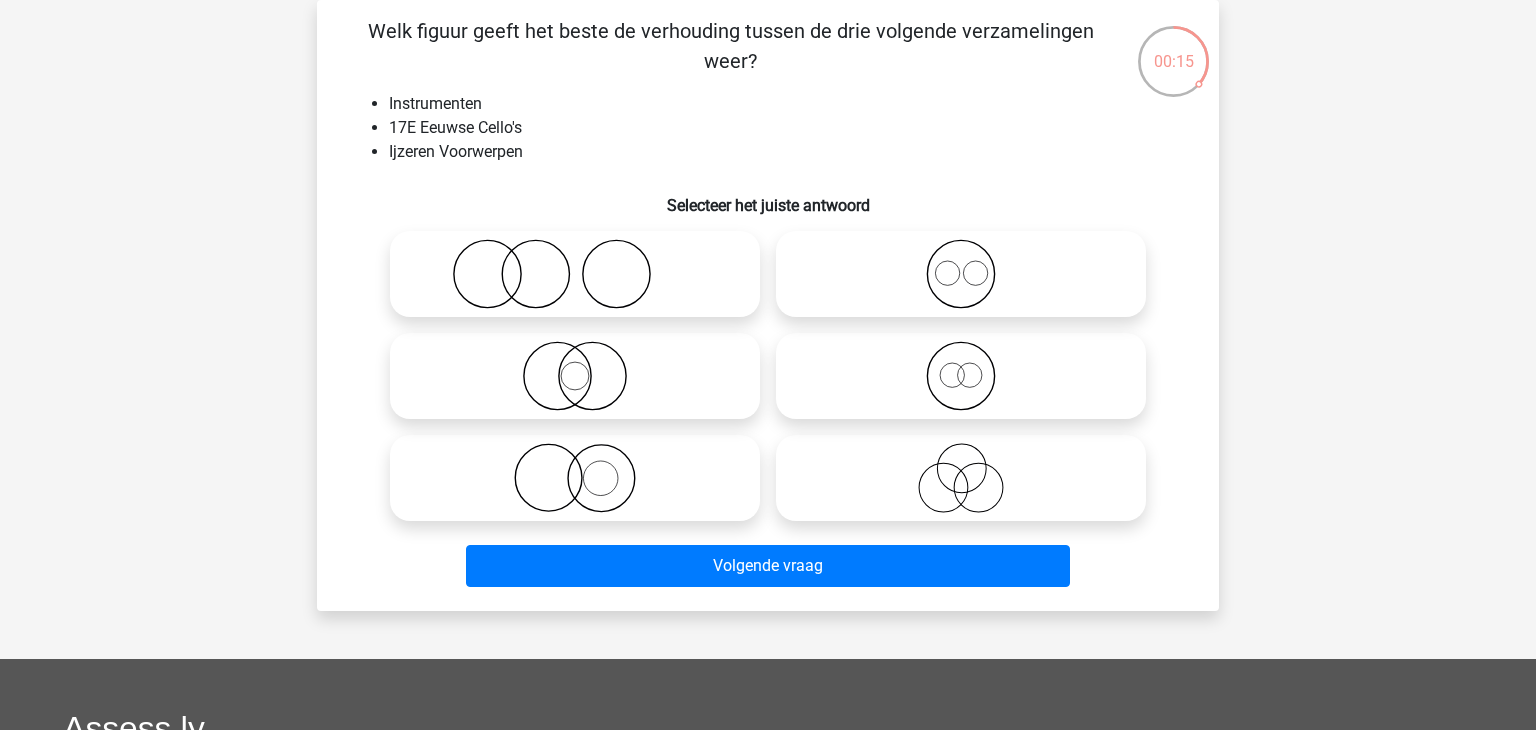 click 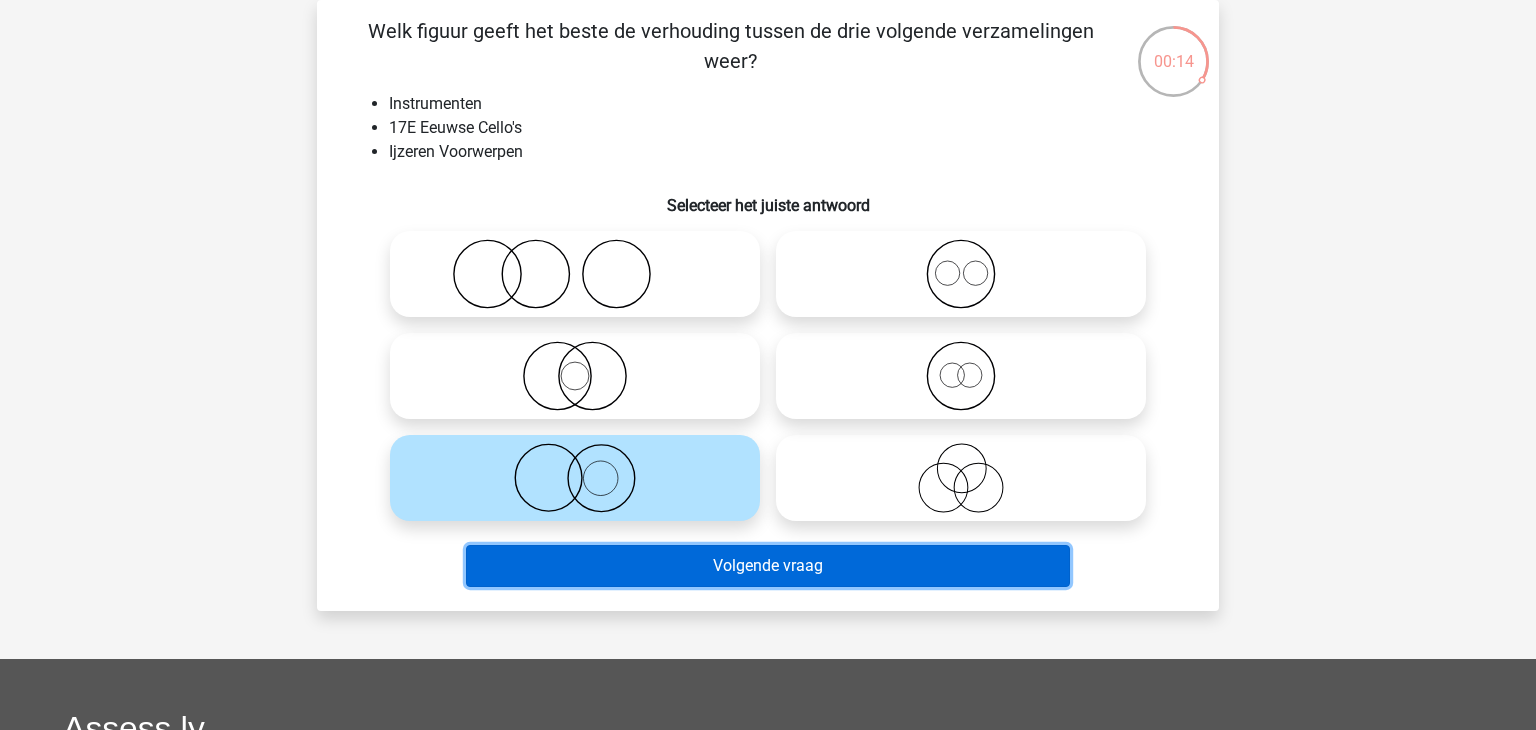 click on "Volgende vraag" at bounding box center [768, 566] 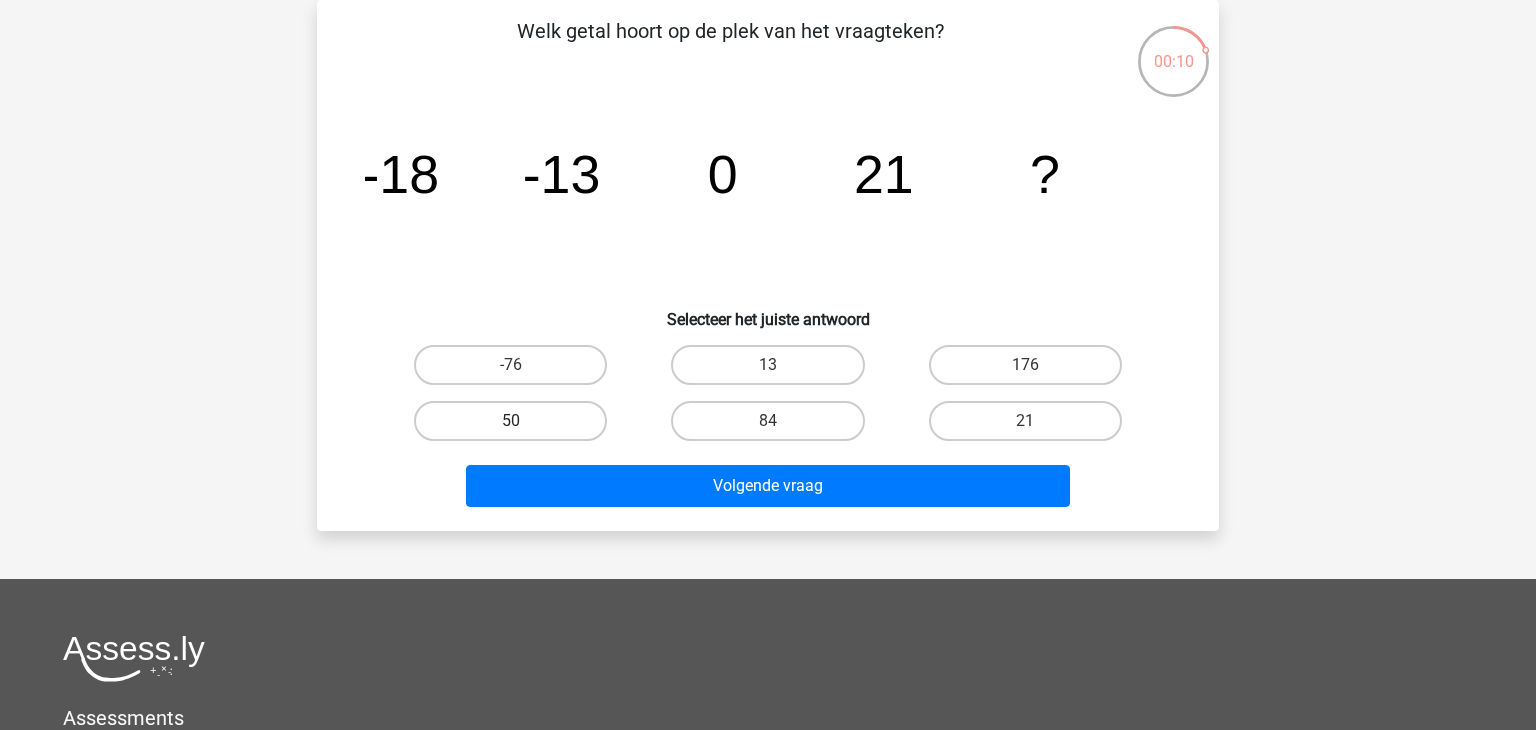 click on "50" at bounding box center (510, 421) 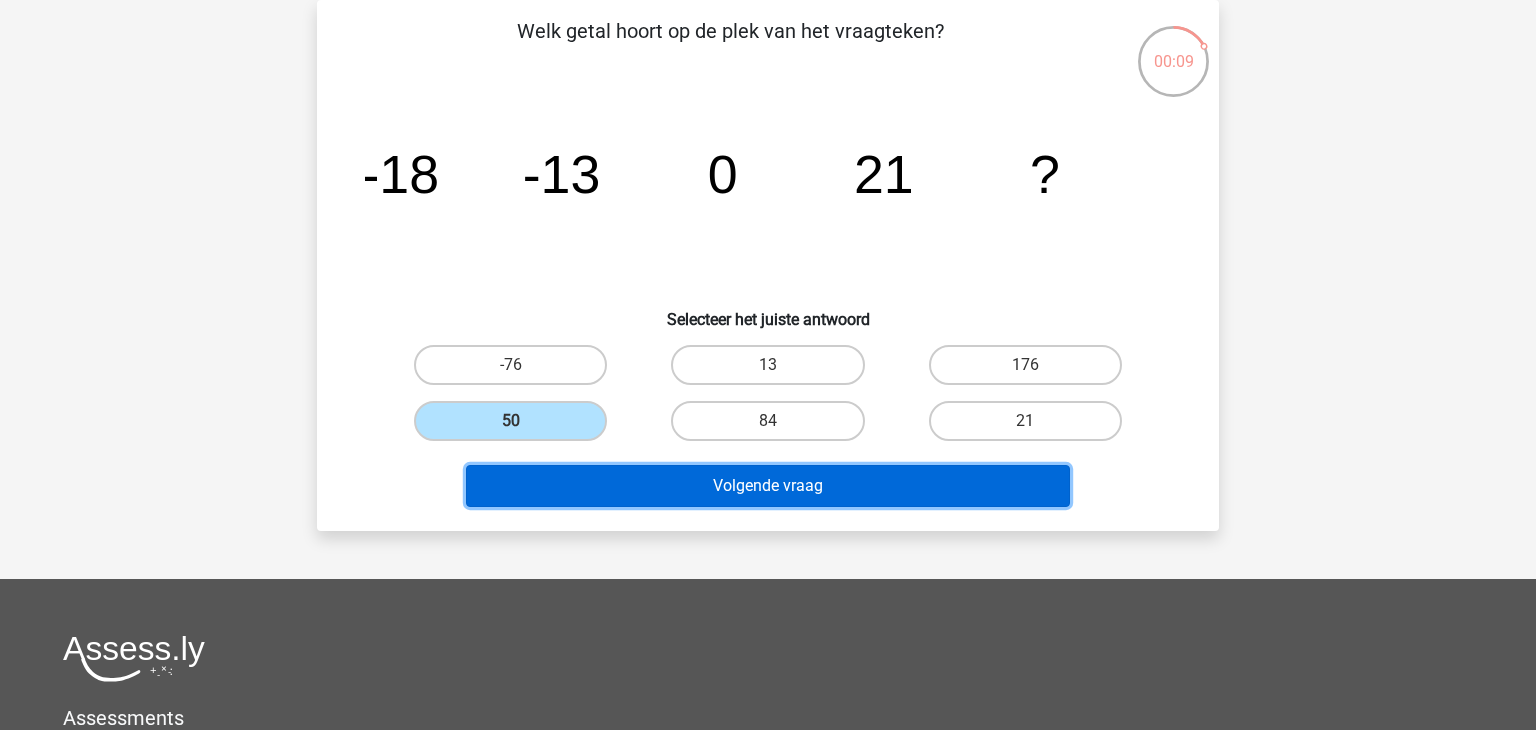 click on "Volgende vraag" at bounding box center [768, 486] 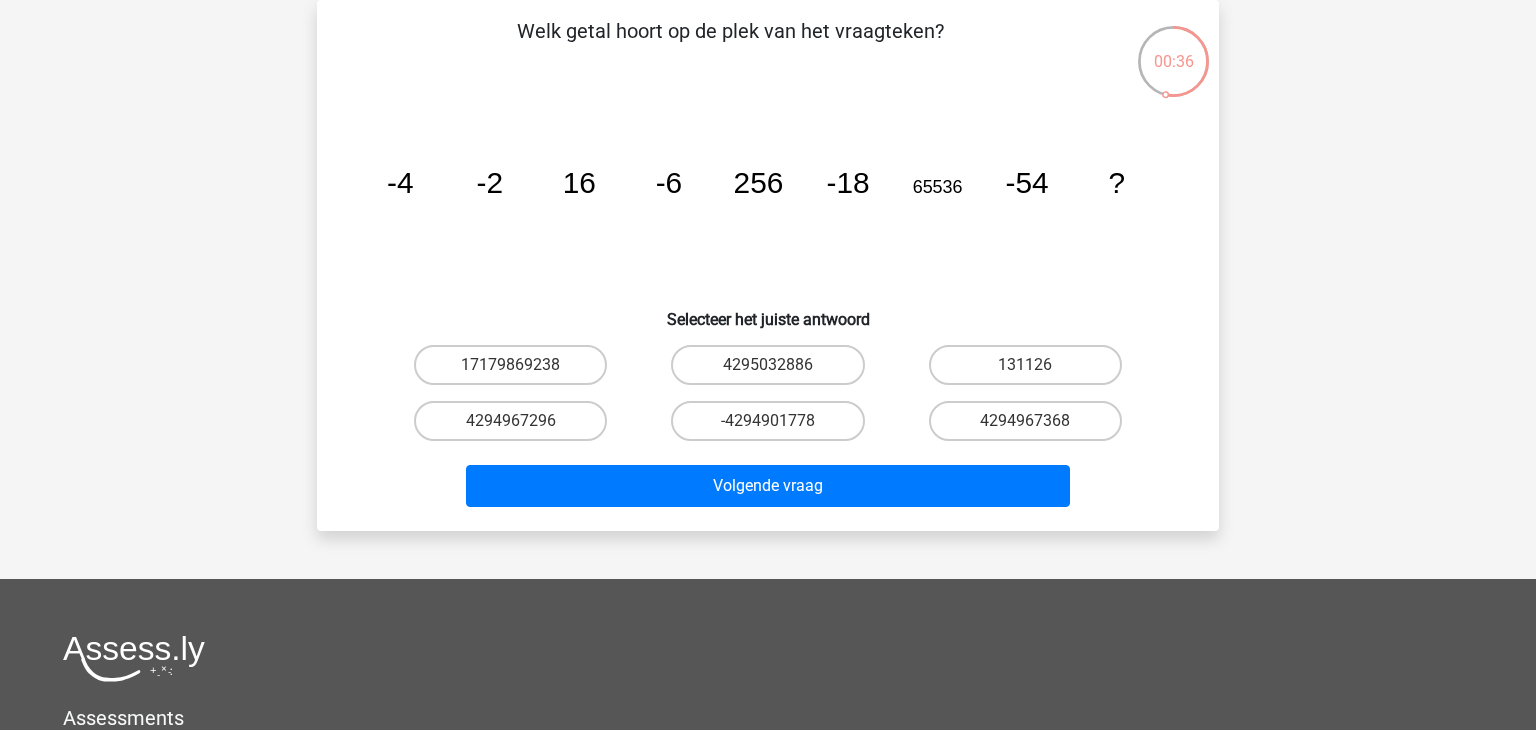 click on "image/svg+xml
-4
-2
16
-6
256
-18
65536
-54
?" 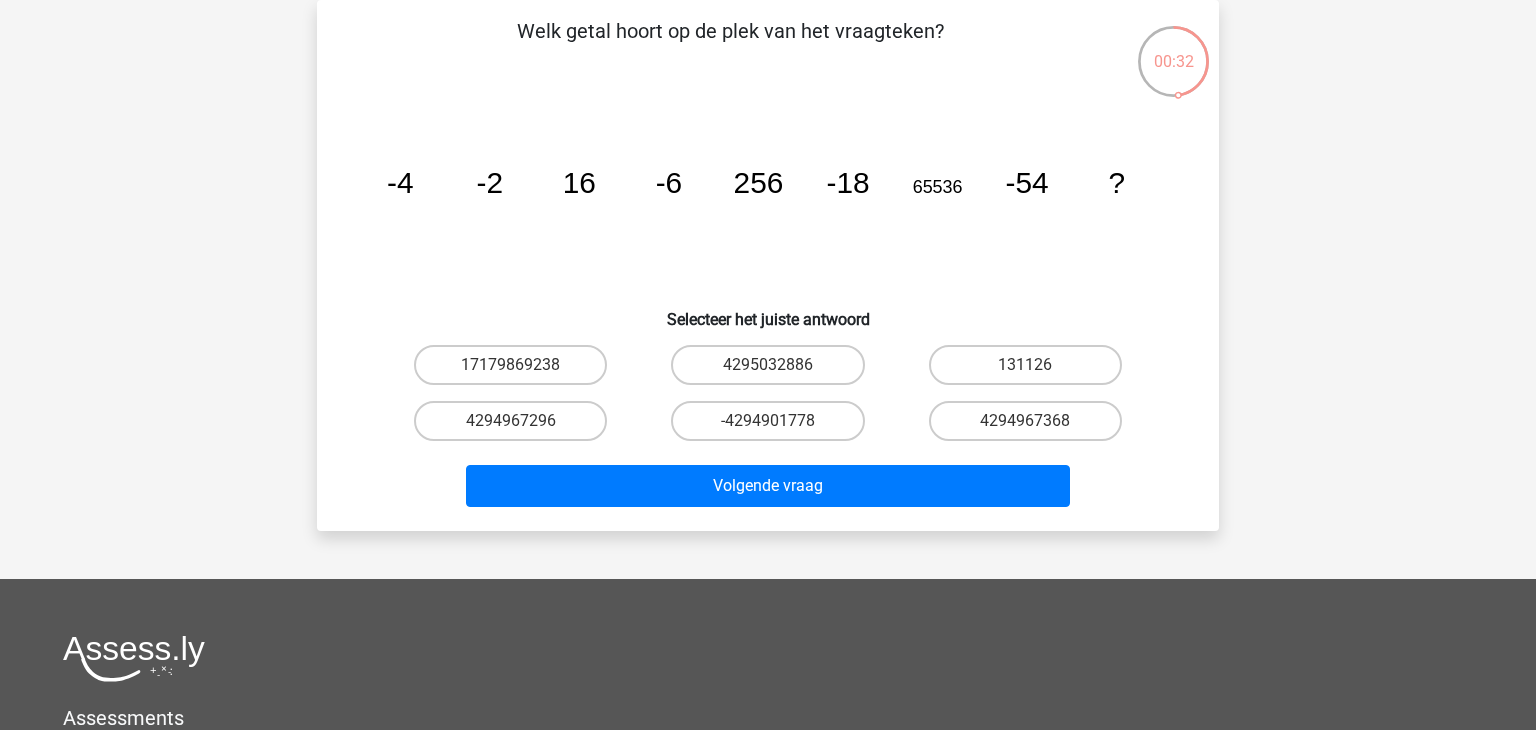 click on "-4294901778" at bounding box center (774, 427) 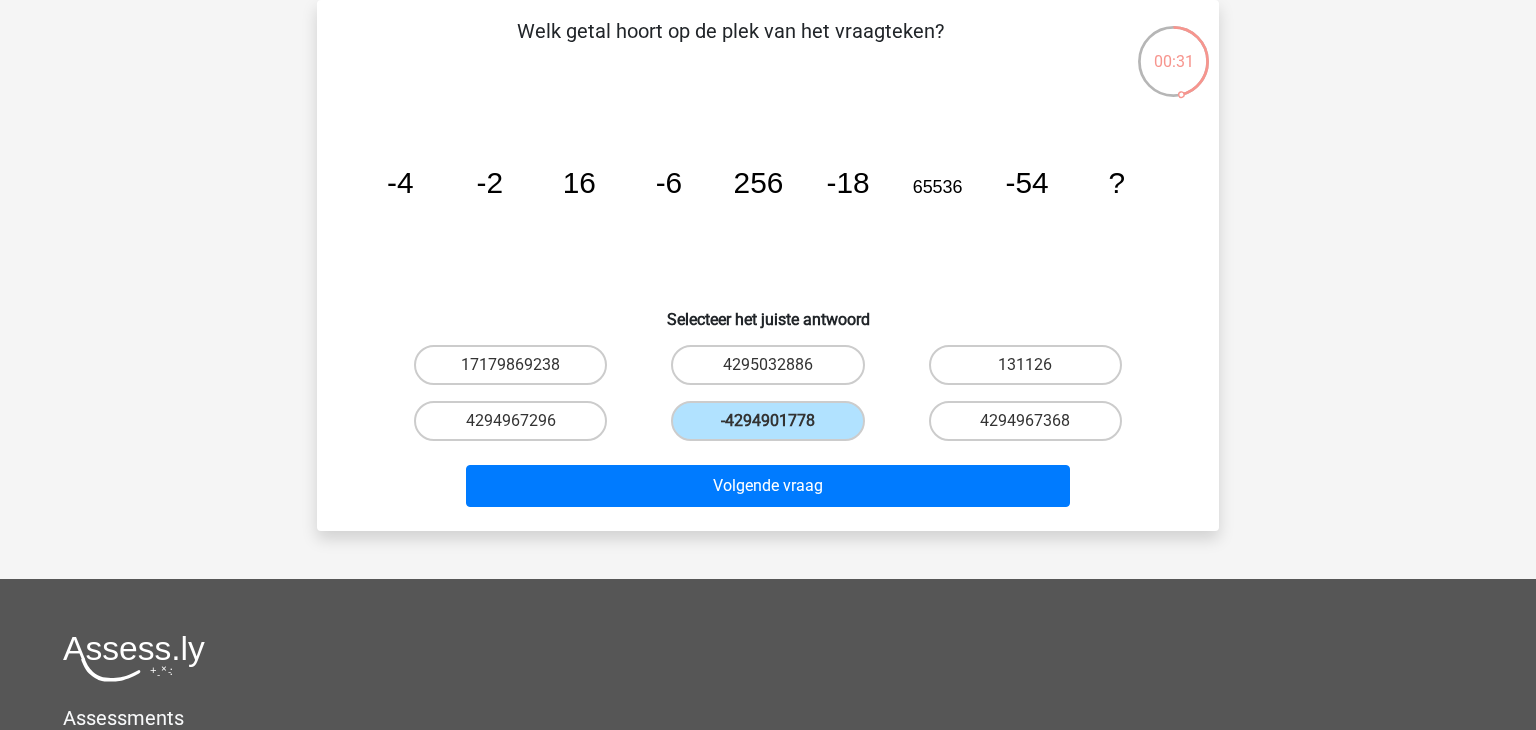 click on "-4294901778" at bounding box center (774, 427) 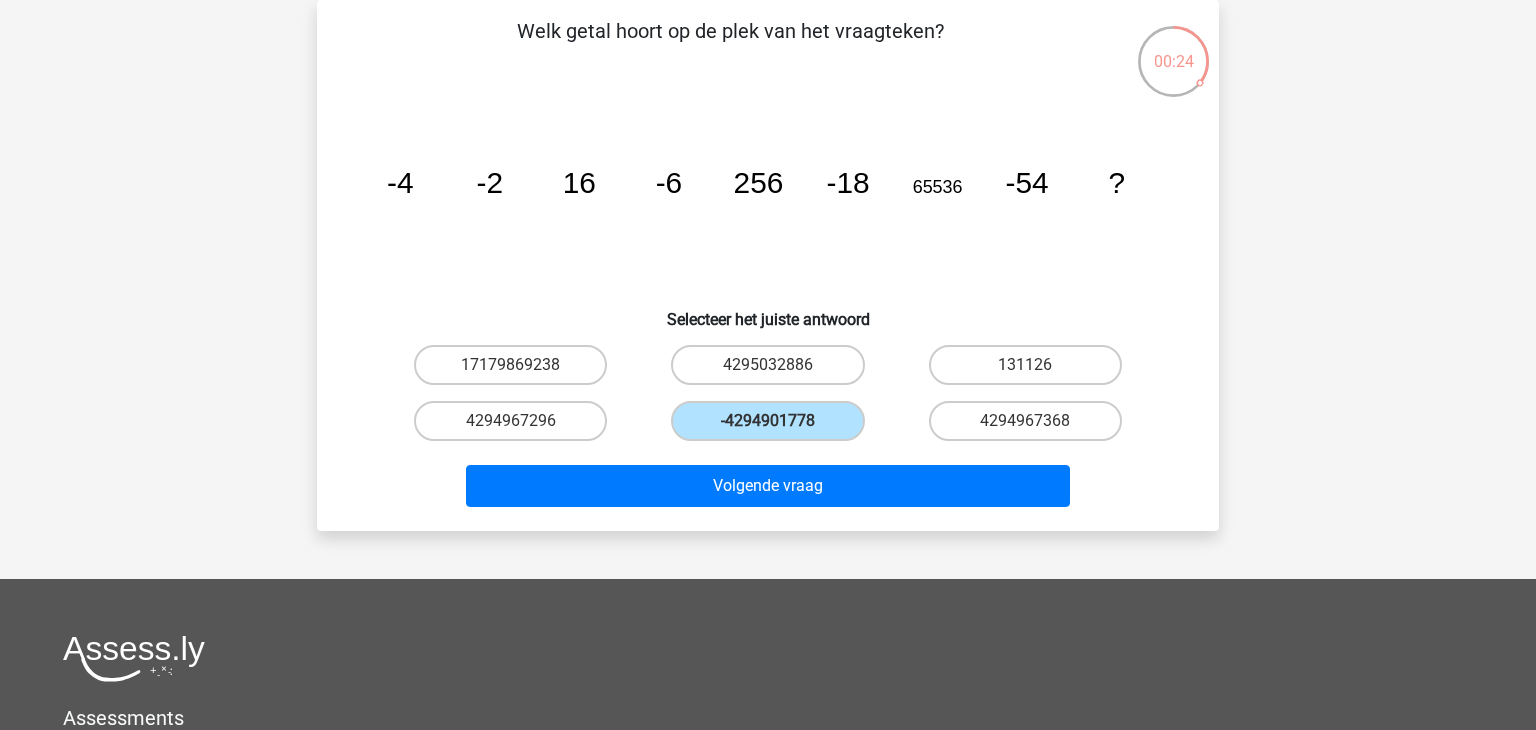 click on "-4294901778" at bounding box center (774, 427) 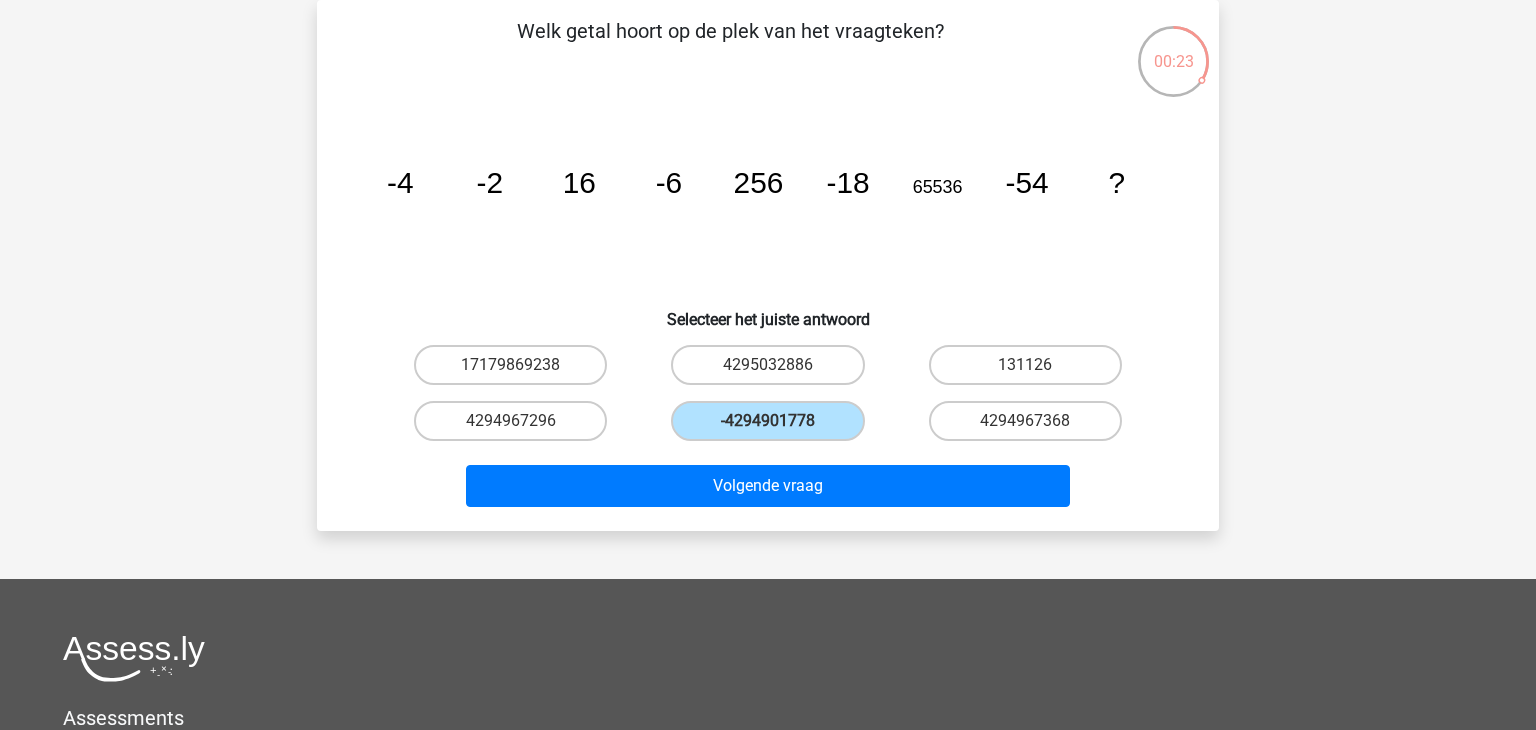 click on "-4294901778" at bounding box center [774, 427] 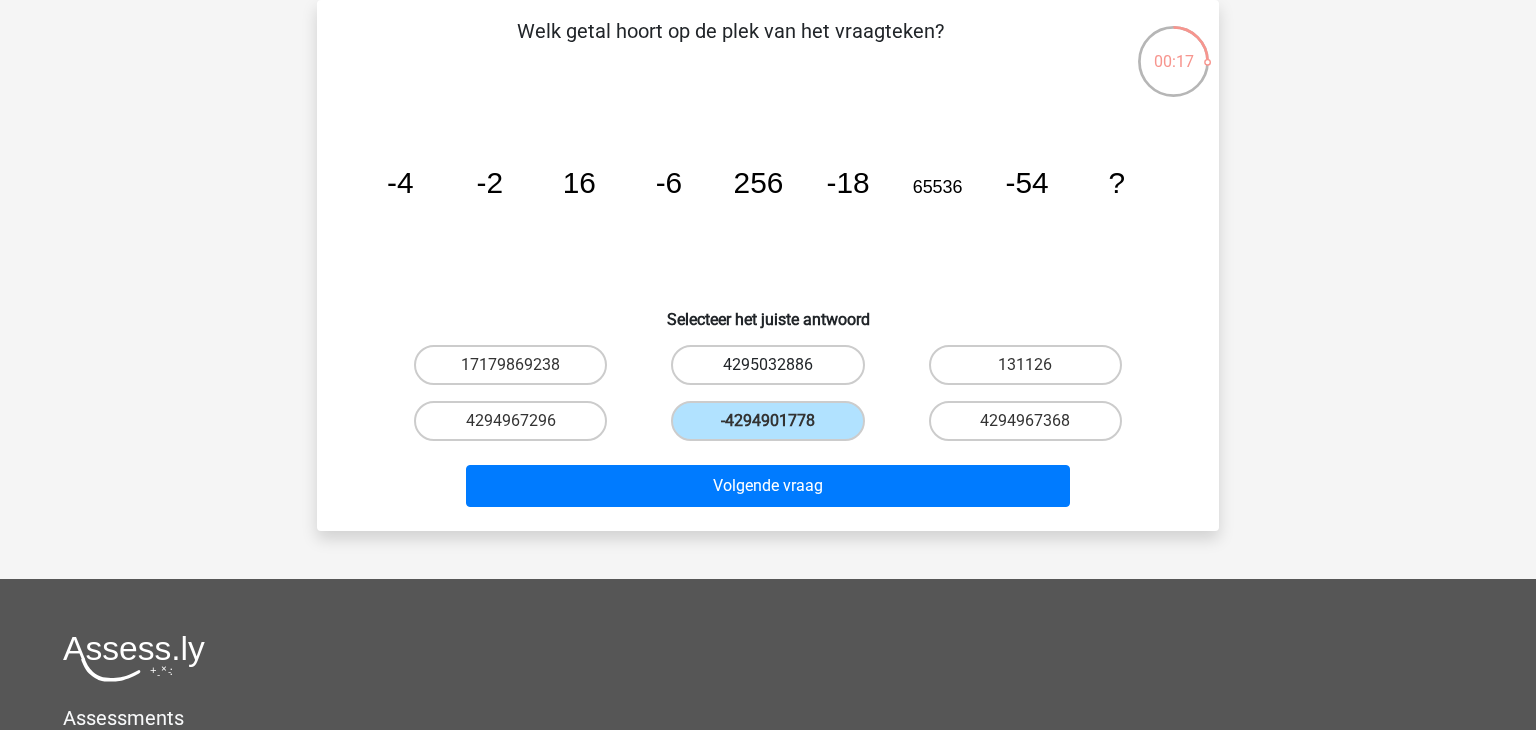 click on "4295032886" at bounding box center [767, 365] 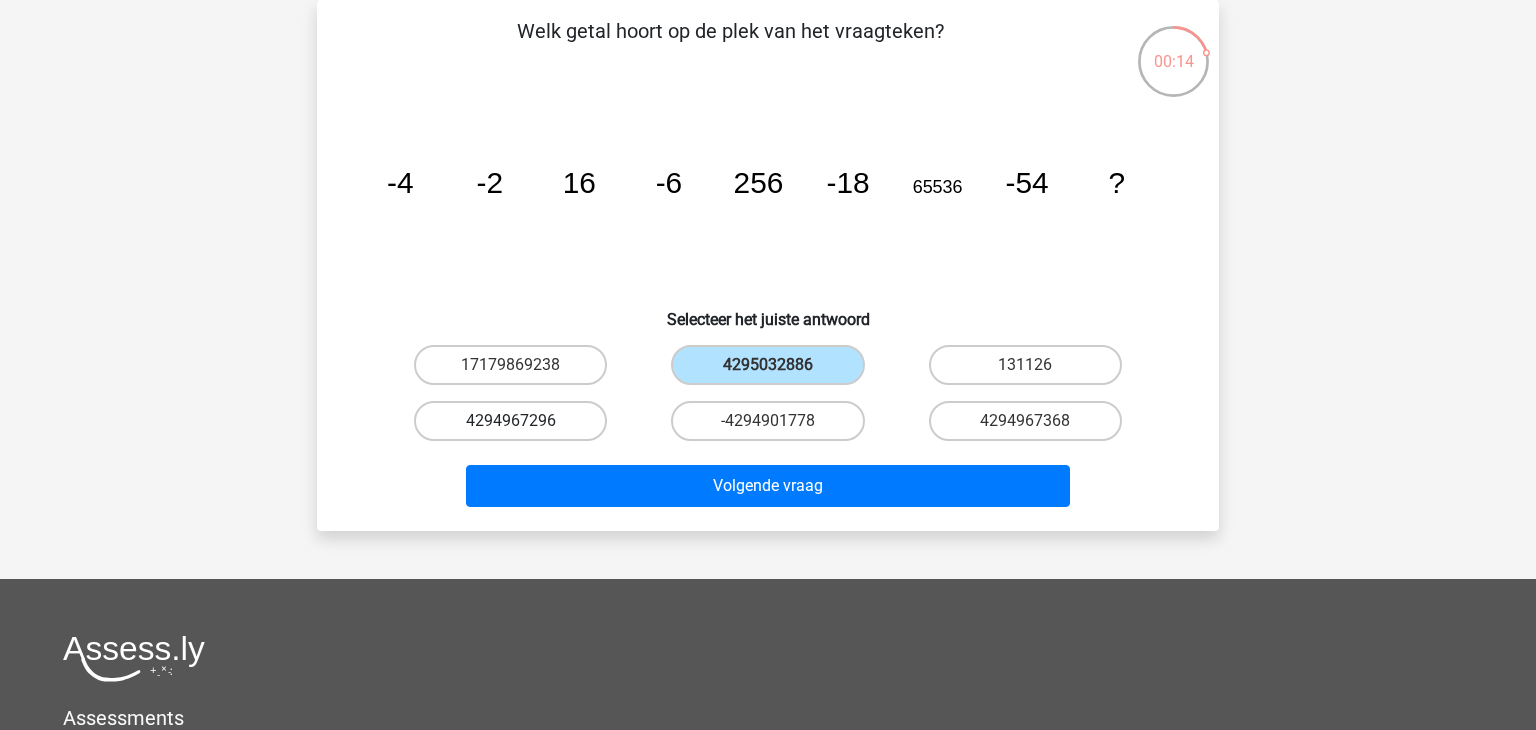 click on "4294967296" at bounding box center (510, 421) 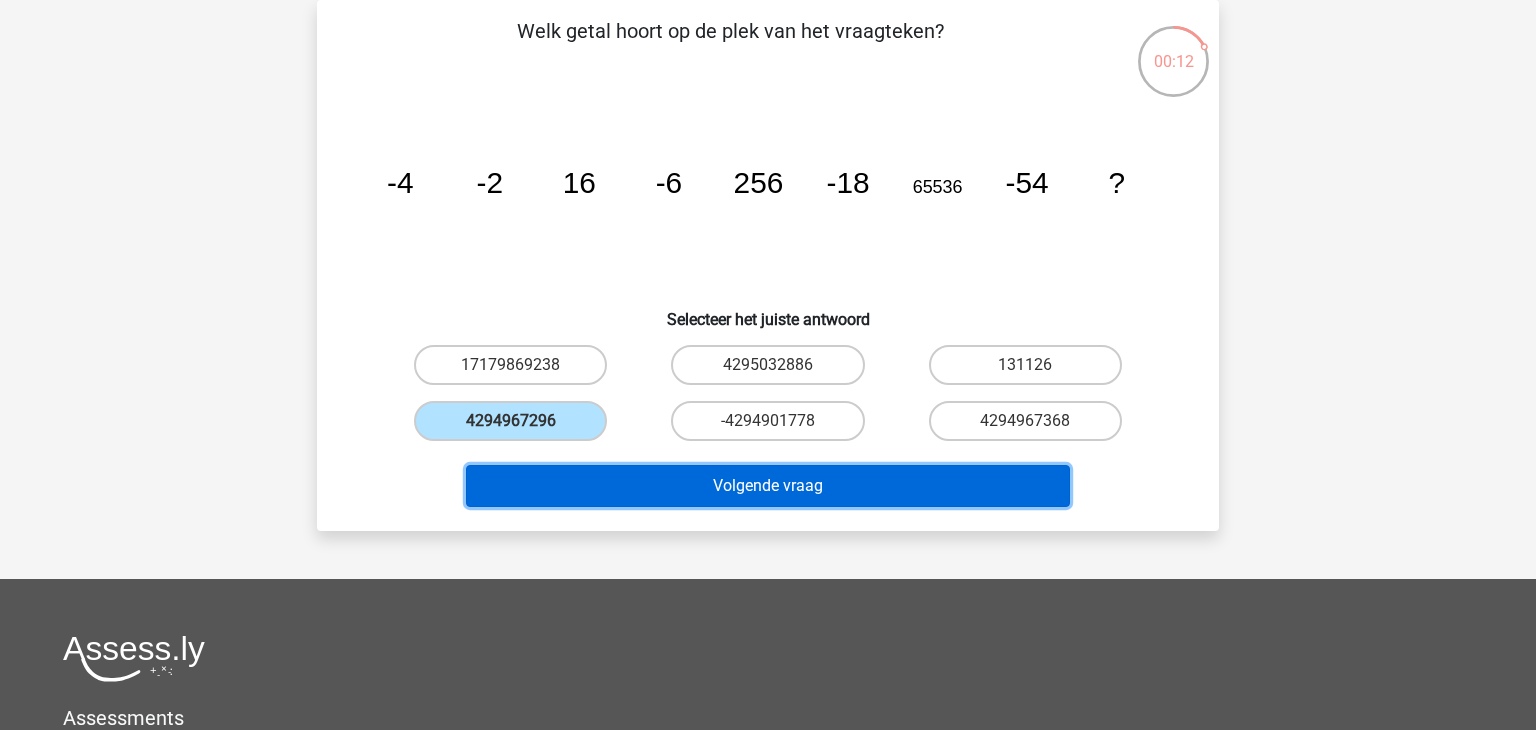 click on "Volgende vraag" at bounding box center (768, 486) 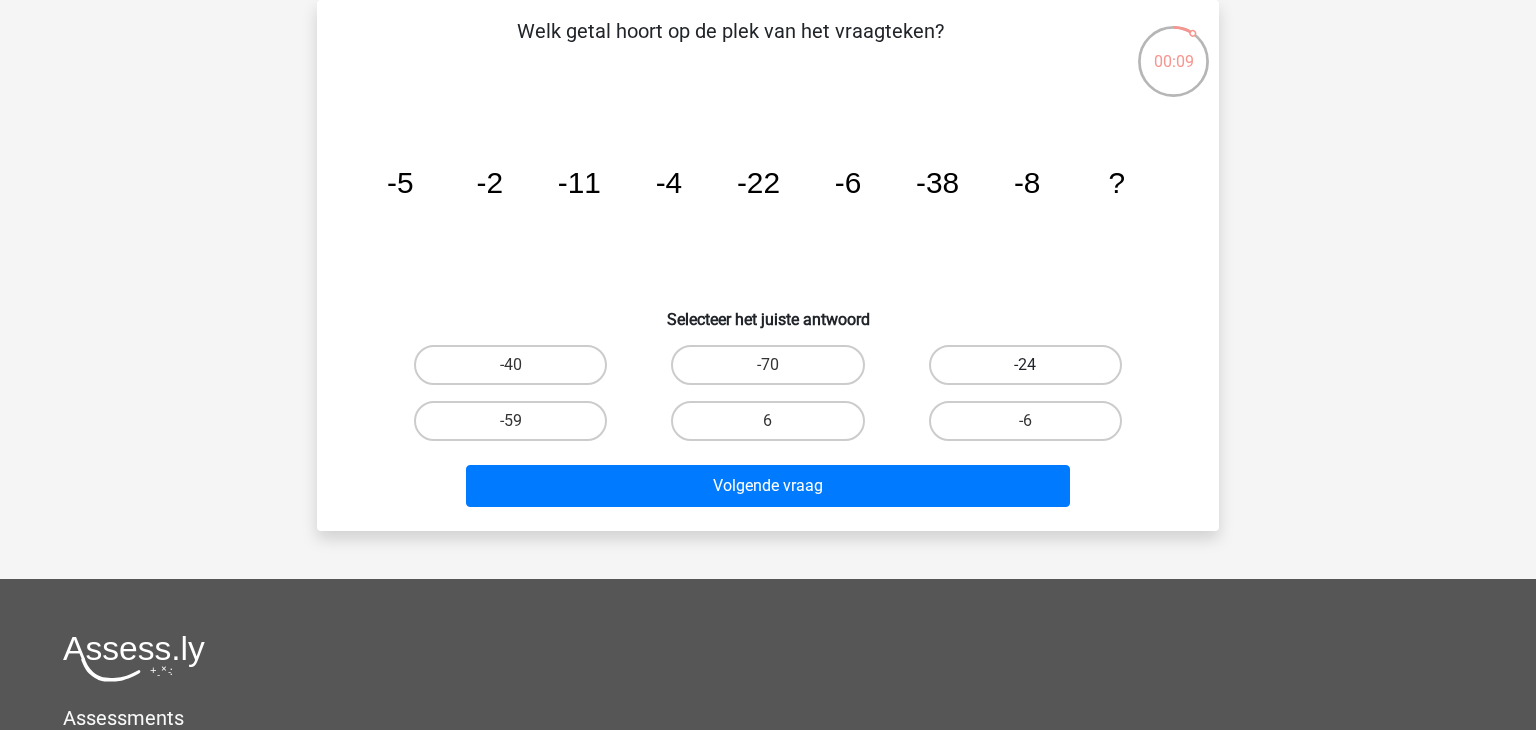 click on "-24" at bounding box center [1025, 365] 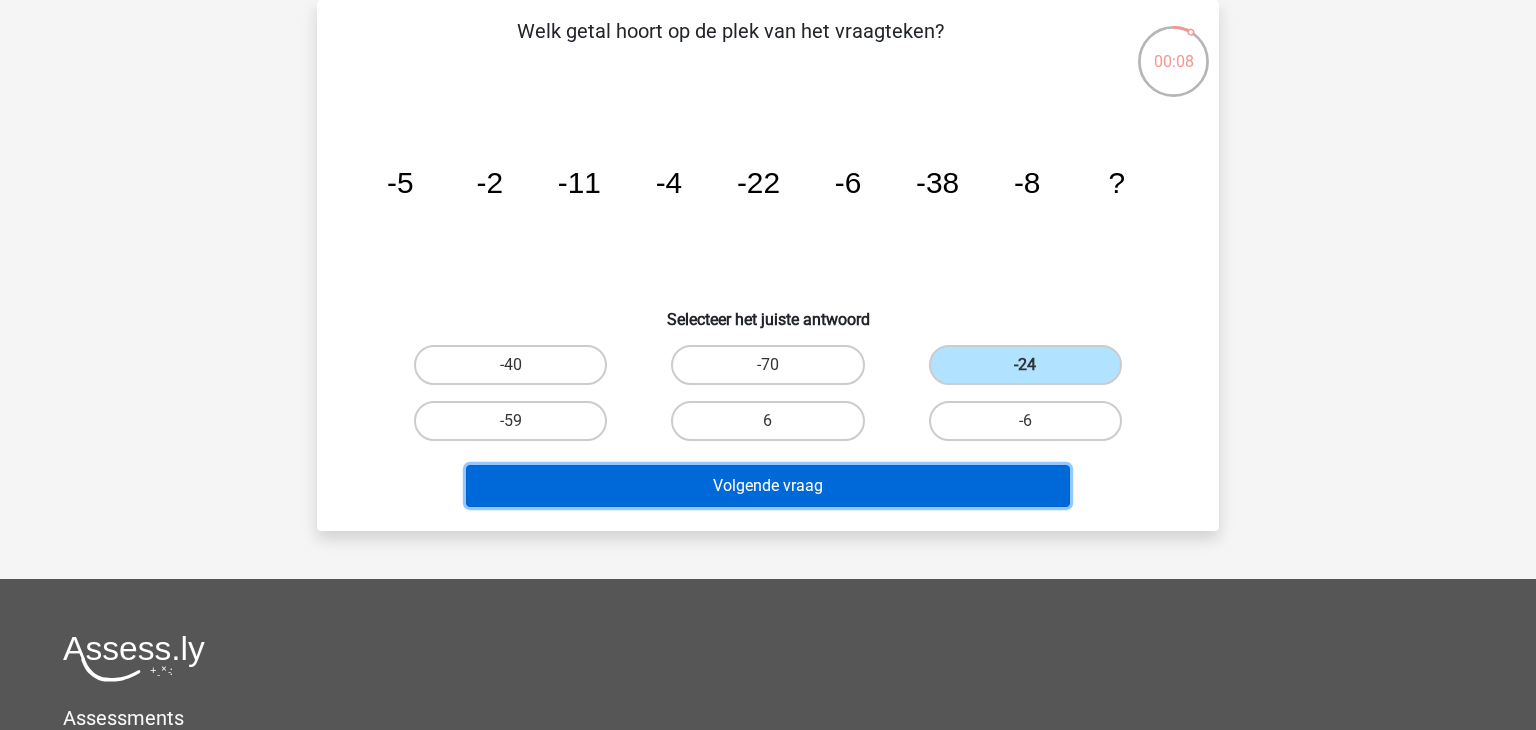click on "Volgende vraag" at bounding box center (768, 486) 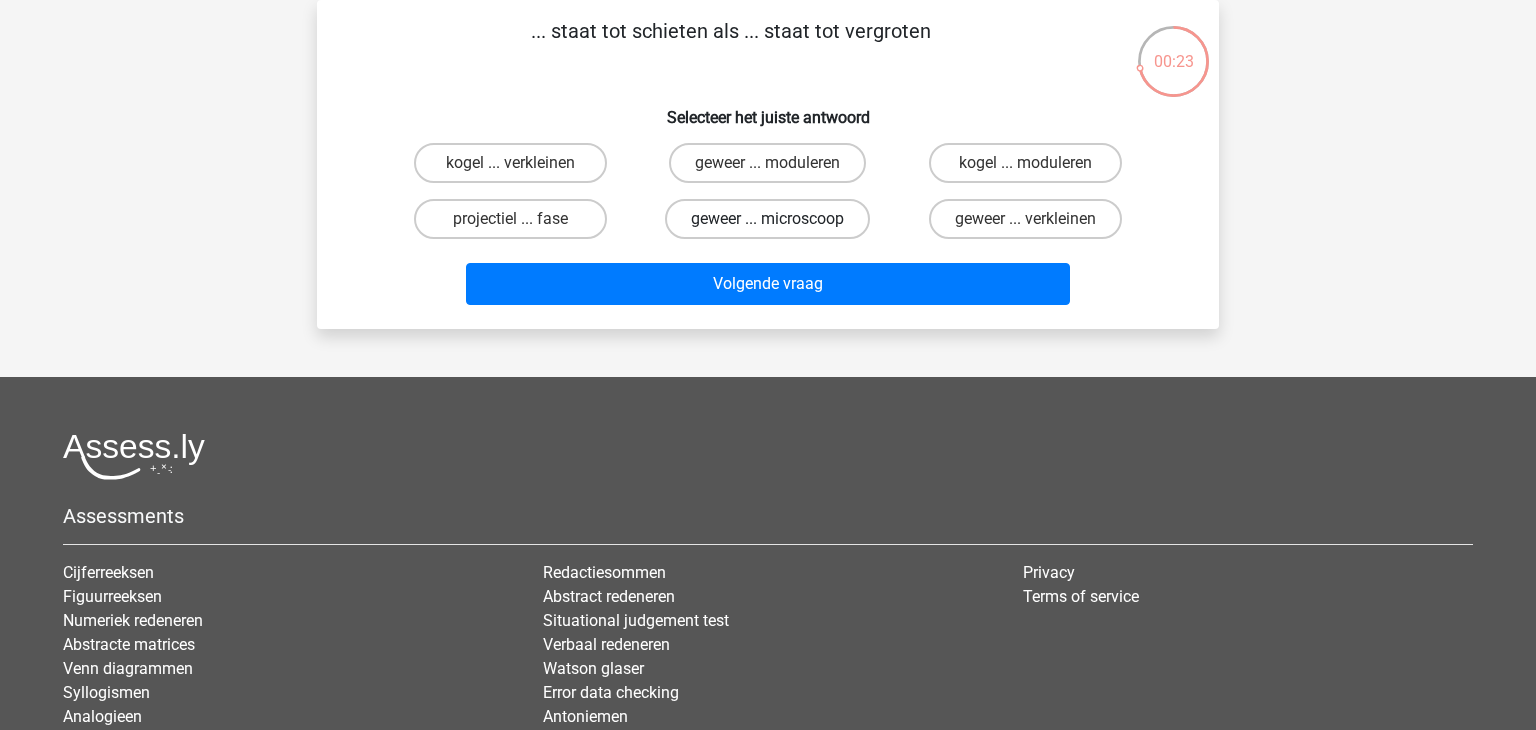 click on "geweer ... microscoop" at bounding box center [767, 219] 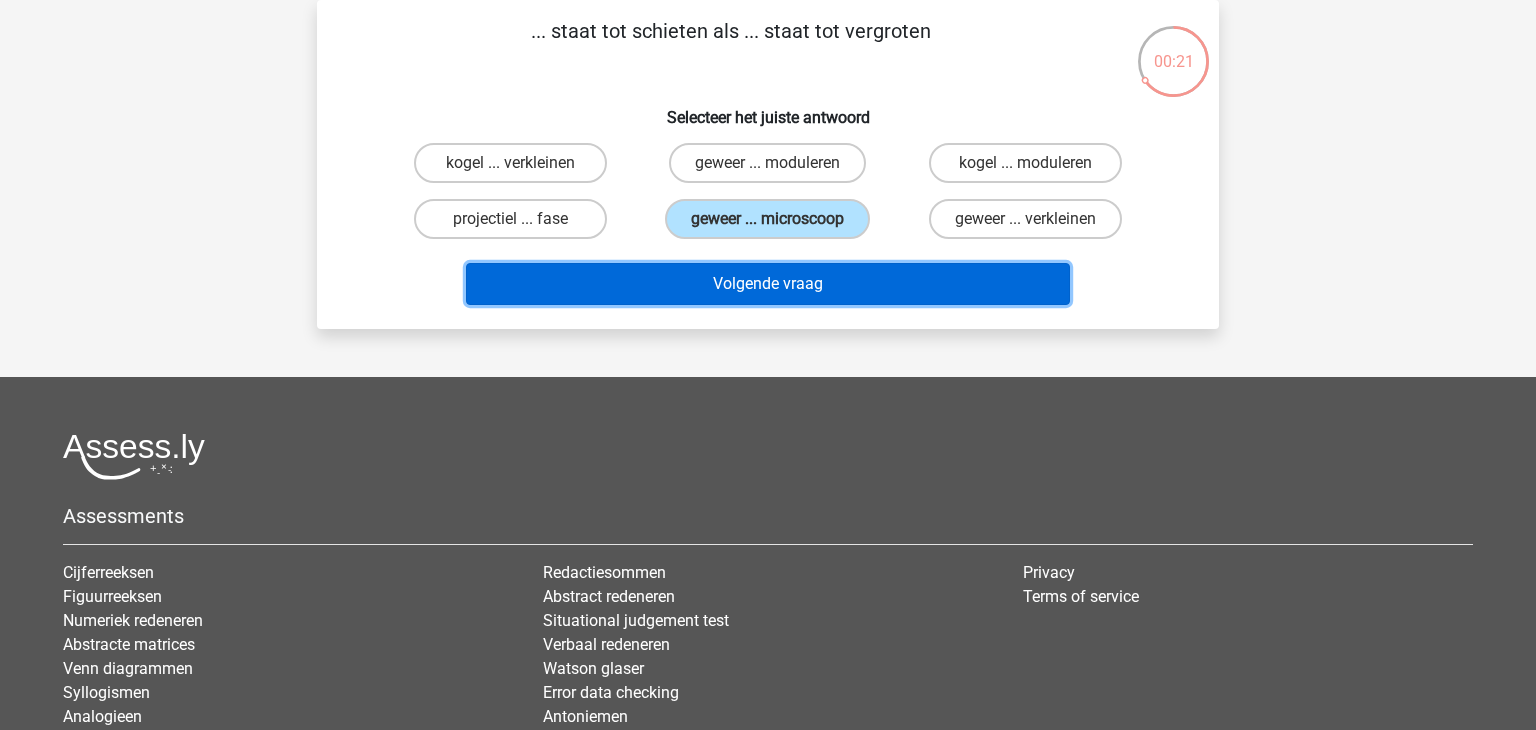 click on "Volgende vraag" at bounding box center (768, 284) 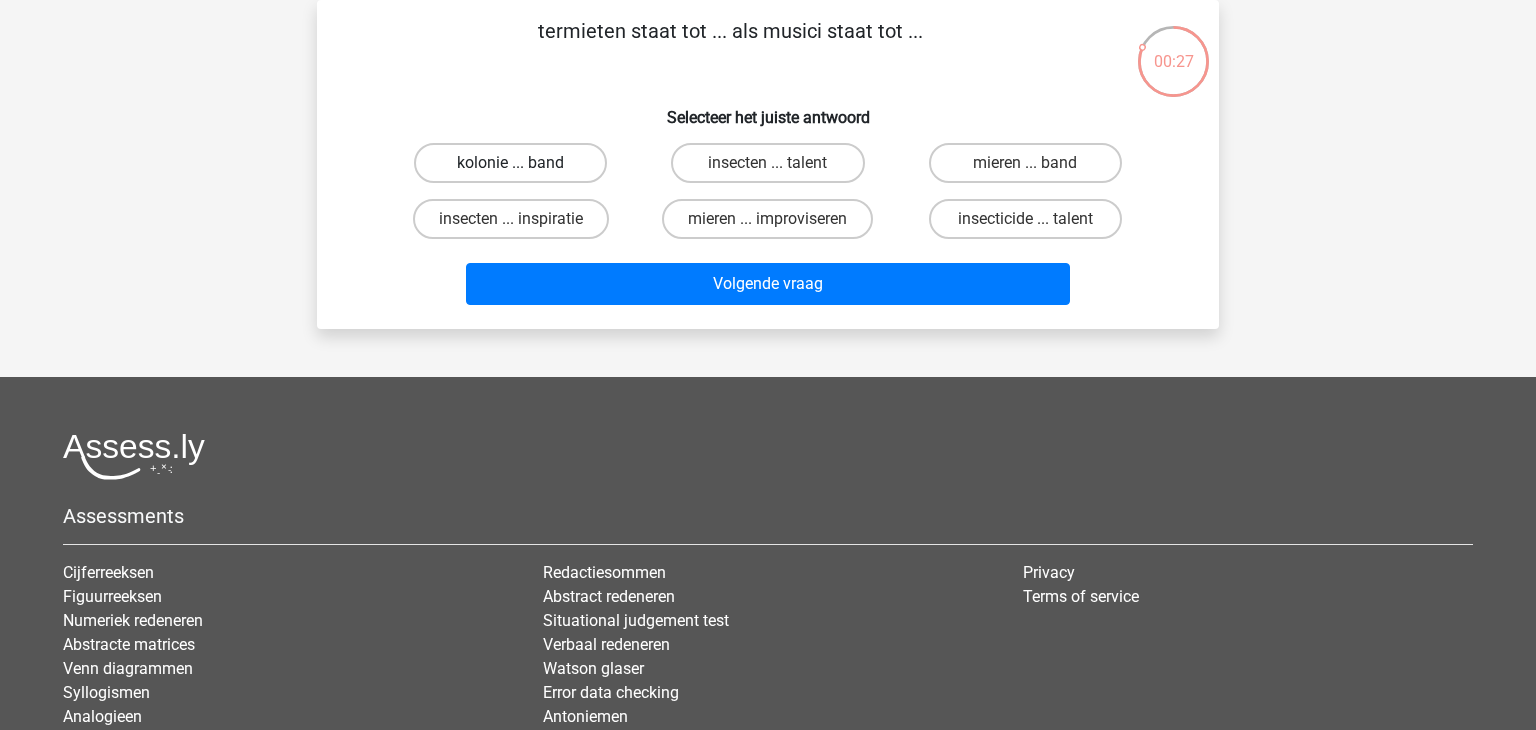 click on "kolonie ... band" at bounding box center [510, 163] 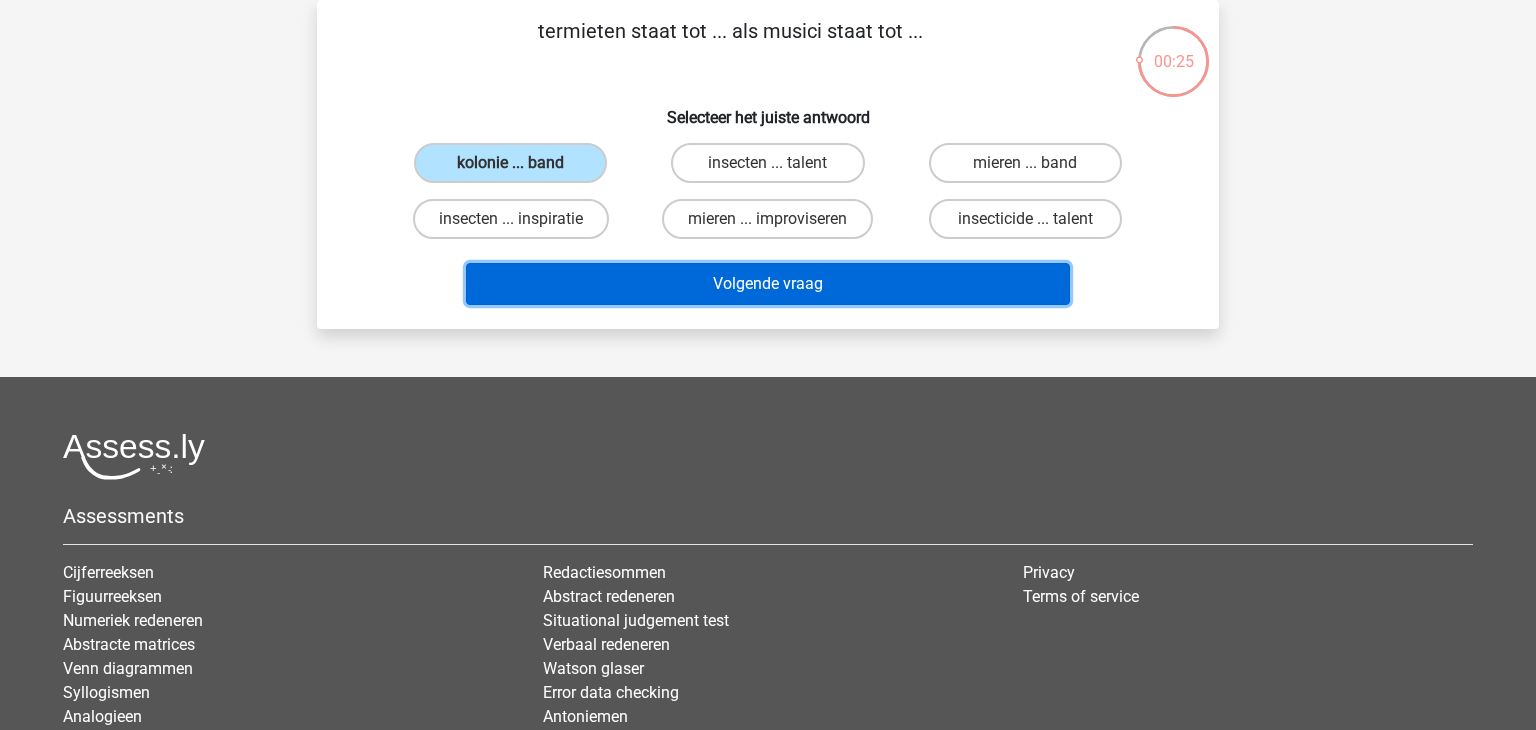 click on "Volgende vraag" at bounding box center (768, 284) 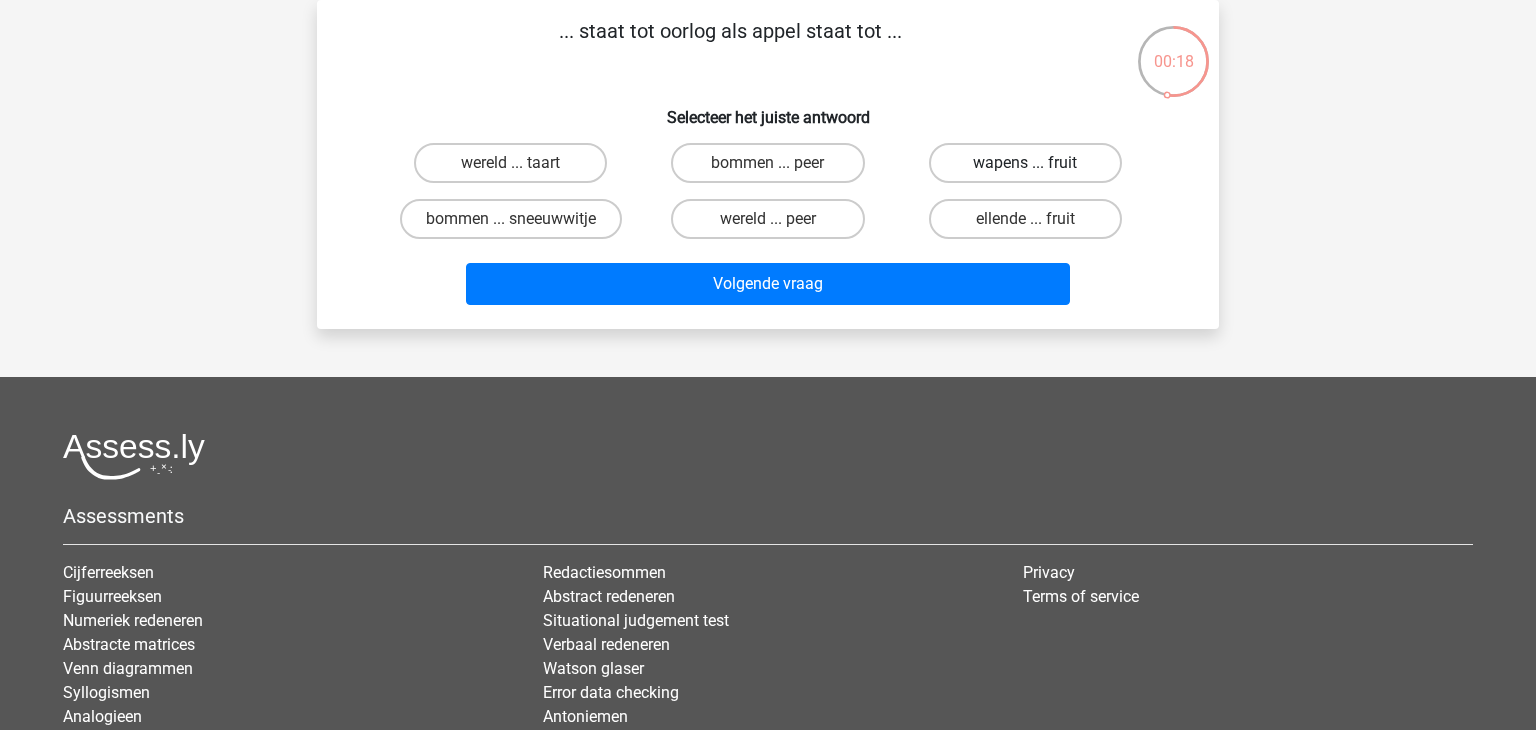 click on "wapens ... fruit" at bounding box center (1025, 163) 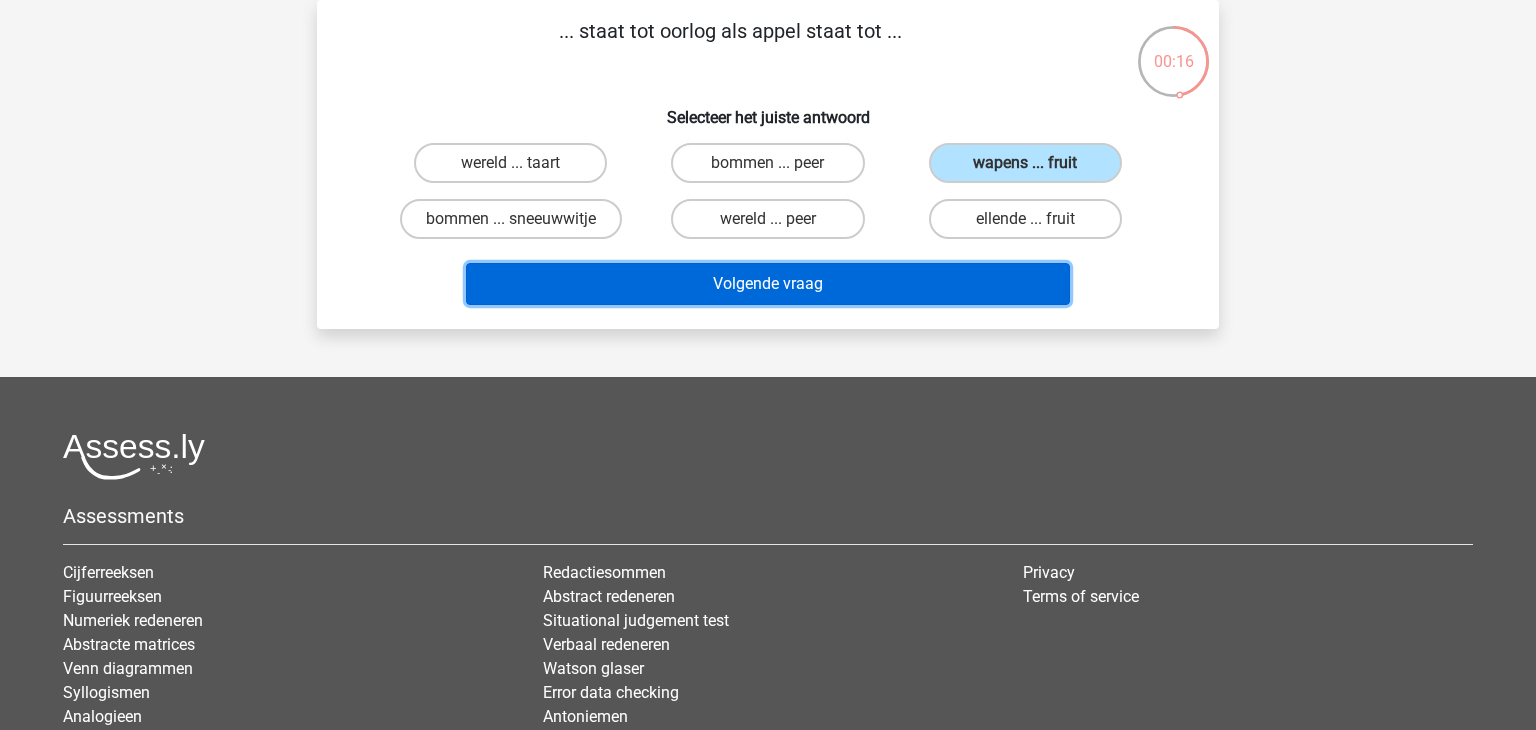 click on "Volgende vraag" at bounding box center (768, 284) 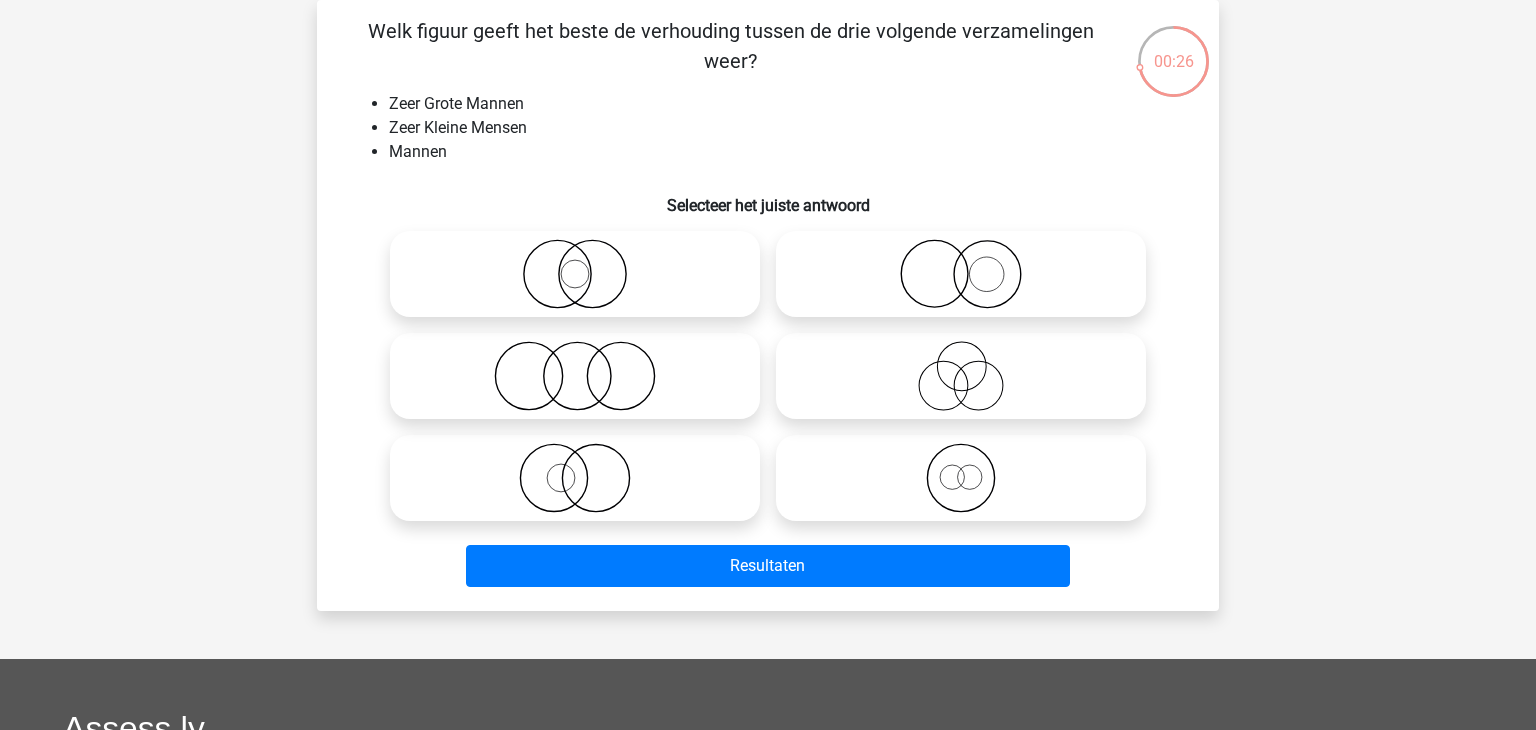 click 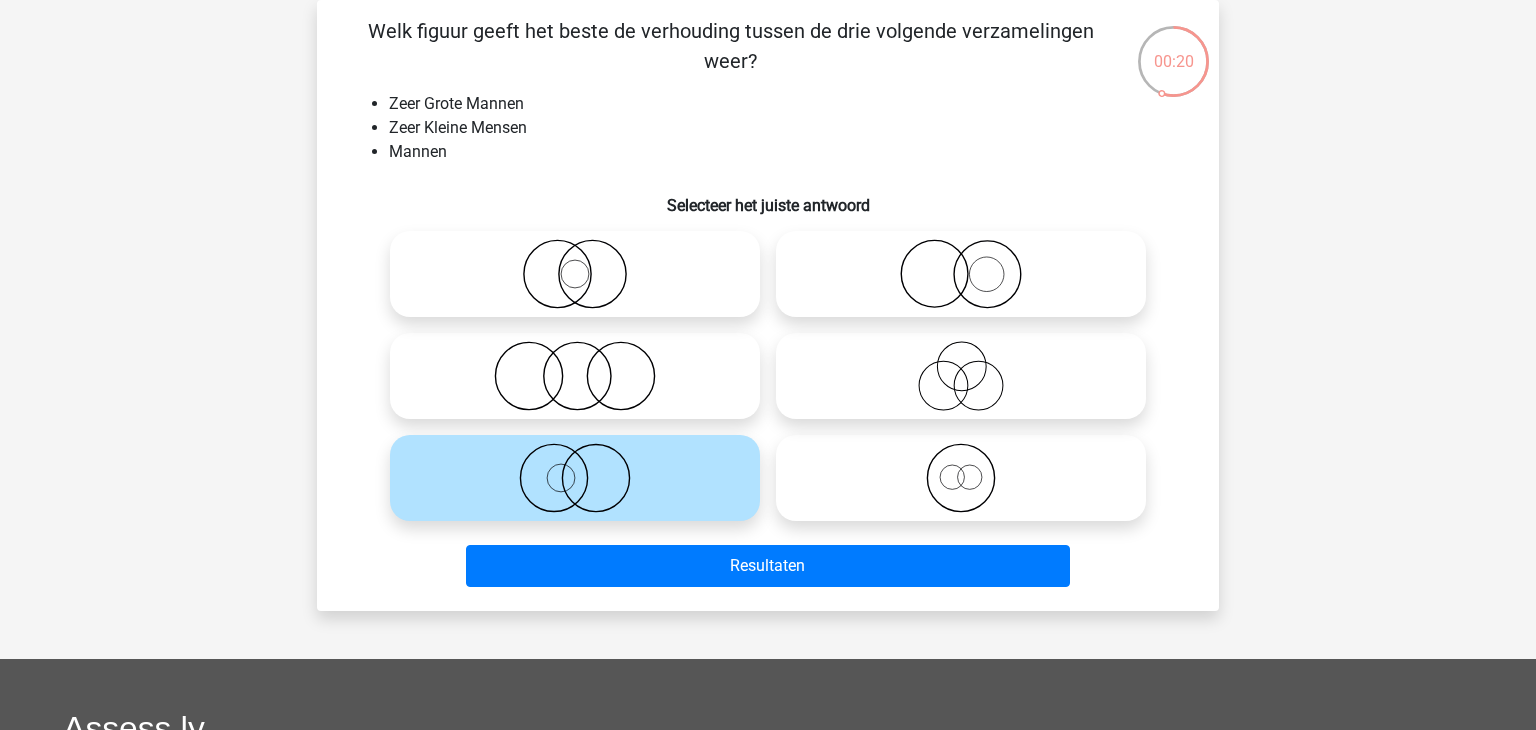 click 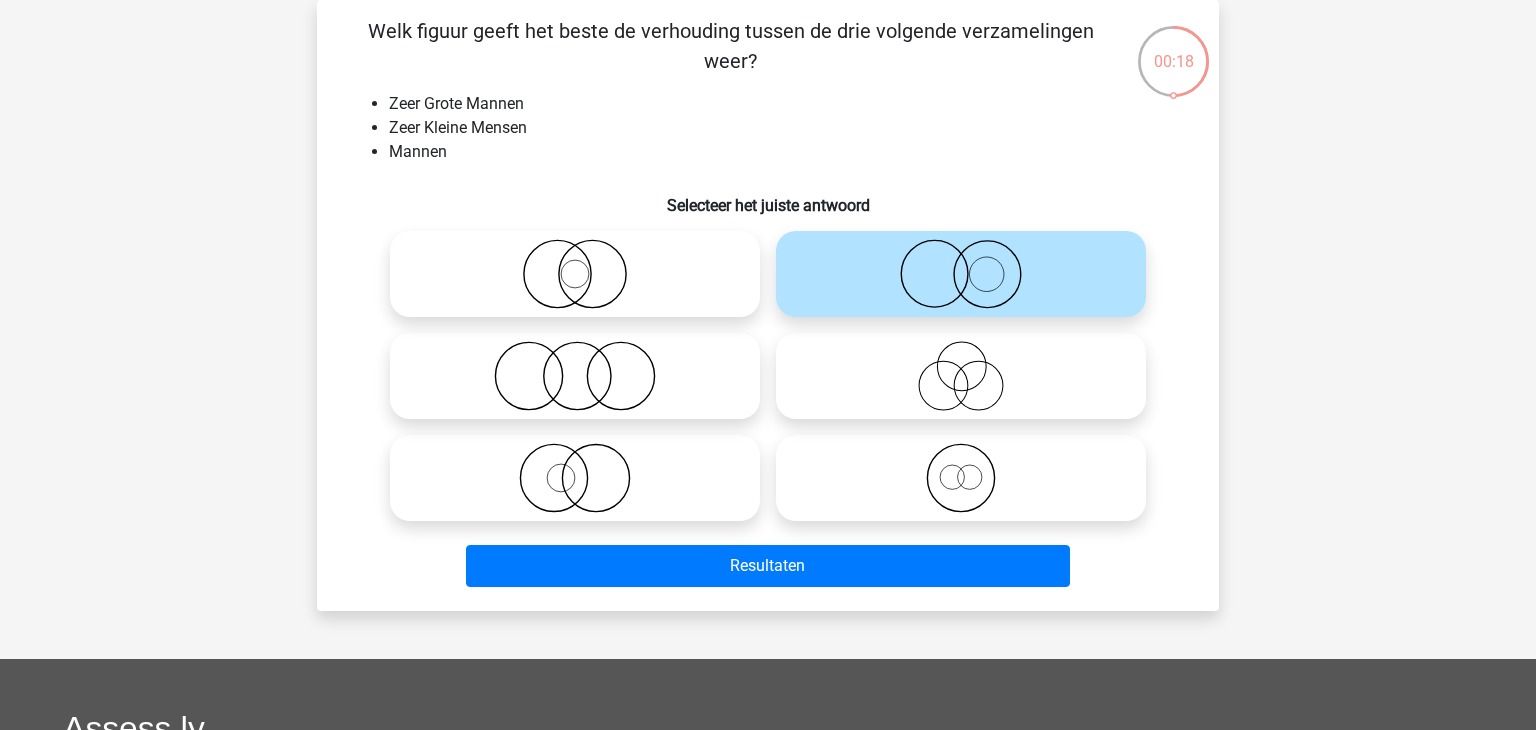 click on "Resultaten" at bounding box center (768, 562) 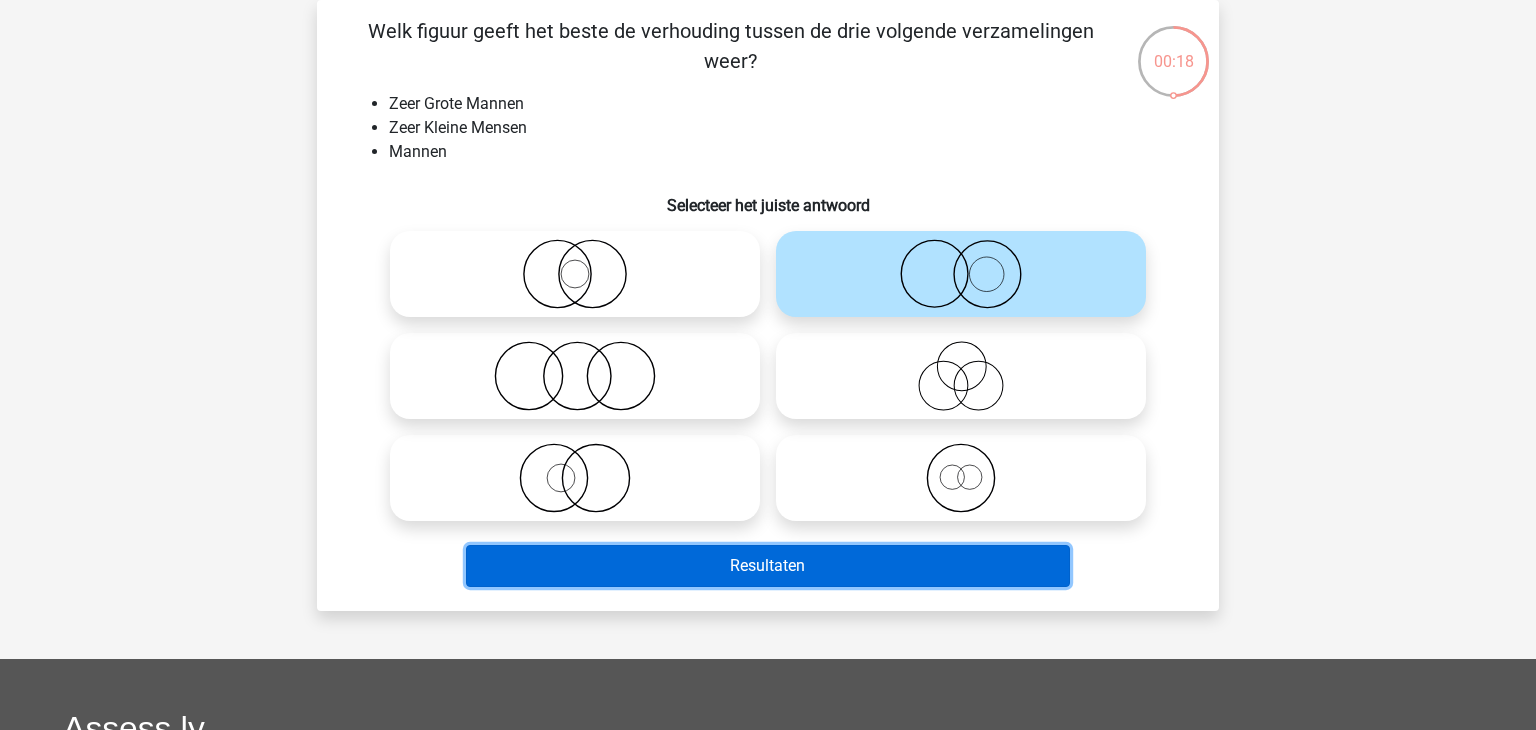 click on "Resultaten" at bounding box center [768, 566] 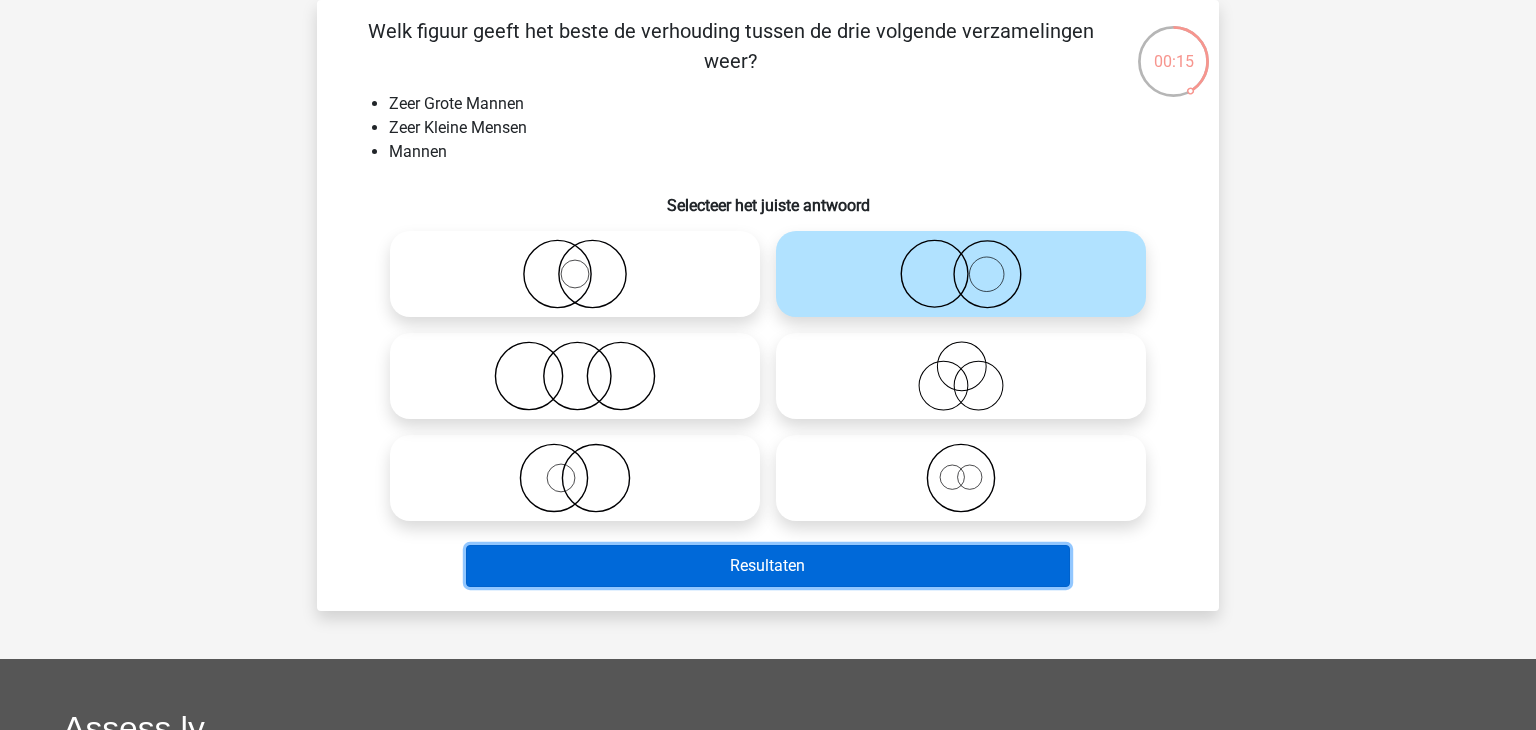 click on "Resultaten" at bounding box center (768, 566) 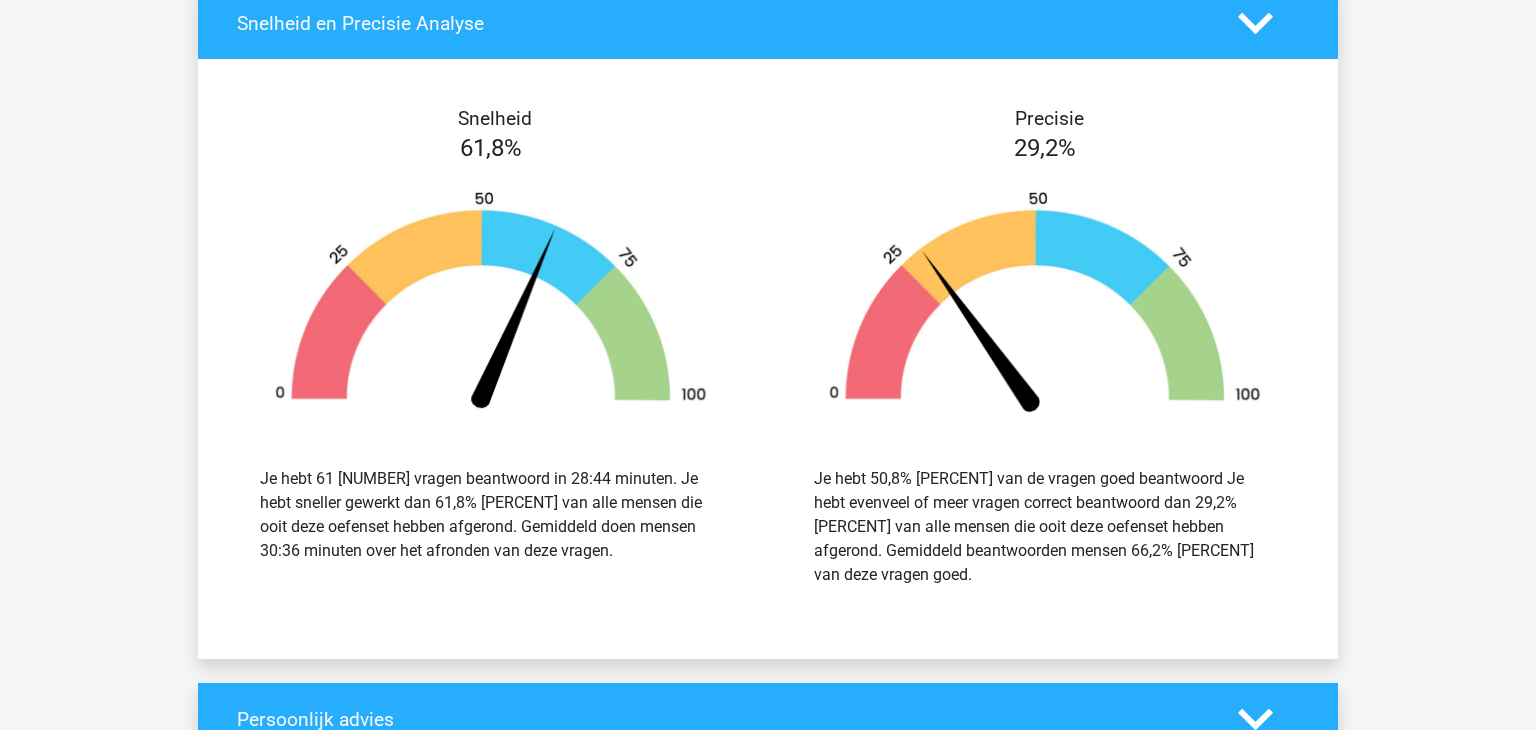 scroll, scrollTop: 5253, scrollLeft: 0, axis: vertical 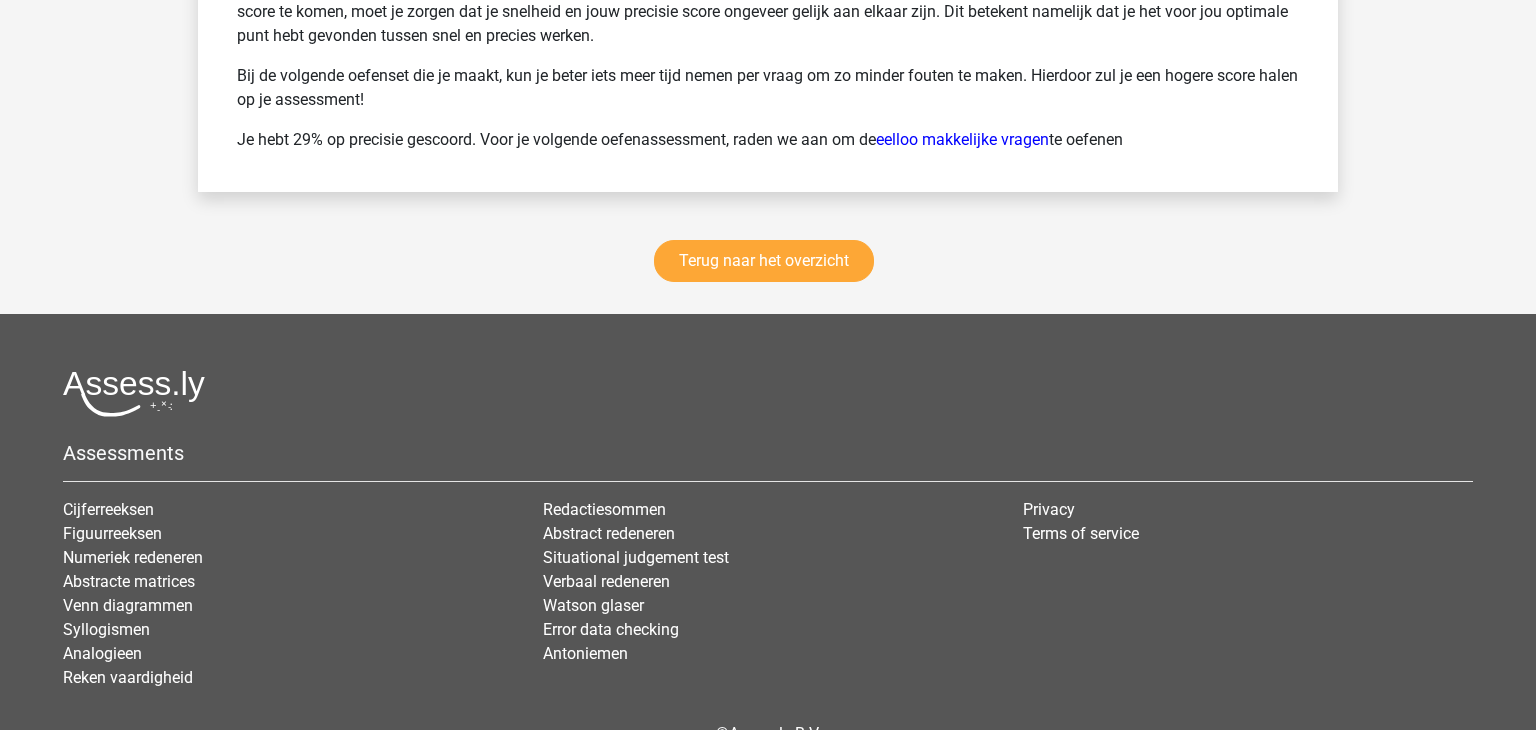 click on "Assessments
Cijferreeksen
Figuurreeksen
Numeriek redeneren
Abstracte matrices
Venn diagrammen" at bounding box center [768, 538] 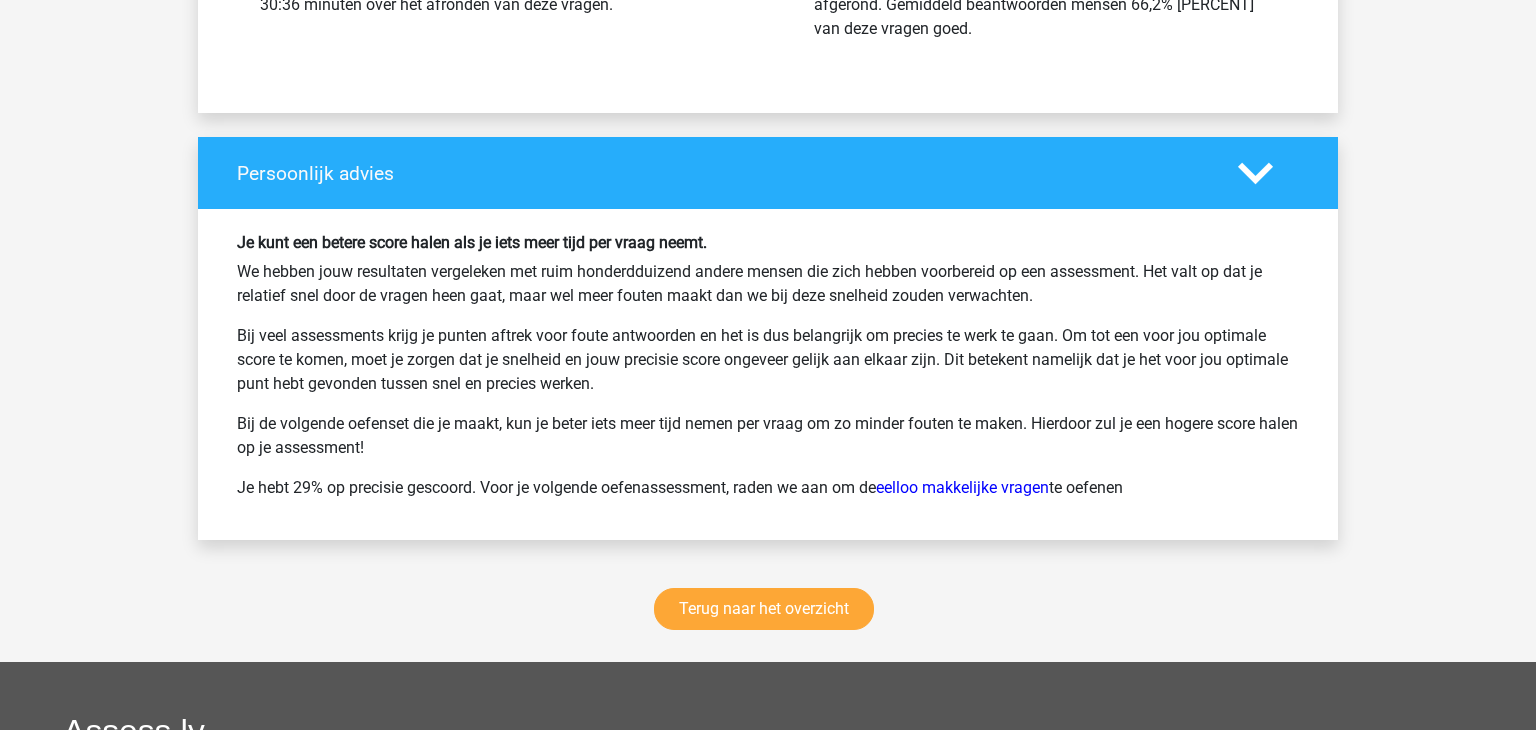 scroll, scrollTop: 5794, scrollLeft: 0, axis: vertical 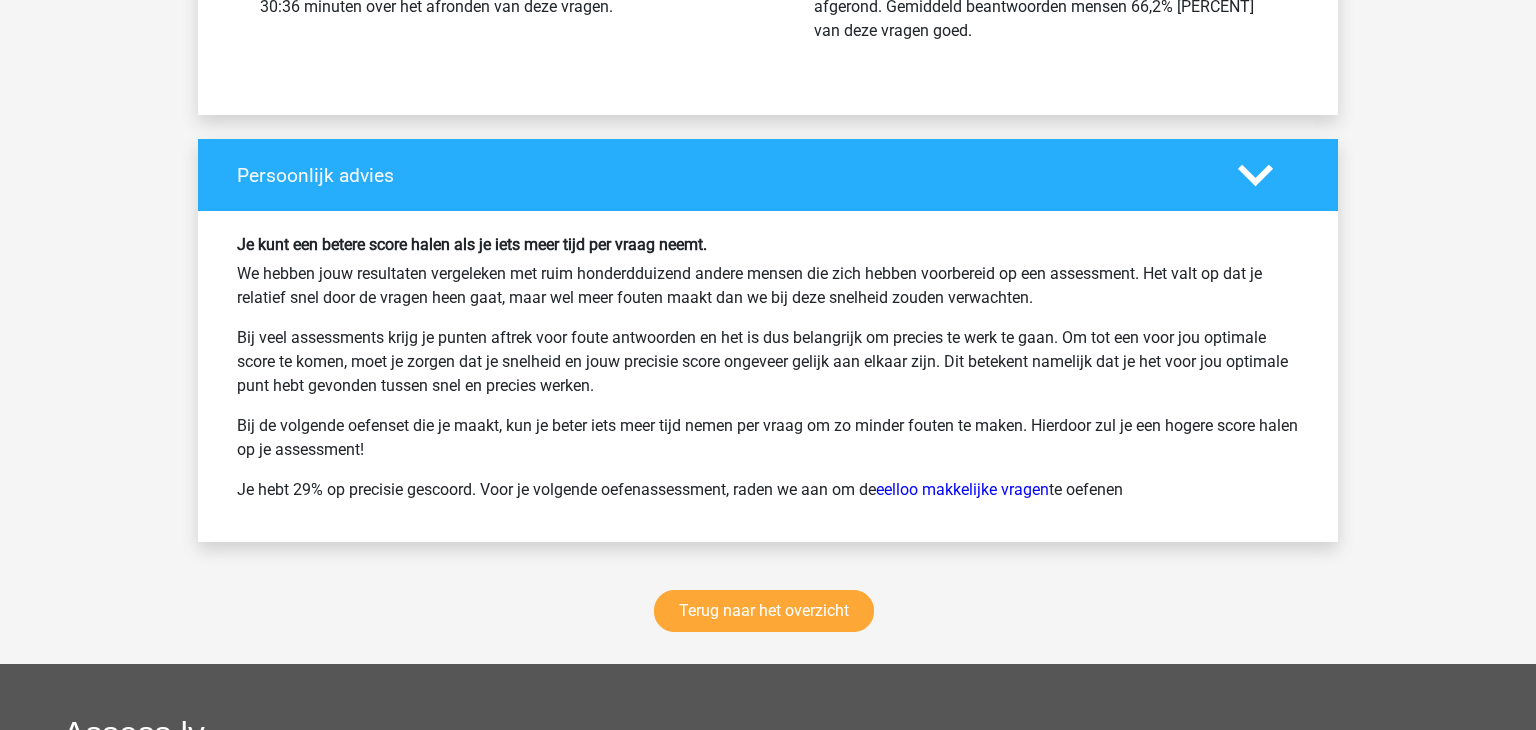 click on "Je hebt  29%
op precisie gescoord. Voor je volgende oefenassessment, raden we aan om de
eelloo makkelijke vragen
te oefenen" at bounding box center [768, 490] 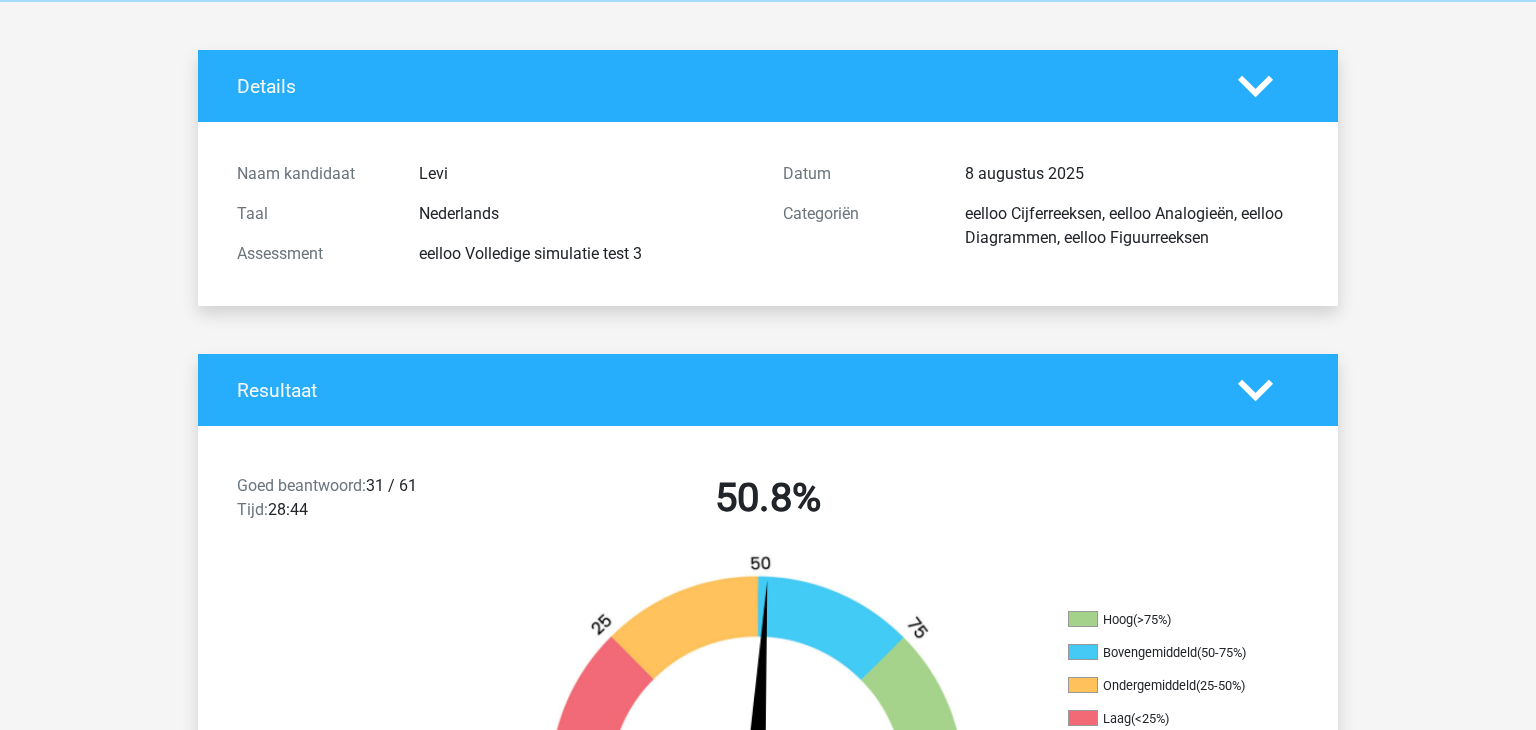 scroll, scrollTop: 84, scrollLeft: 0, axis: vertical 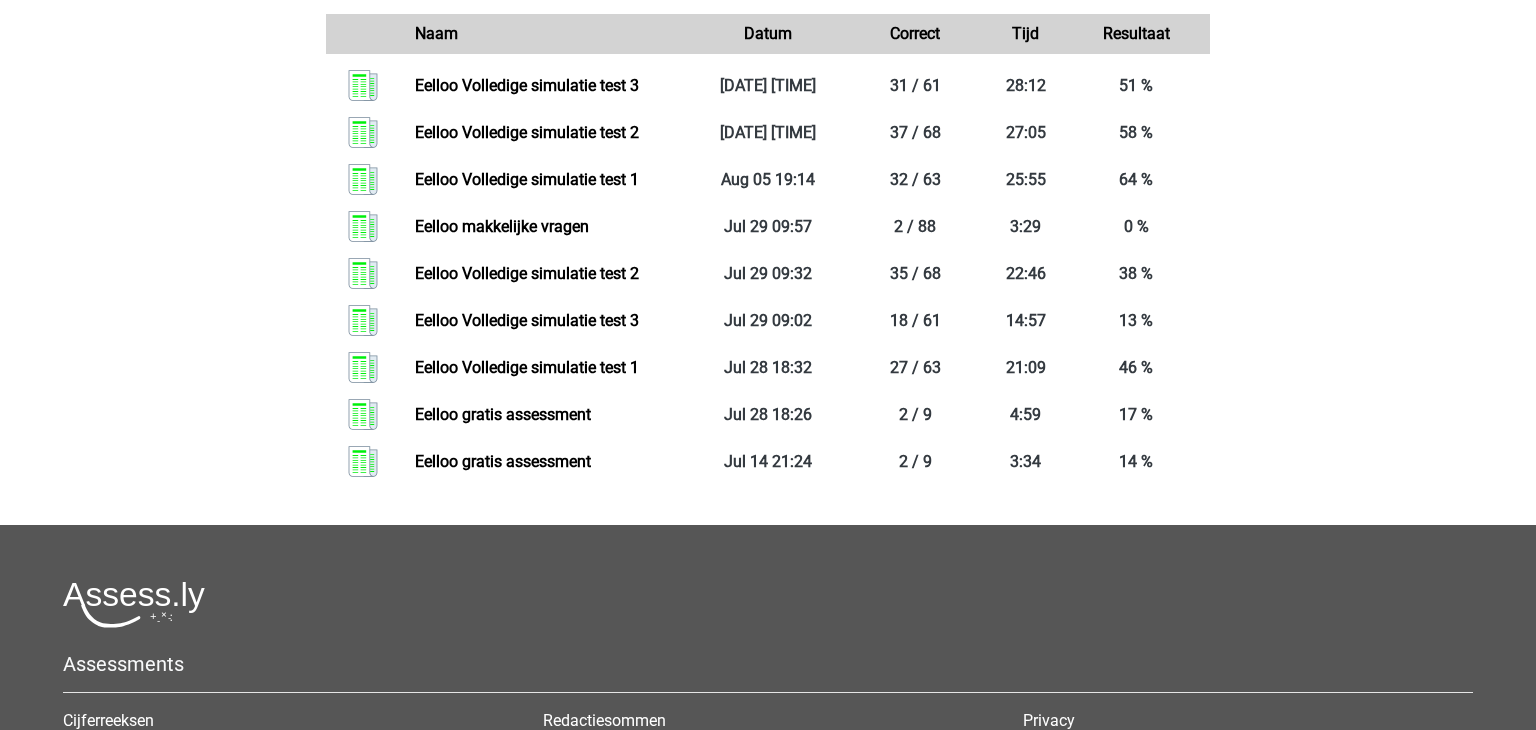 click on "Eelloo Volledige simulatie test 2" at bounding box center (527, 273) 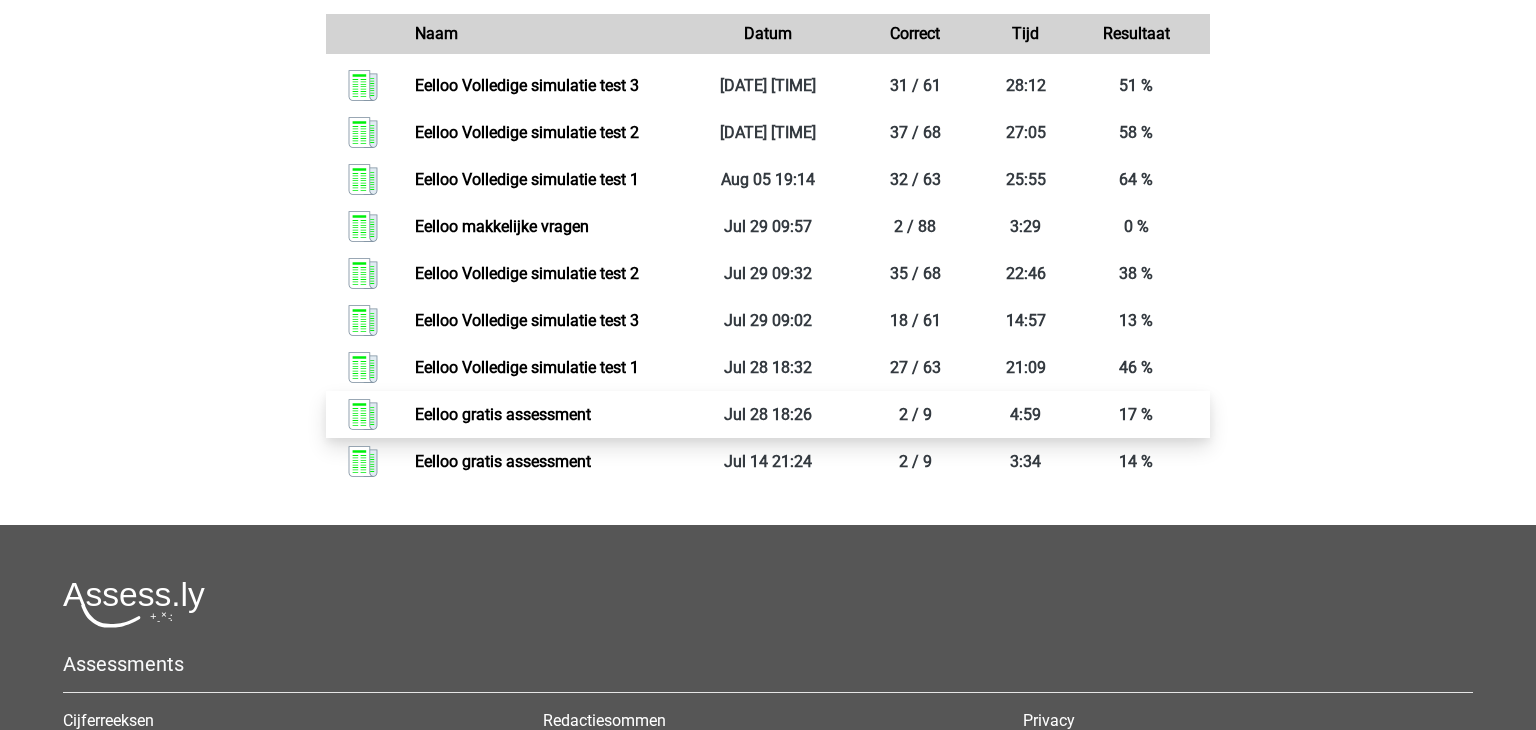 click on "Eelloo gratis assessment" at bounding box center [503, 414] 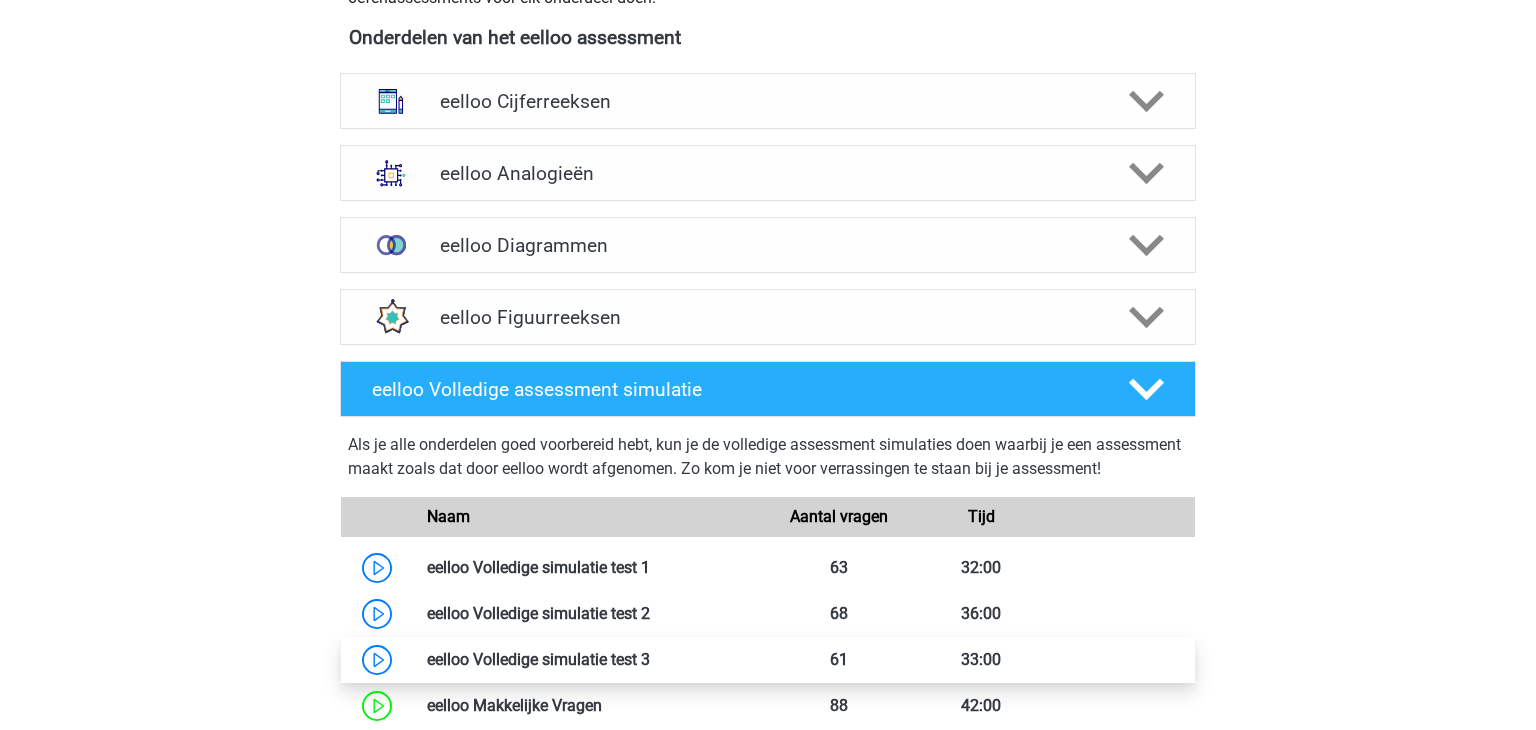 scroll, scrollTop: 754, scrollLeft: 0, axis: vertical 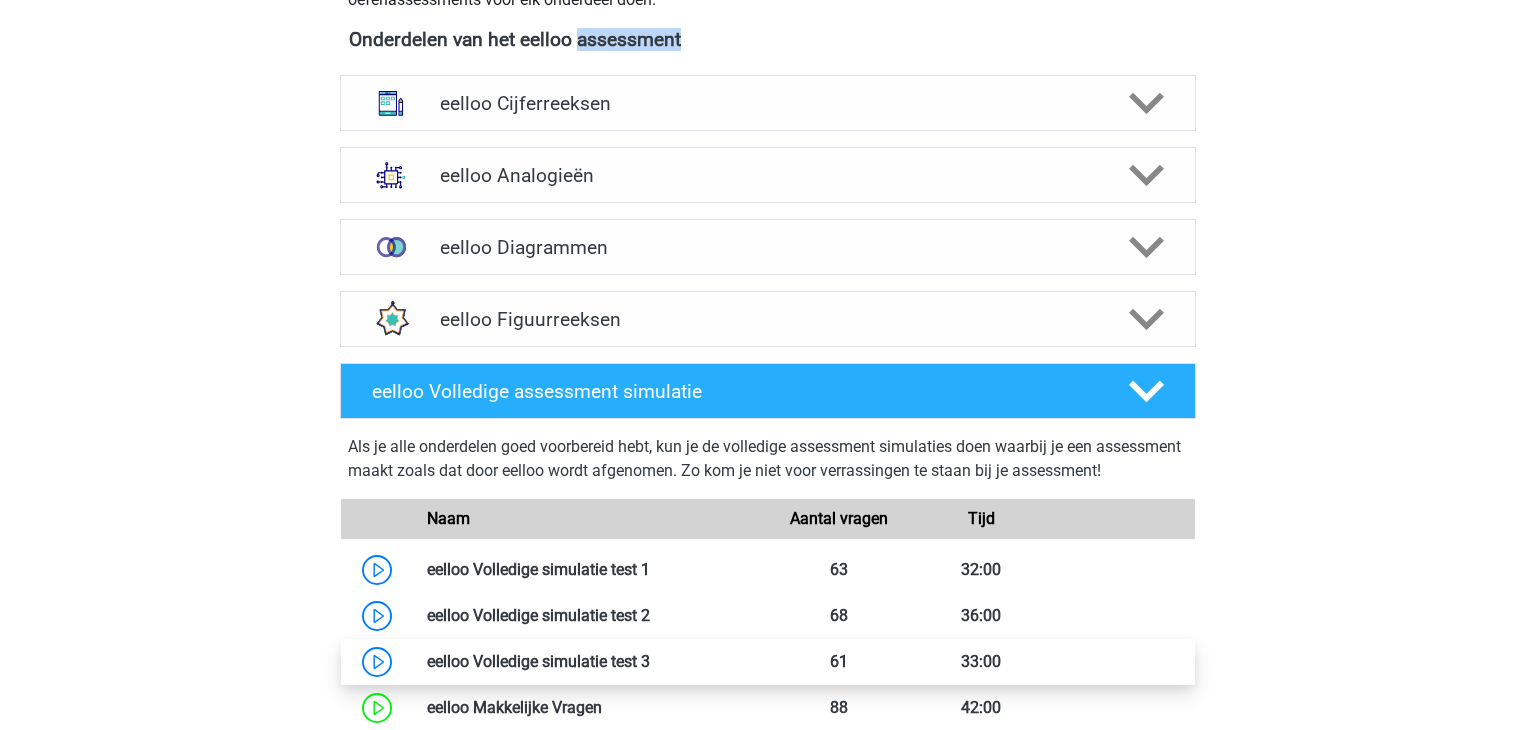 click on "eelloo Figuurreeksen" at bounding box center (767, 319) 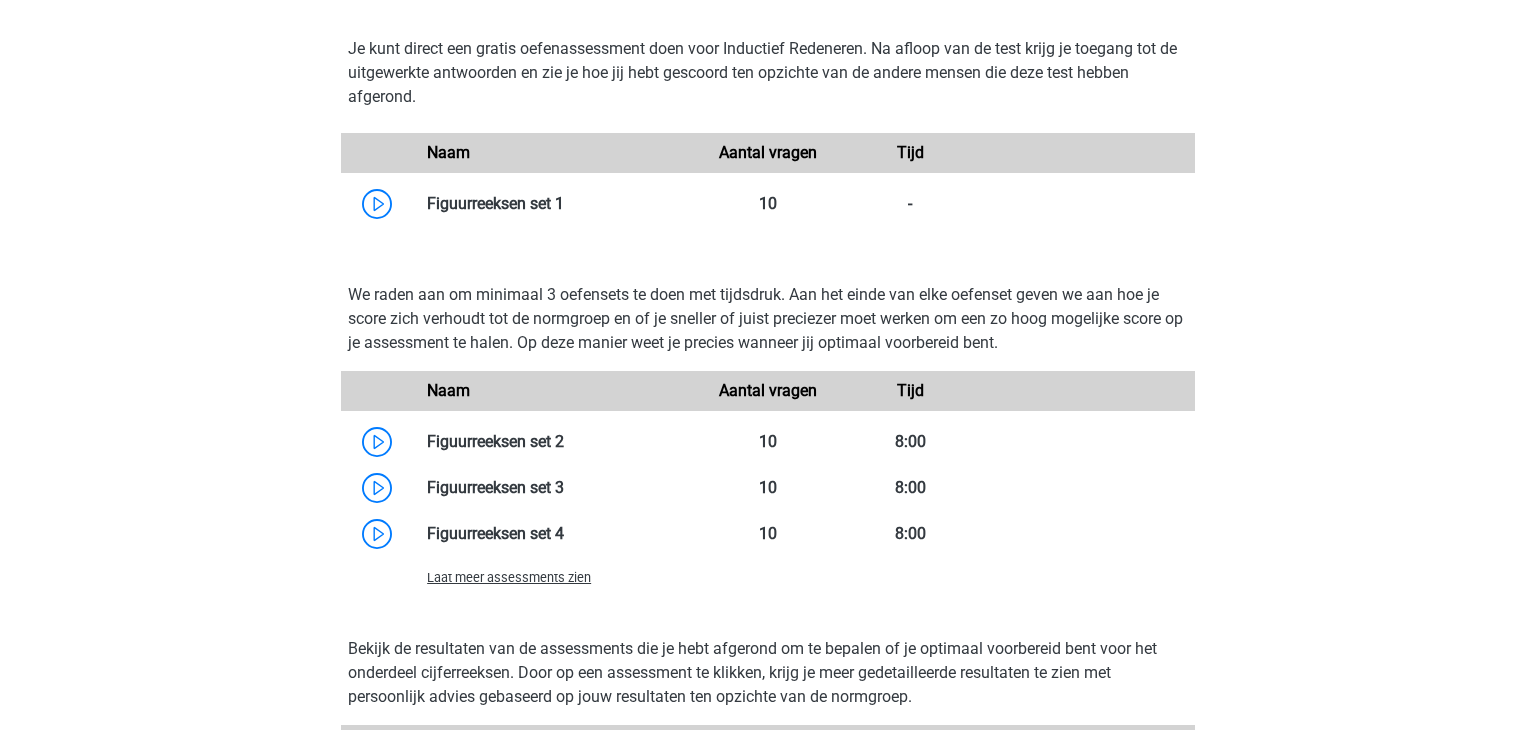 scroll, scrollTop: 1200, scrollLeft: 0, axis: vertical 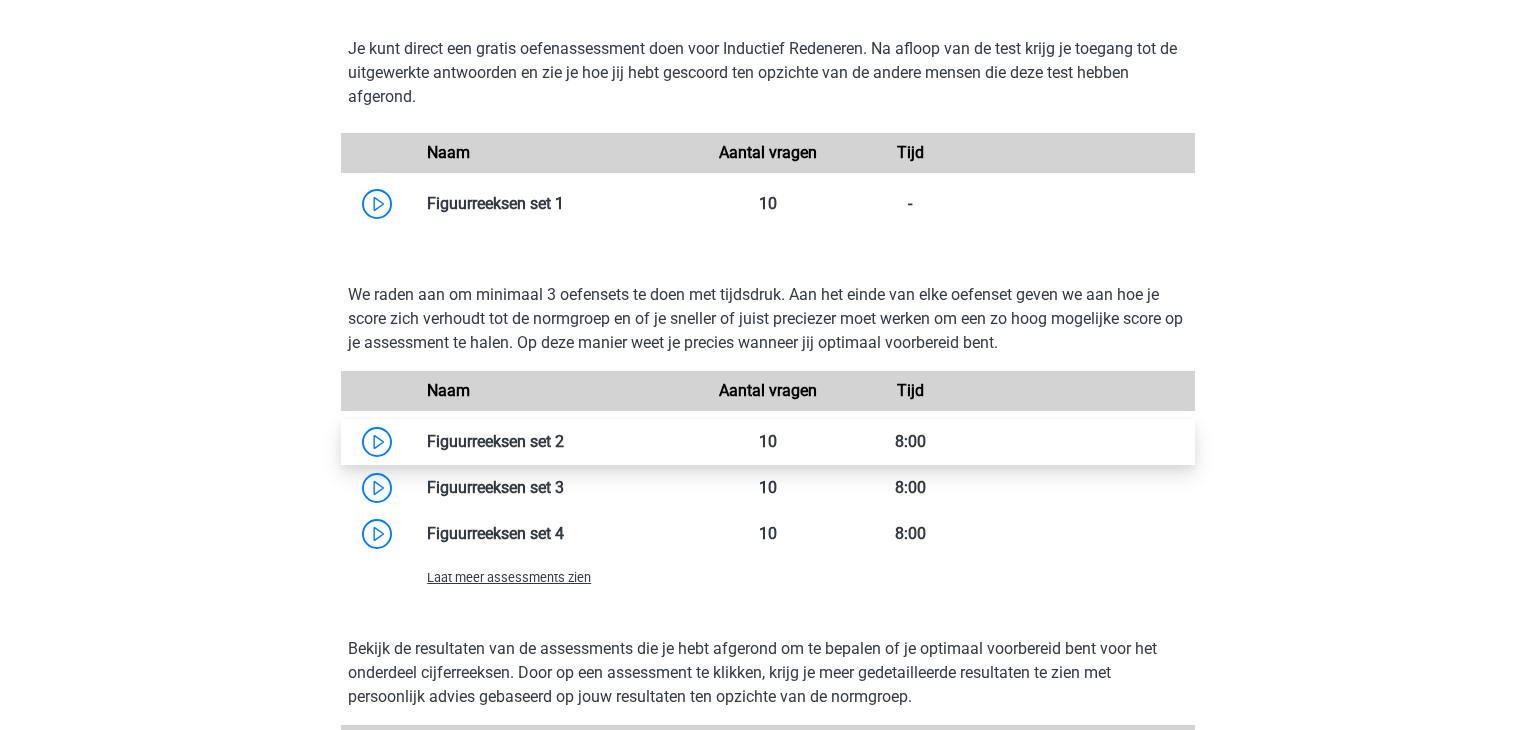 click at bounding box center [564, 441] 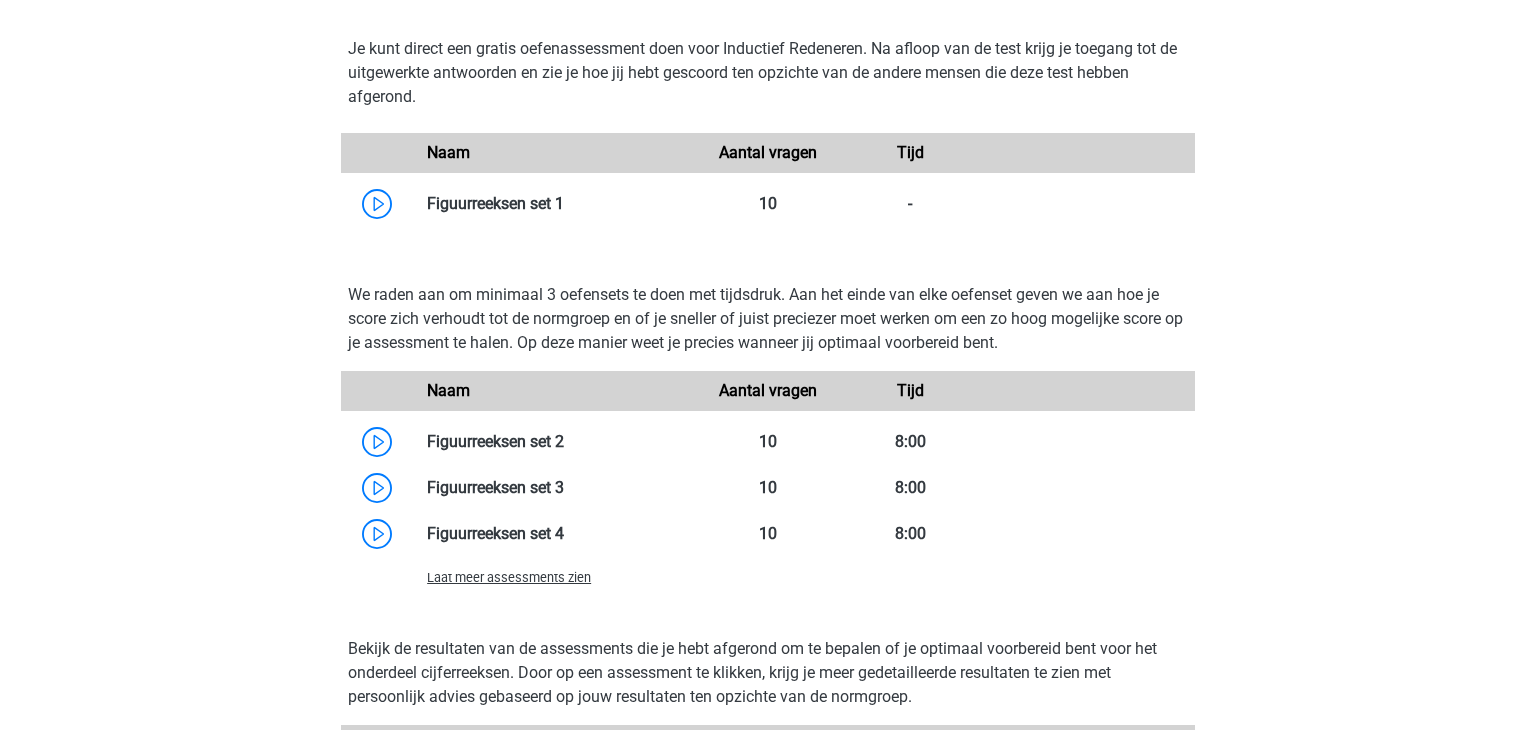 click on "Laat meer assessments zien" at bounding box center [509, 577] 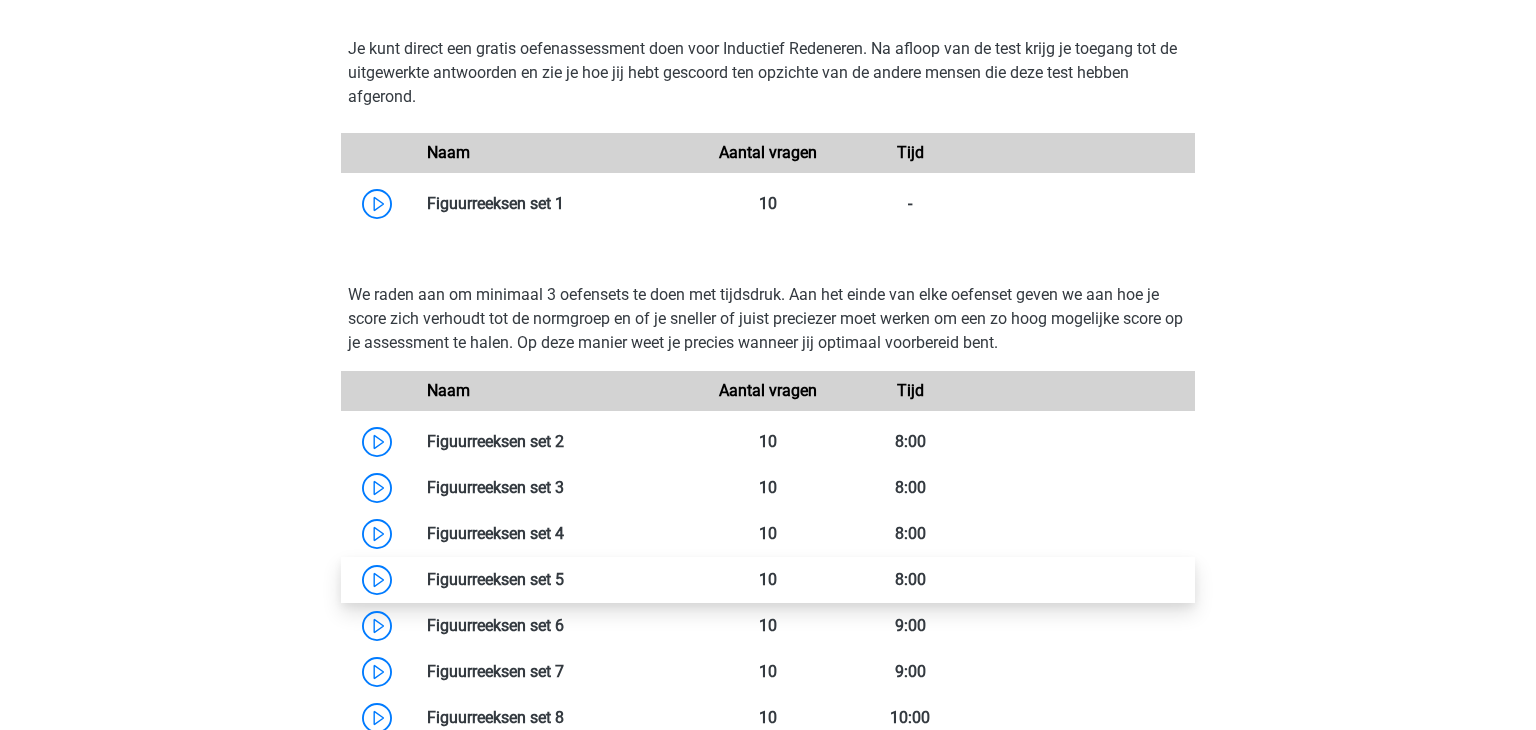 click at bounding box center [564, 579] 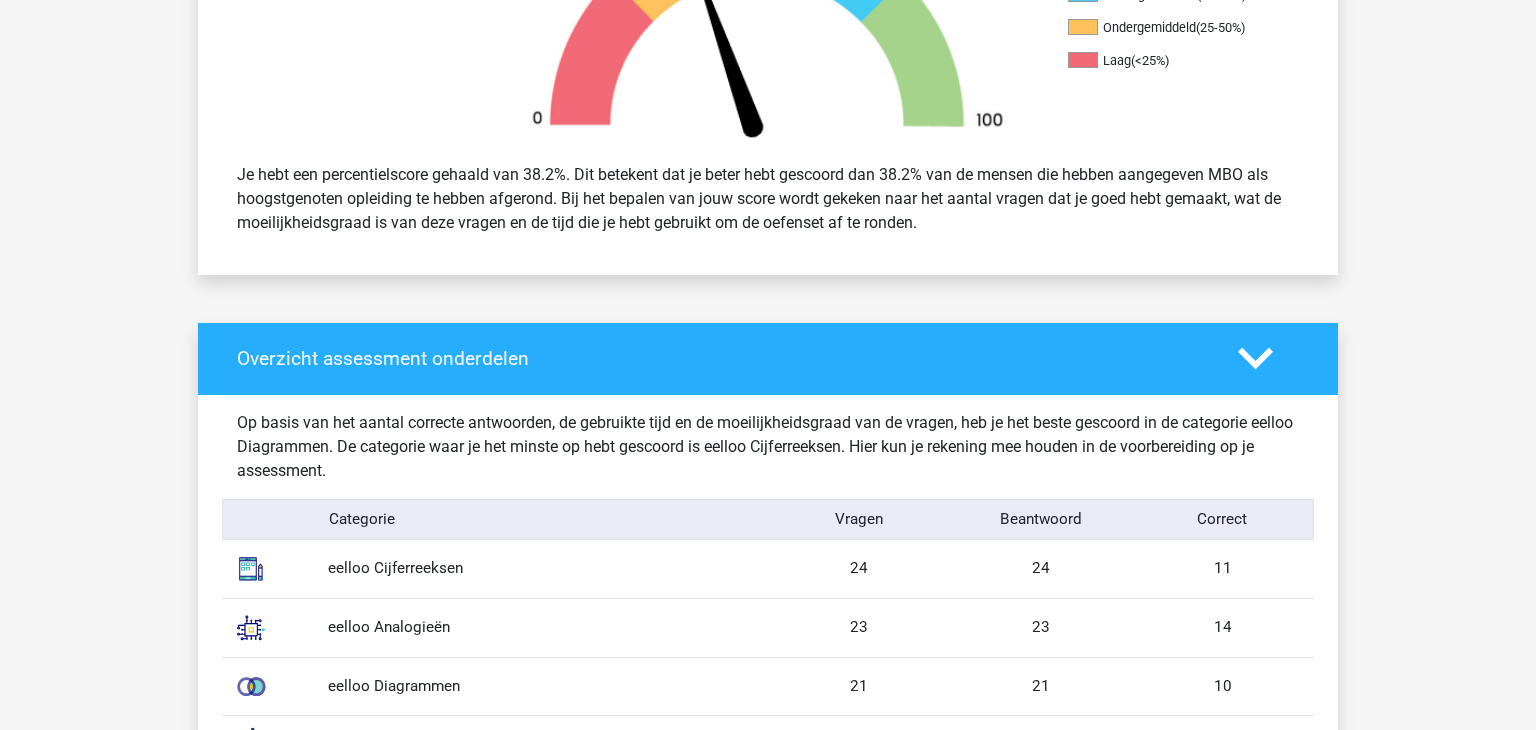scroll, scrollTop: 742, scrollLeft: 0, axis: vertical 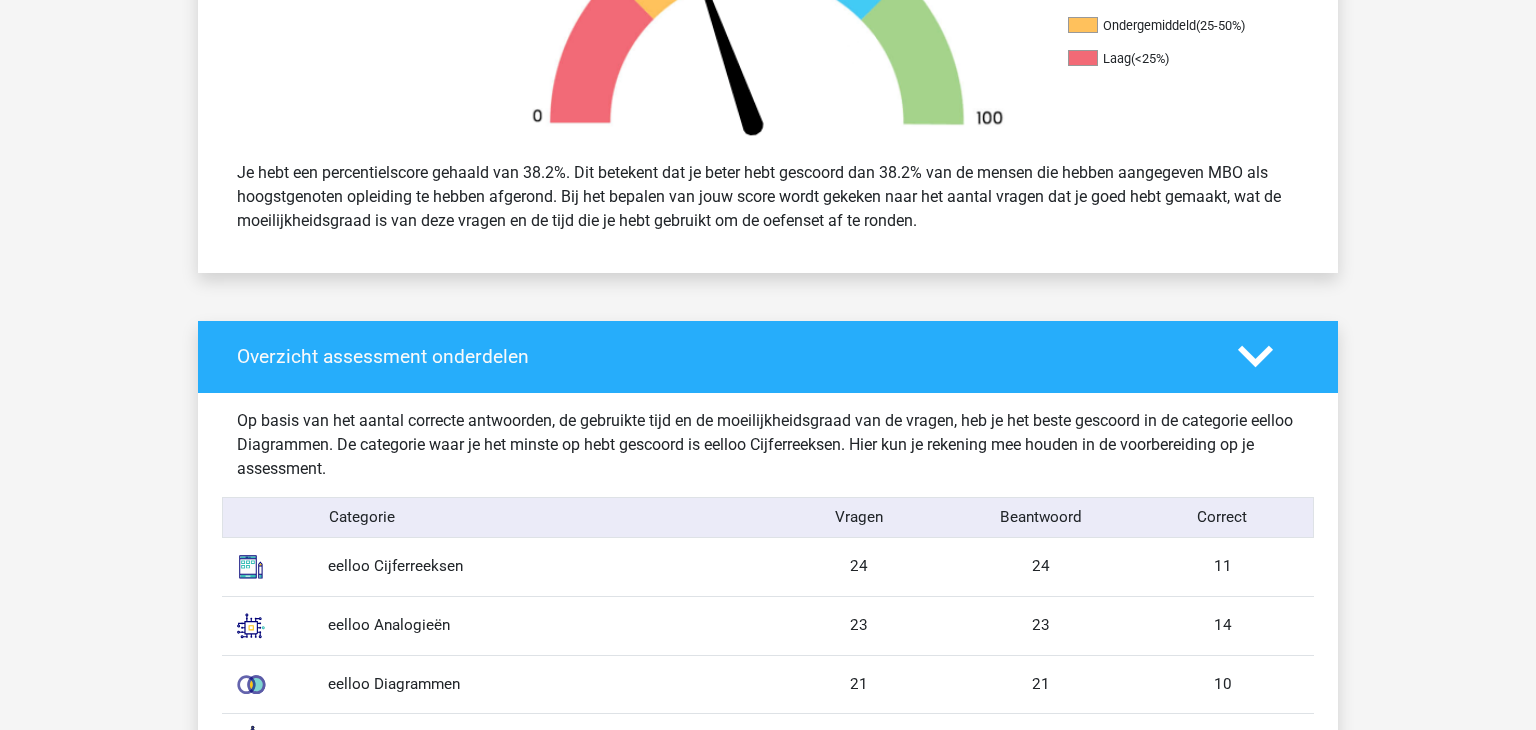click on "Overzicht assessment onderdelen" at bounding box center (768, 357) 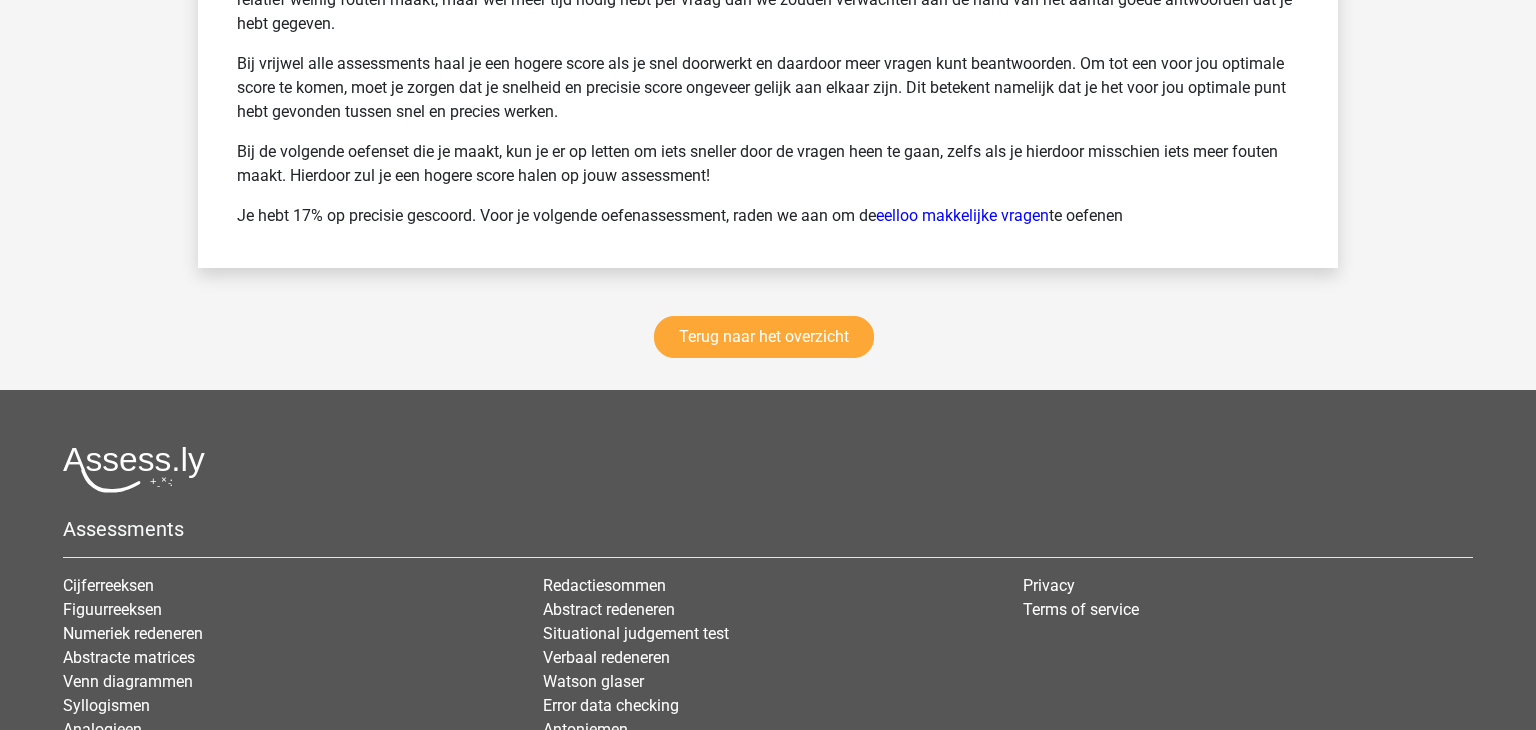 scroll, scrollTop: 3389, scrollLeft: 0, axis: vertical 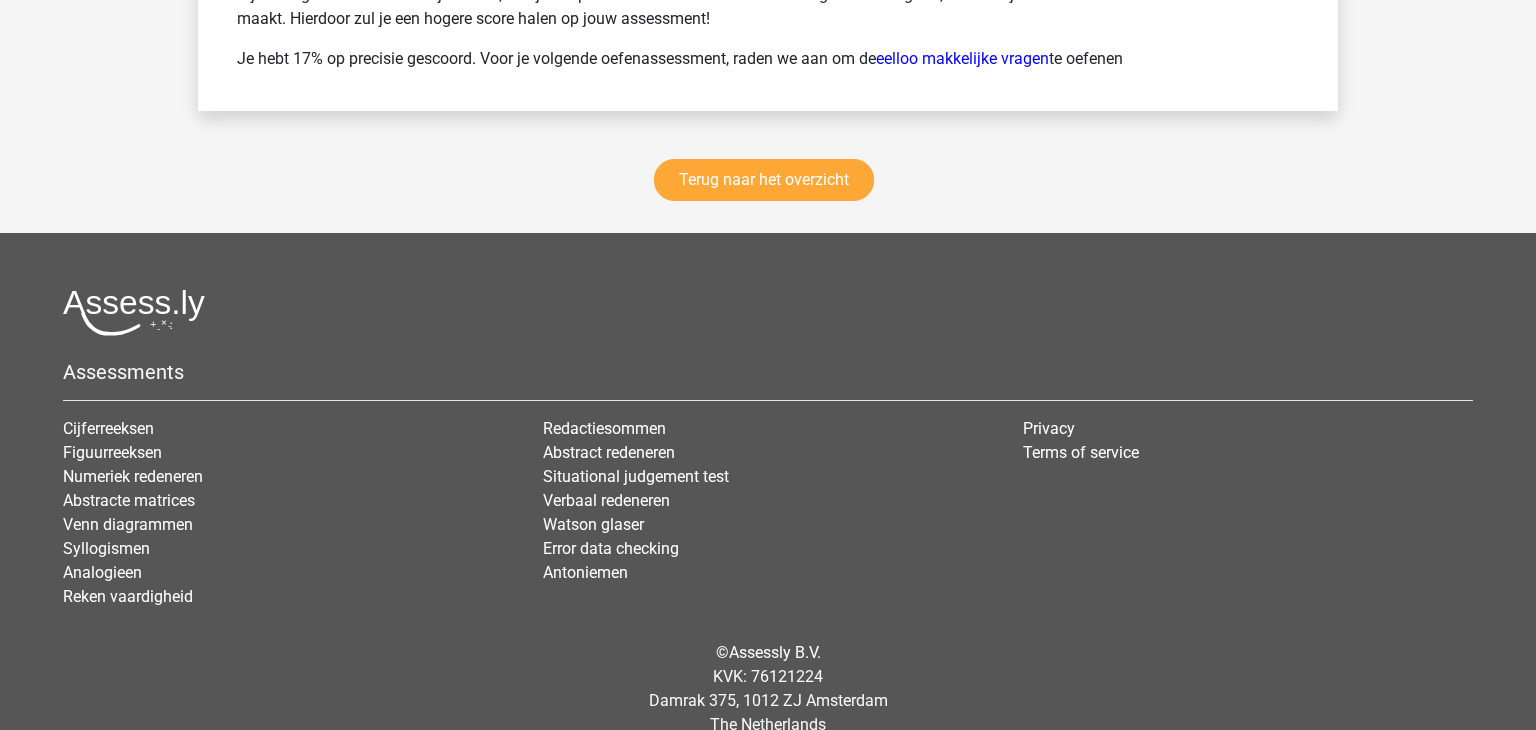 click on "Terug naar het overzicht" at bounding box center [768, 184] 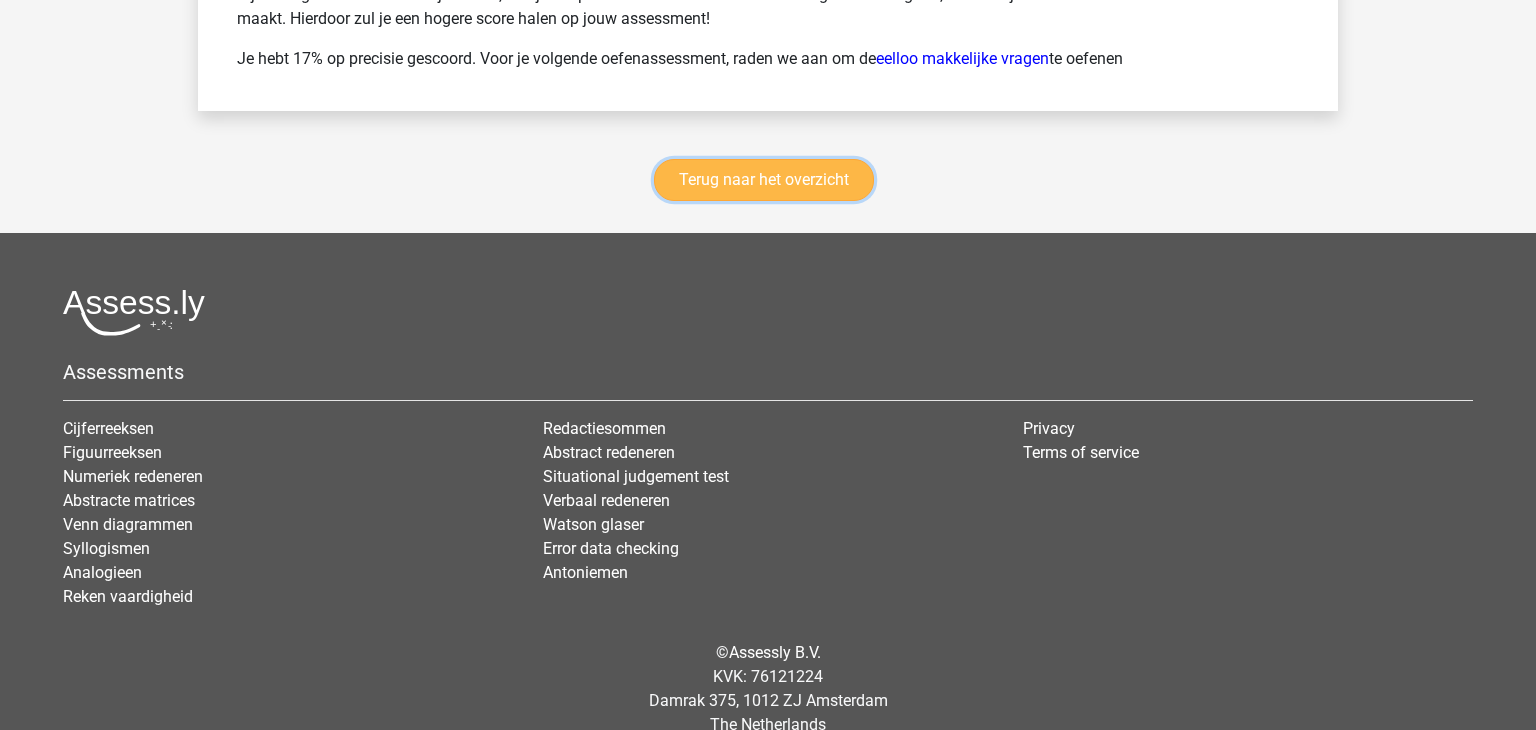 click on "Terug naar het overzicht" at bounding box center [764, 180] 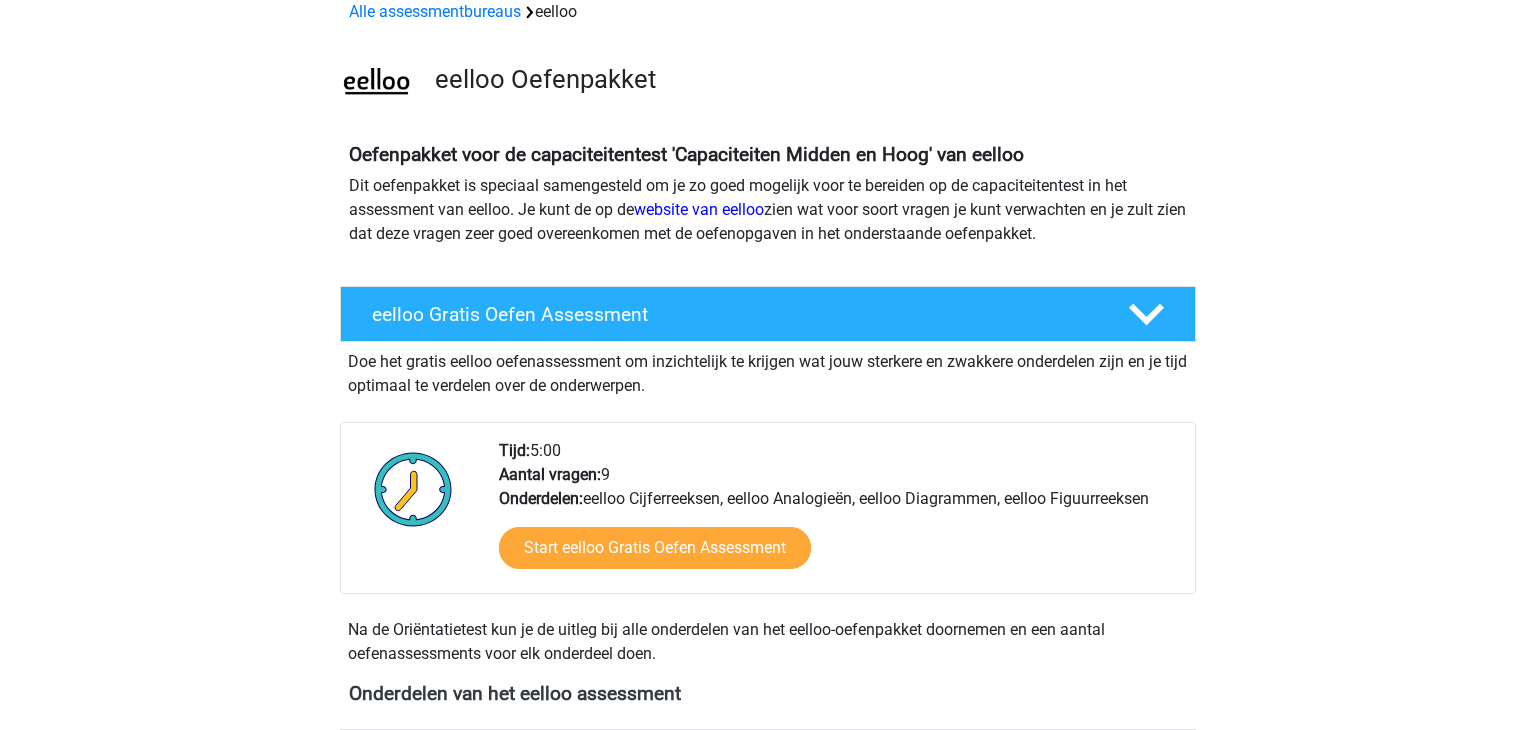 scroll, scrollTop: 0, scrollLeft: 0, axis: both 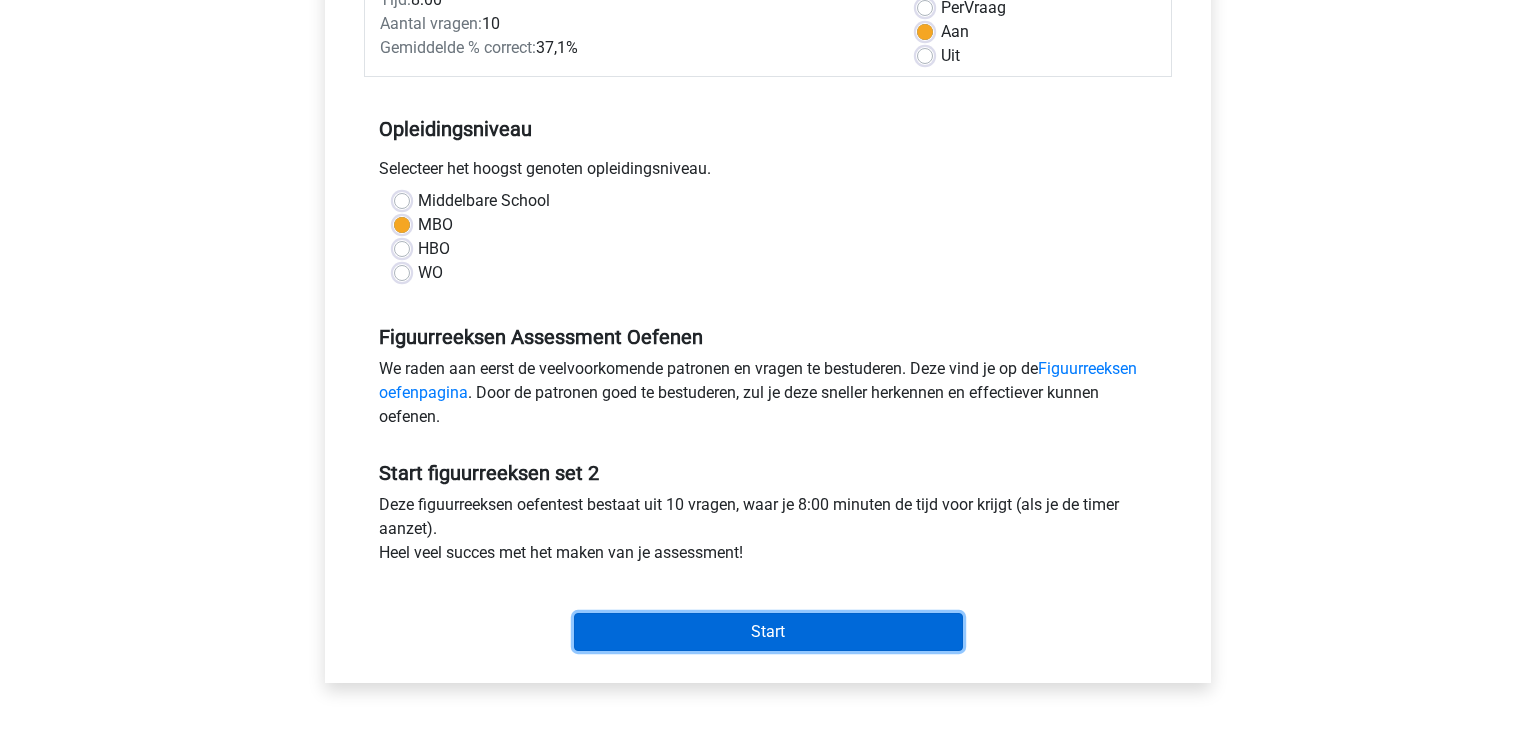 click on "Start" at bounding box center (768, 632) 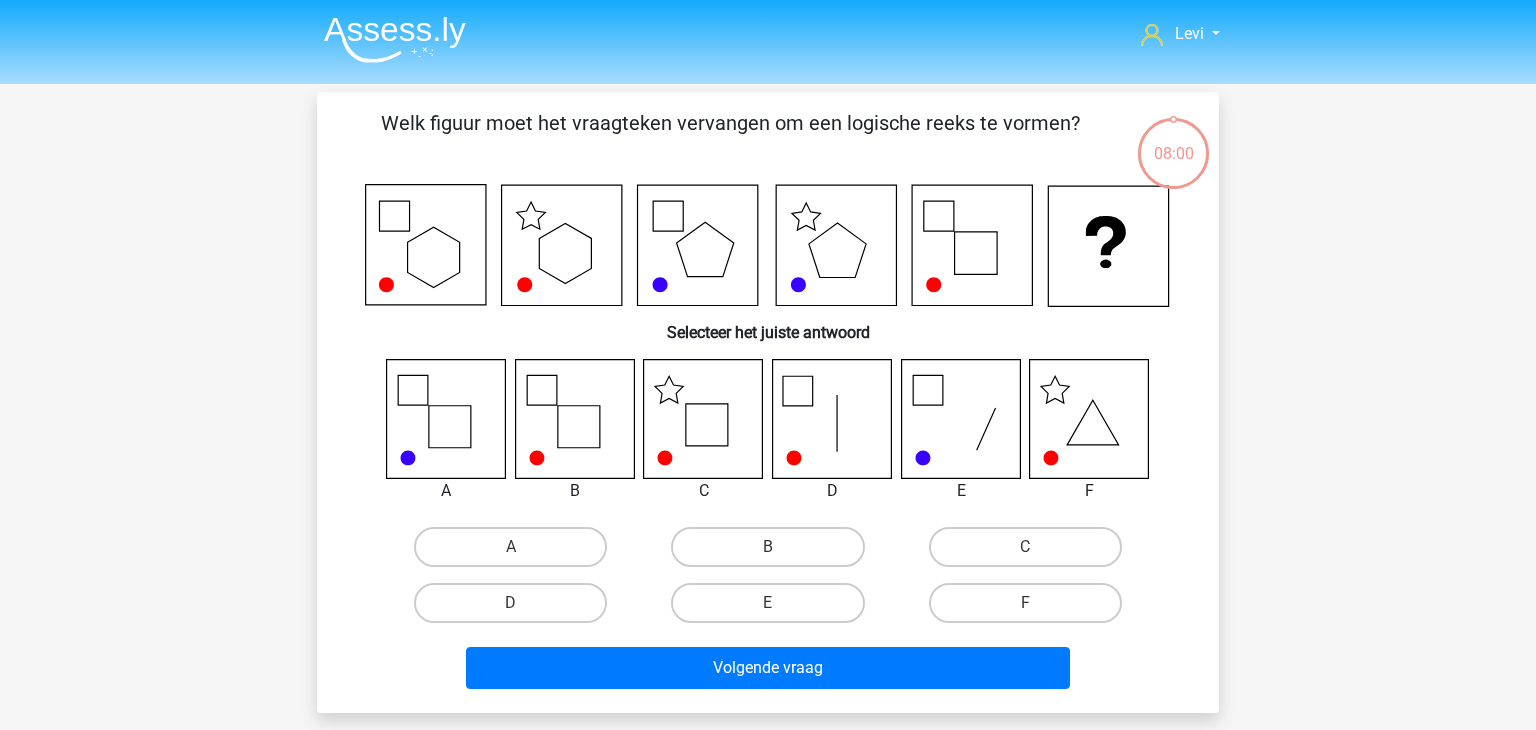 scroll, scrollTop: 0, scrollLeft: 0, axis: both 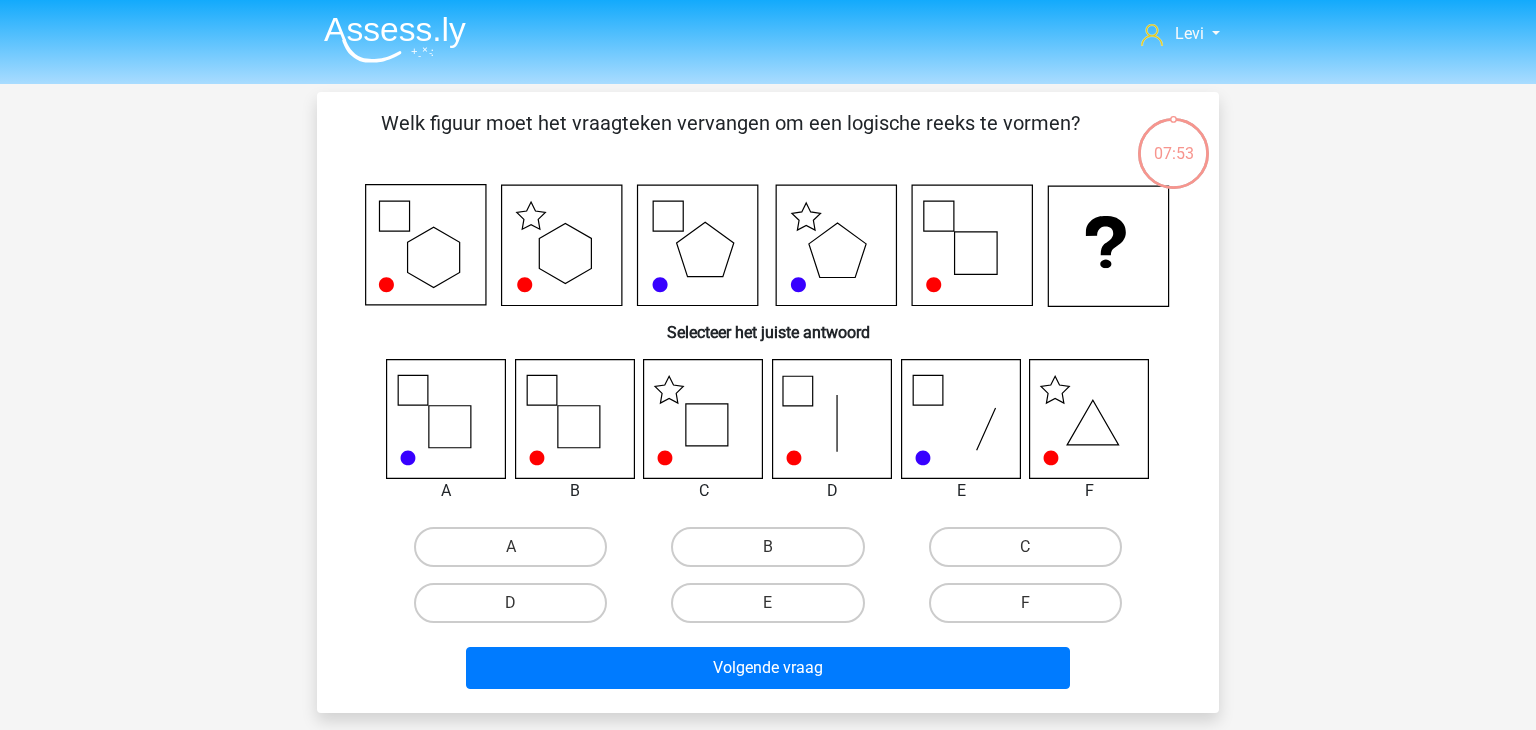click on "Volgende vraag" at bounding box center (768, 664) 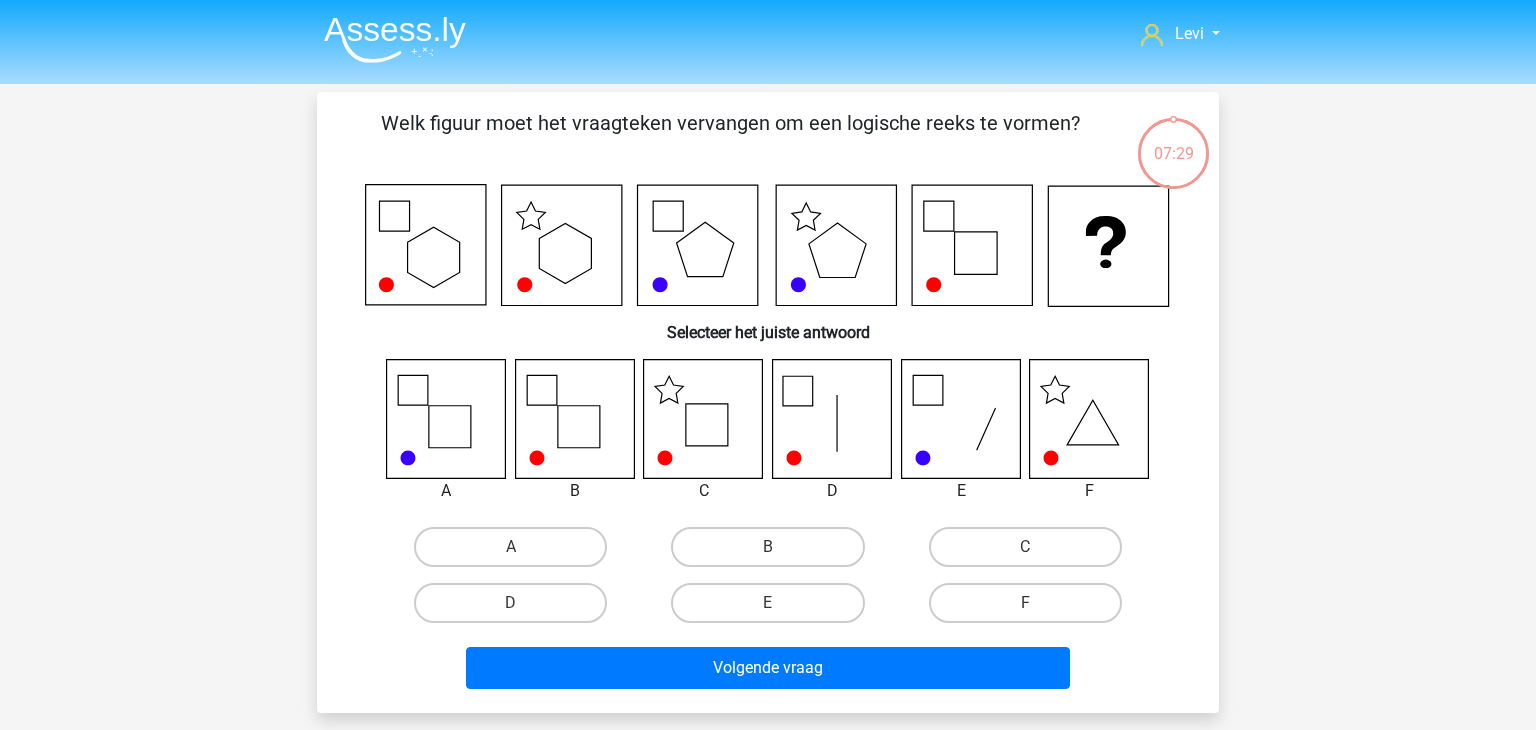 click 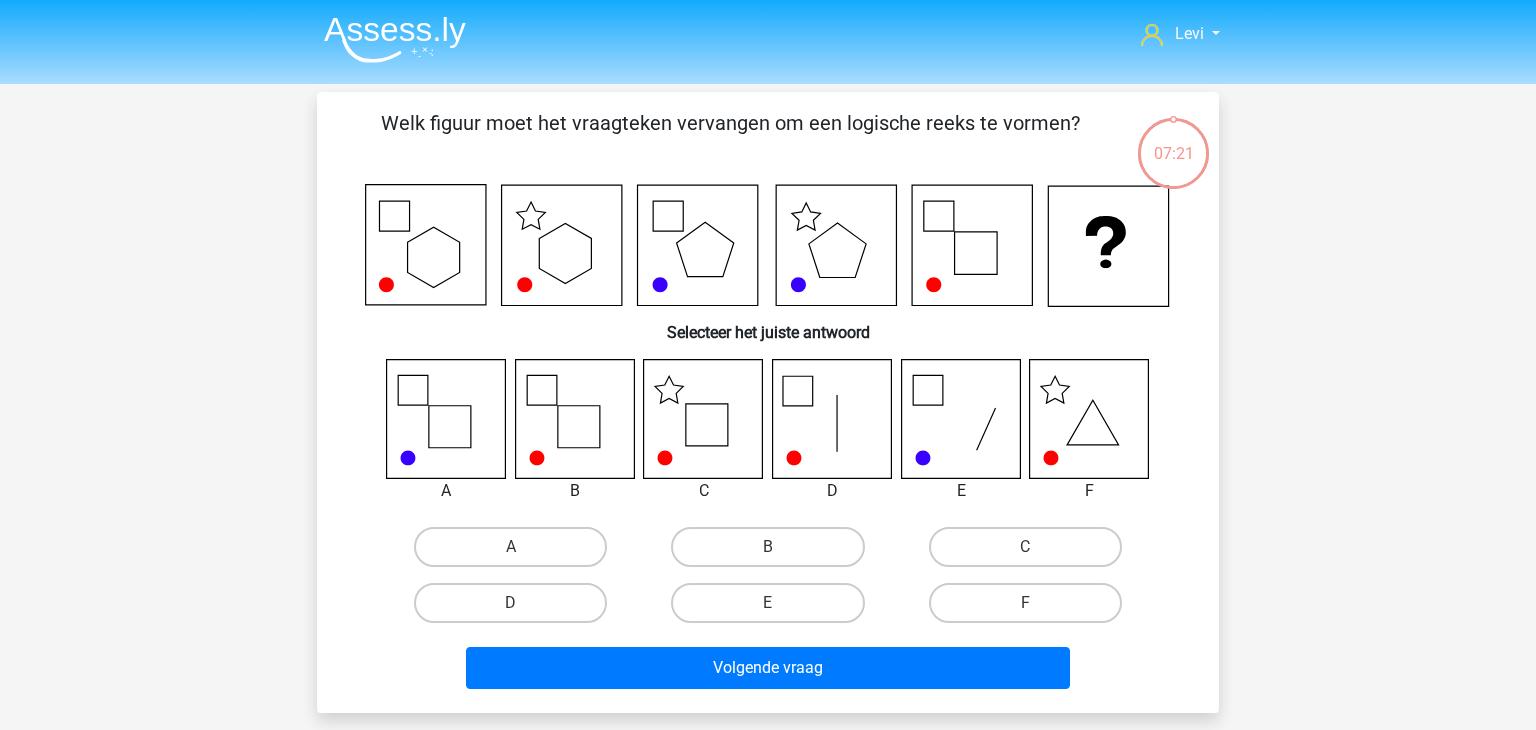 click 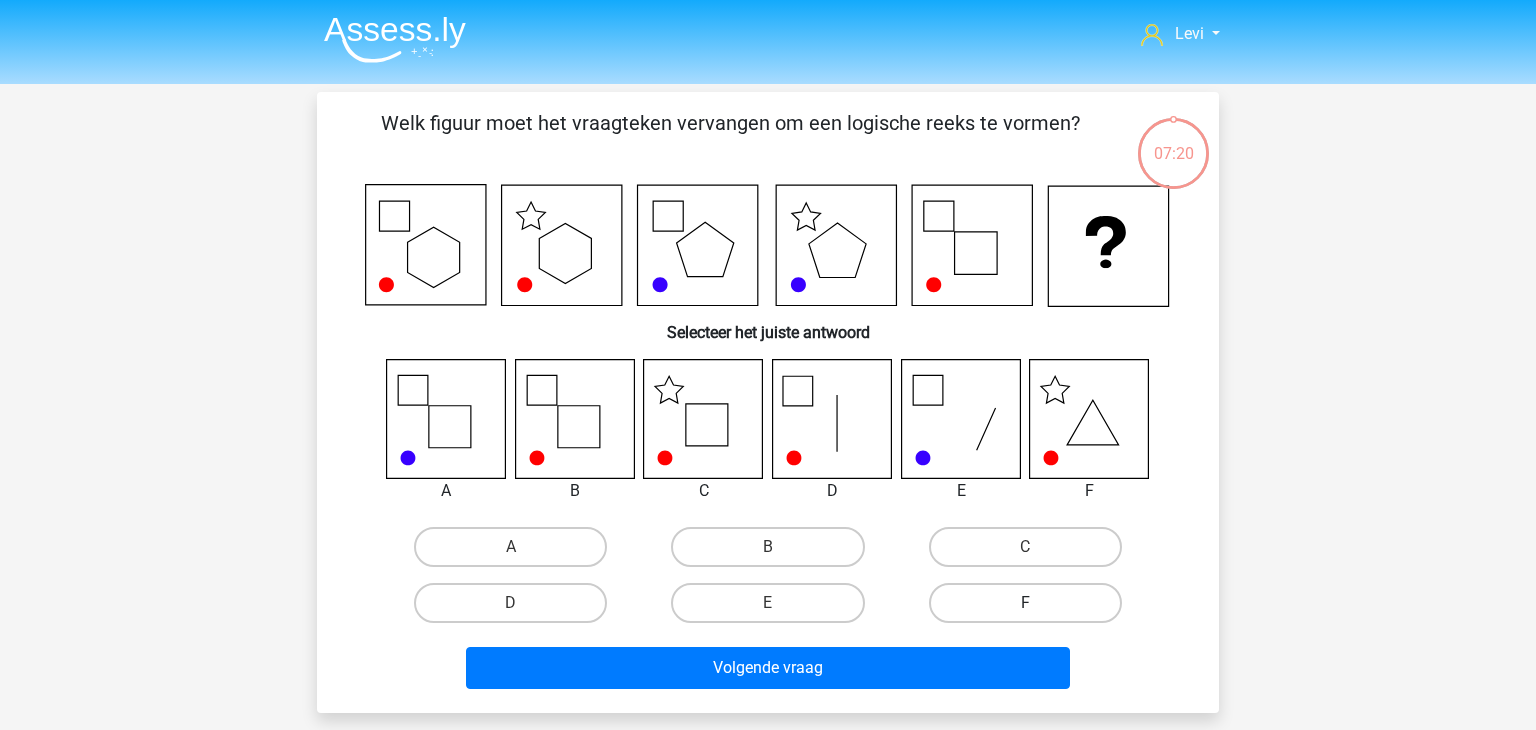 click on "F" at bounding box center [1025, 603] 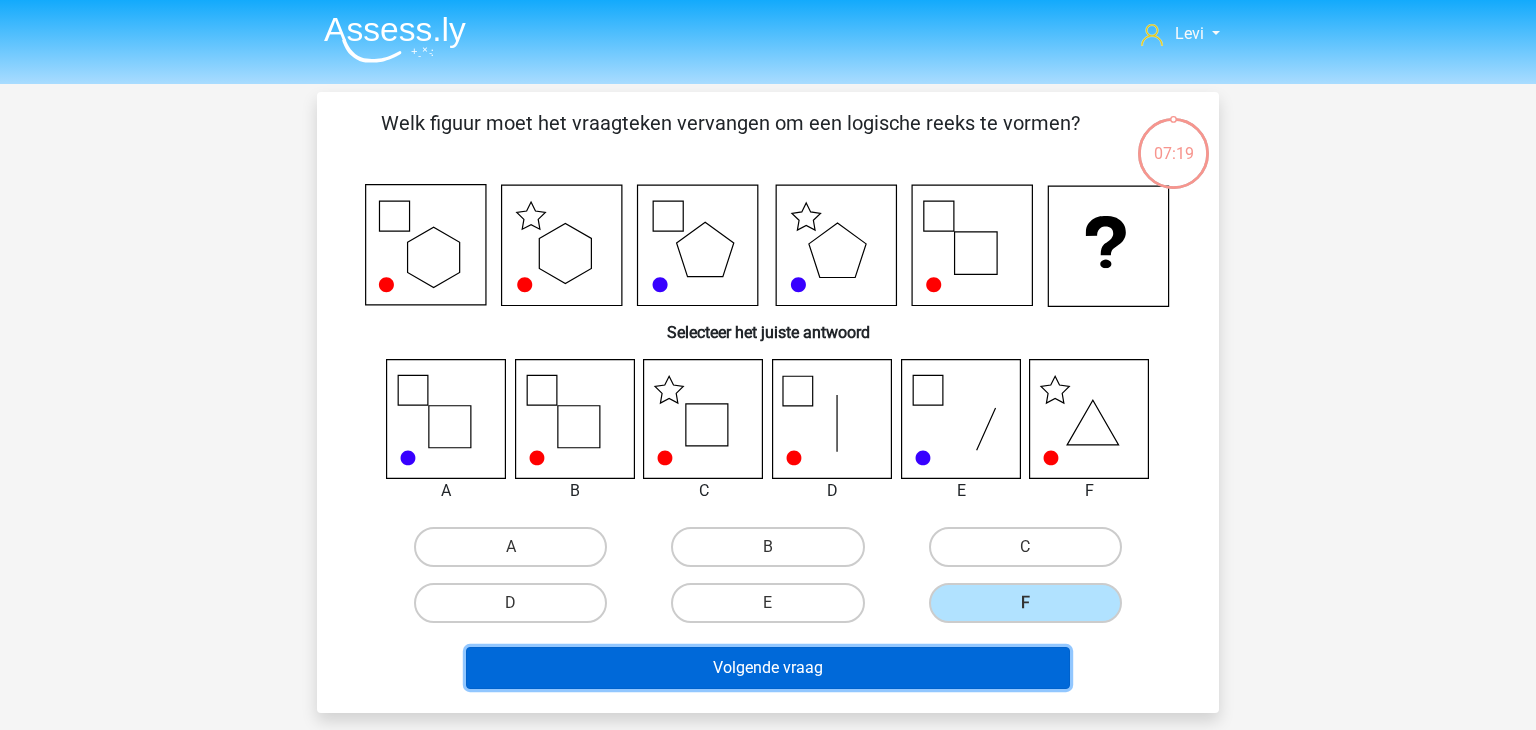 click on "Volgende vraag" at bounding box center [768, 668] 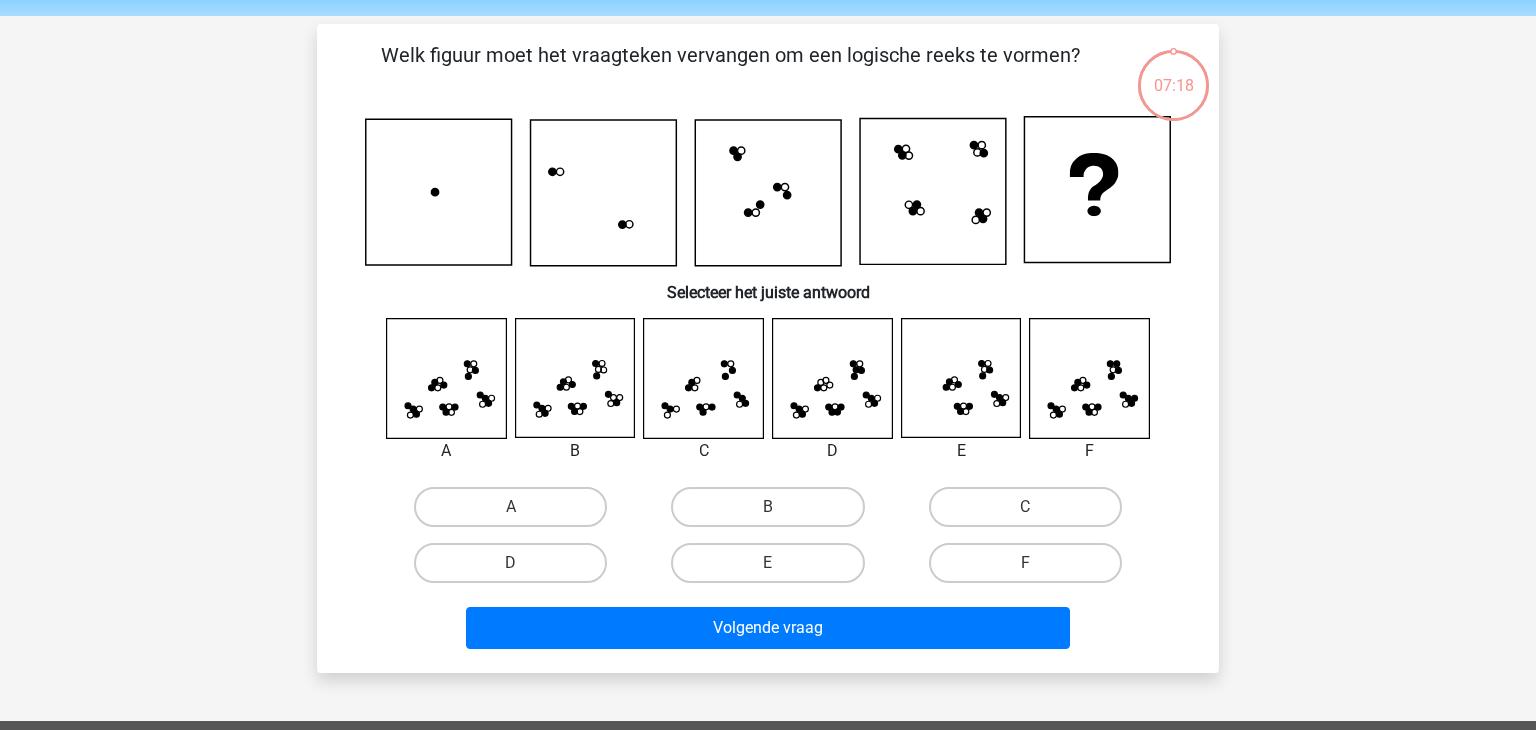 scroll, scrollTop: 92, scrollLeft: 0, axis: vertical 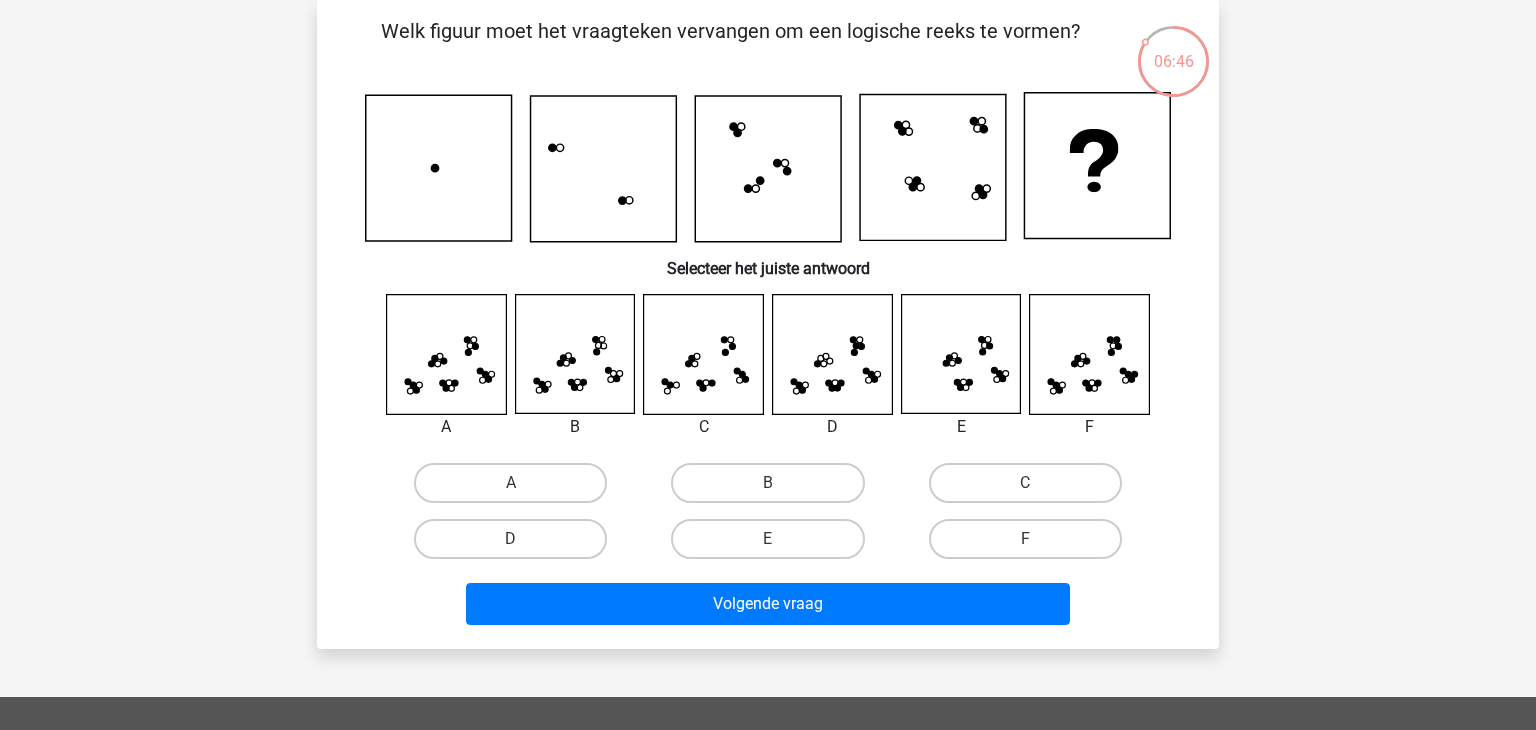 click at bounding box center [961, 354] 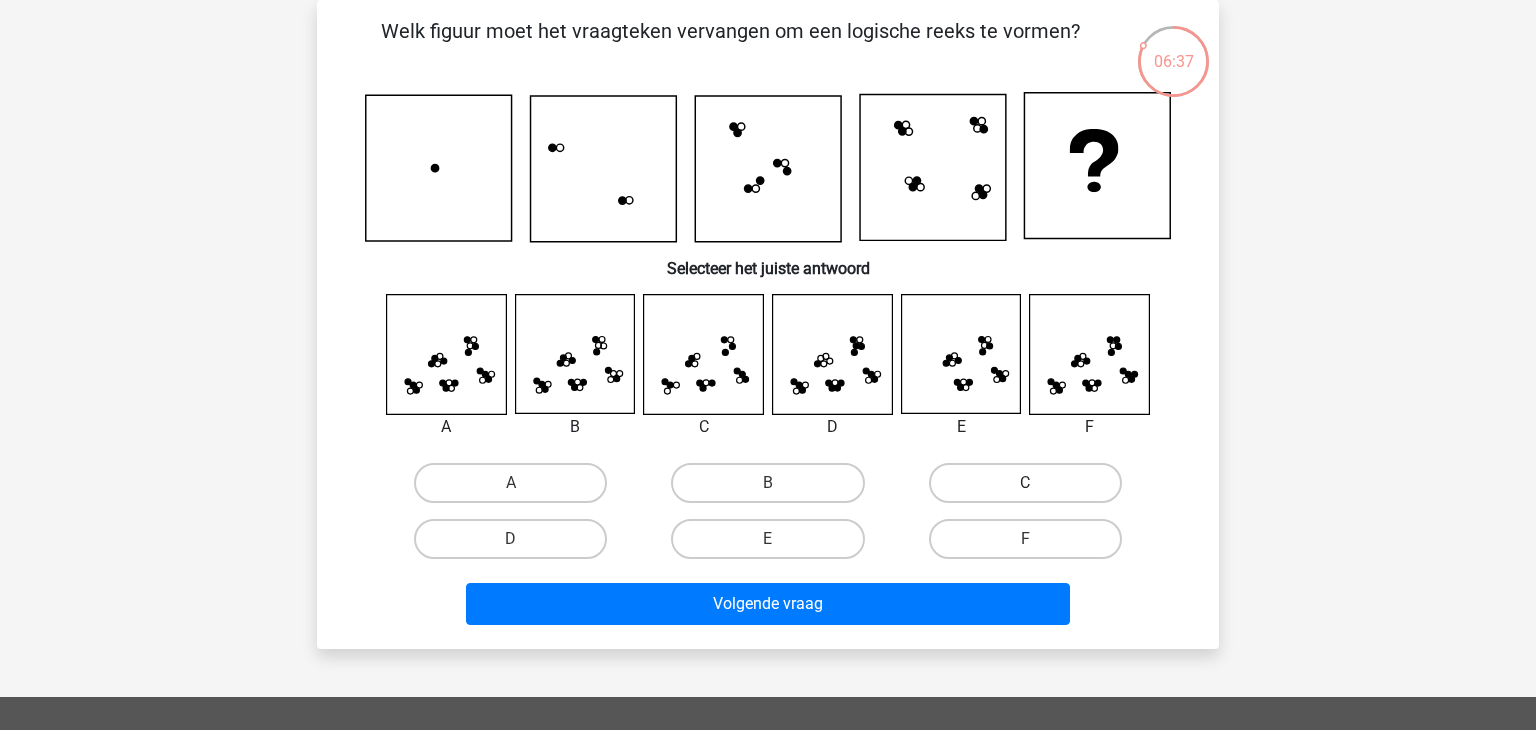 click on "C" at bounding box center (1025, 483) 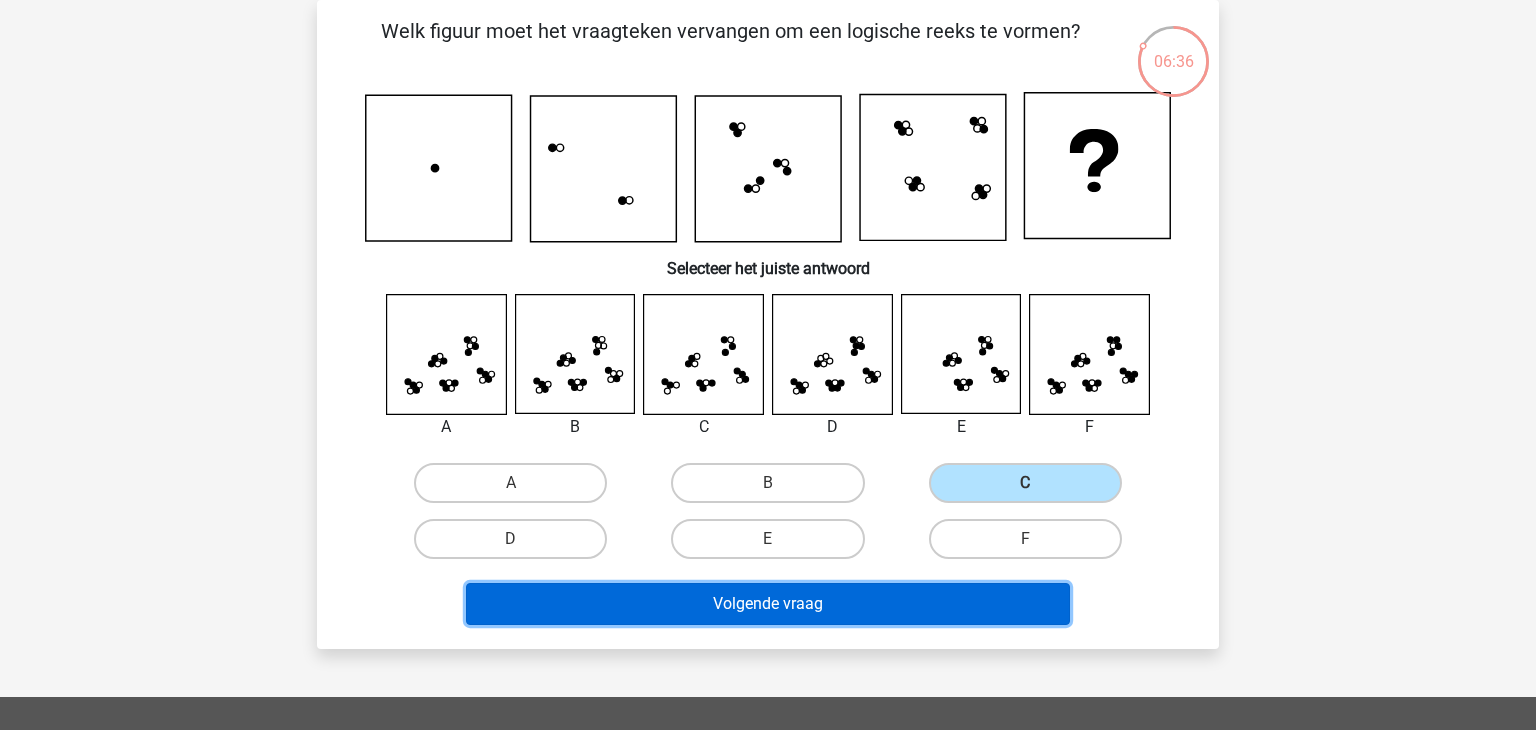 click on "Volgende vraag" at bounding box center (768, 604) 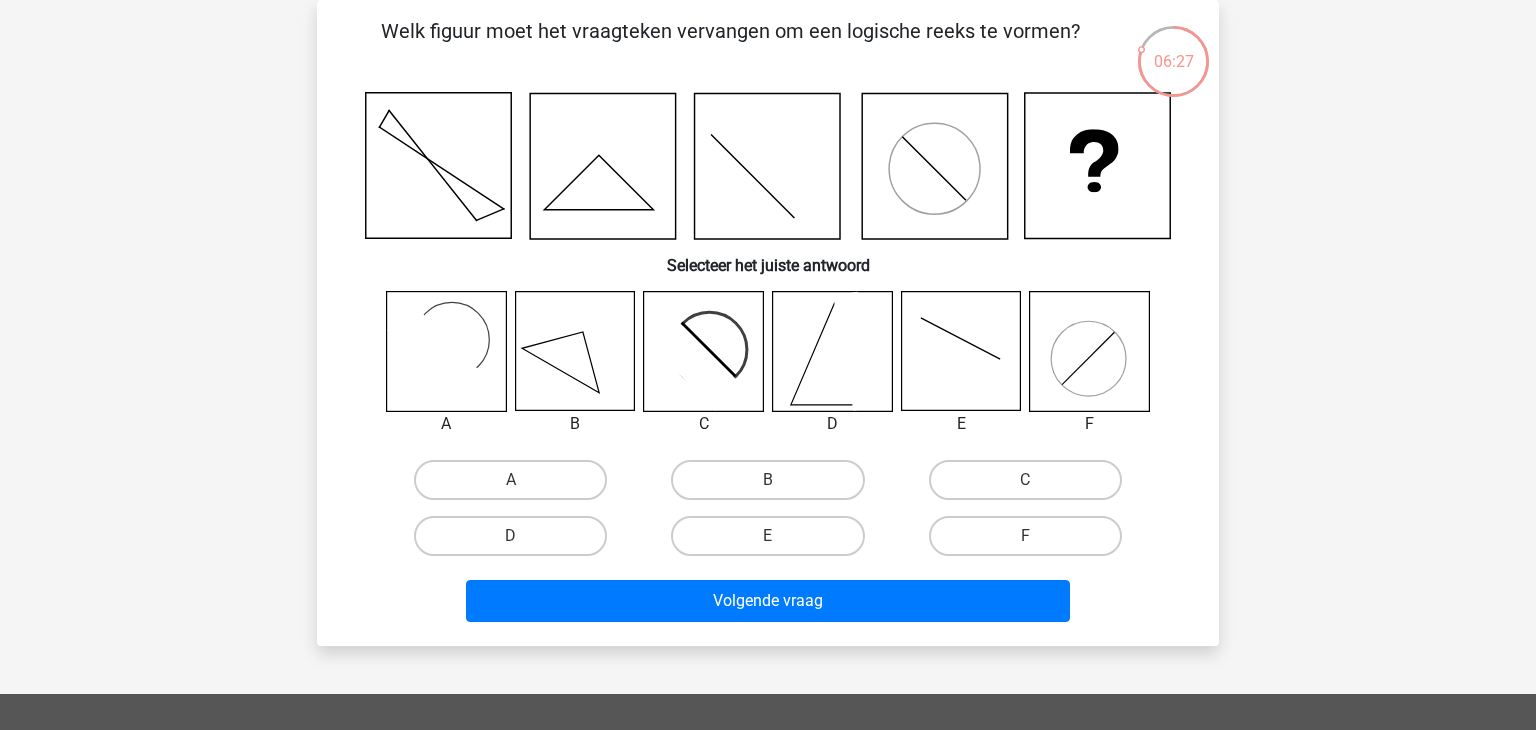 click 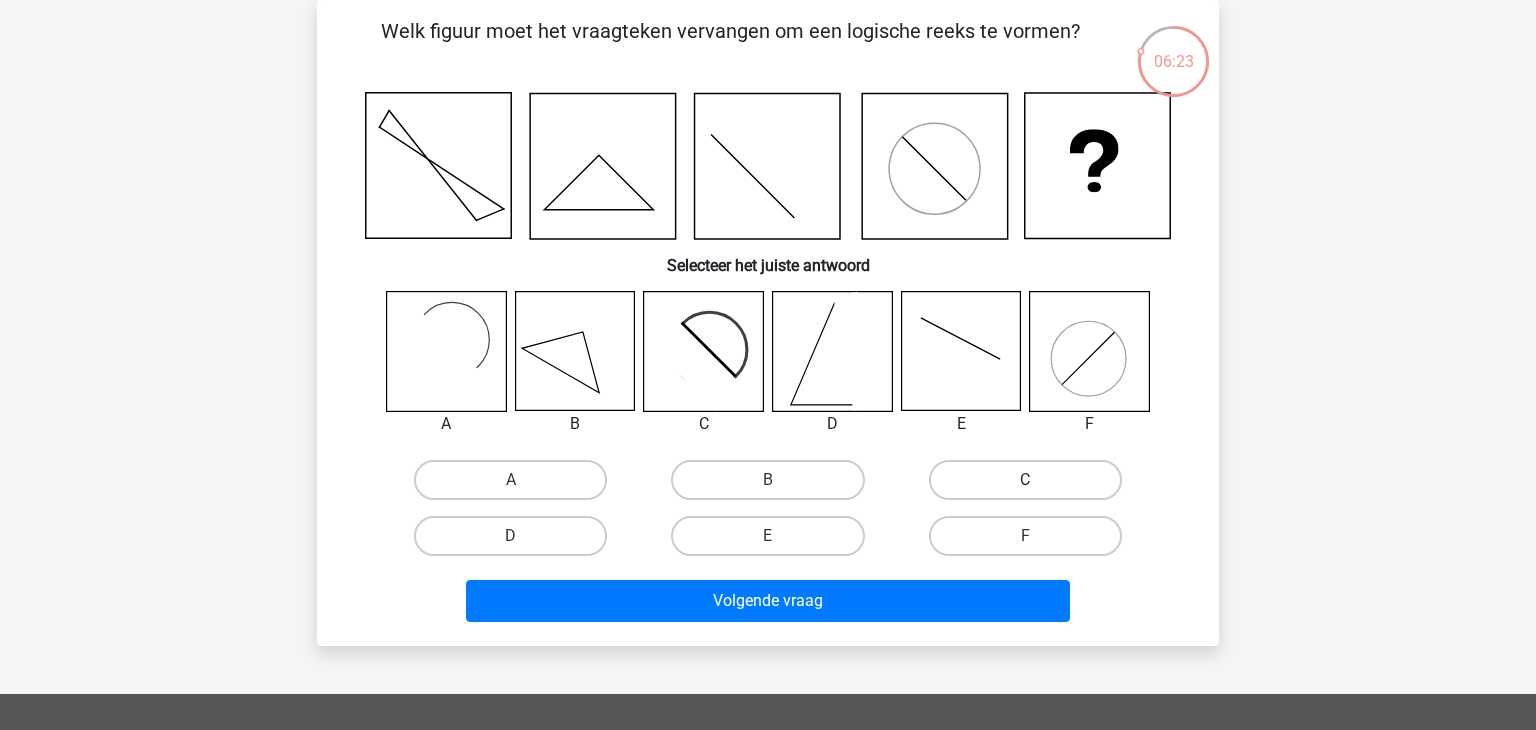 click on "C" at bounding box center [1025, 480] 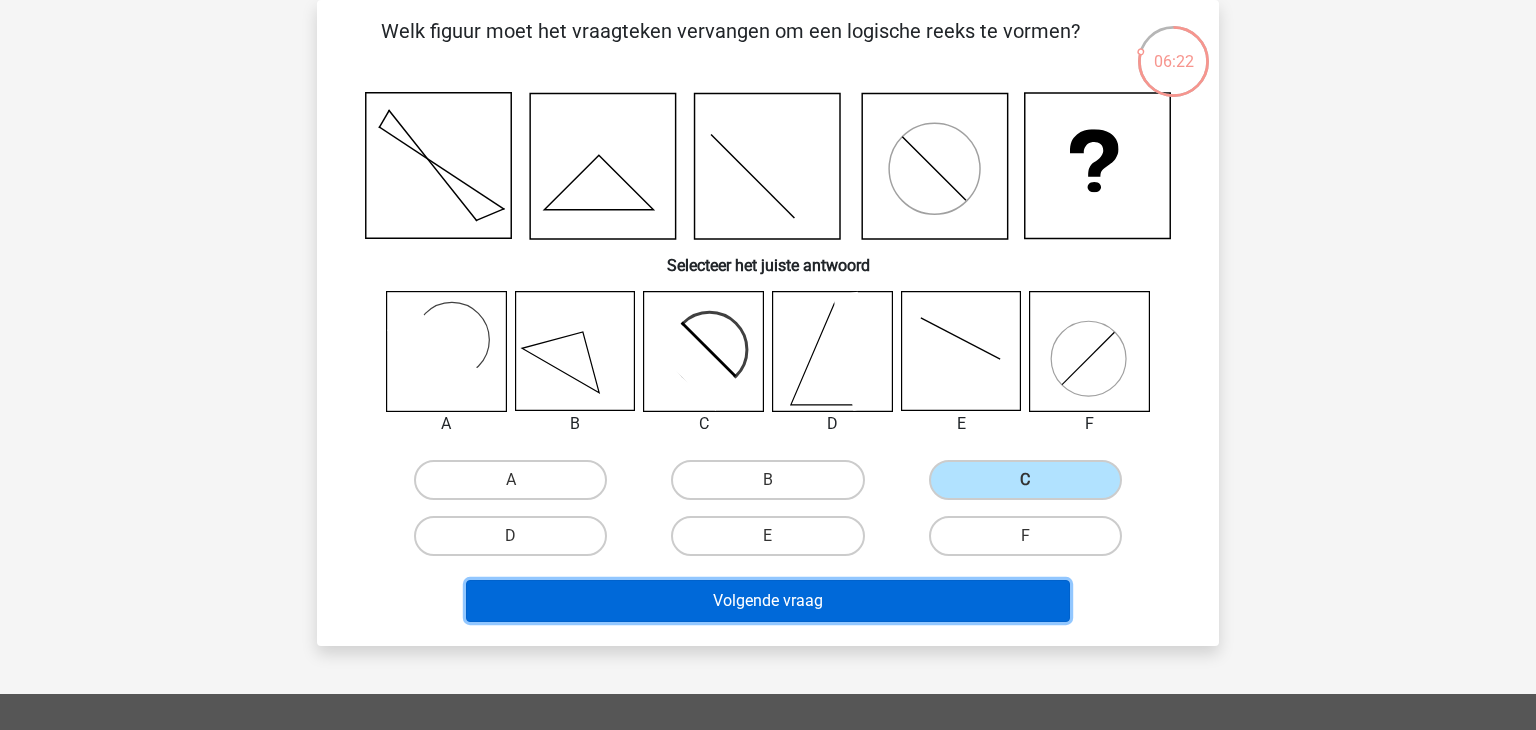 click on "Volgende vraag" at bounding box center (768, 601) 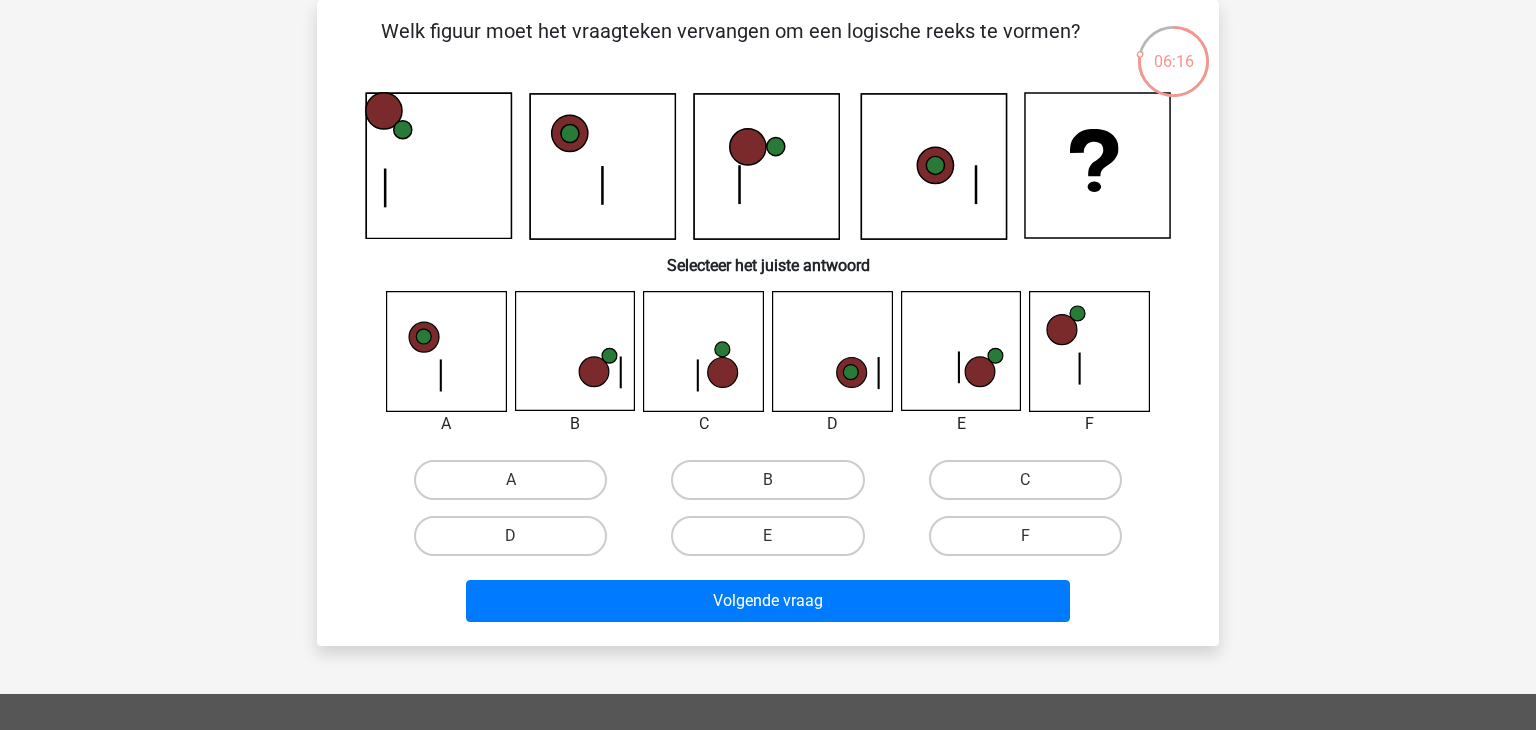 click 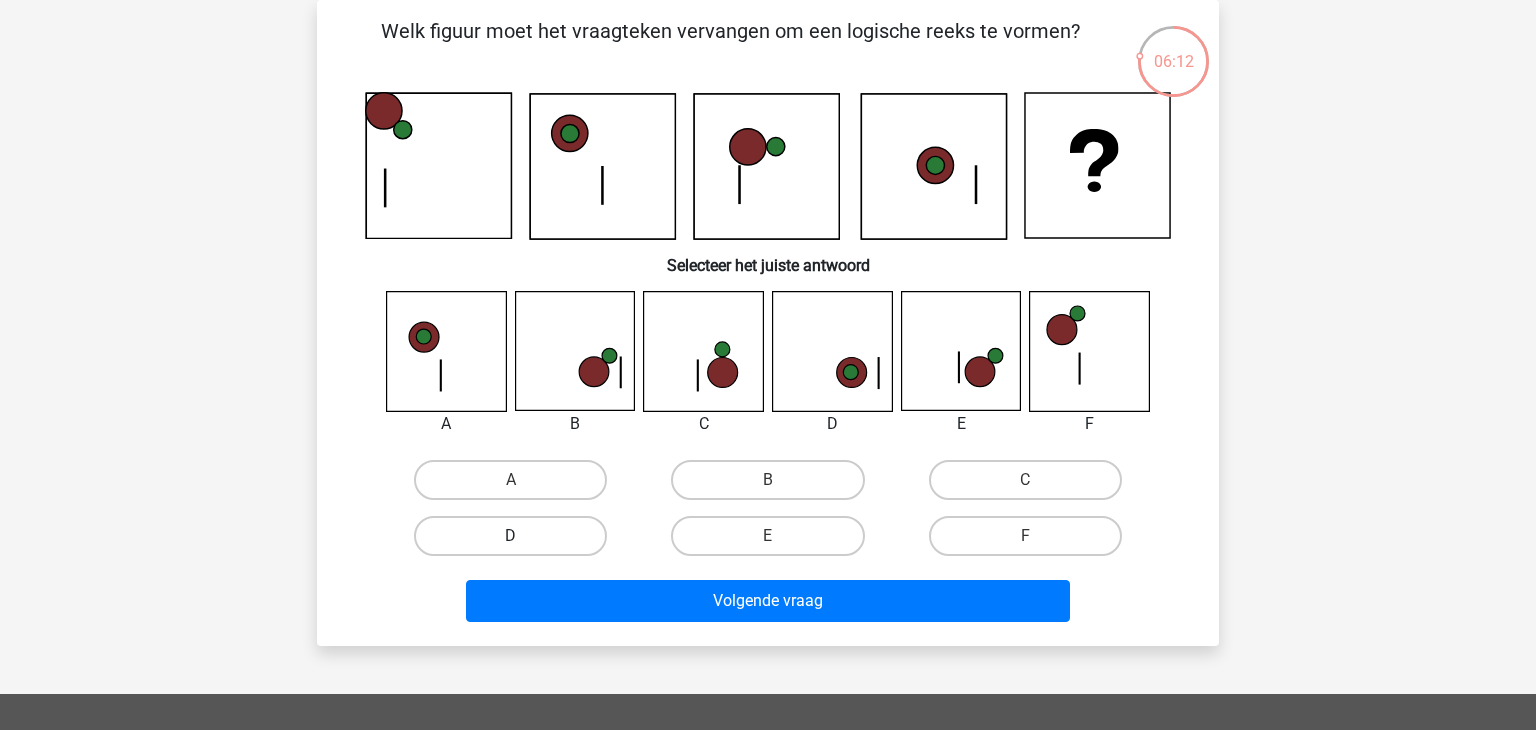 click on "D" at bounding box center [510, 536] 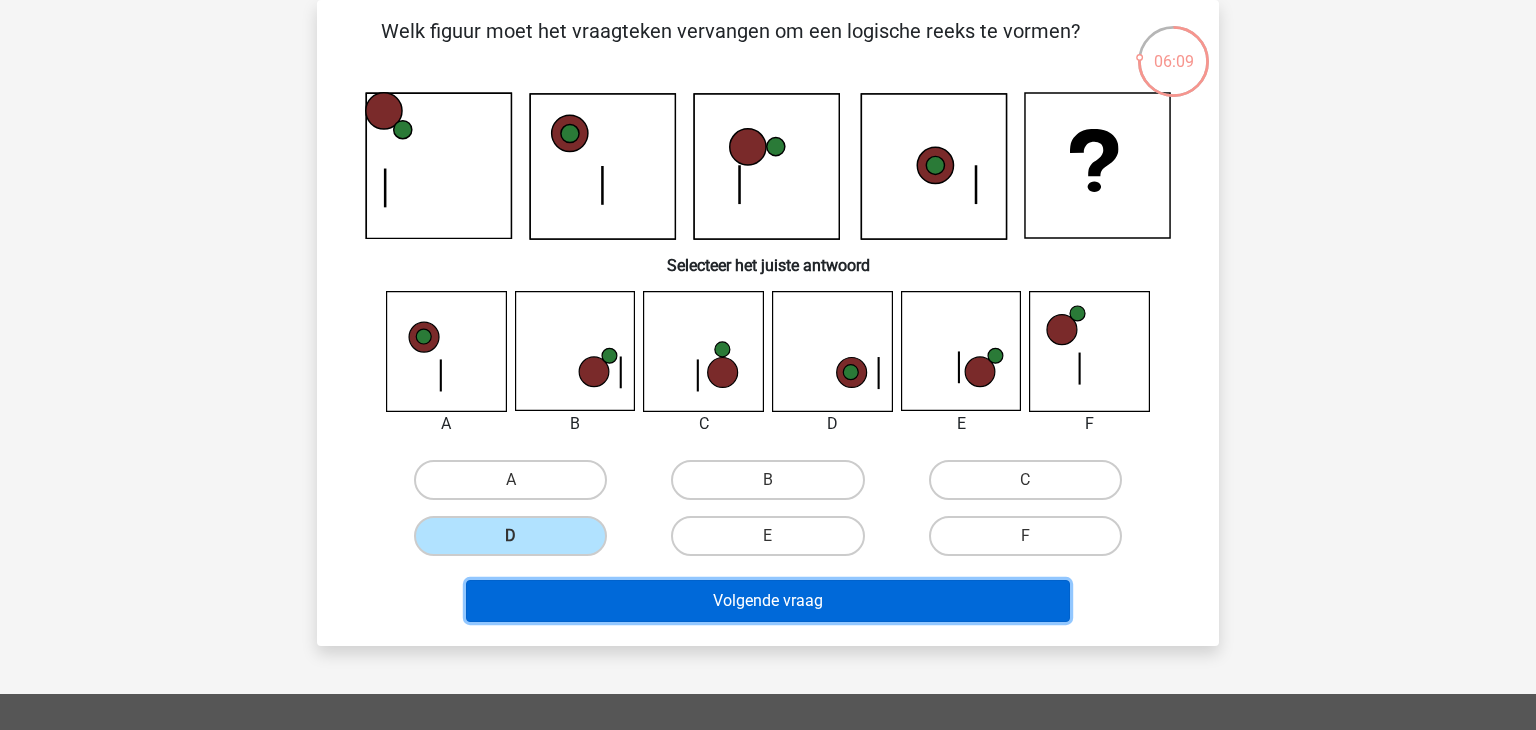 click on "Volgende vraag" at bounding box center [768, 601] 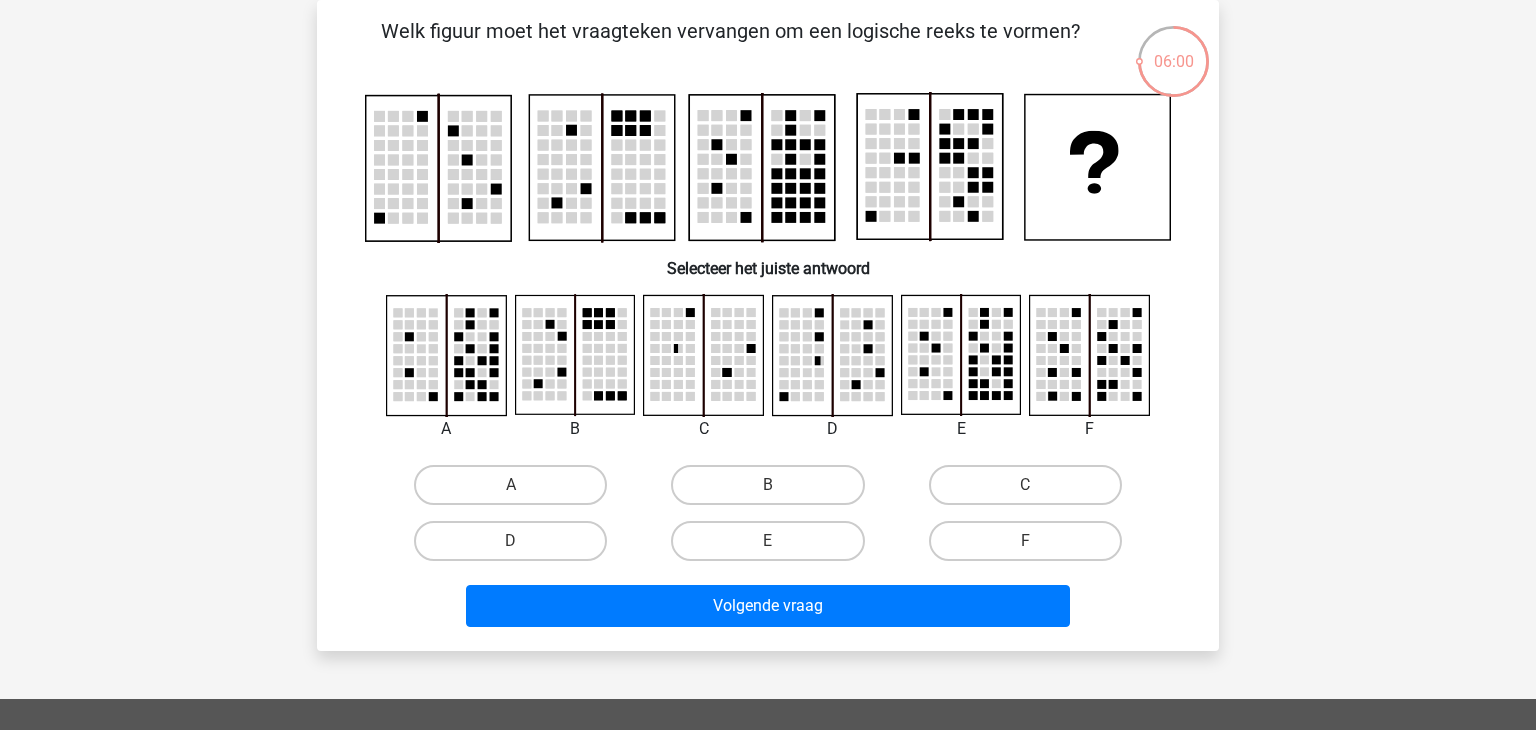 click 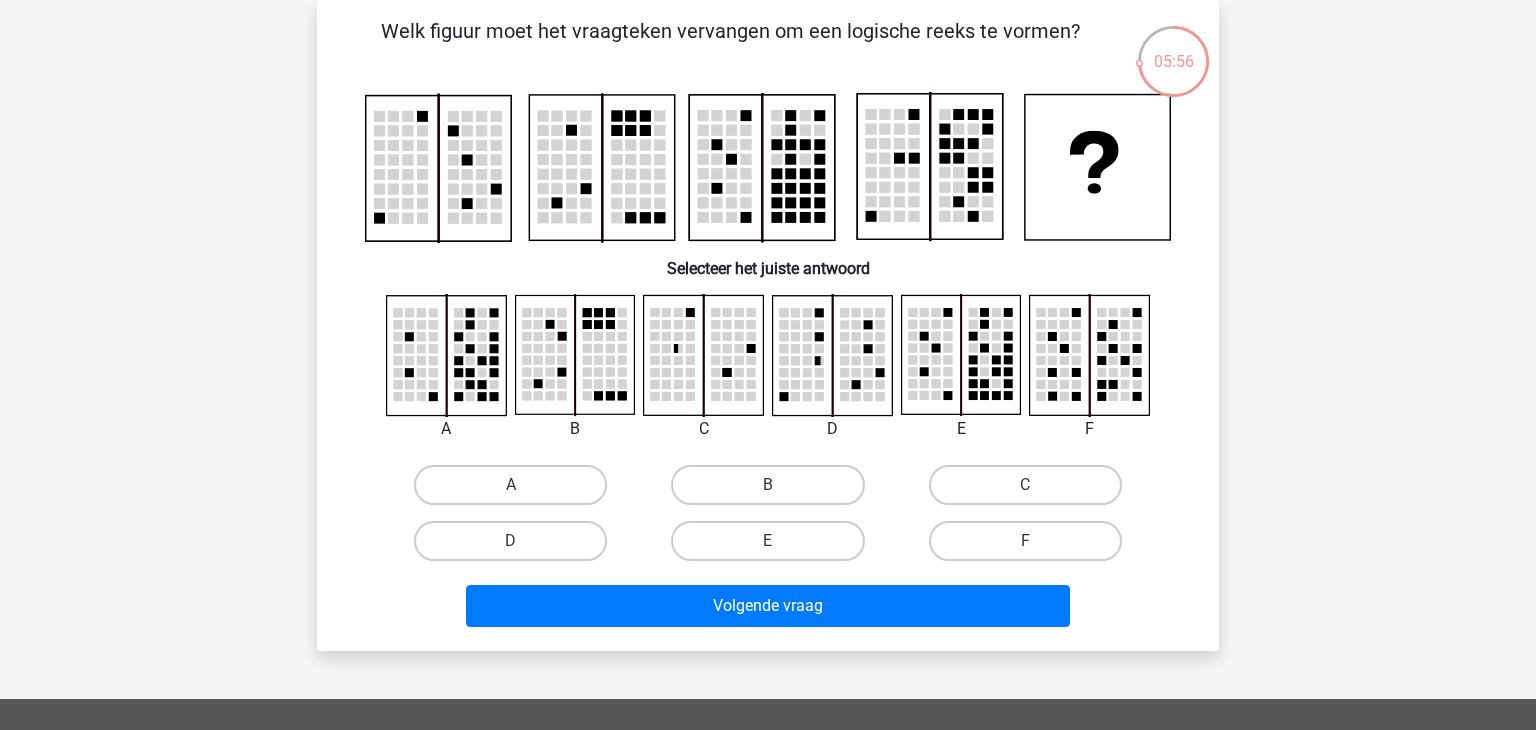 click 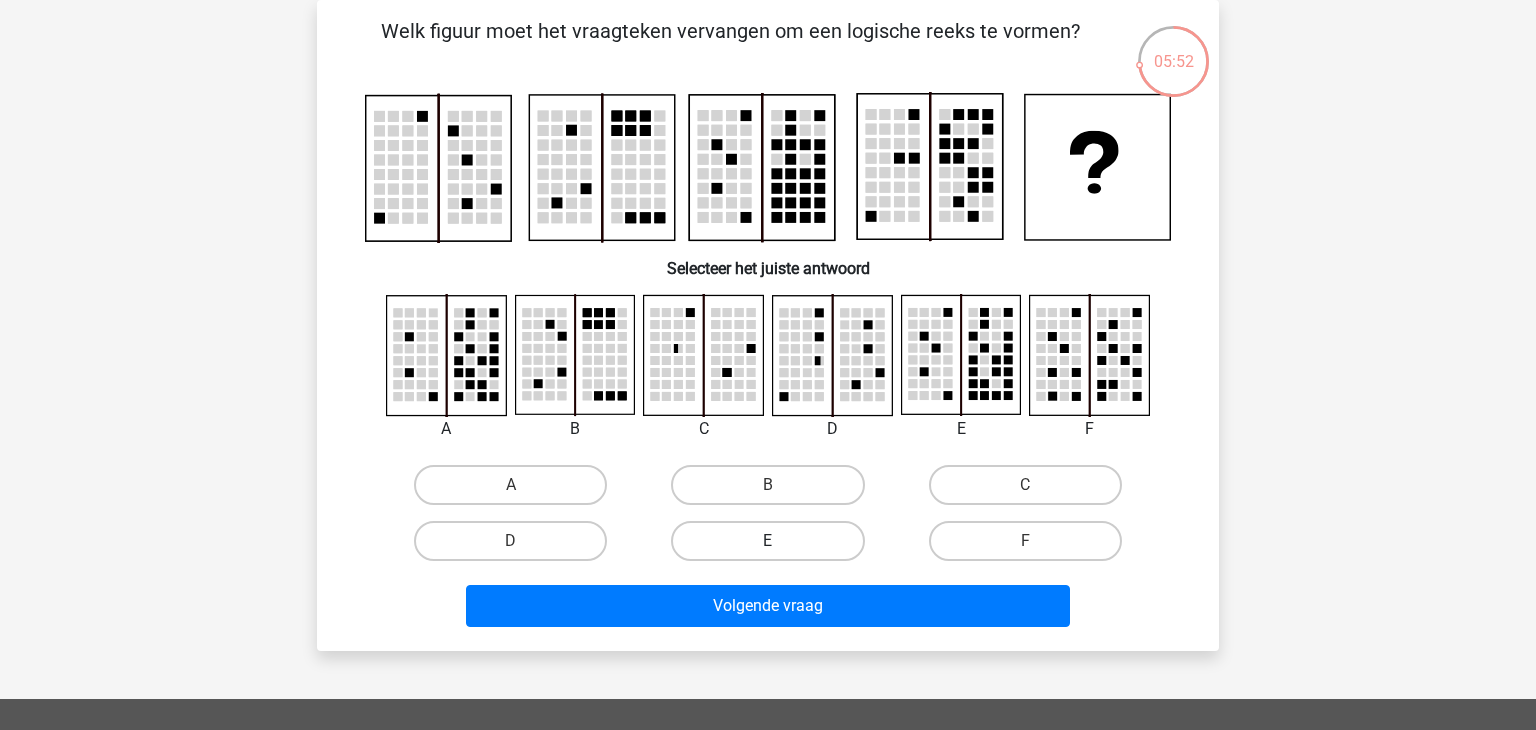 click on "E" at bounding box center [767, 541] 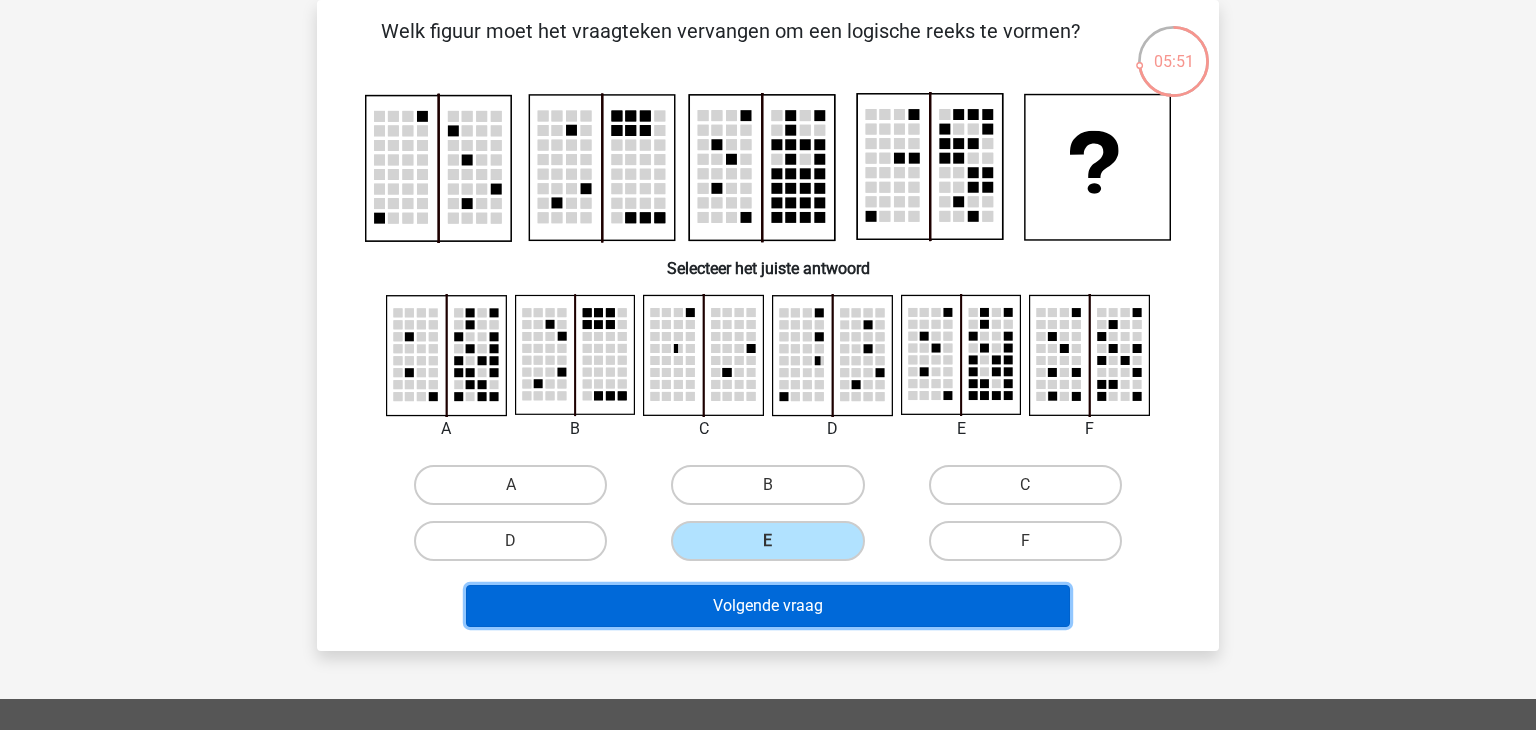 click on "Volgende vraag" at bounding box center [768, 606] 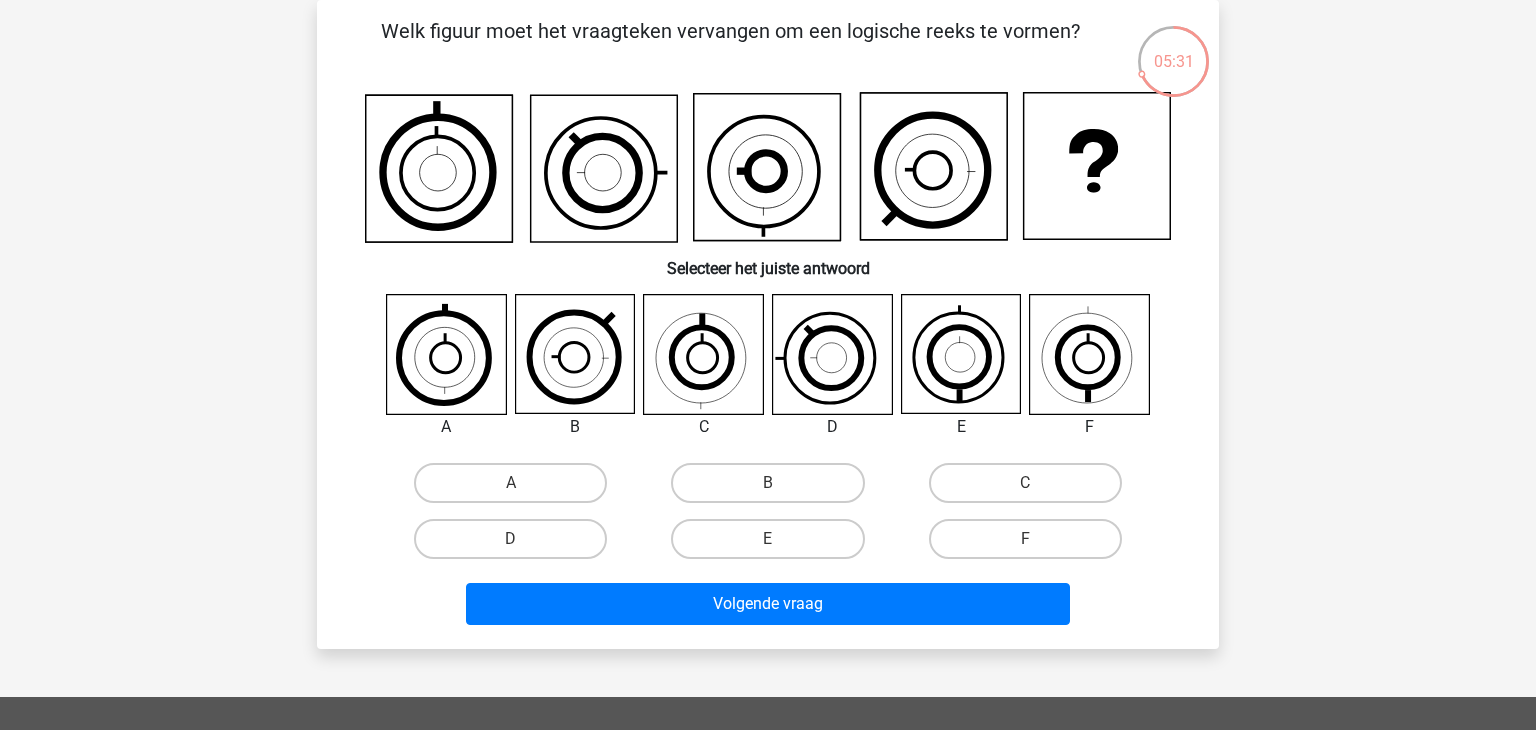 click 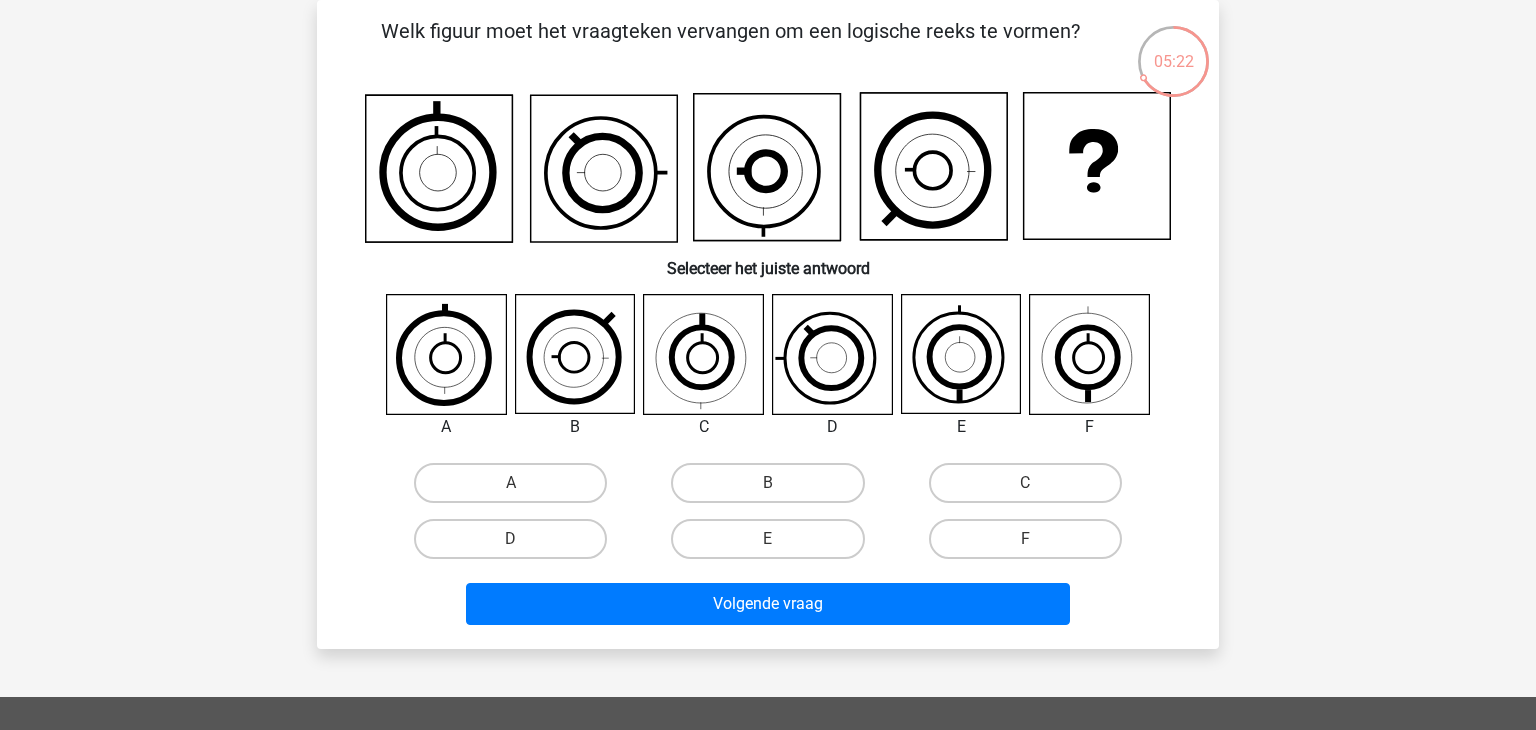click on "B" at bounding box center (774, 489) 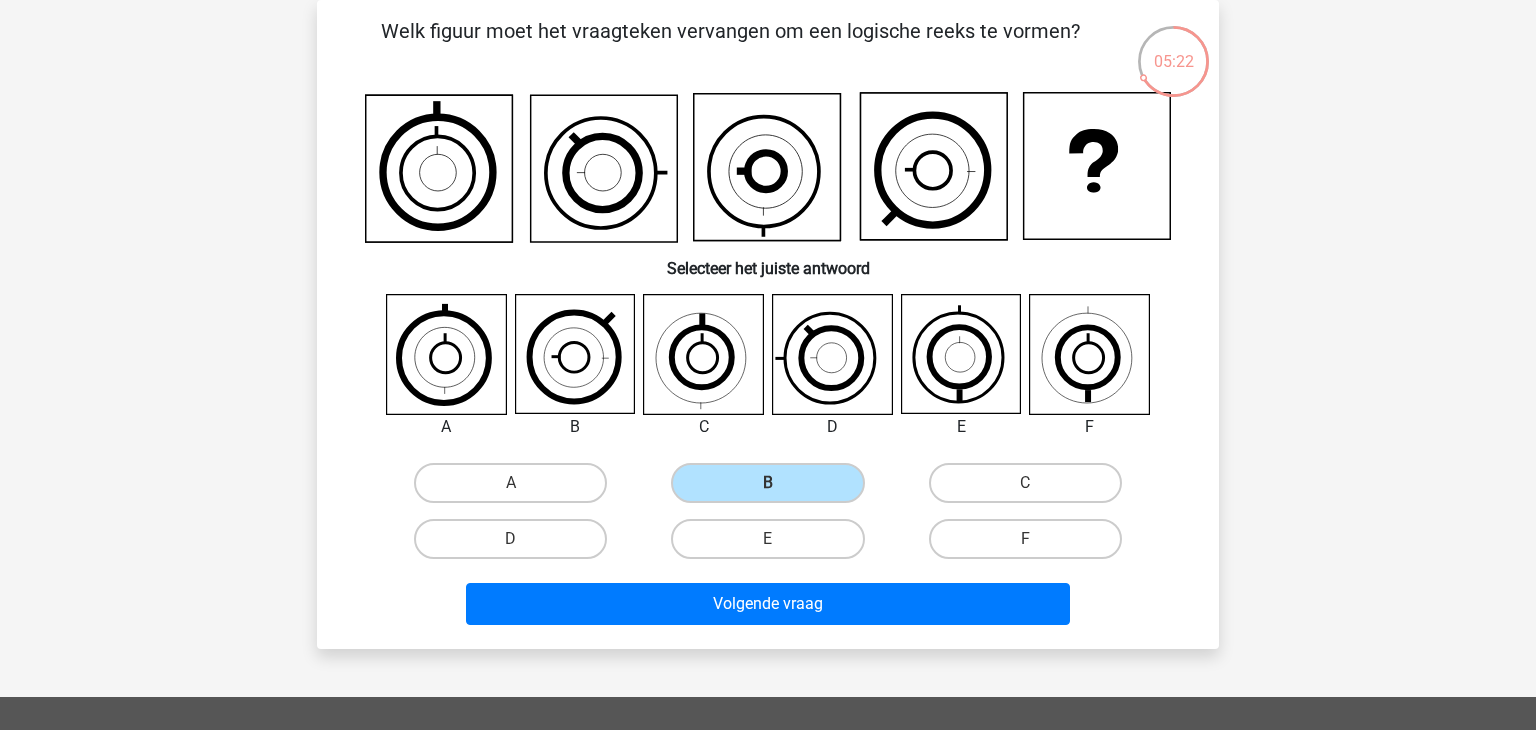 click on "B" at bounding box center [774, 489] 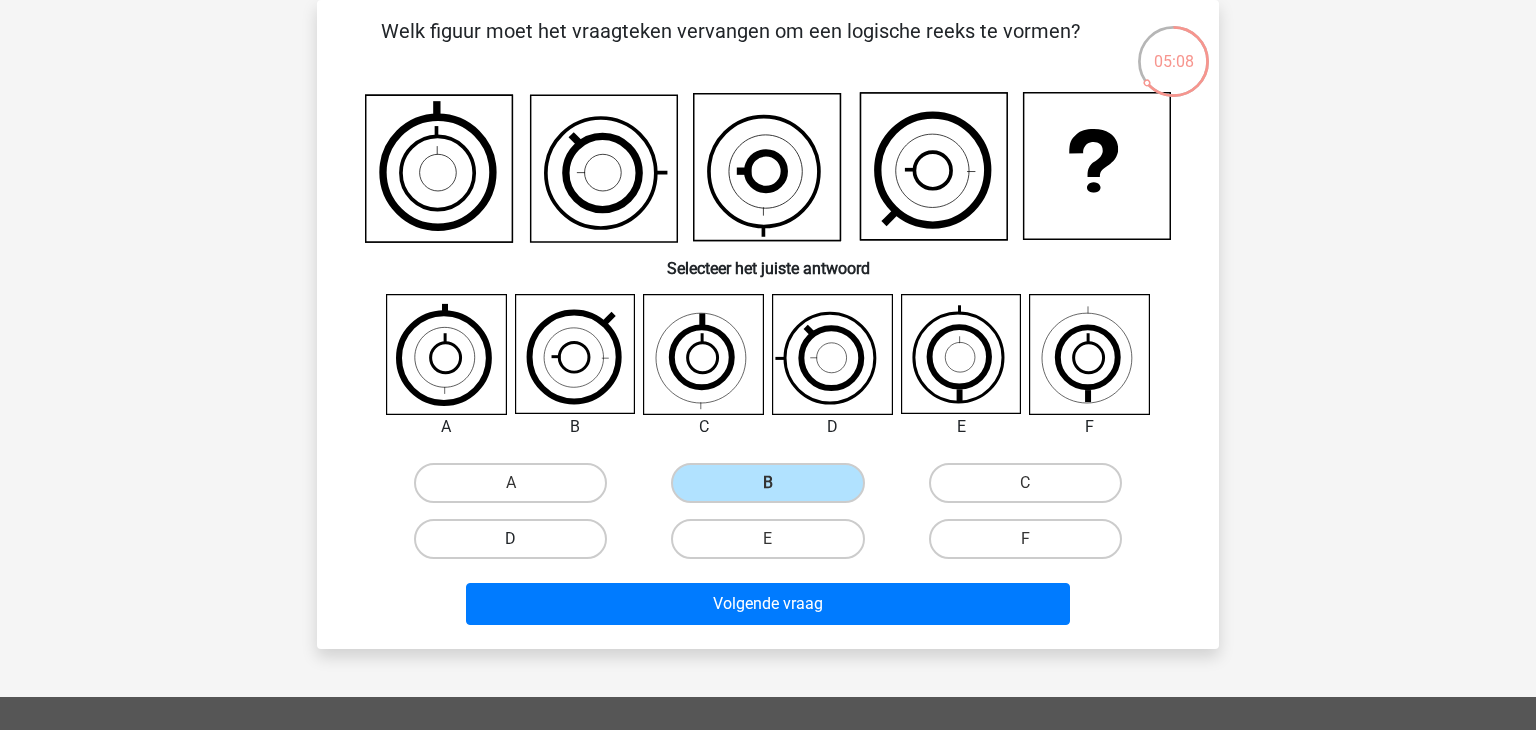click on "D" at bounding box center [510, 539] 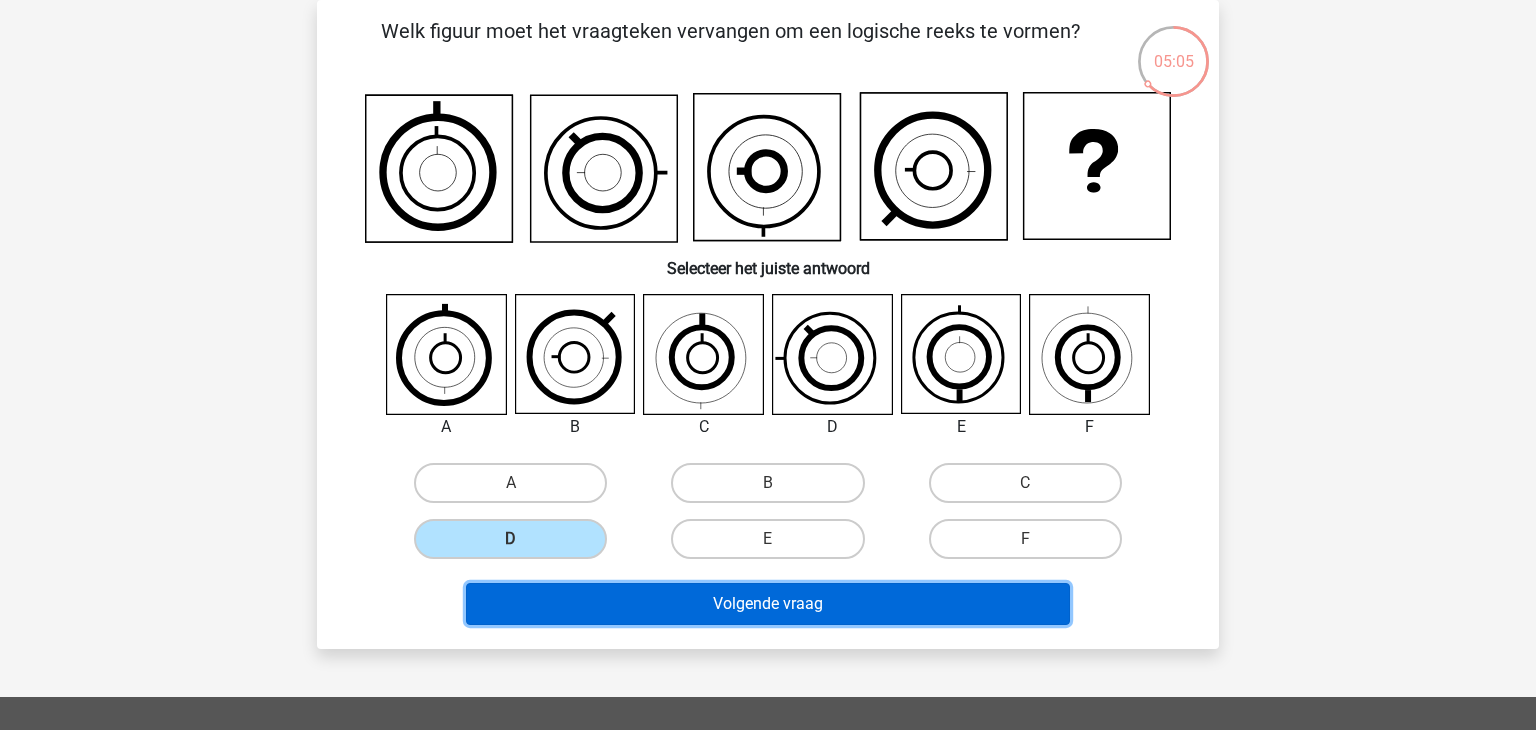 click on "Volgende vraag" at bounding box center [768, 604] 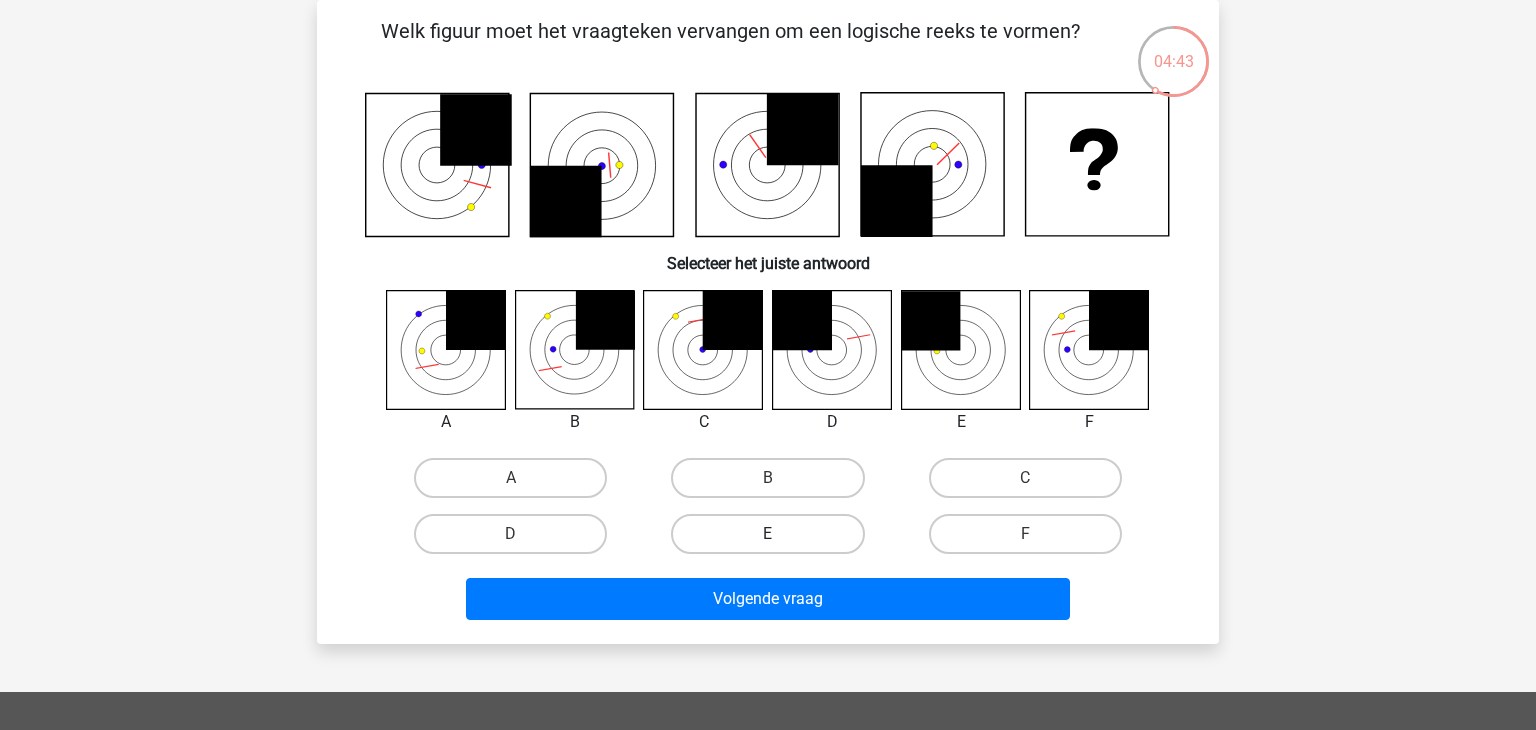click on "E" at bounding box center (767, 534) 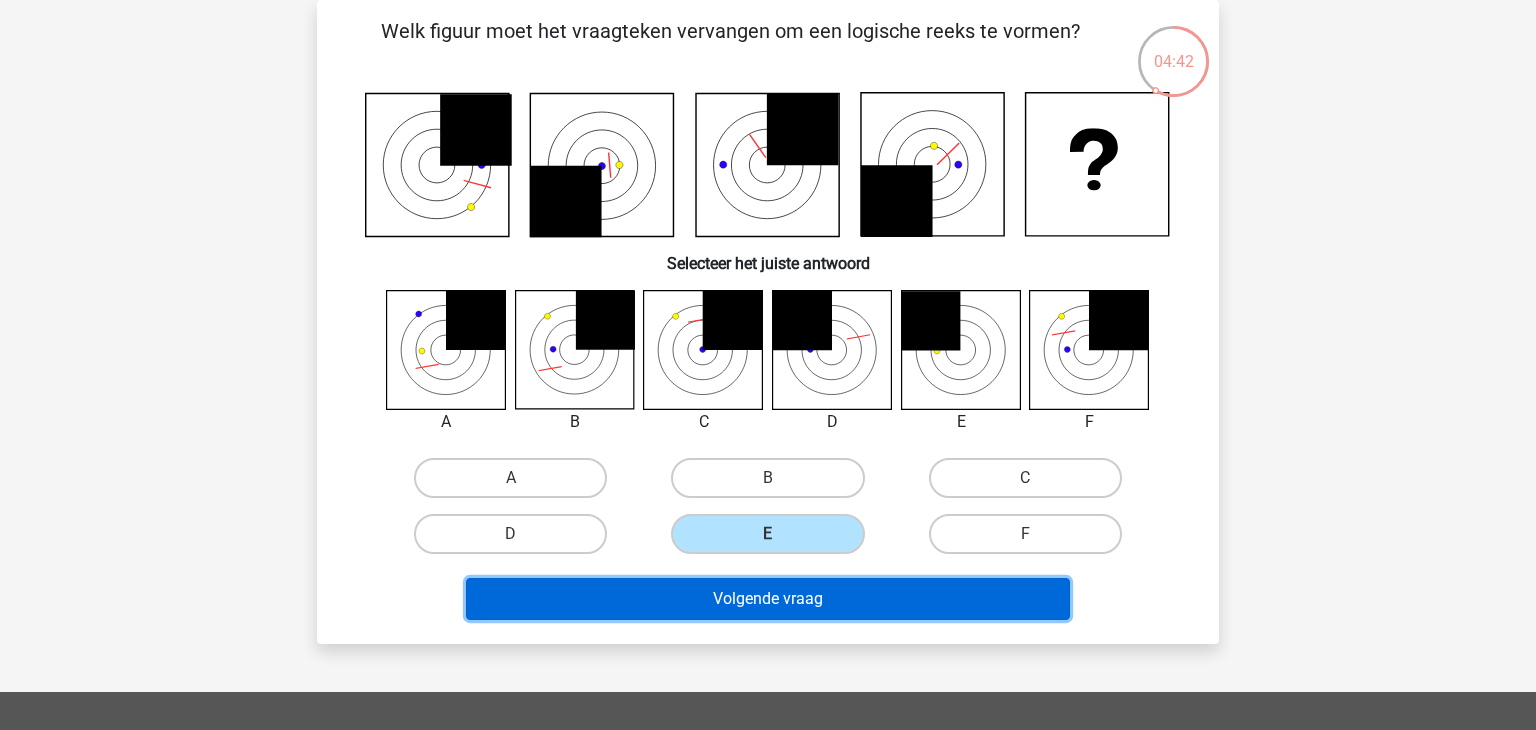 click on "Volgende vraag" at bounding box center (768, 599) 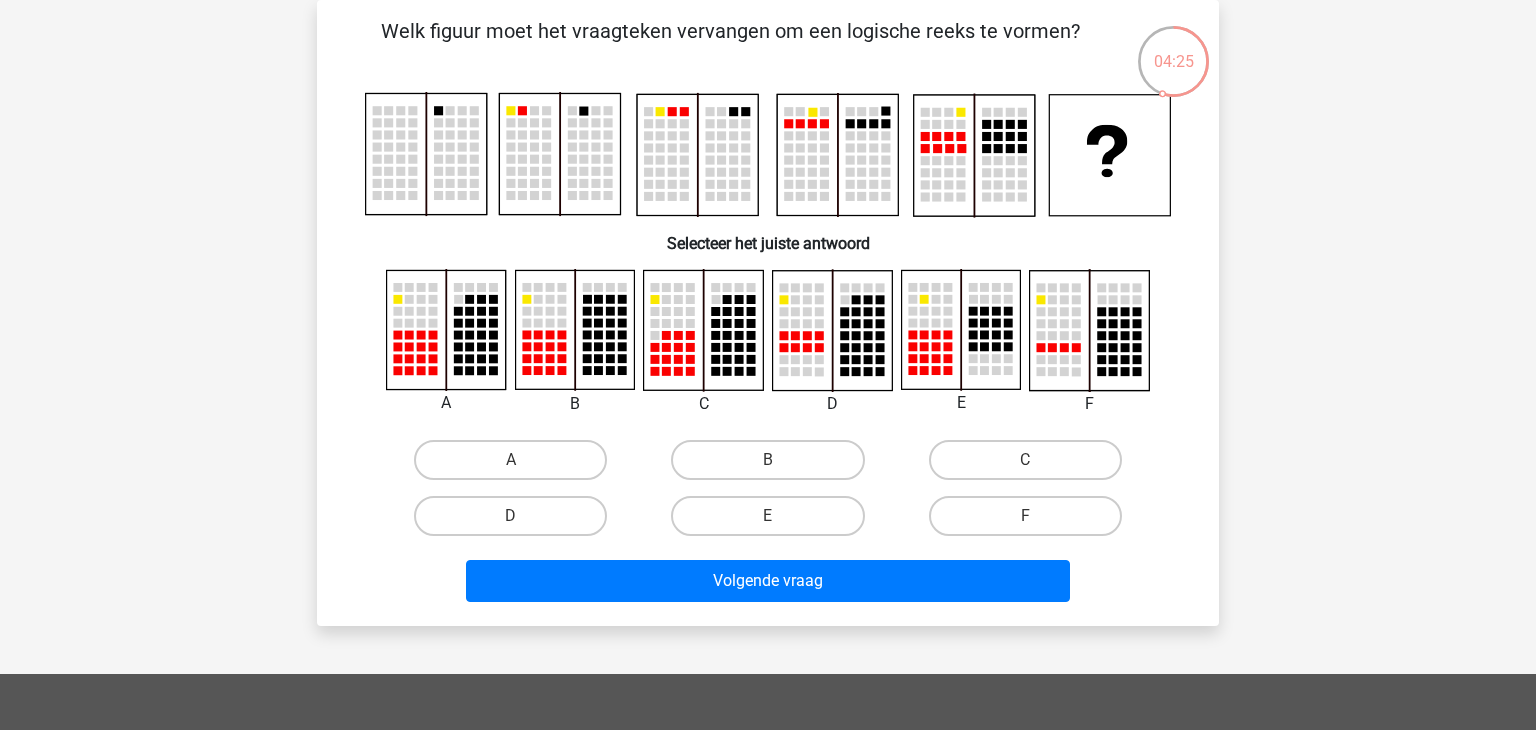 click on "D" at bounding box center (832, 404) 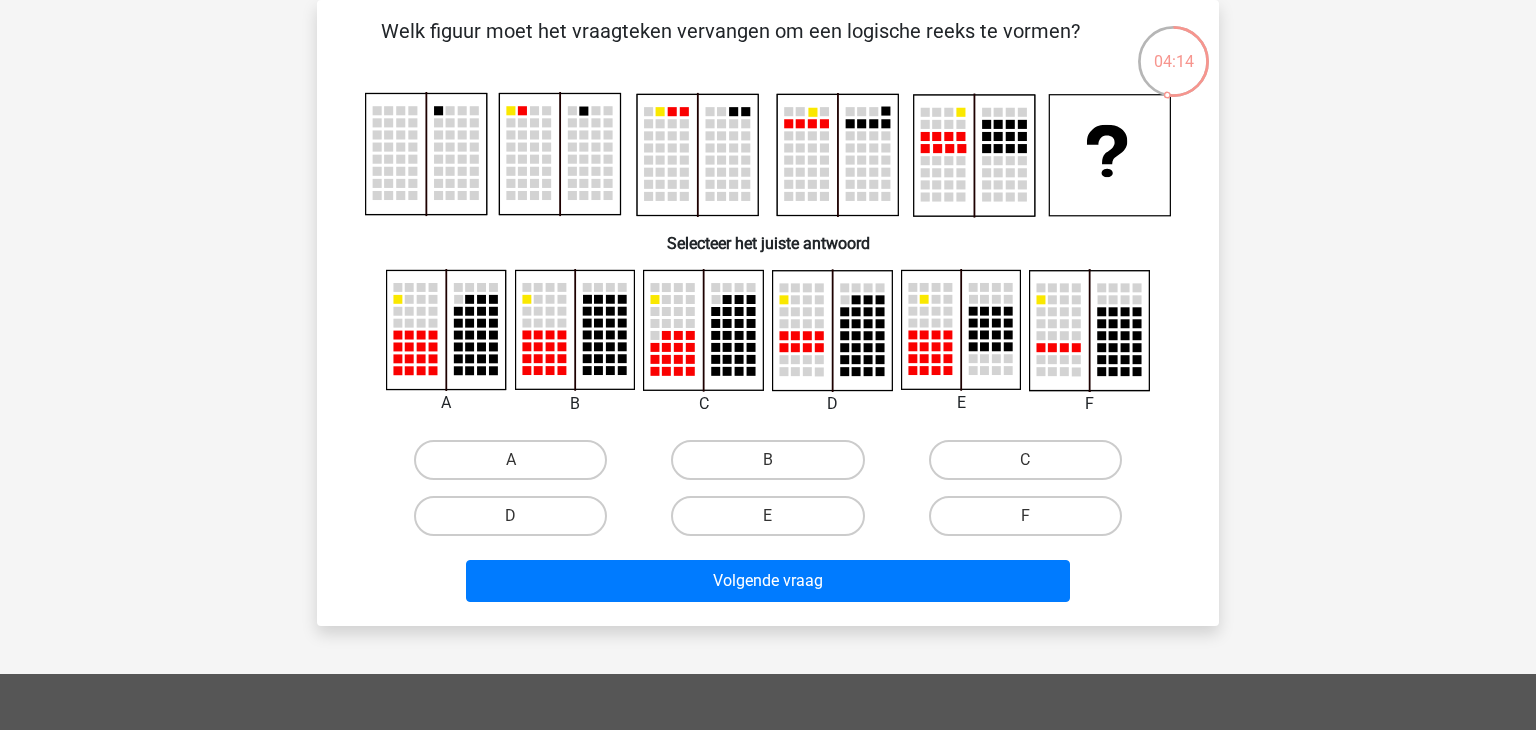 click on "E" at bounding box center (774, 522) 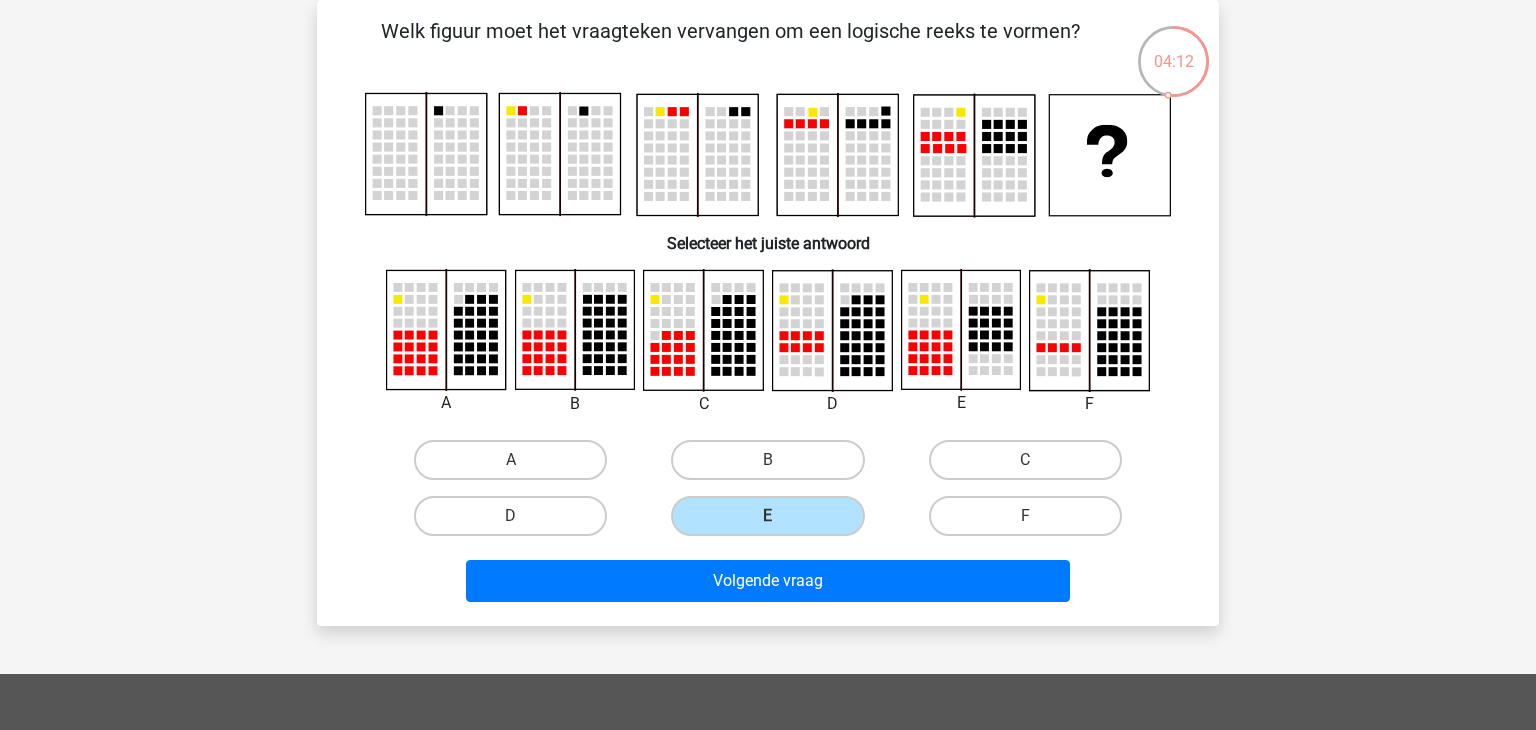 click on "Volgende vraag" at bounding box center [768, 577] 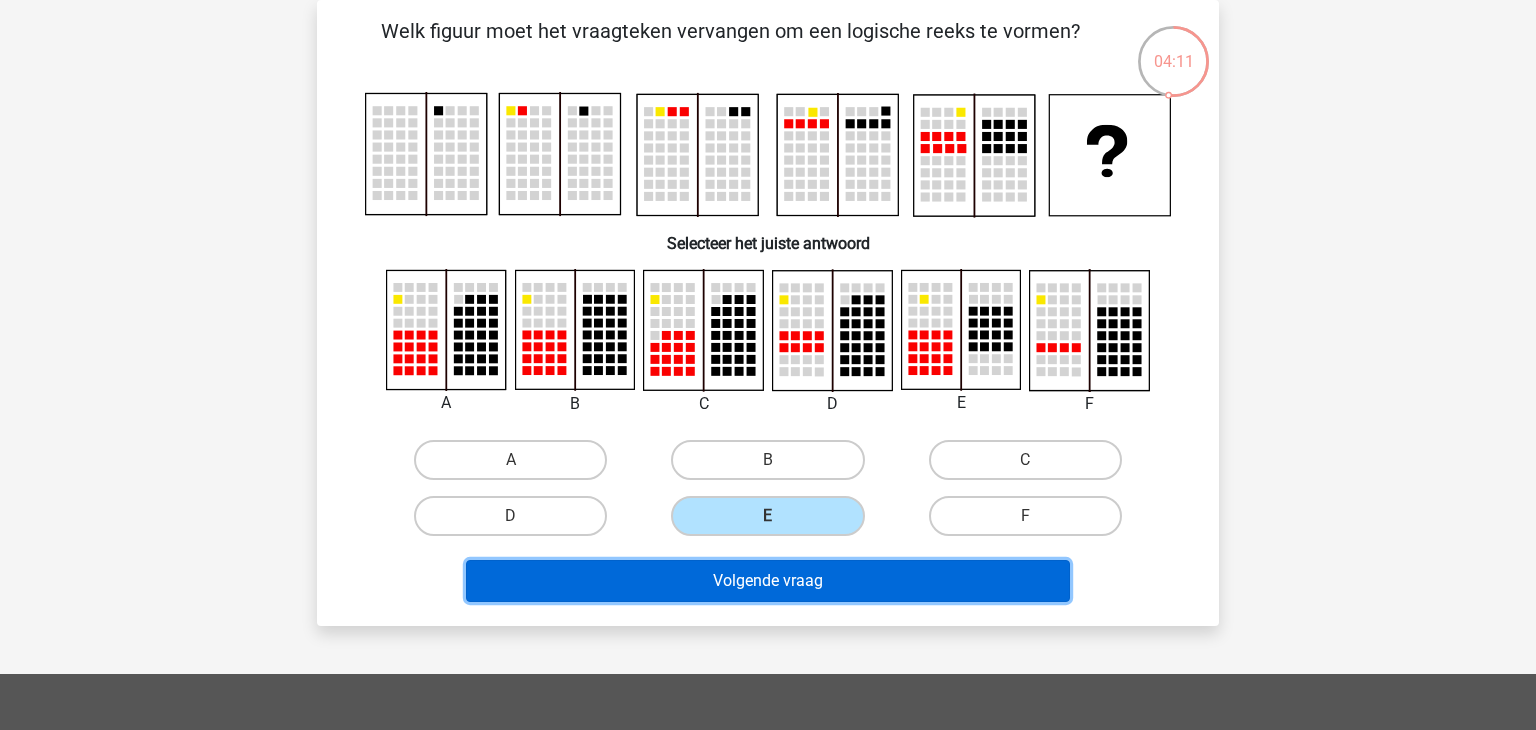 click on "Volgende vraag" at bounding box center [768, 581] 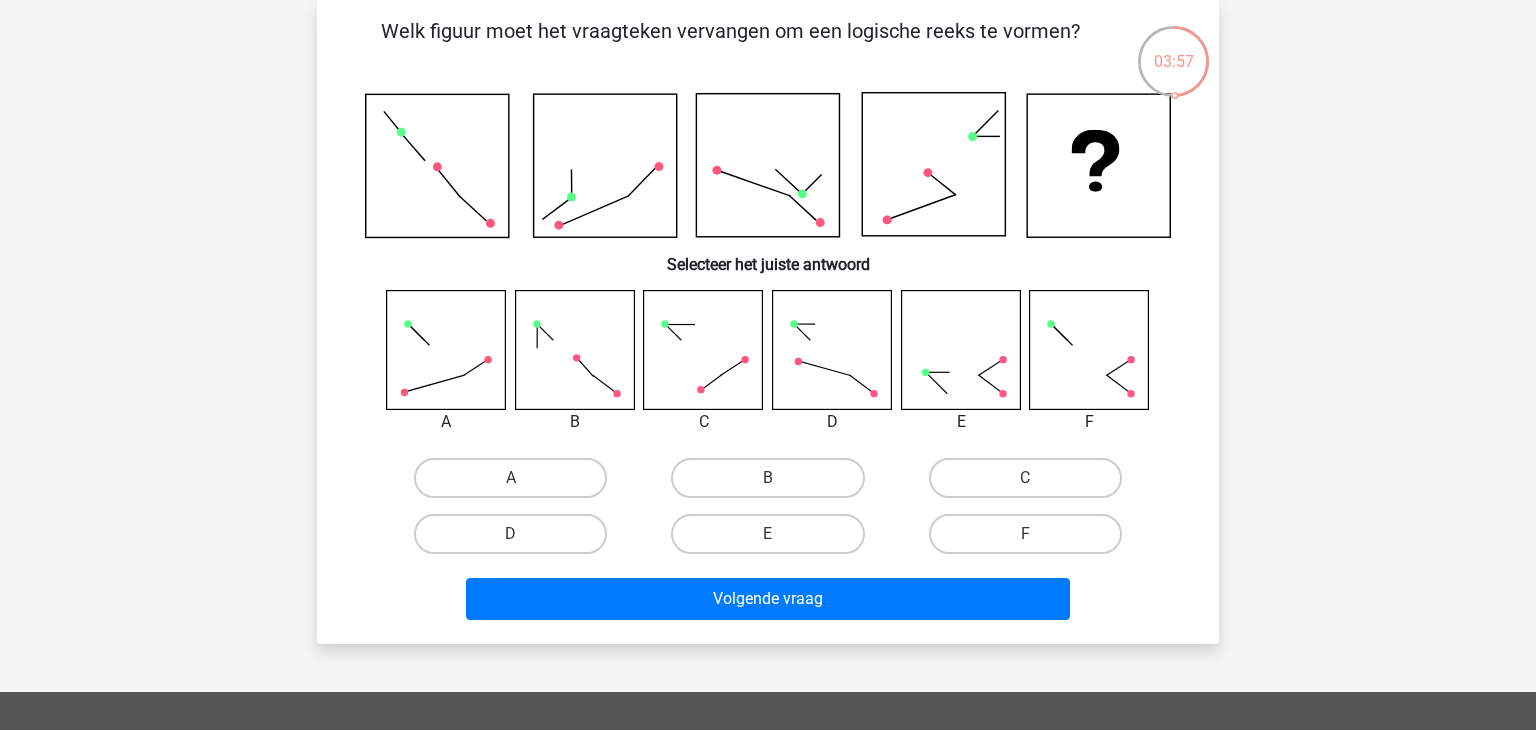 click 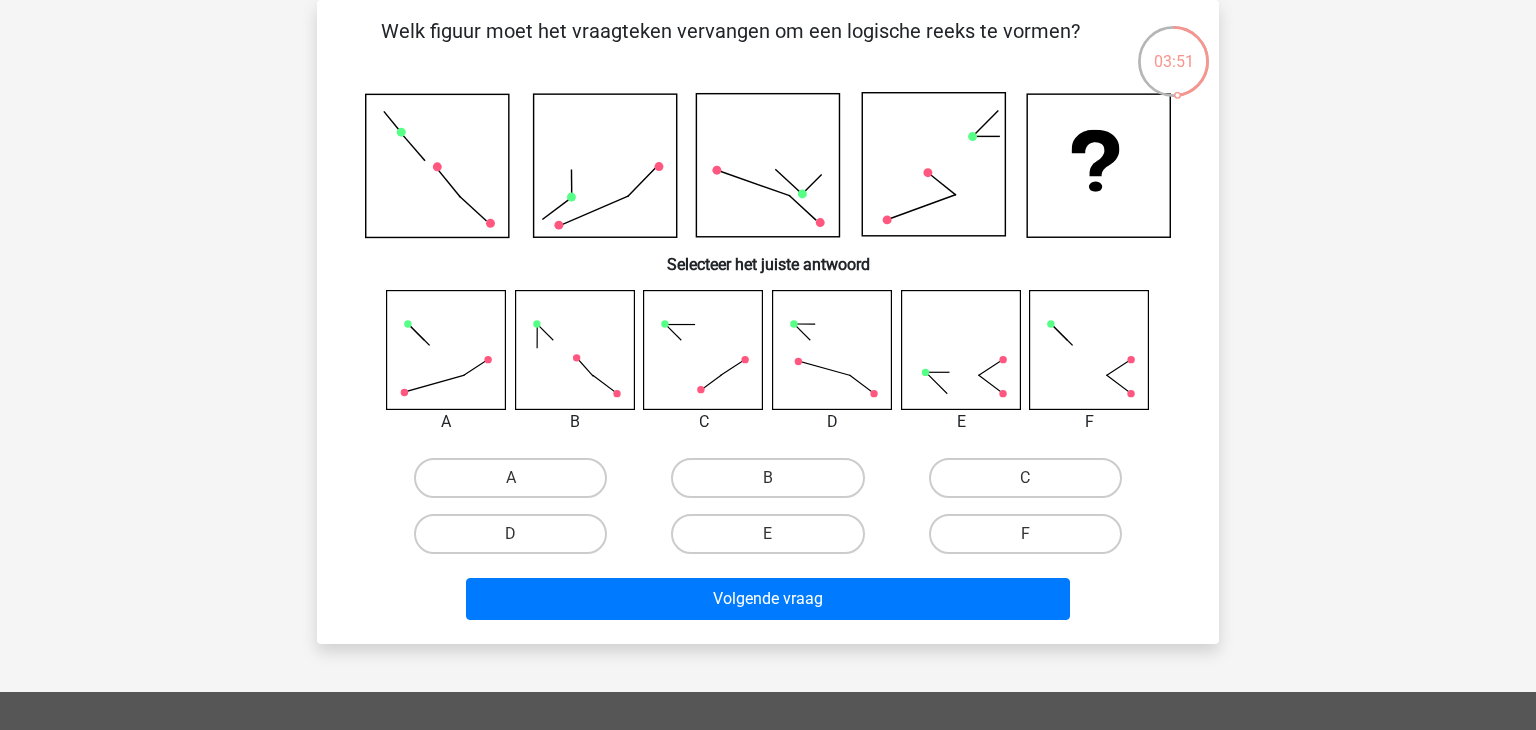 click at bounding box center (832, 350) 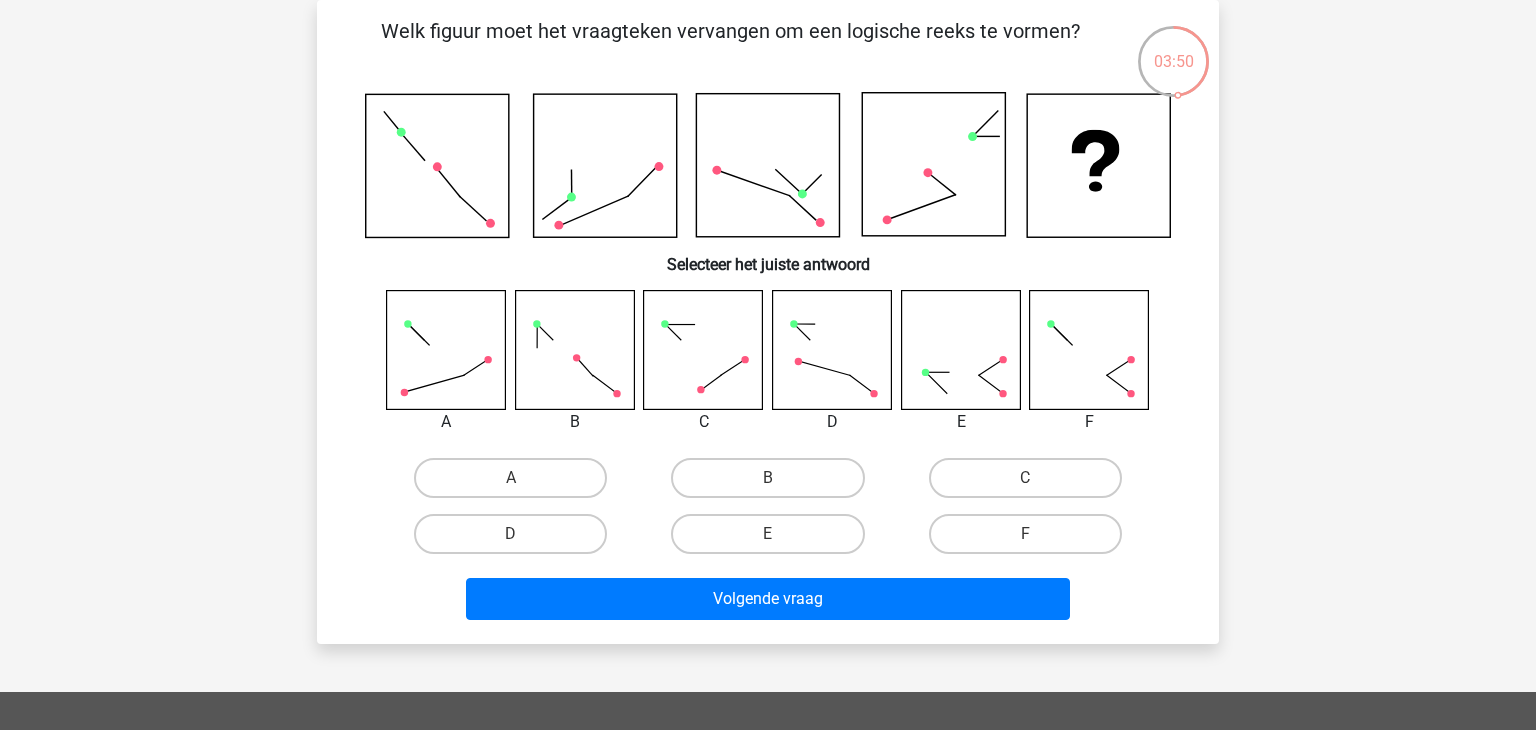 click 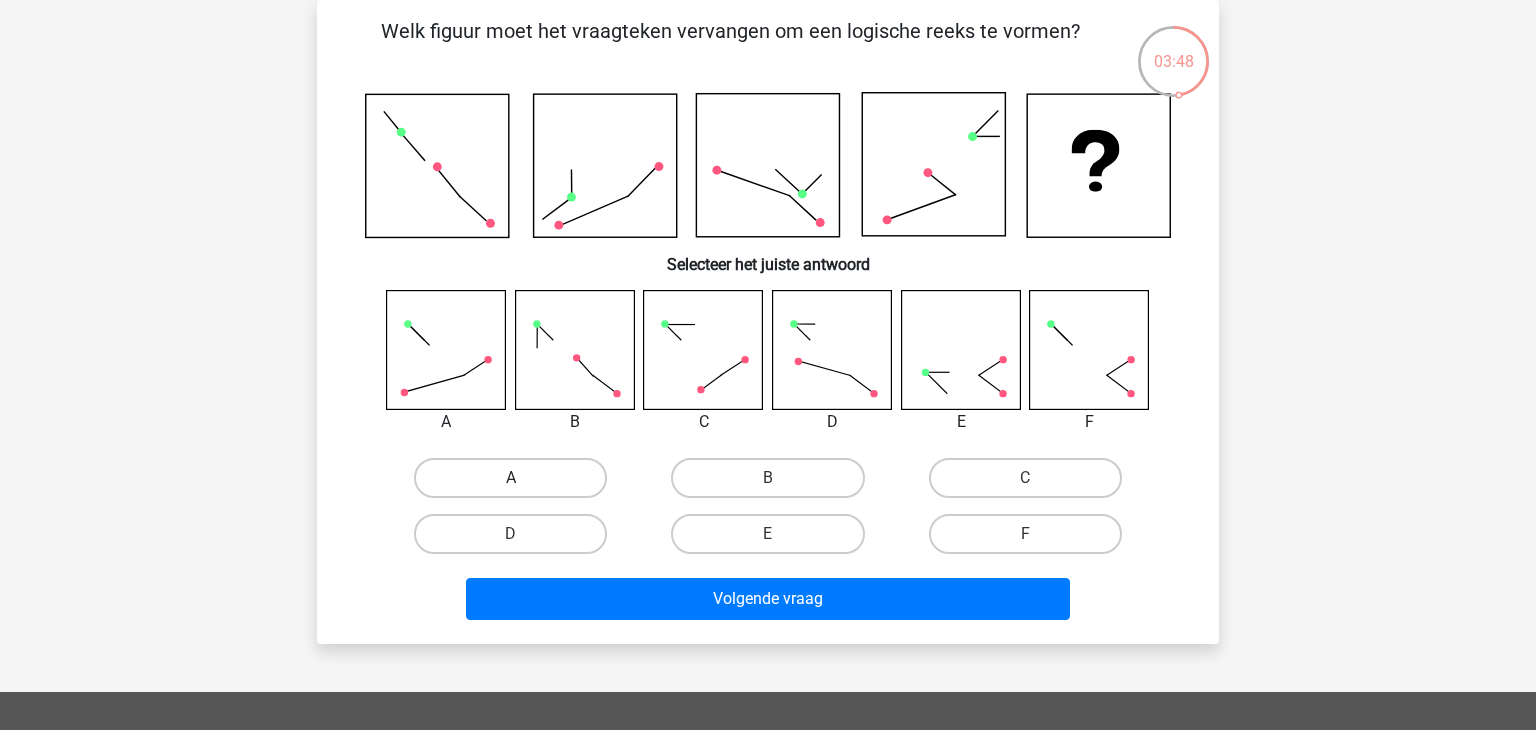 click on "A" at bounding box center [510, 478] 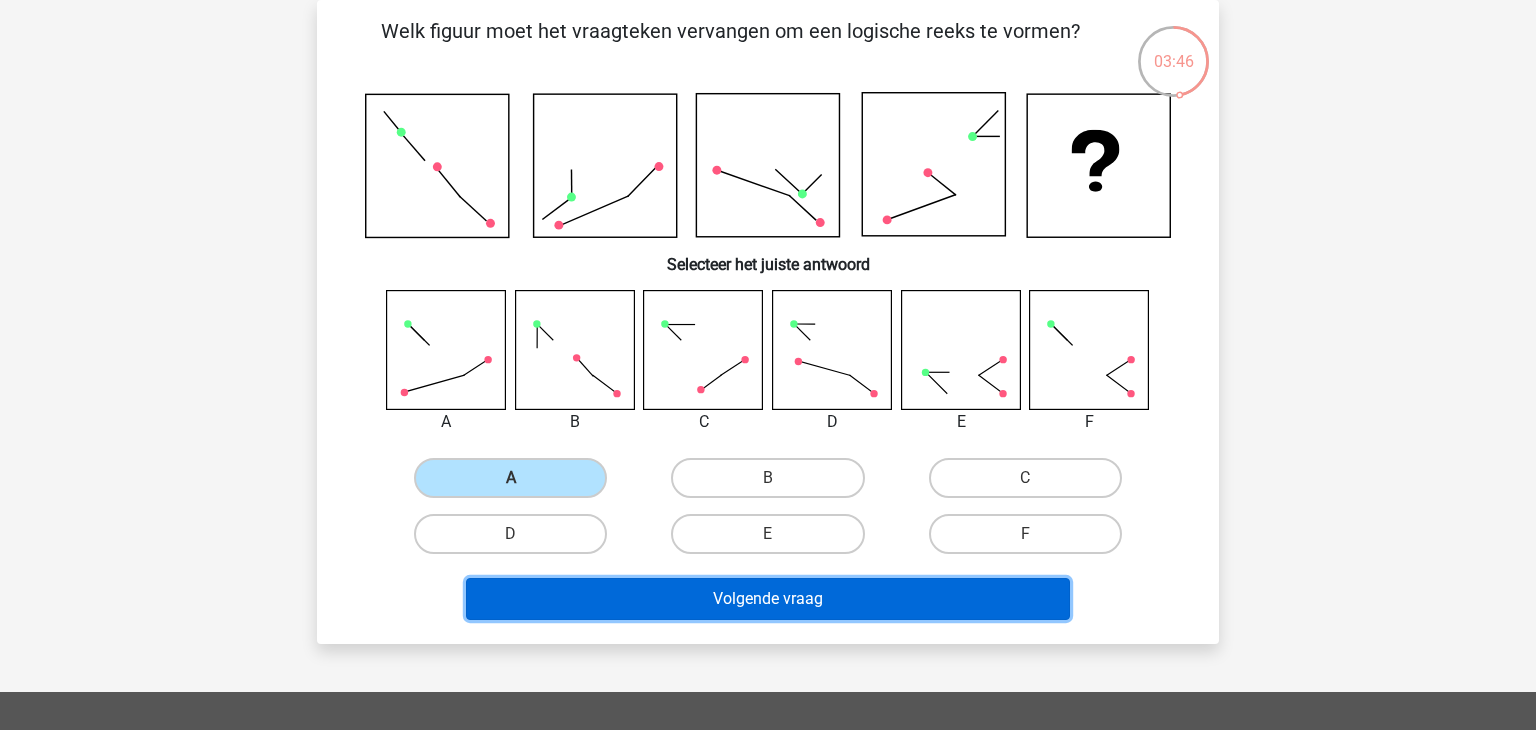 click on "Volgende vraag" at bounding box center (768, 599) 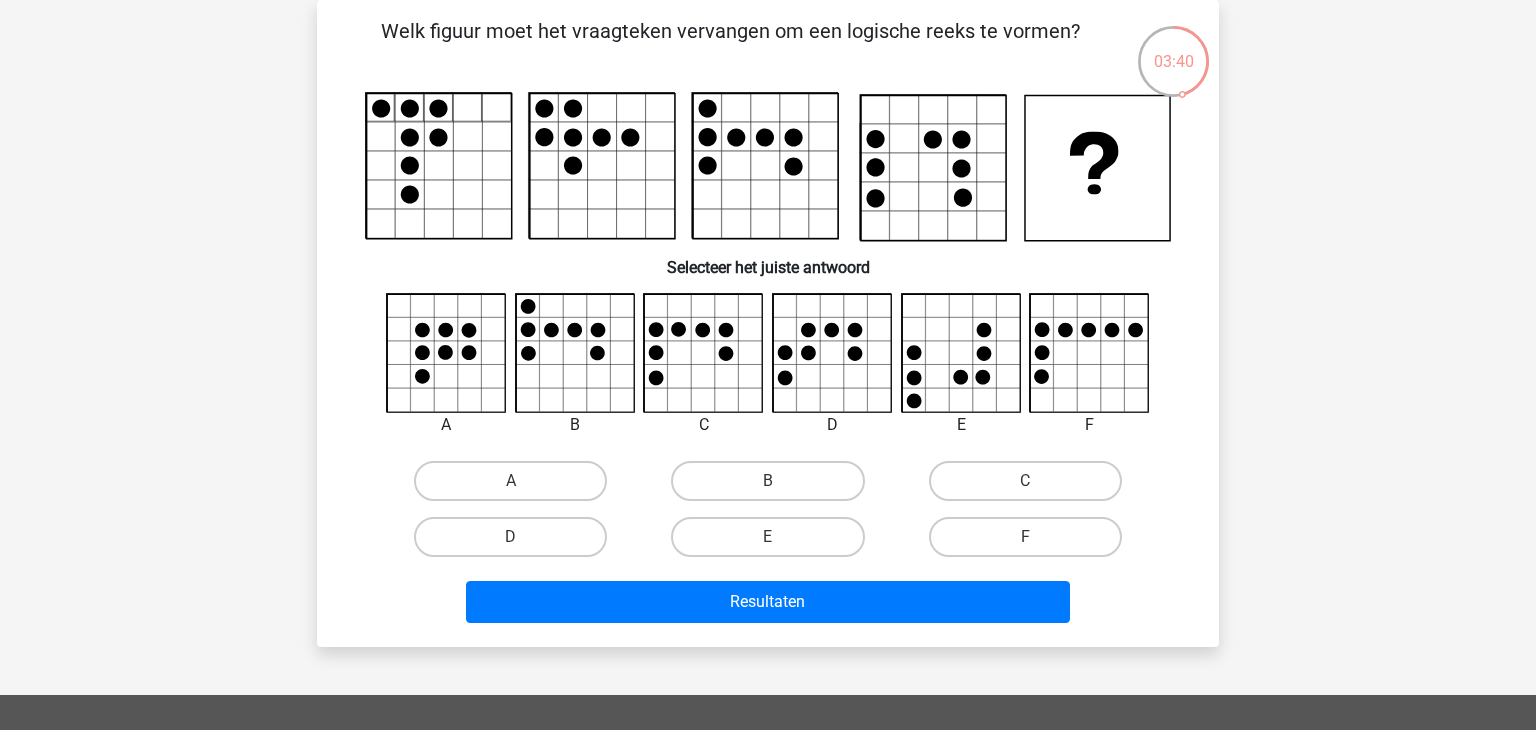 click on "Selecteer het juiste antwoord" at bounding box center (768, 259) 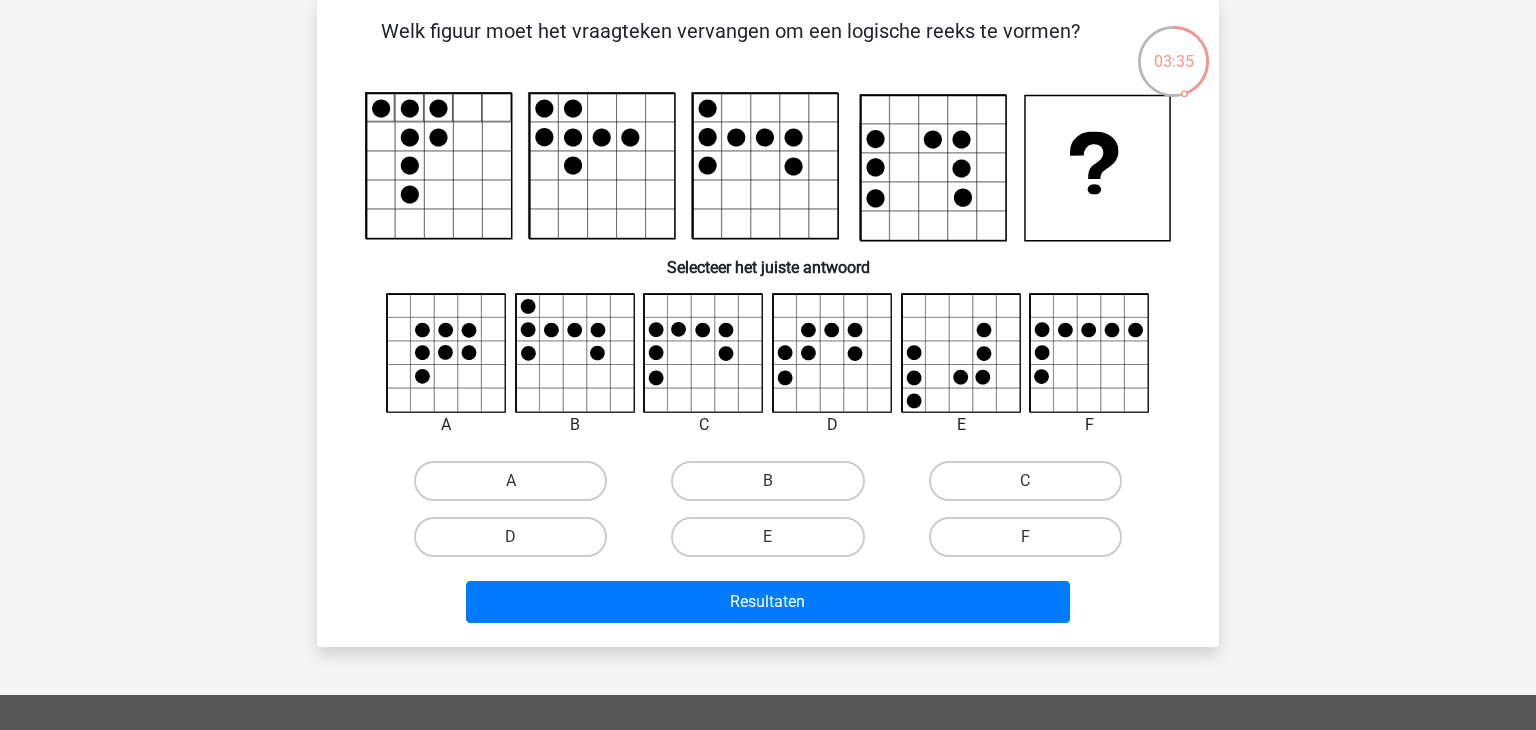 click 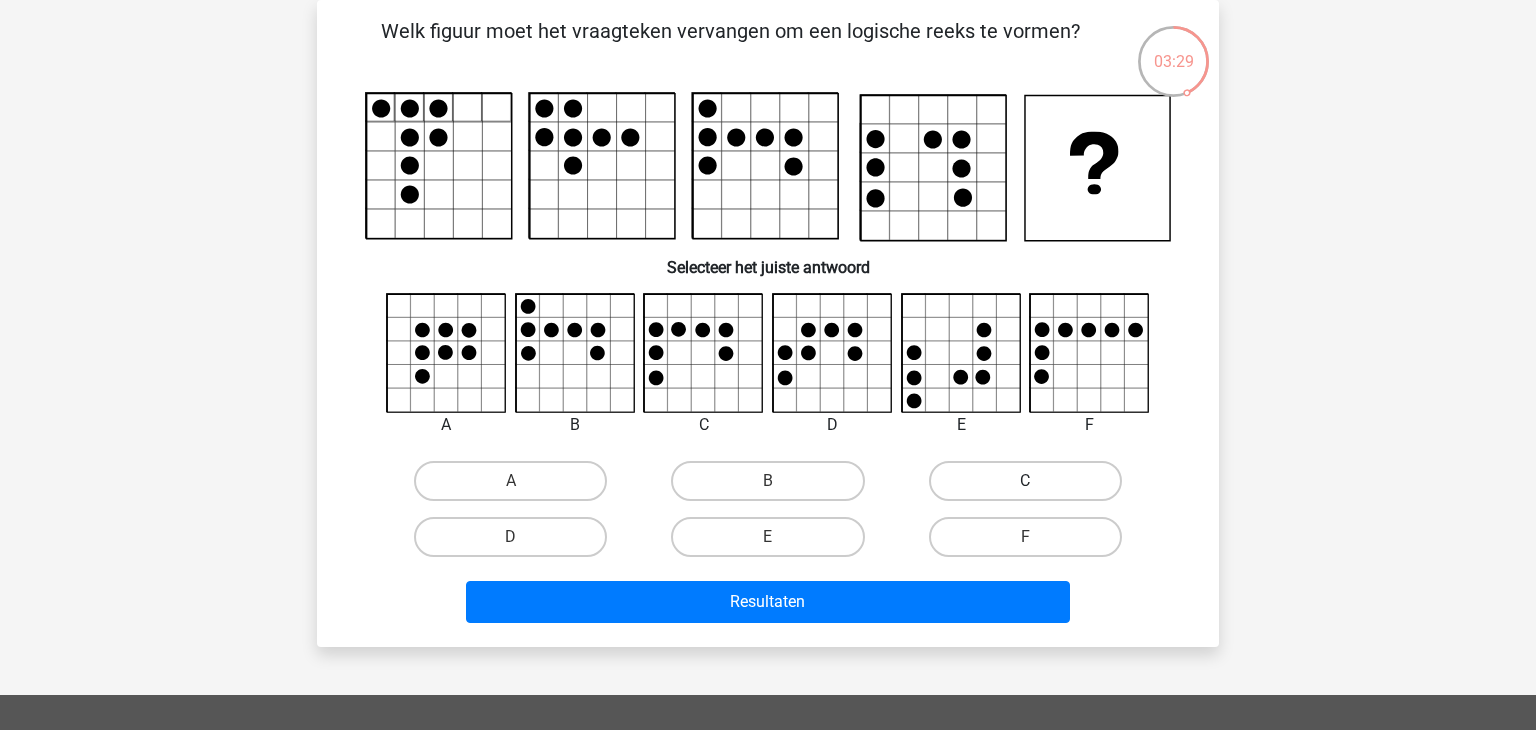 click on "C" at bounding box center (1025, 481) 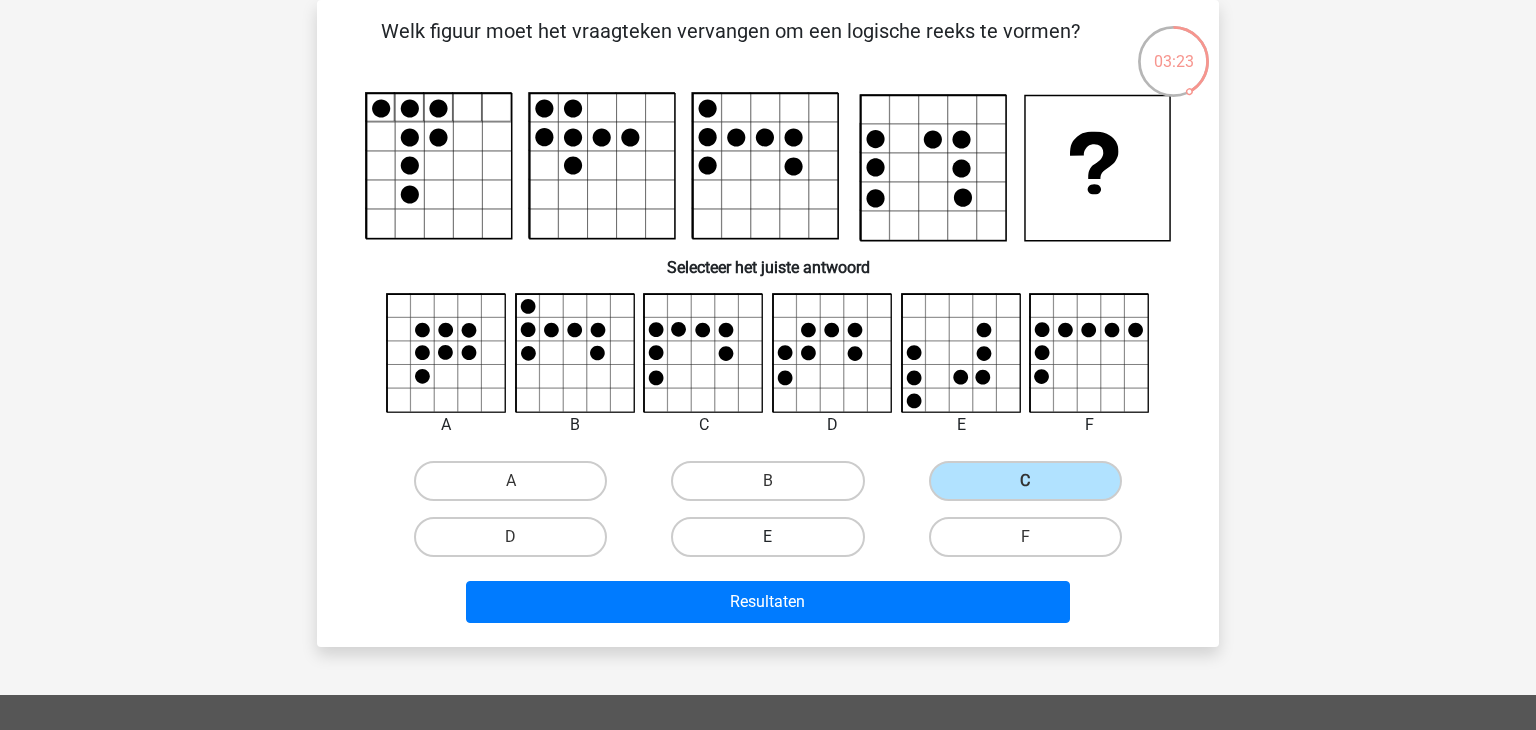 click on "E" at bounding box center (767, 537) 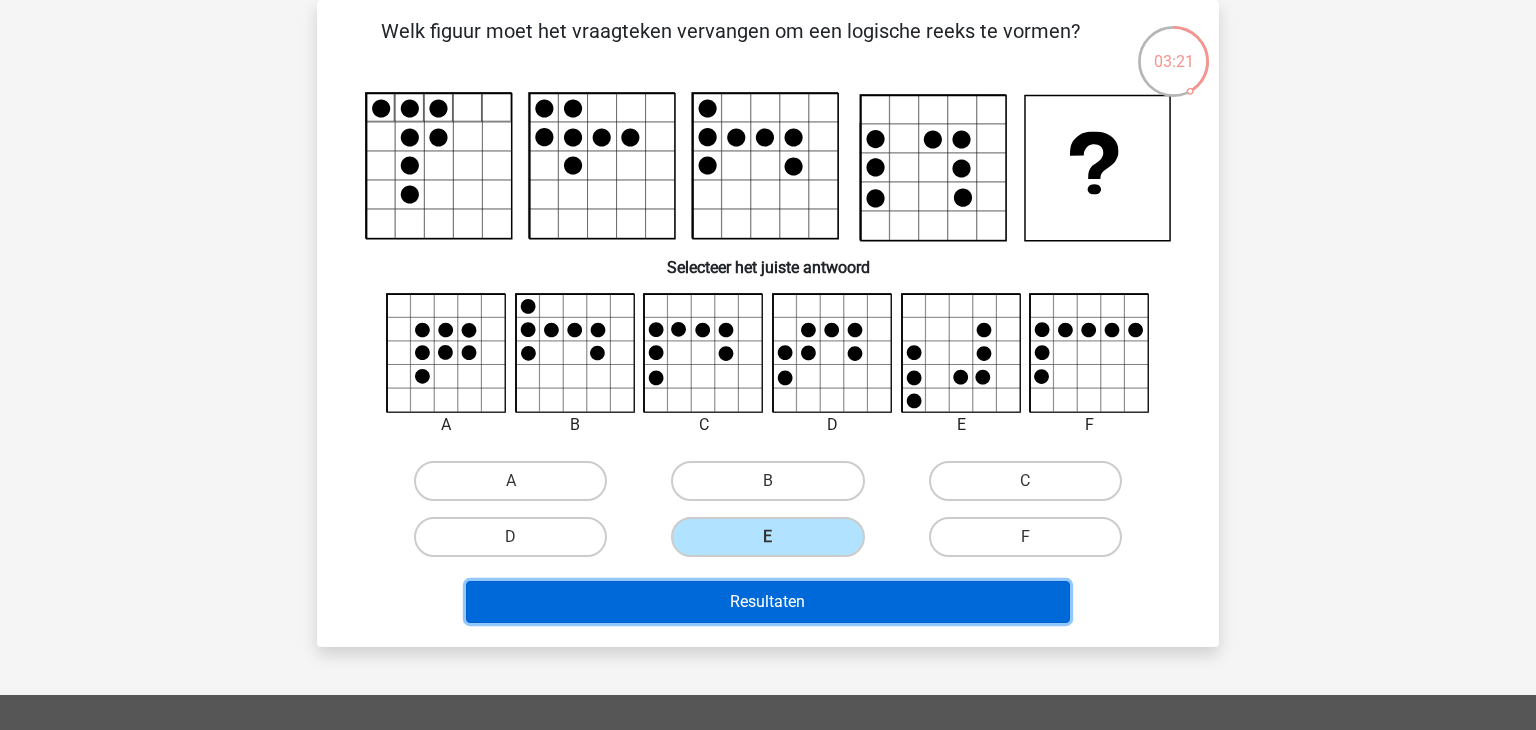 click on "Resultaten" at bounding box center (768, 602) 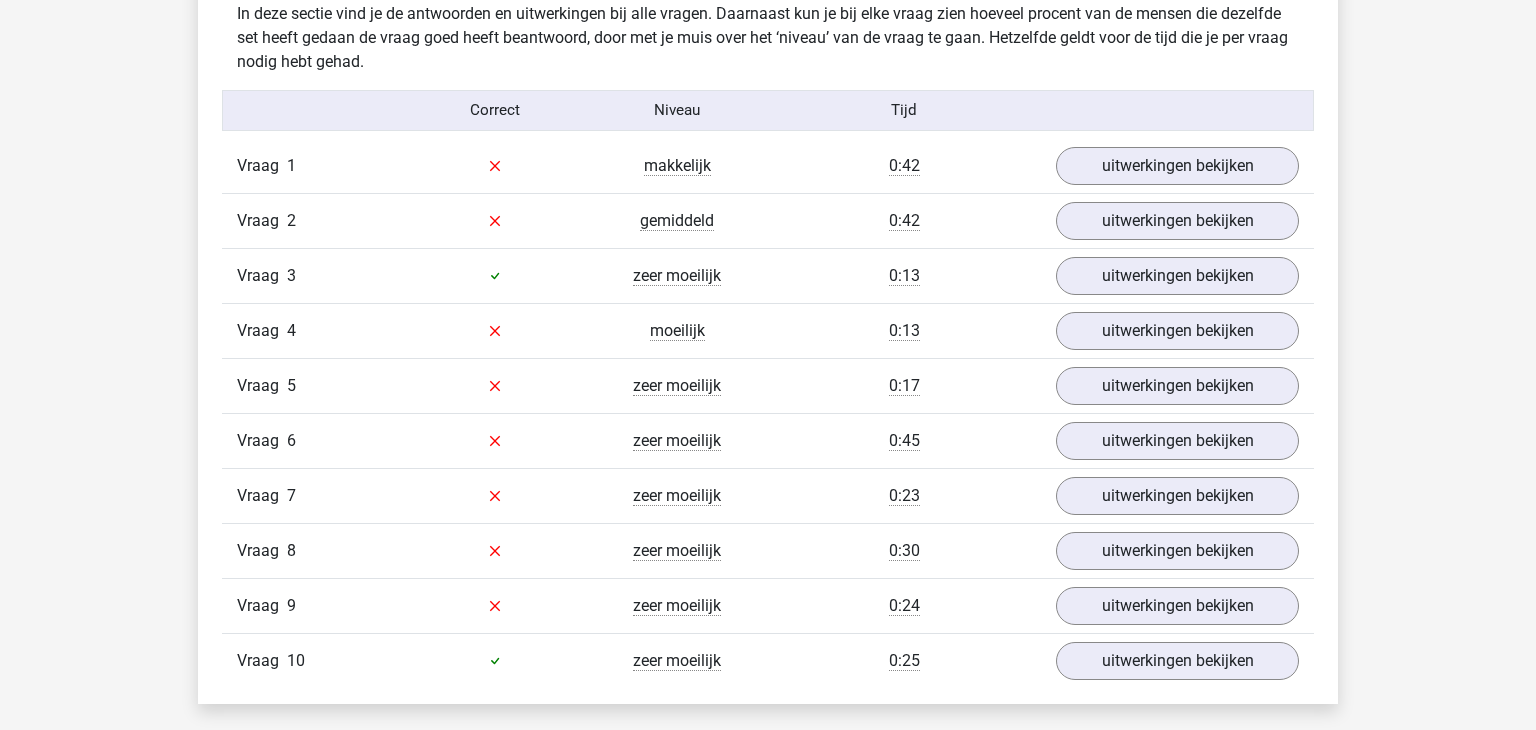 scroll, scrollTop: 1199, scrollLeft: 0, axis: vertical 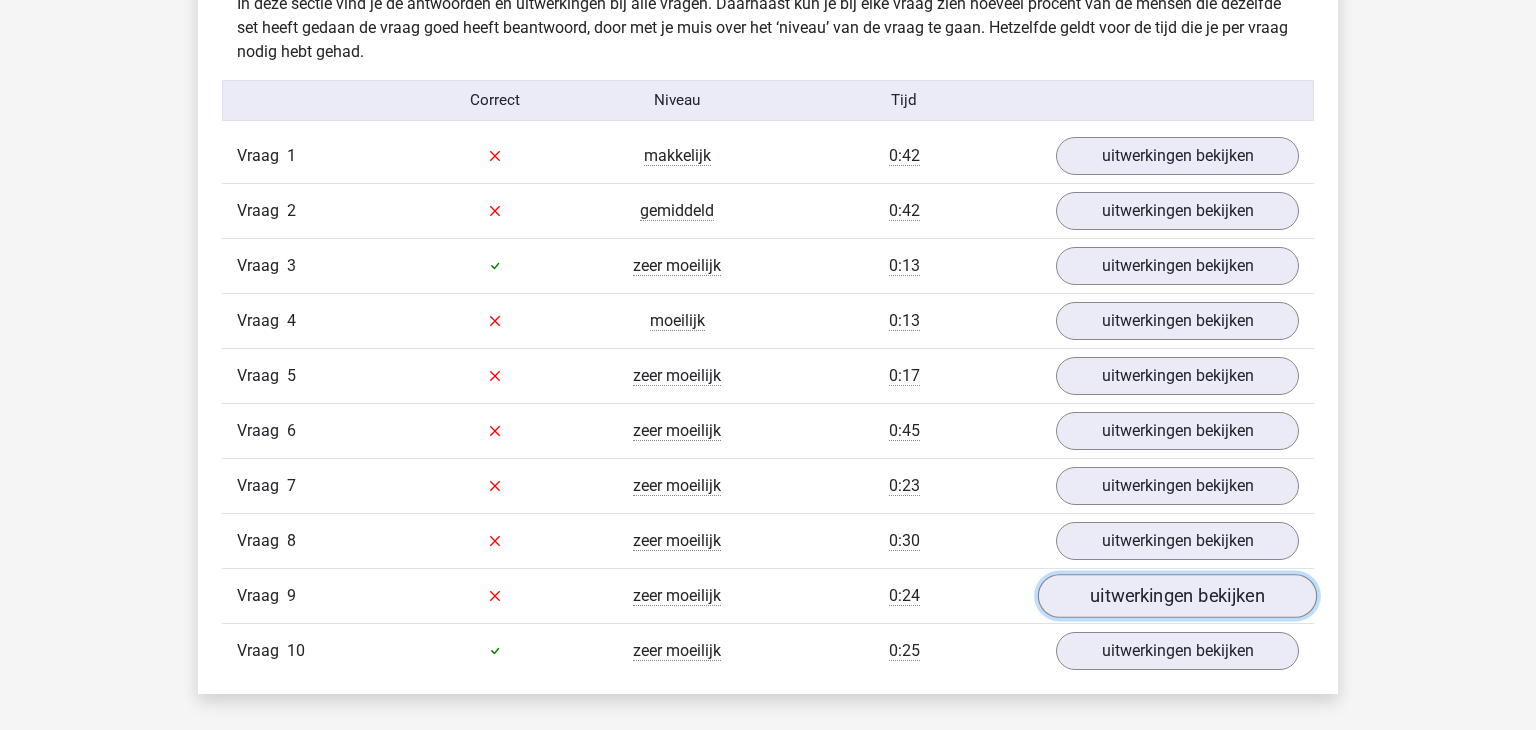 click on "uitwerkingen bekijken" at bounding box center (1177, 596) 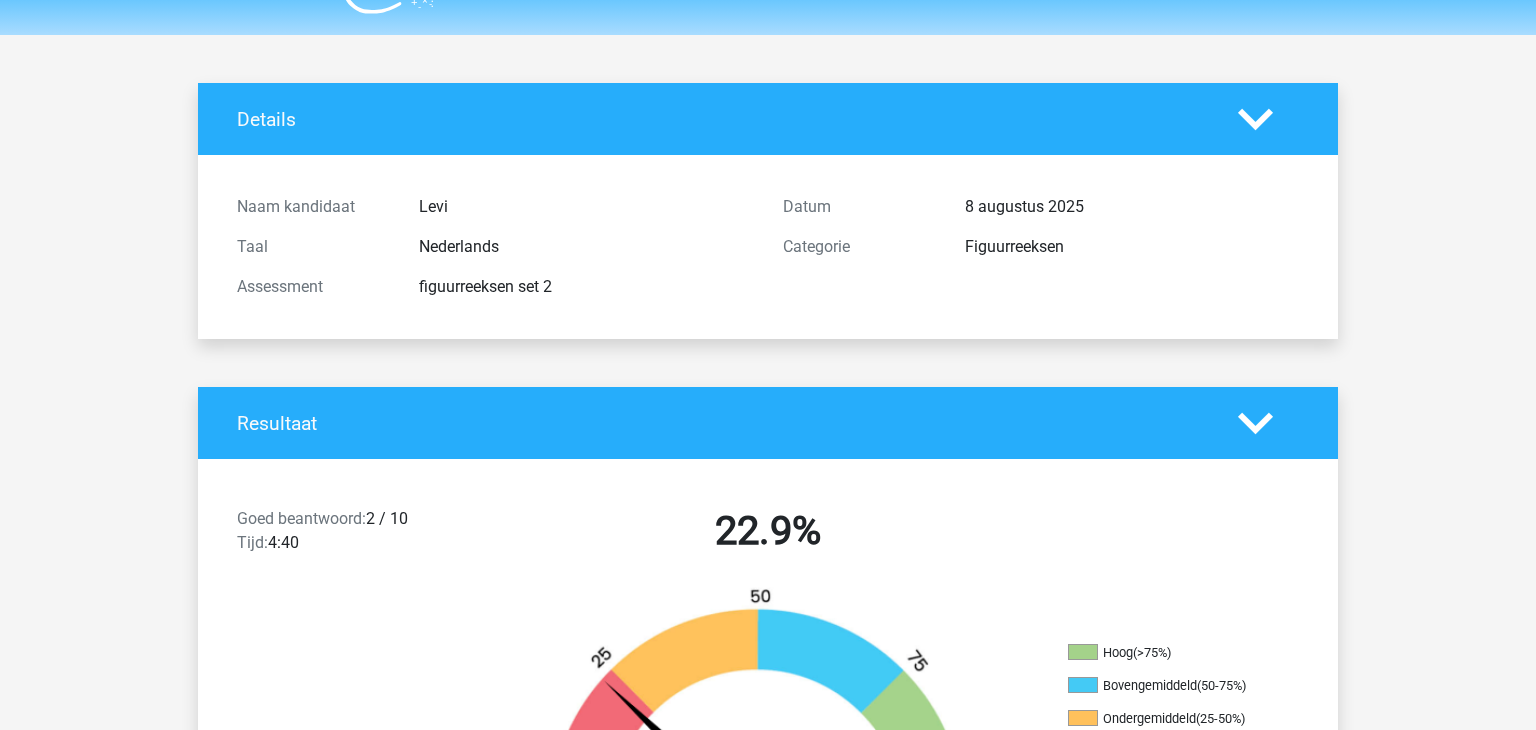 scroll, scrollTop: 0, scrollLeft: 0, axis: both 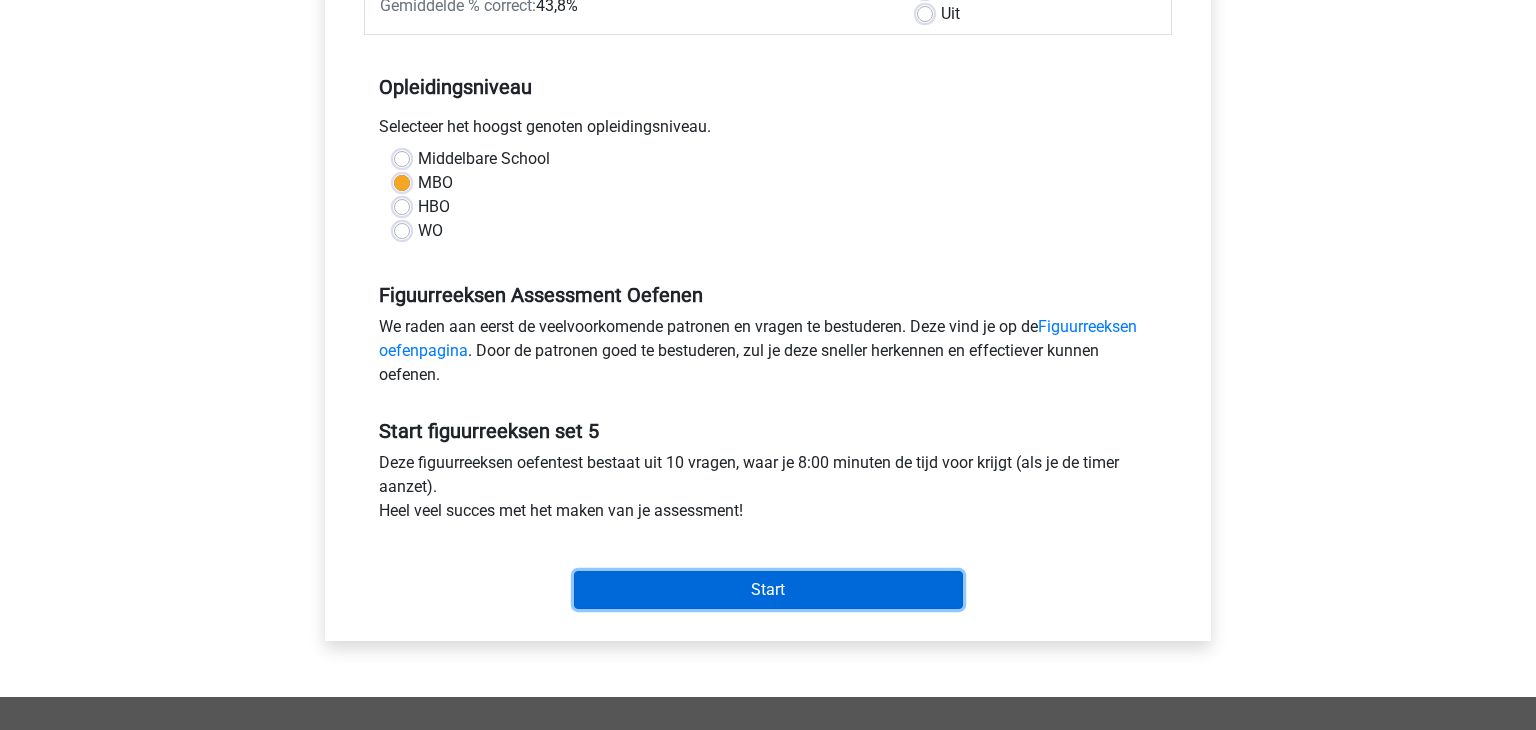 click on "Start" at bounding box center [768, 590] 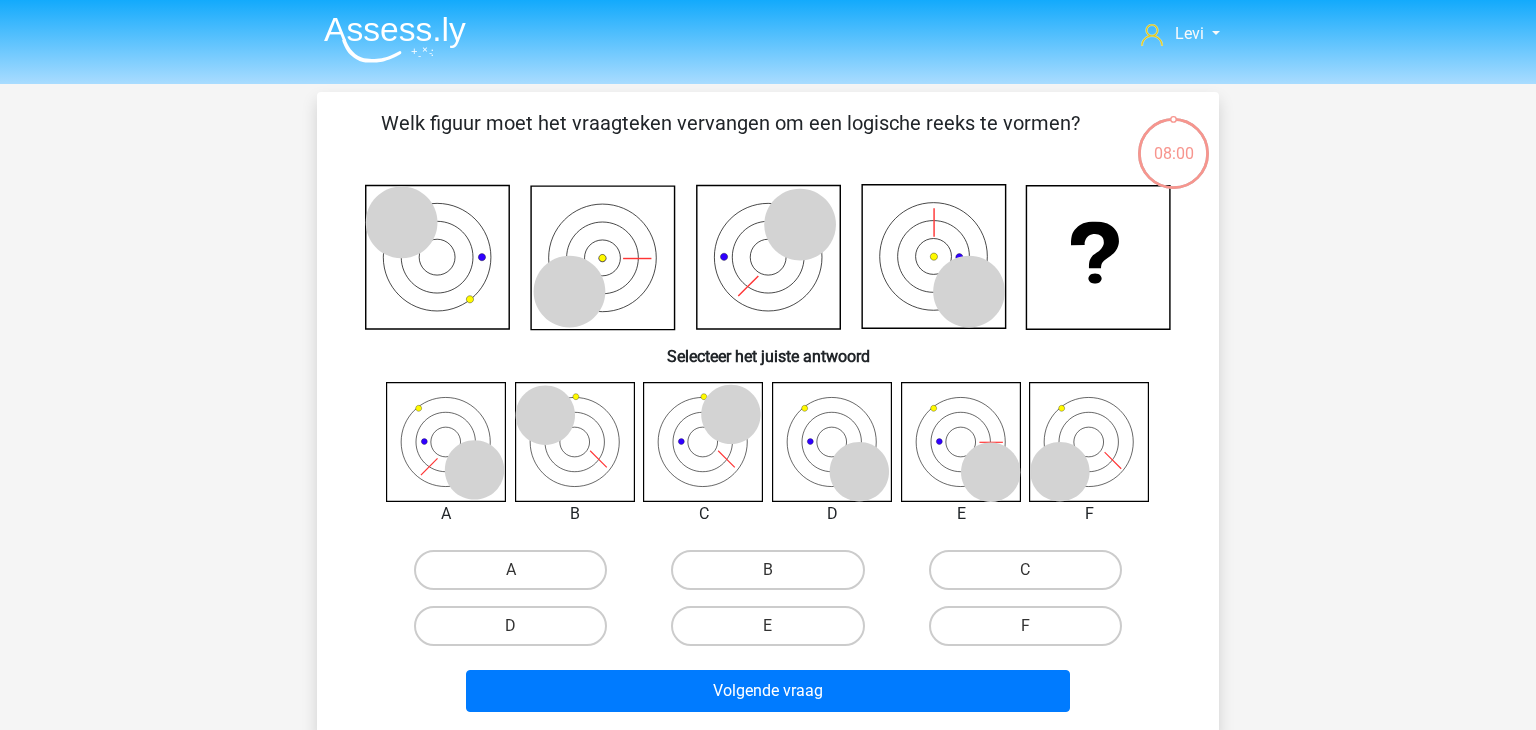 scroll, scrollTop: 0, scrollLeft: 0, axis: both 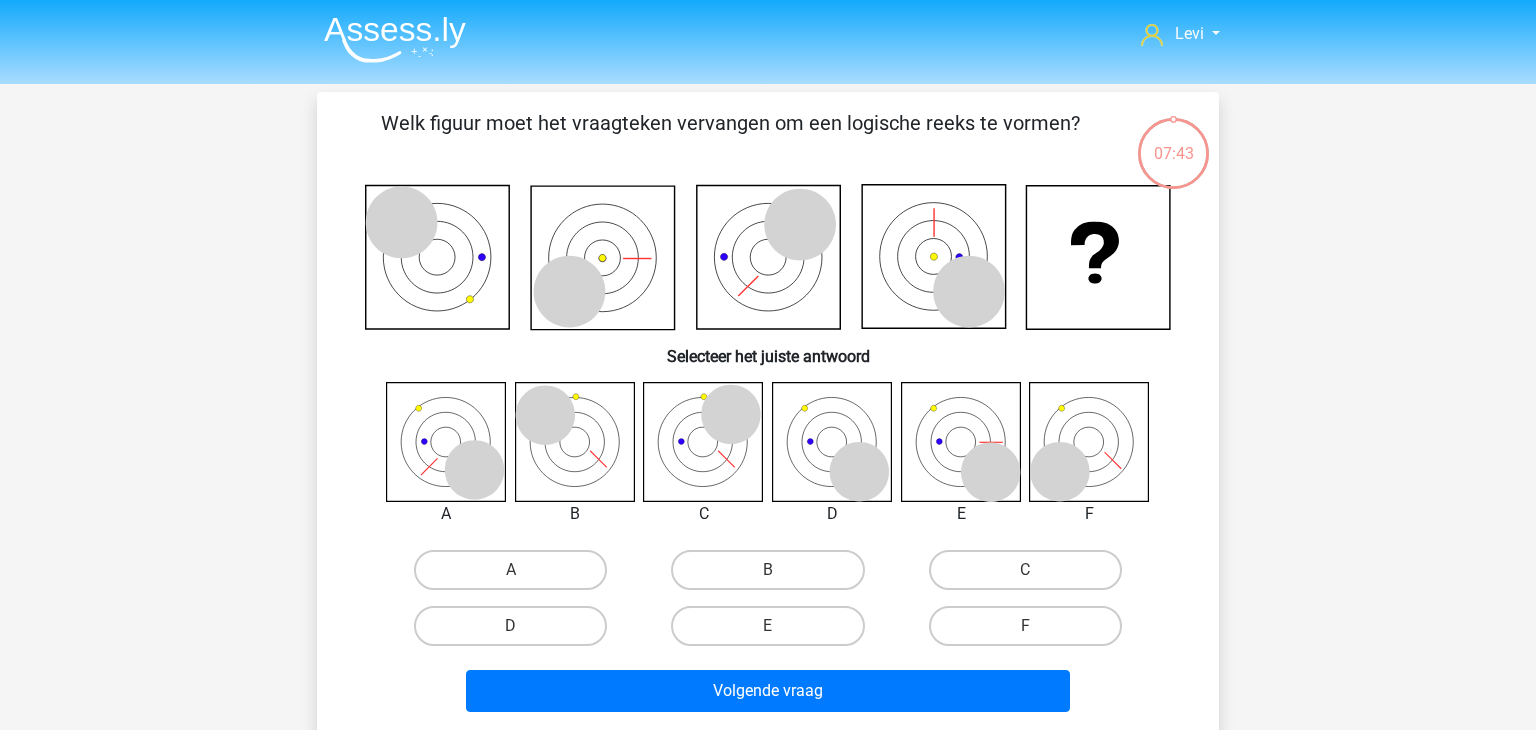 click on "B" at bounding box center (774, 576) 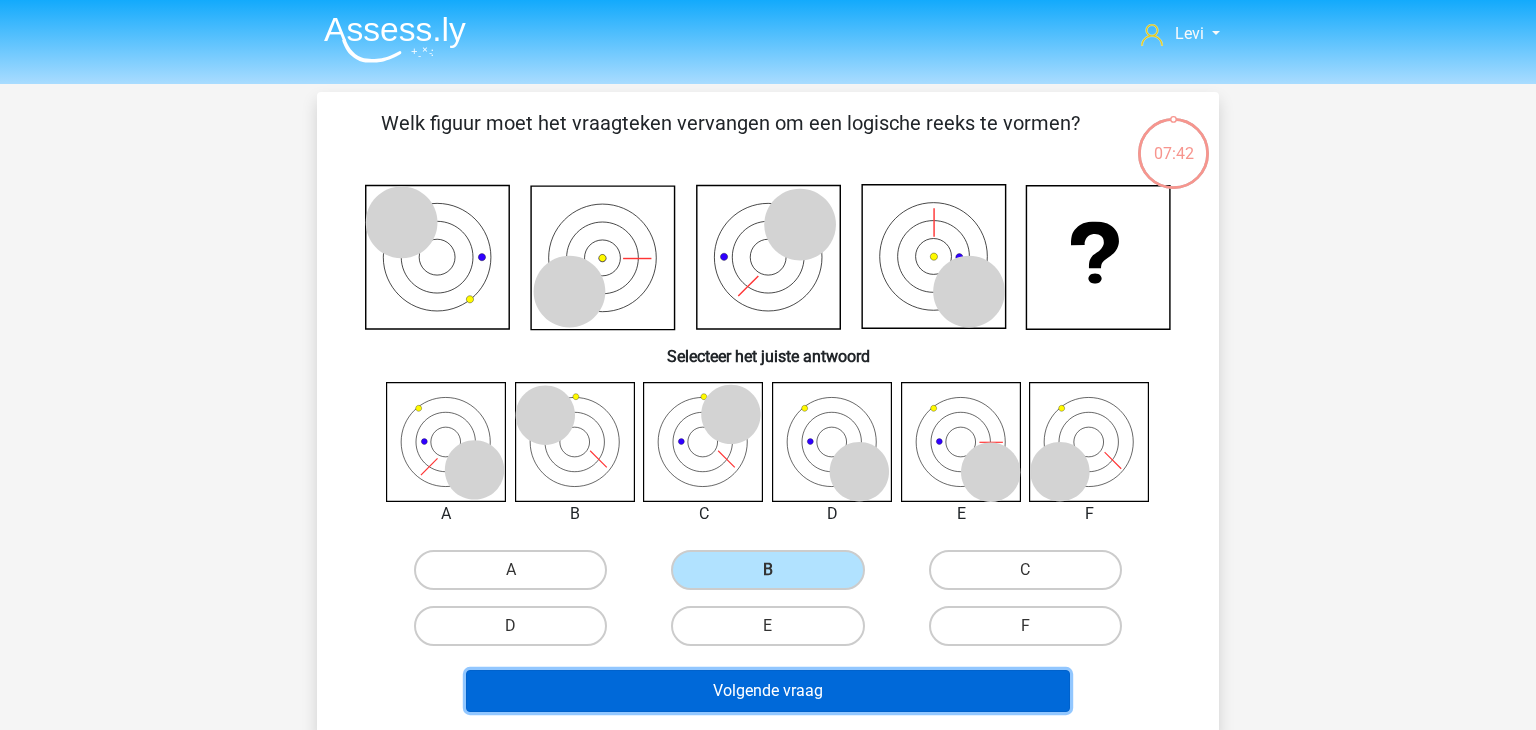 click on "Volgende vraag" at bounding box center [768, 691] 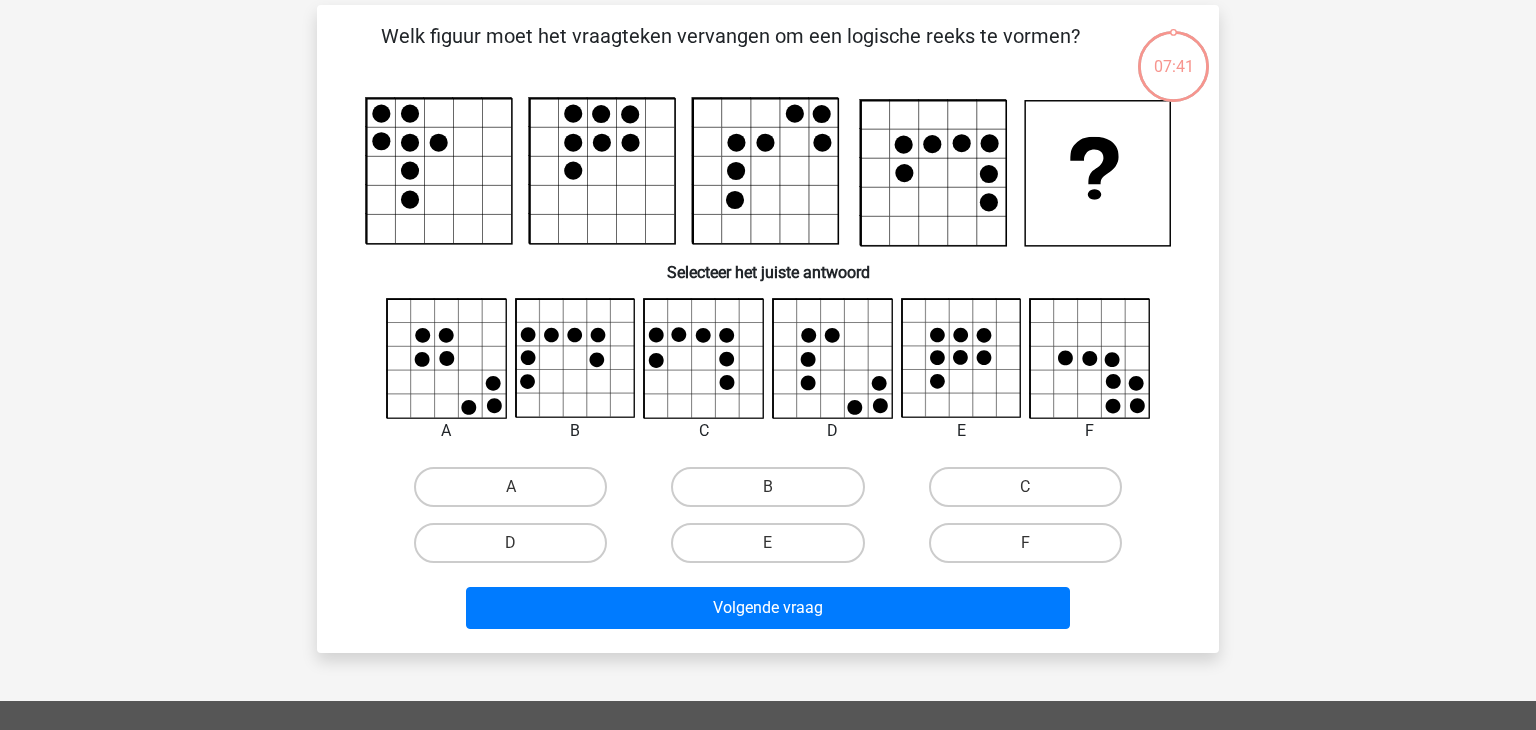 scroll, scrollTop: 92, scrollLeft: 0, axis: vertical 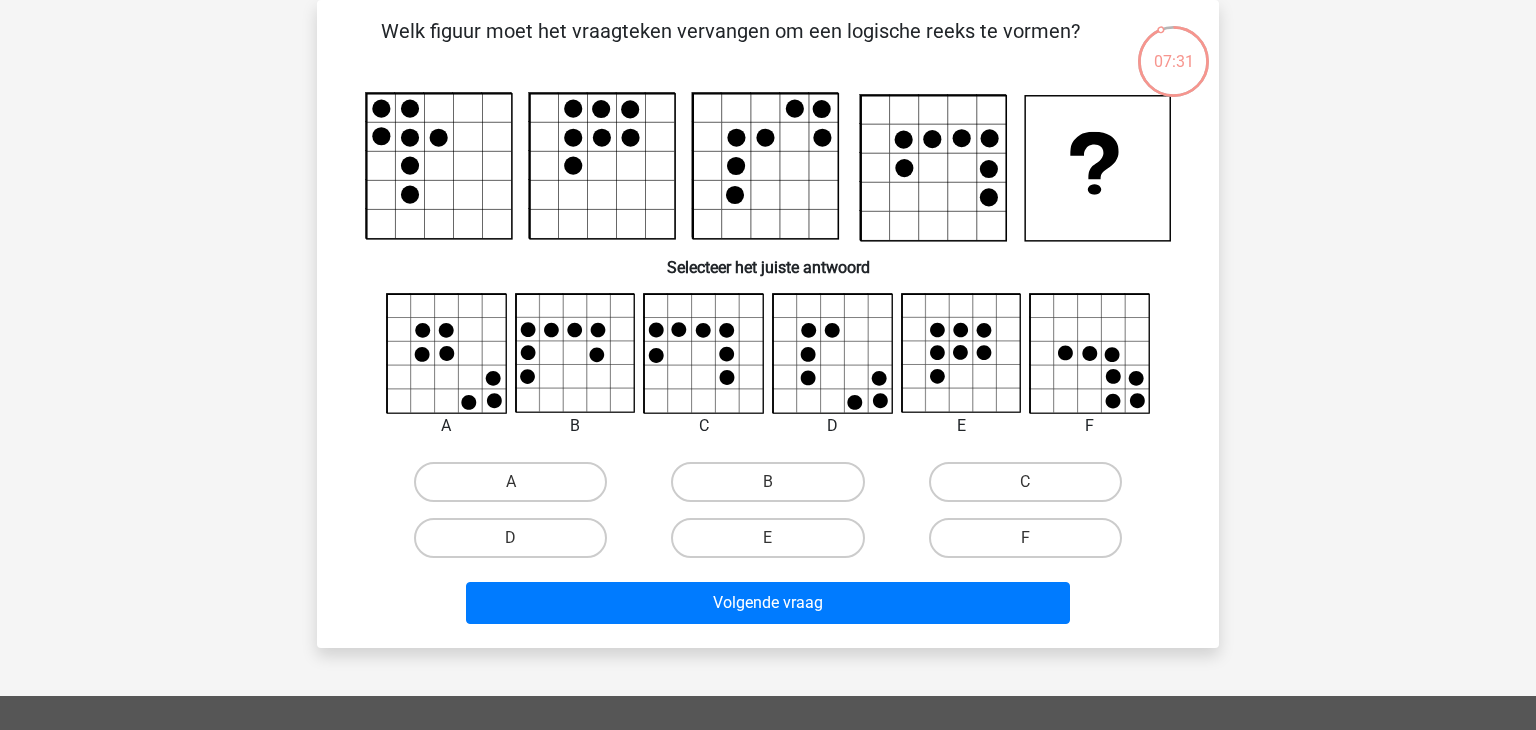 click on "Levi
Levivermaat@gmail.com
Nederlands
English" at bounding box center [768, 566] 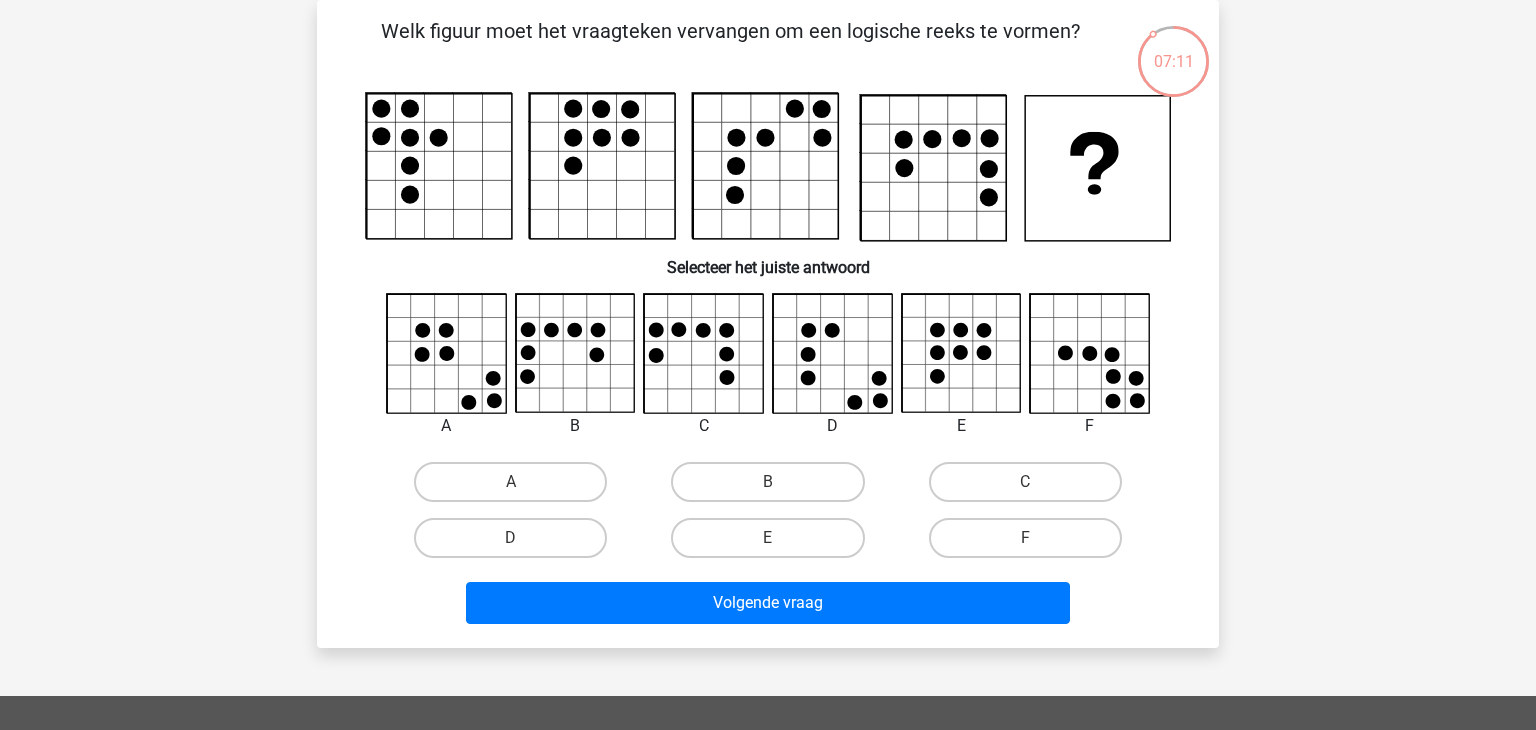 click 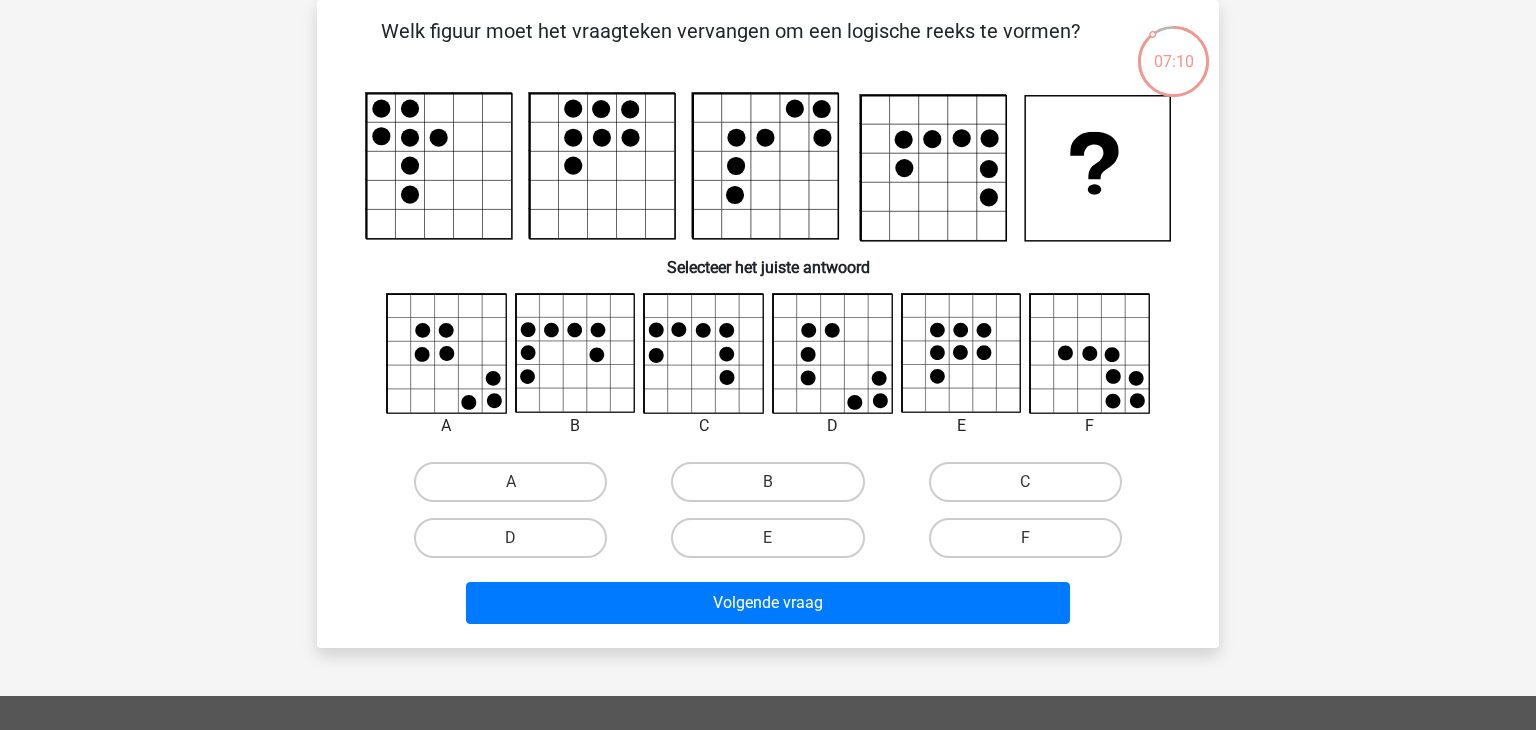 click 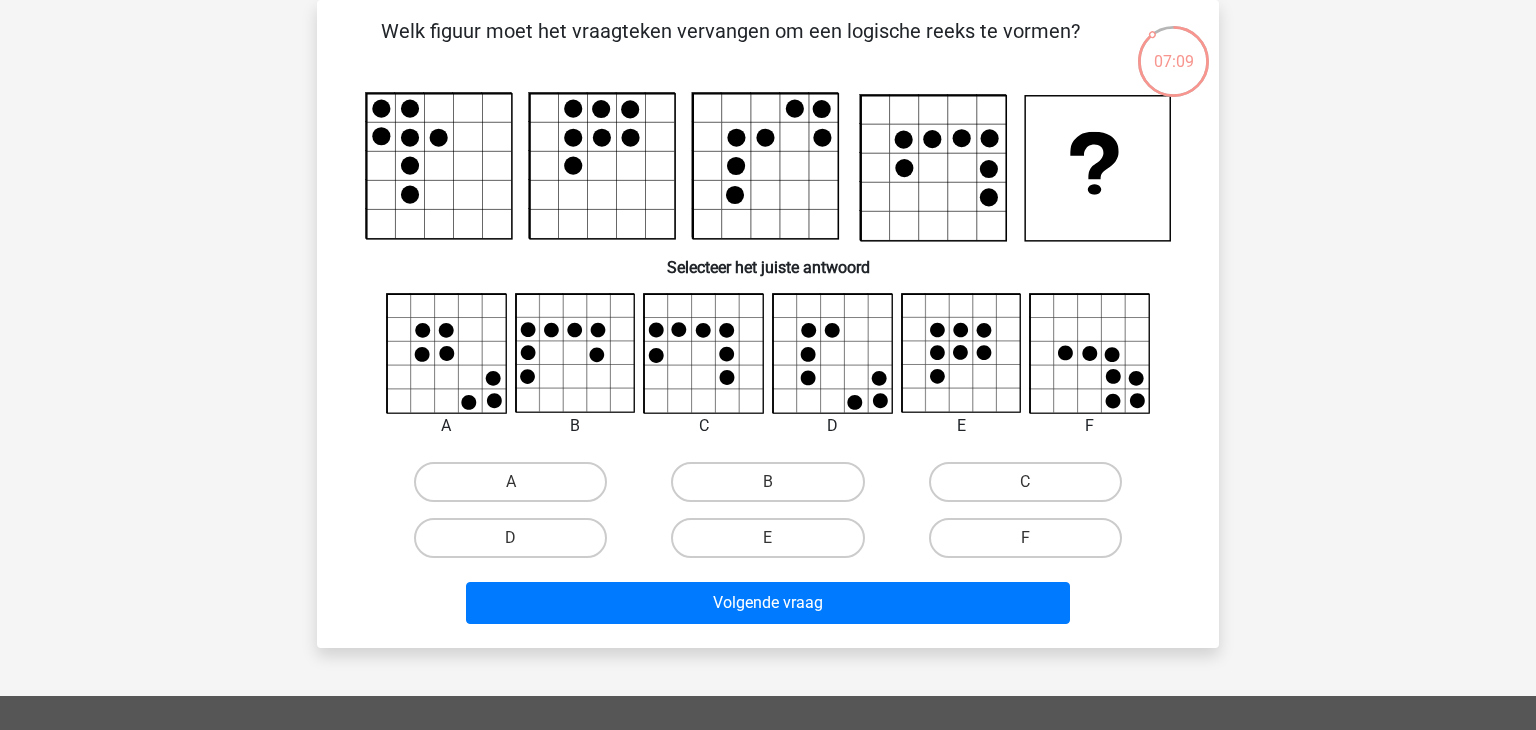 click 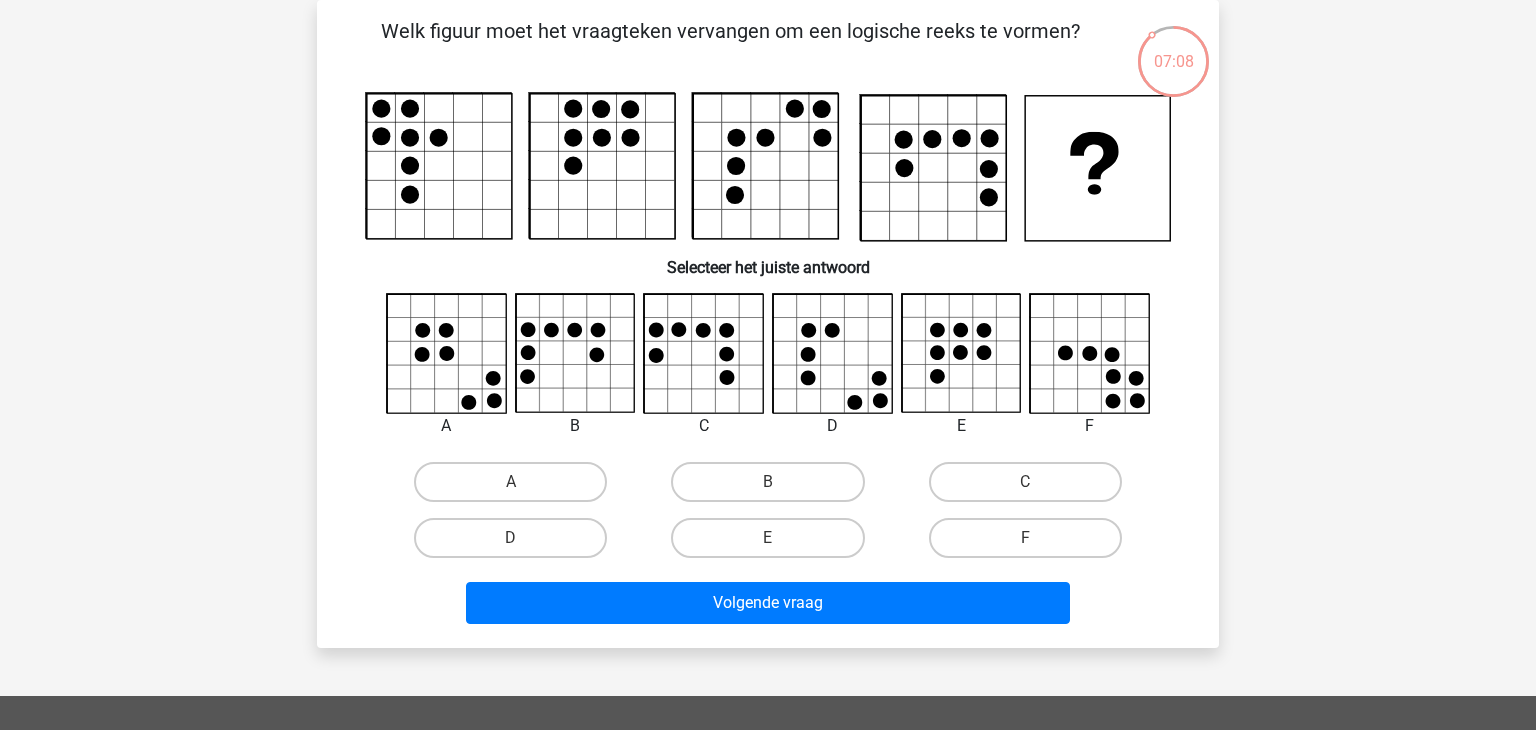 click 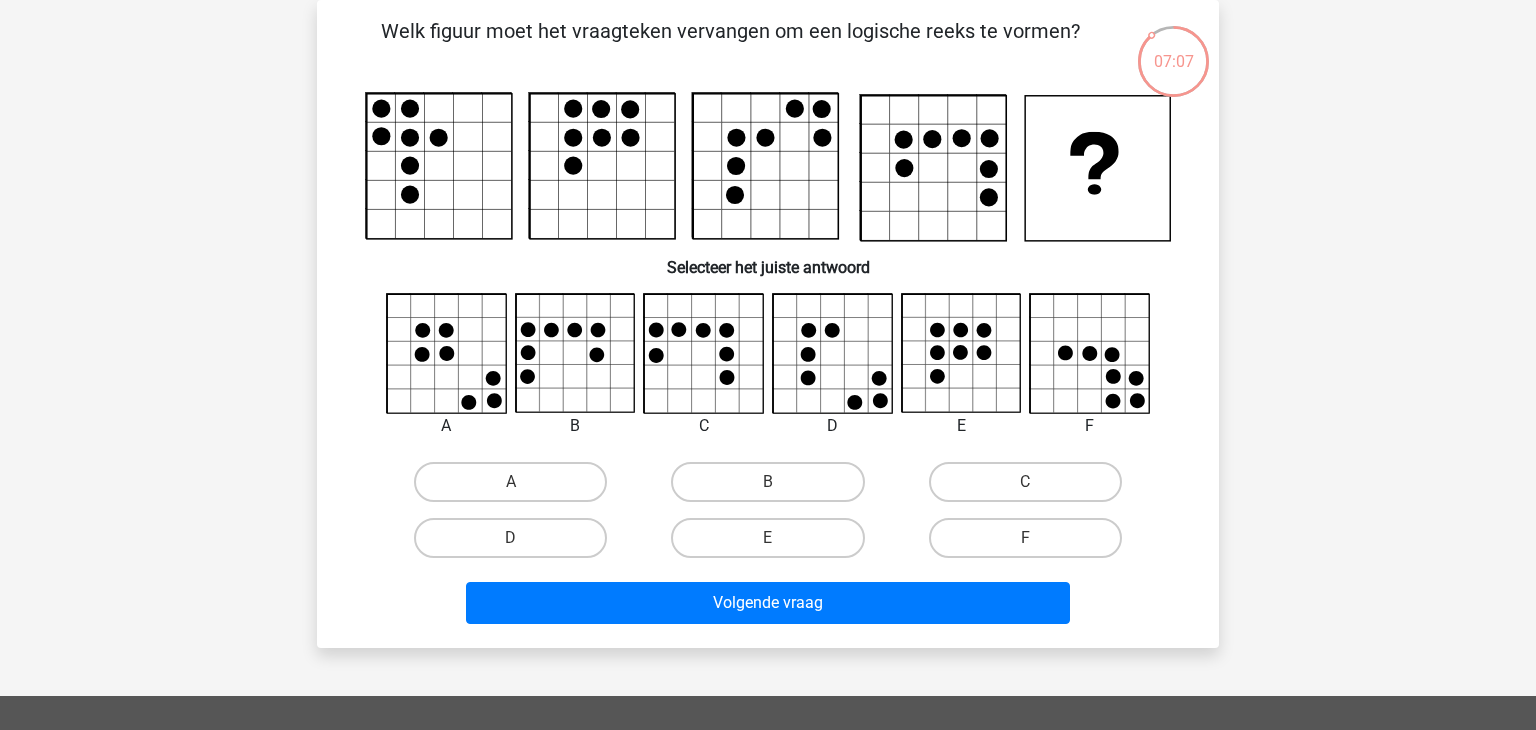 click 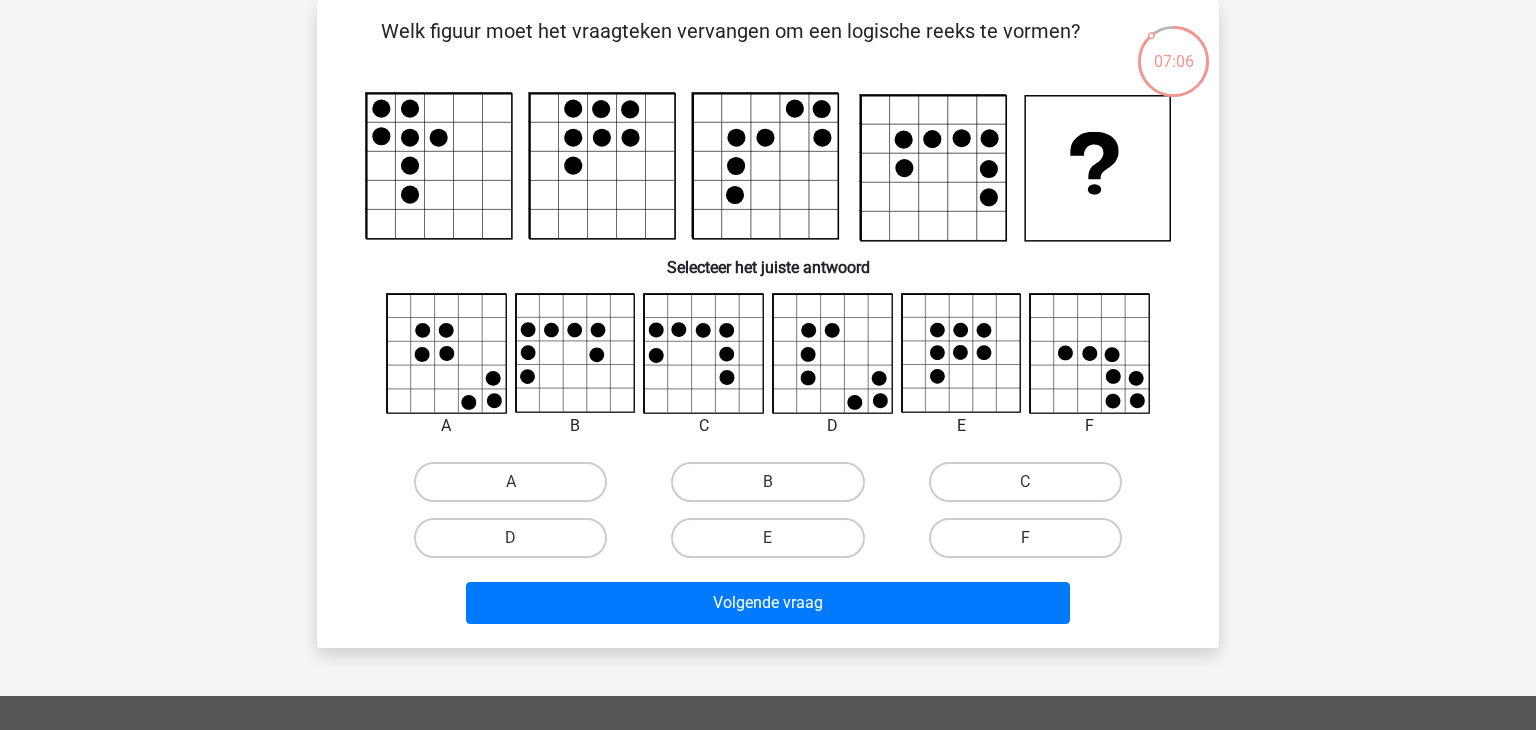 click 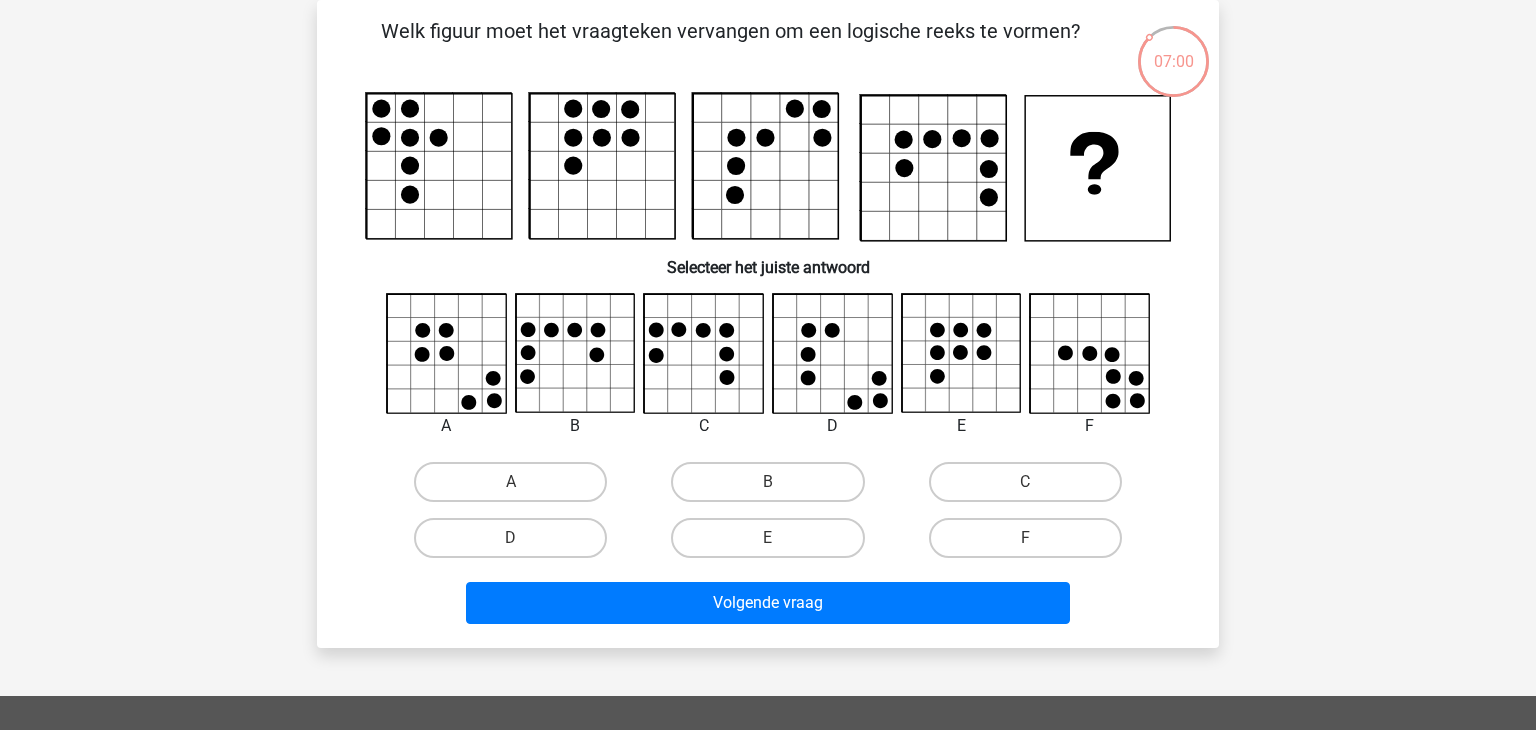 click 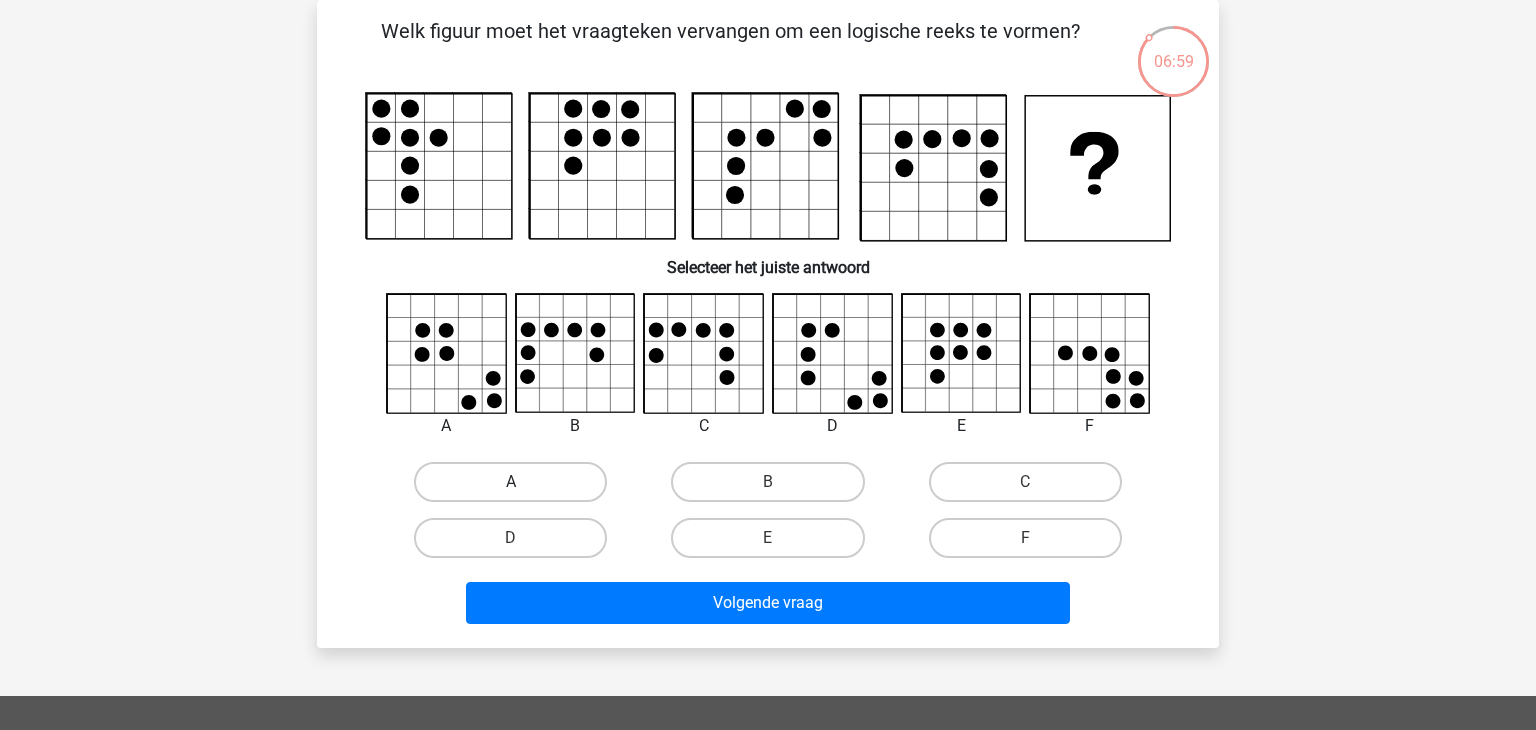 click on "A" at bounding box center (510, 482) 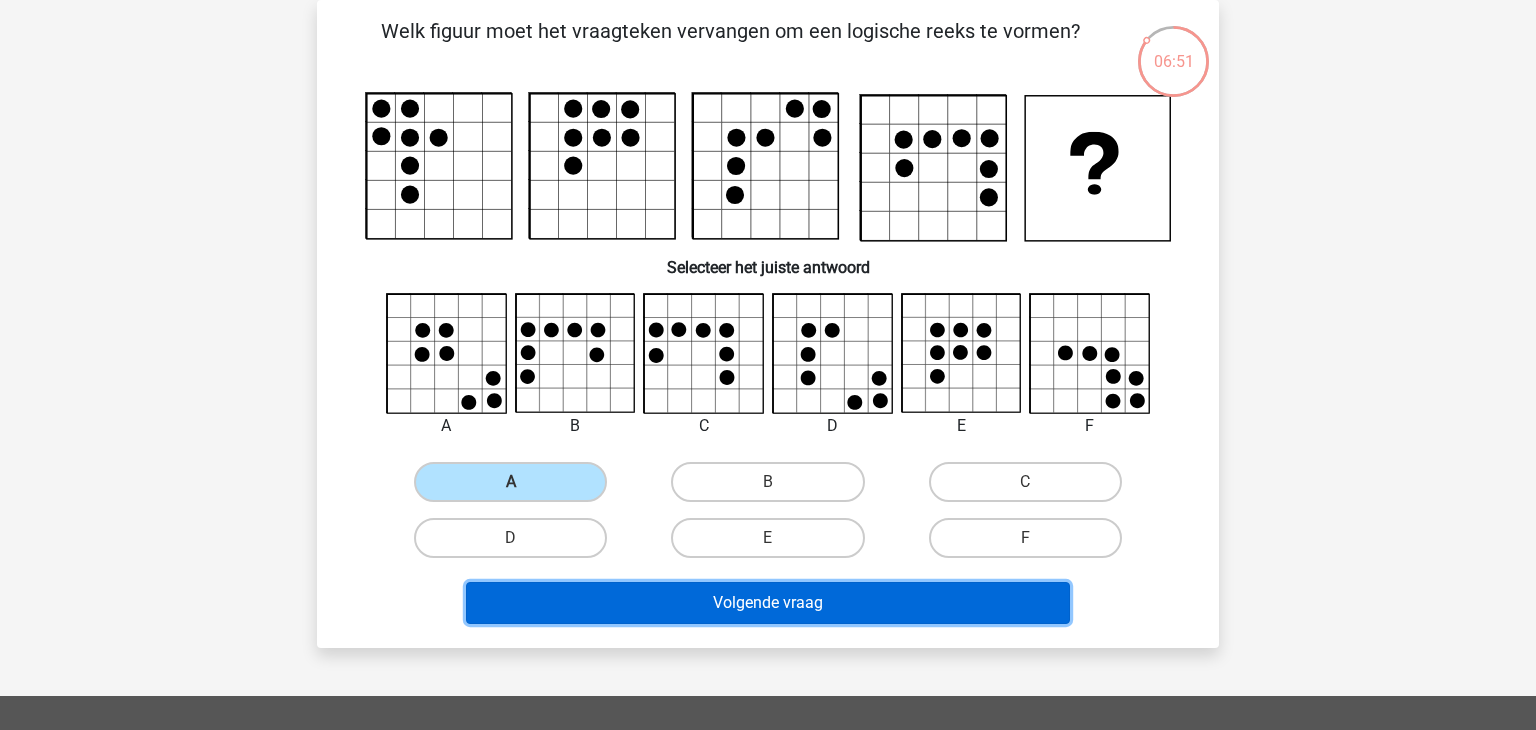 click on "Volgende vraag" at bounding box center [768, 603] 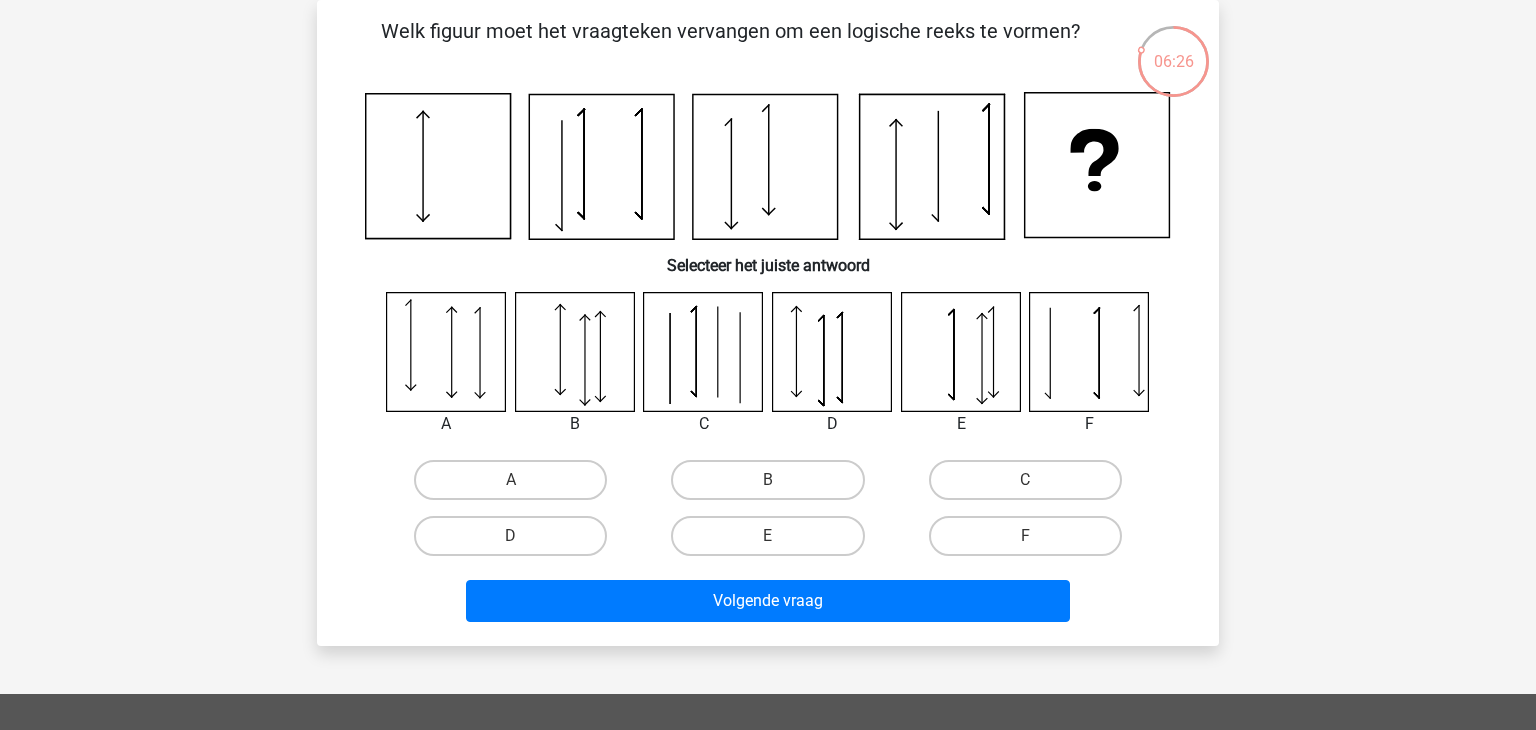 click 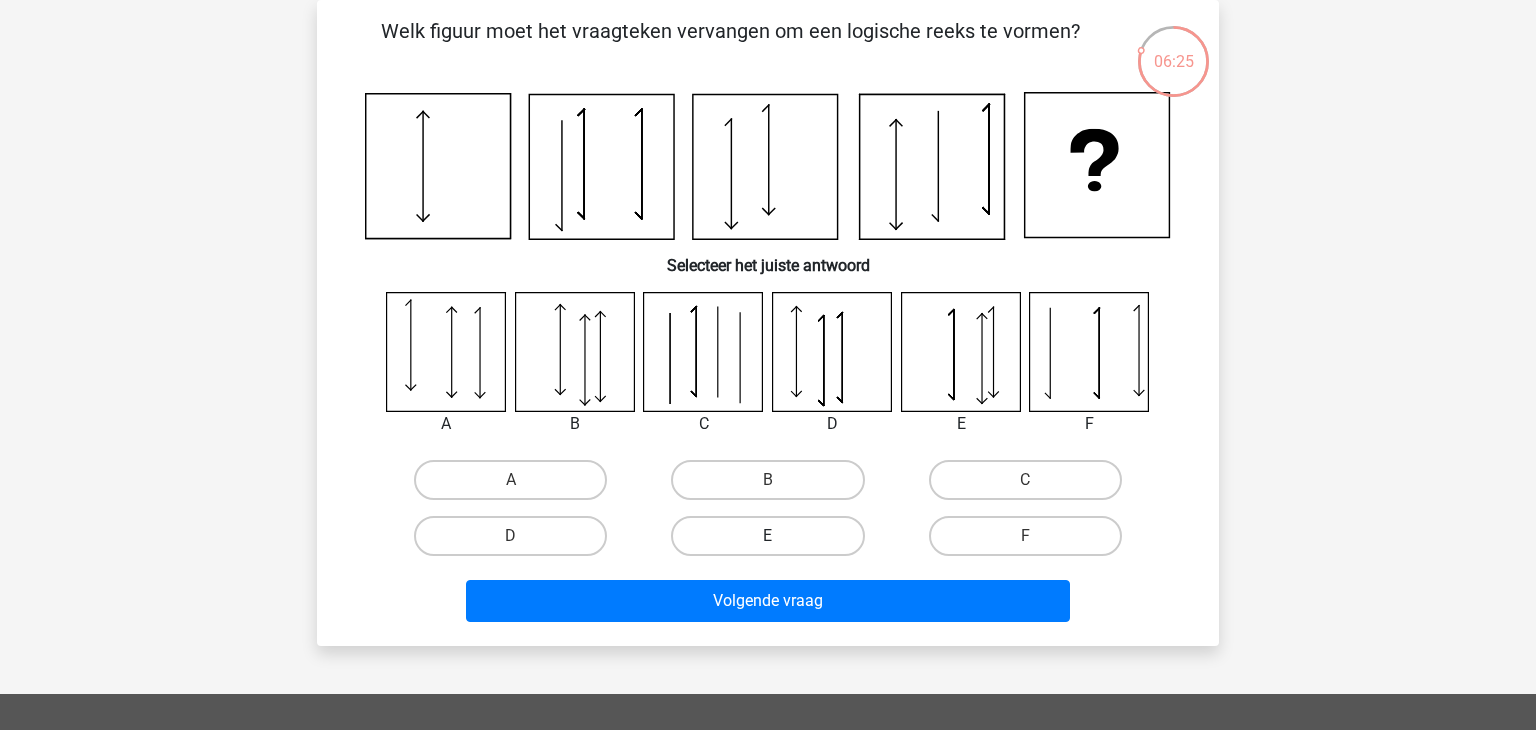 click on "E" at bounding box center [767, 536] 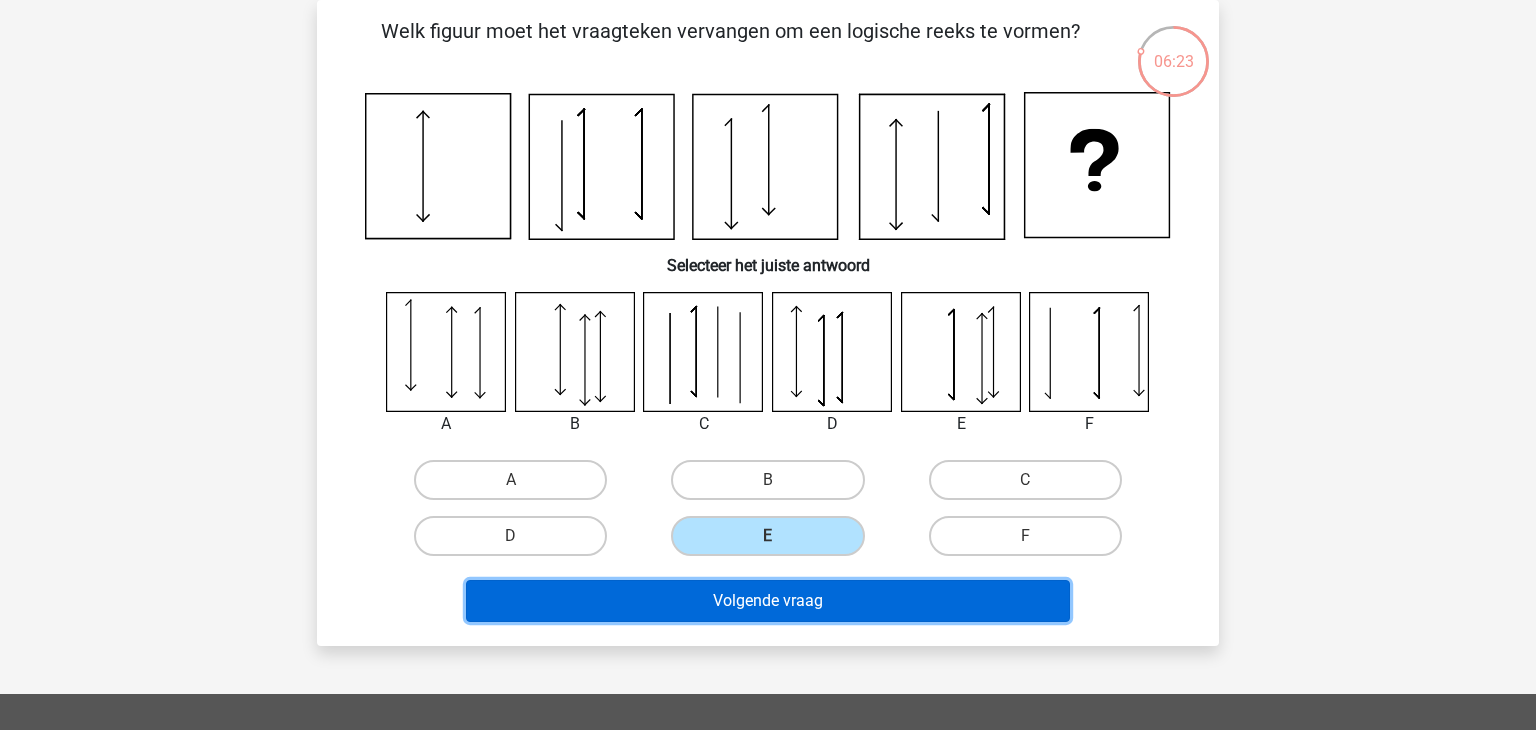click on "Volgende vraag" at bounding box center [768, 601] 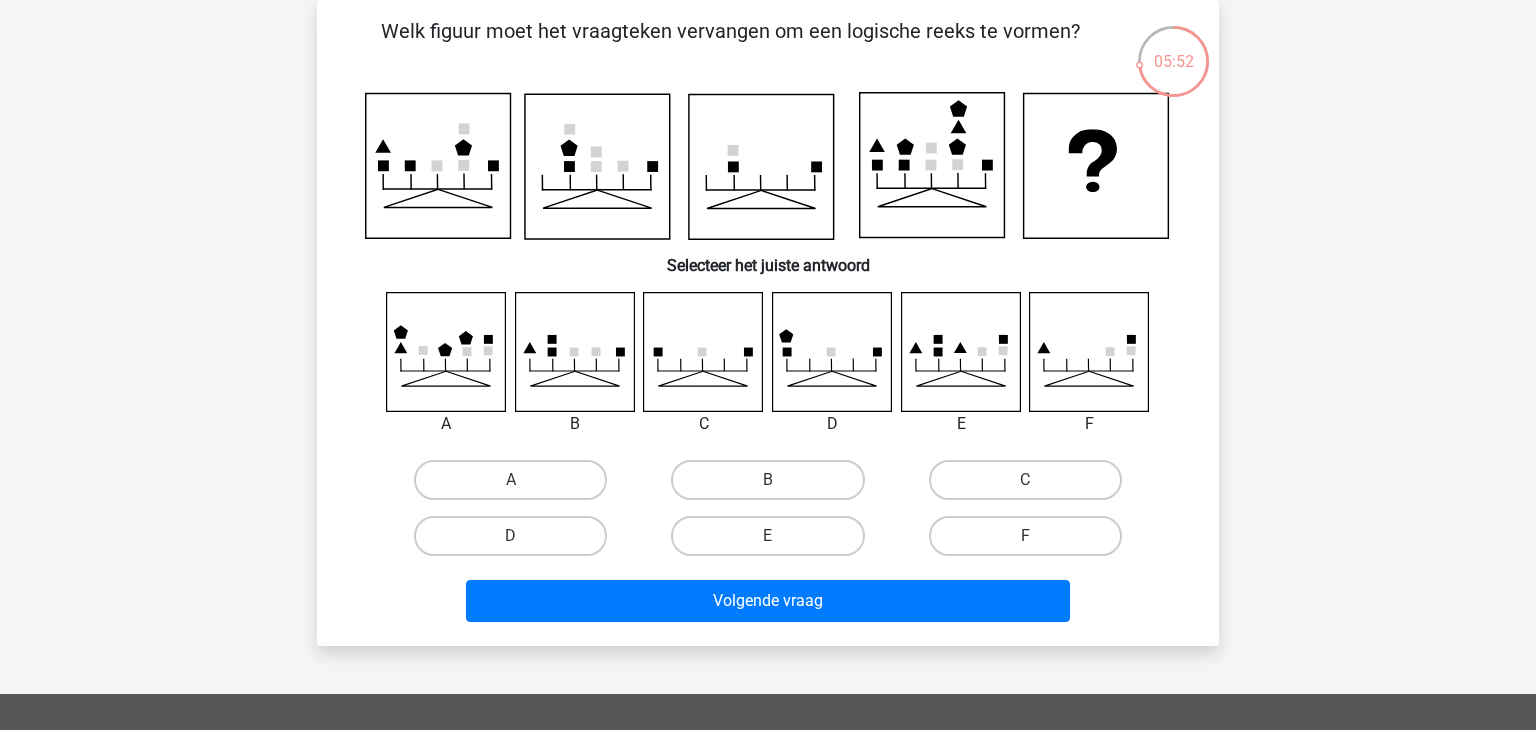 click 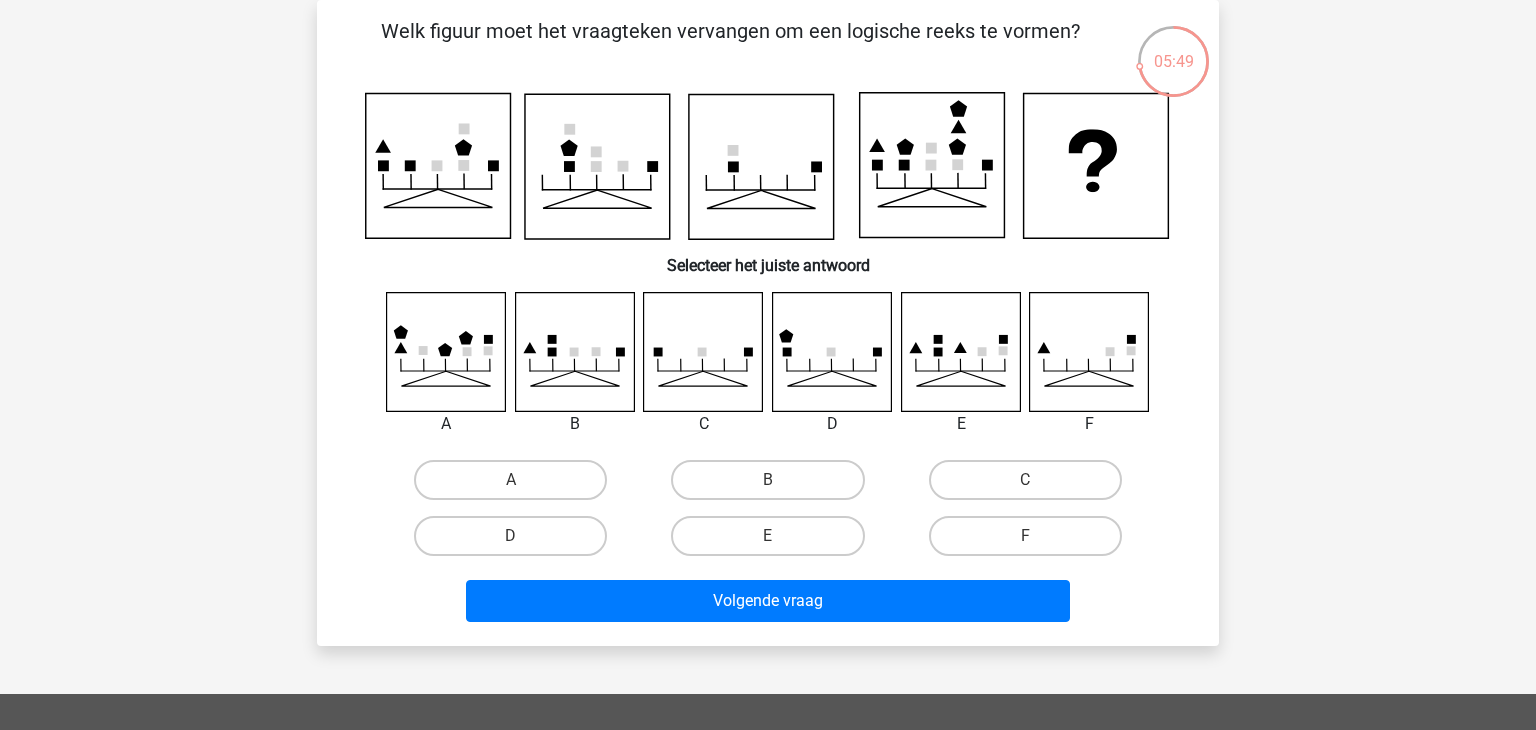 click on "A" at bounding box center [510, 480] 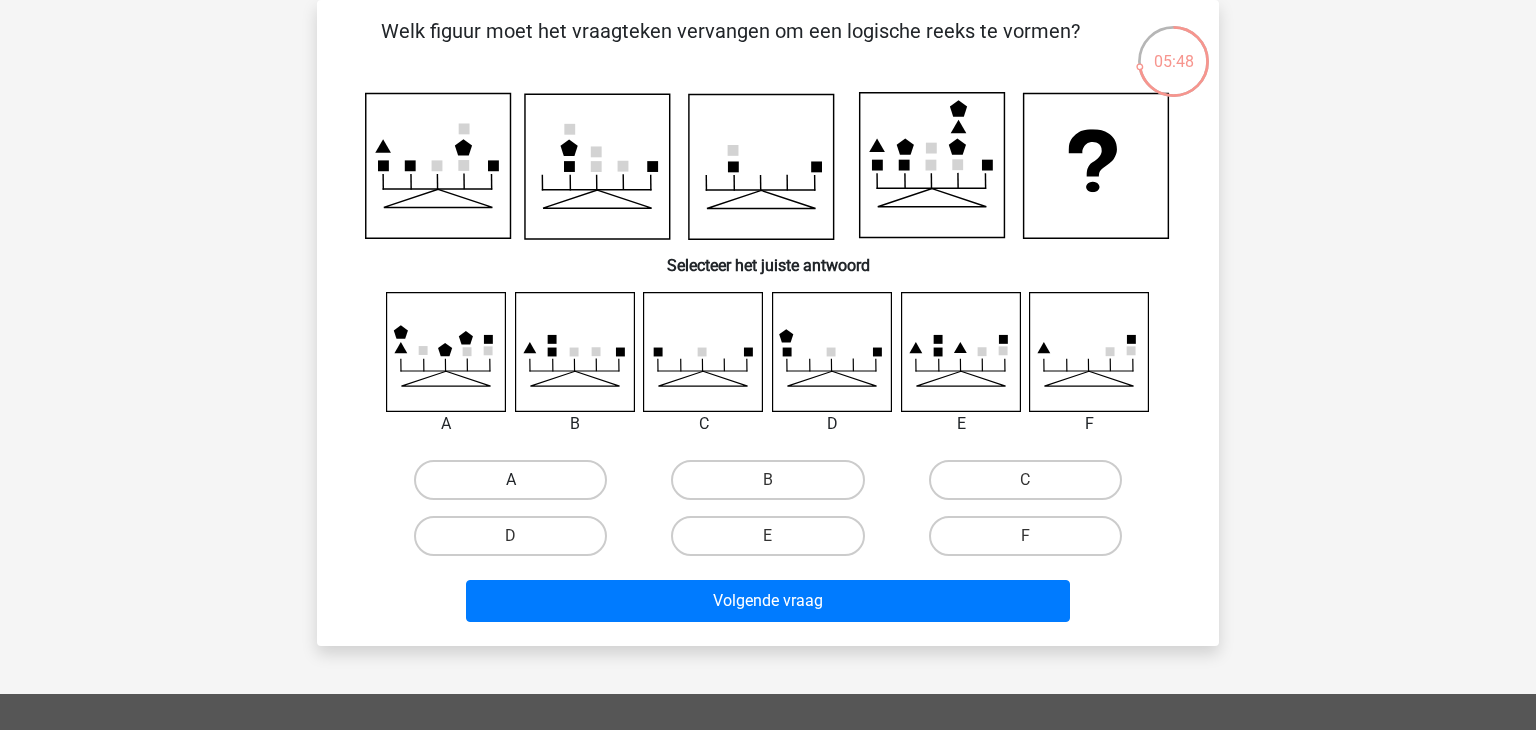 click on "A" at bounding box center [510, 480] 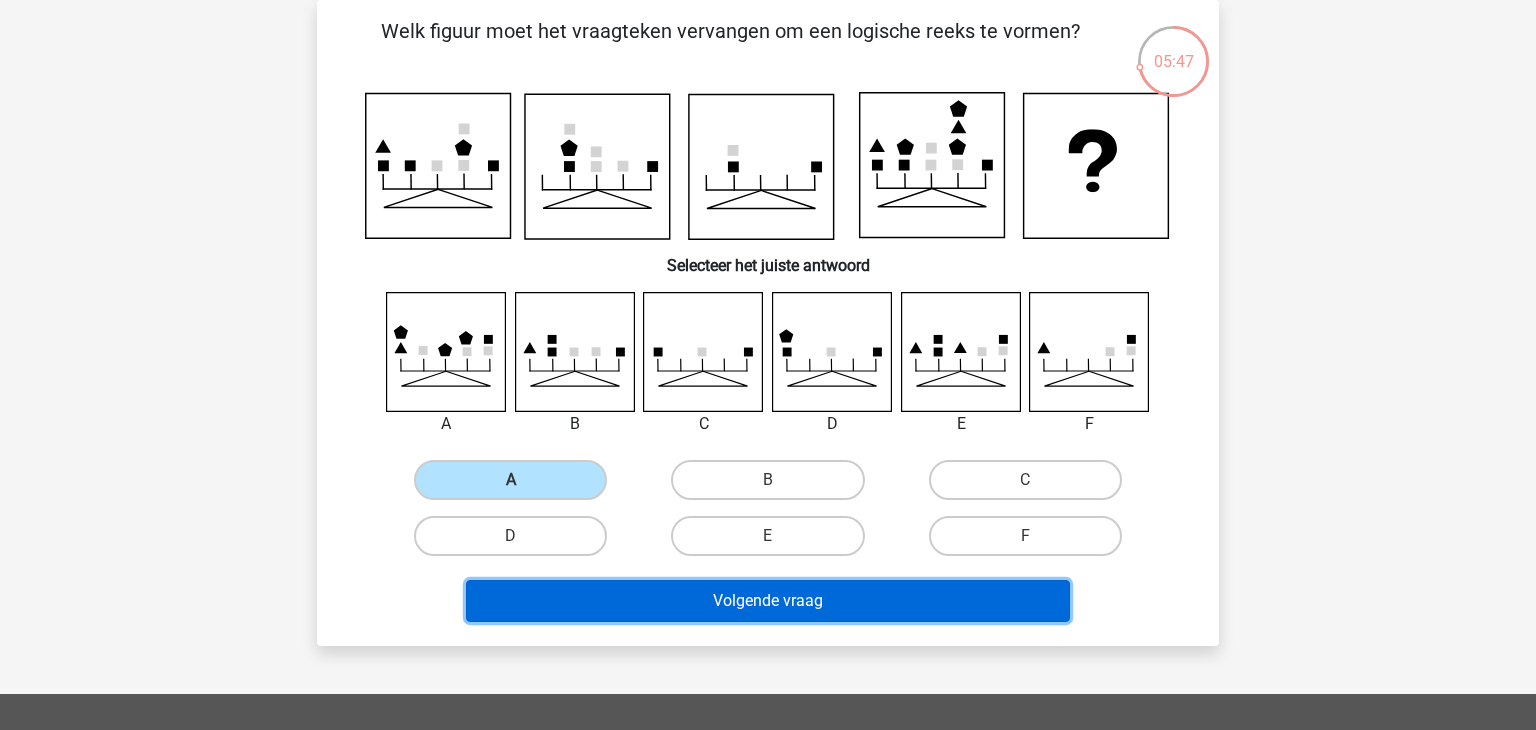 click on "Volgende vraag" at bounding box center (768, 601) 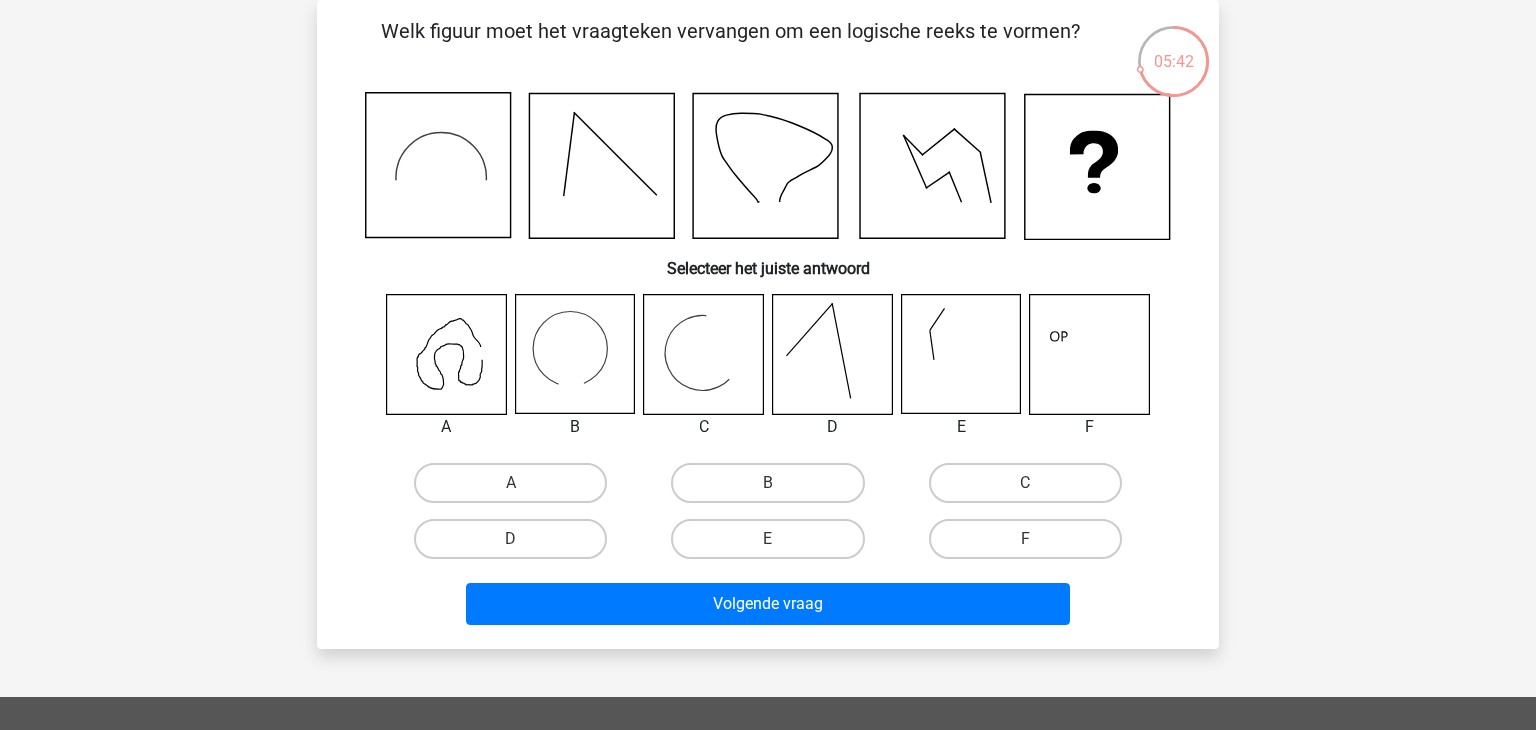 click 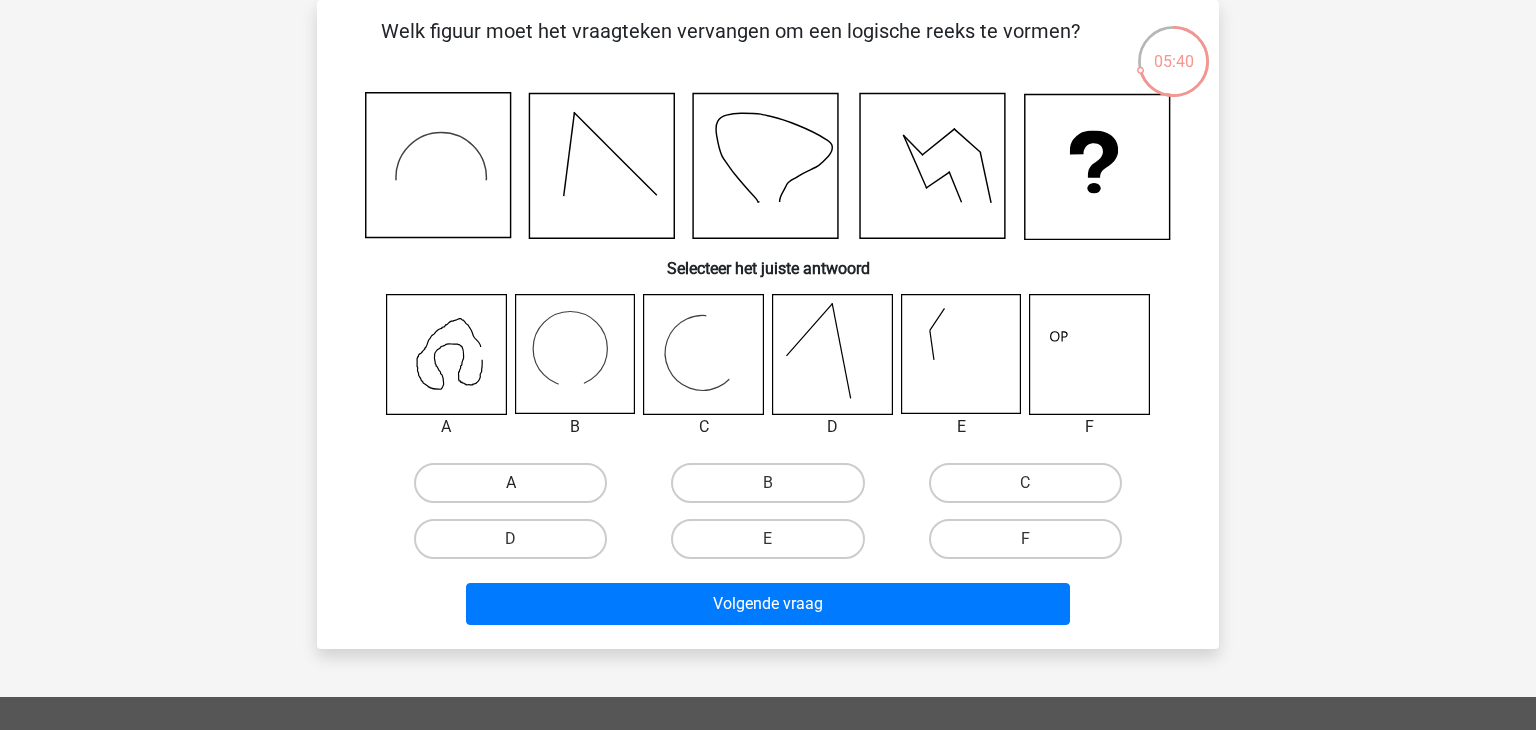 click on "A" at bounding box center [510, 483] 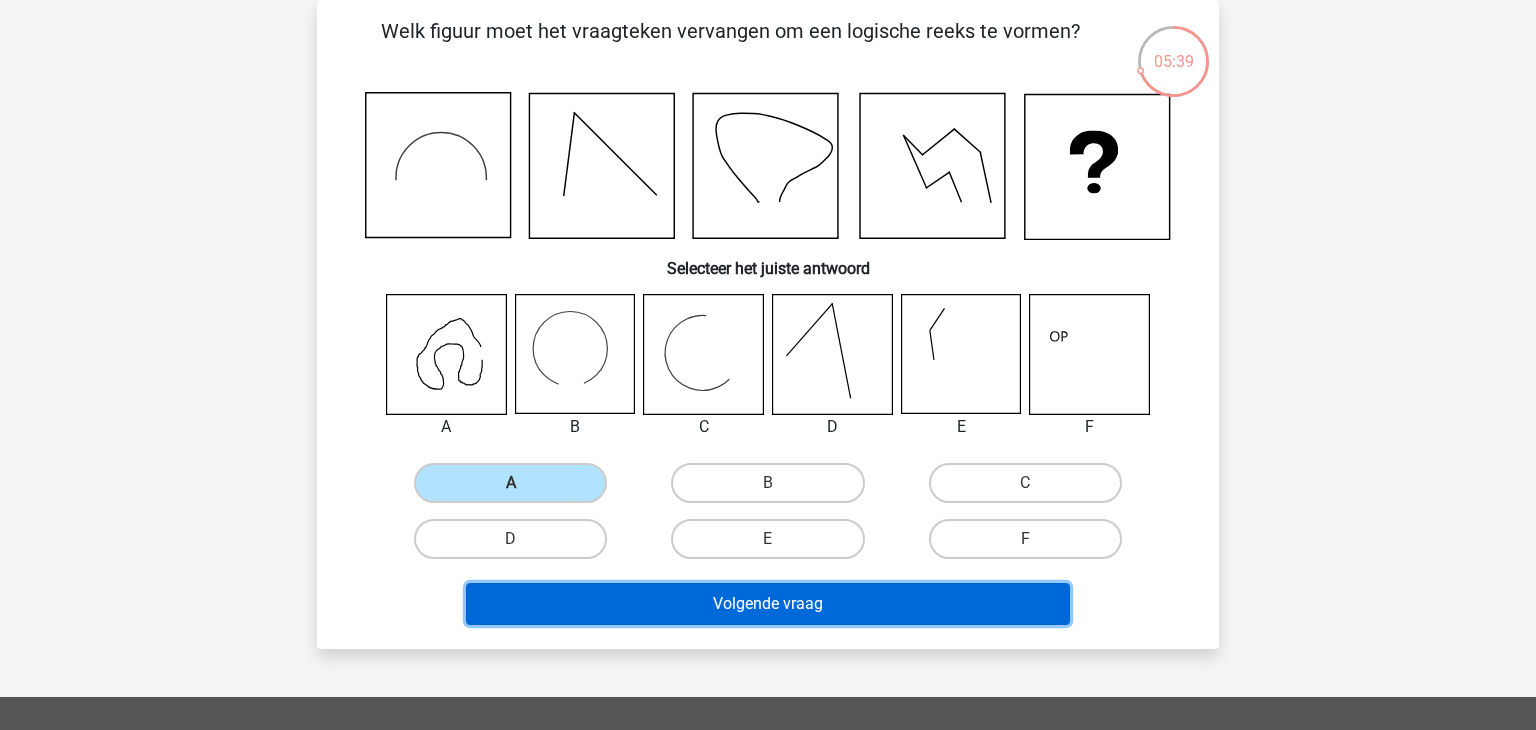 click on "Volgende vraag" at bounding box center (768, 604) 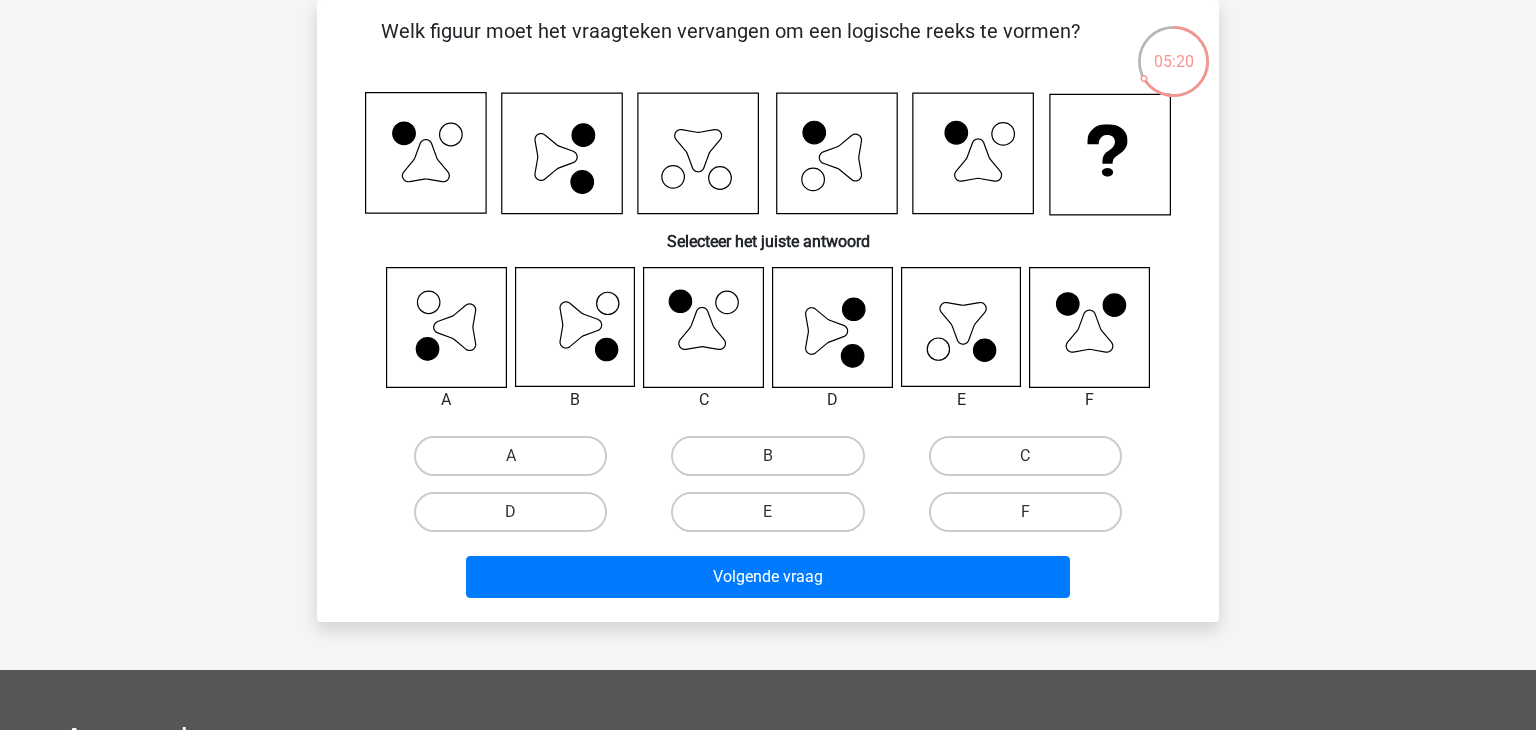 click 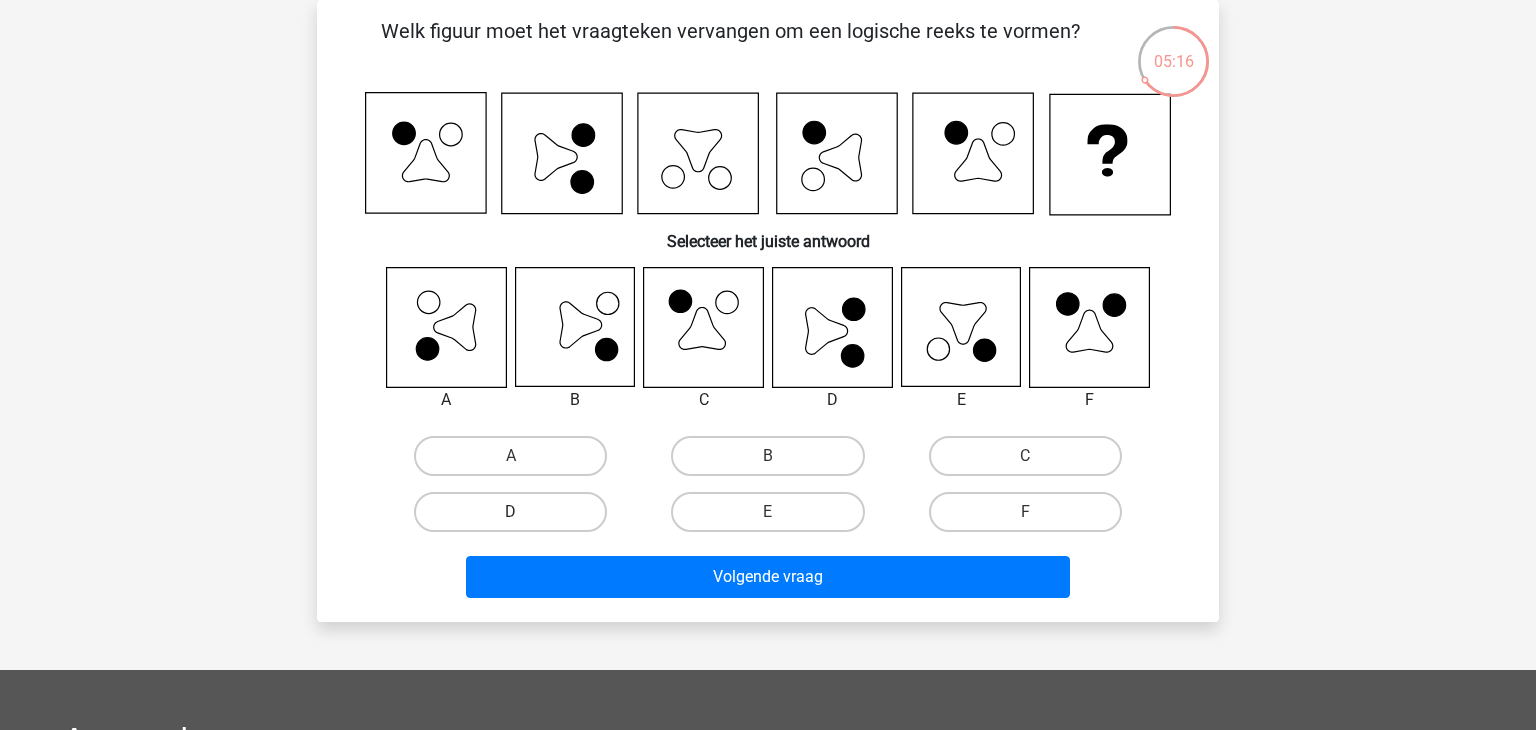 click on "D" at bounding box center [510, 512] 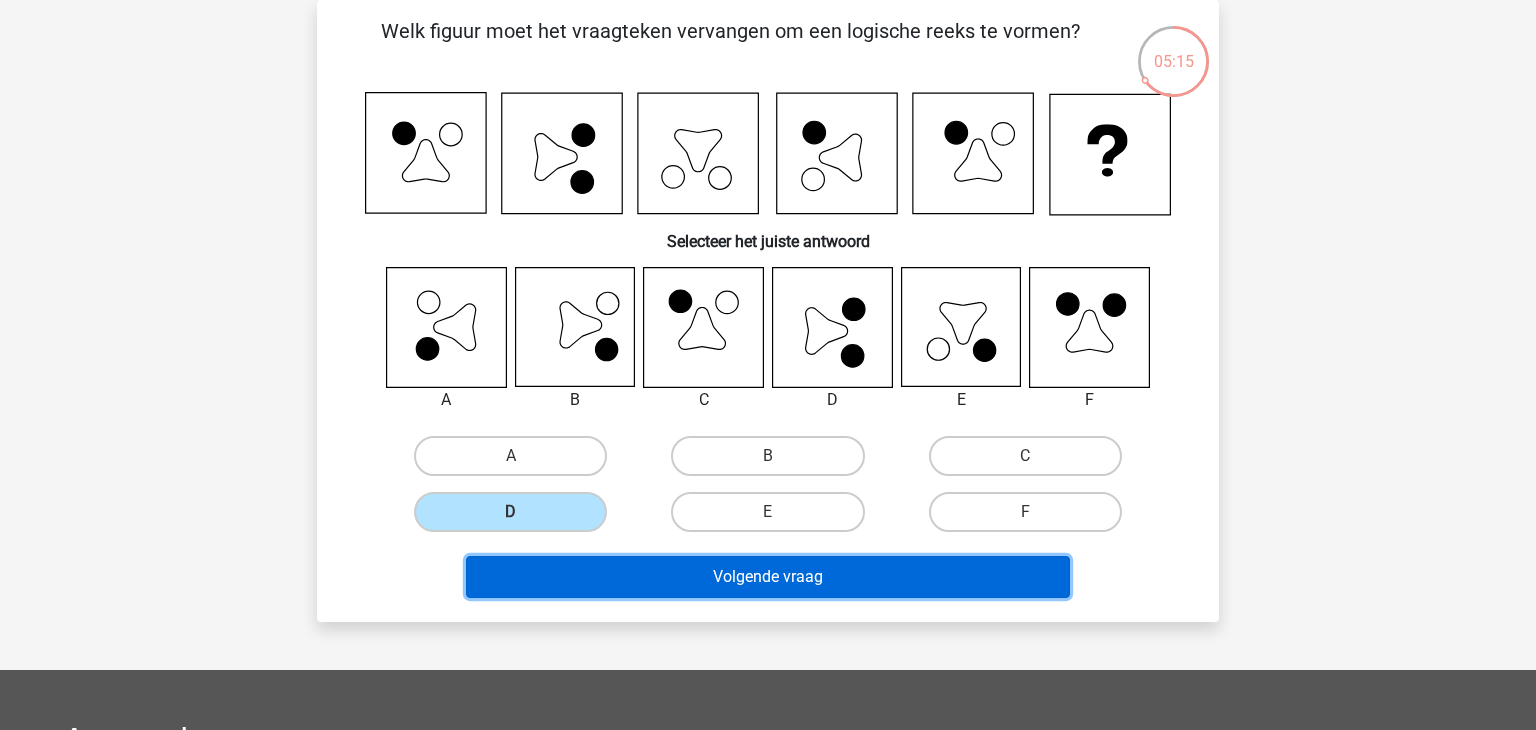 click on "Volgende vraag" at bounding box center [768, 577] 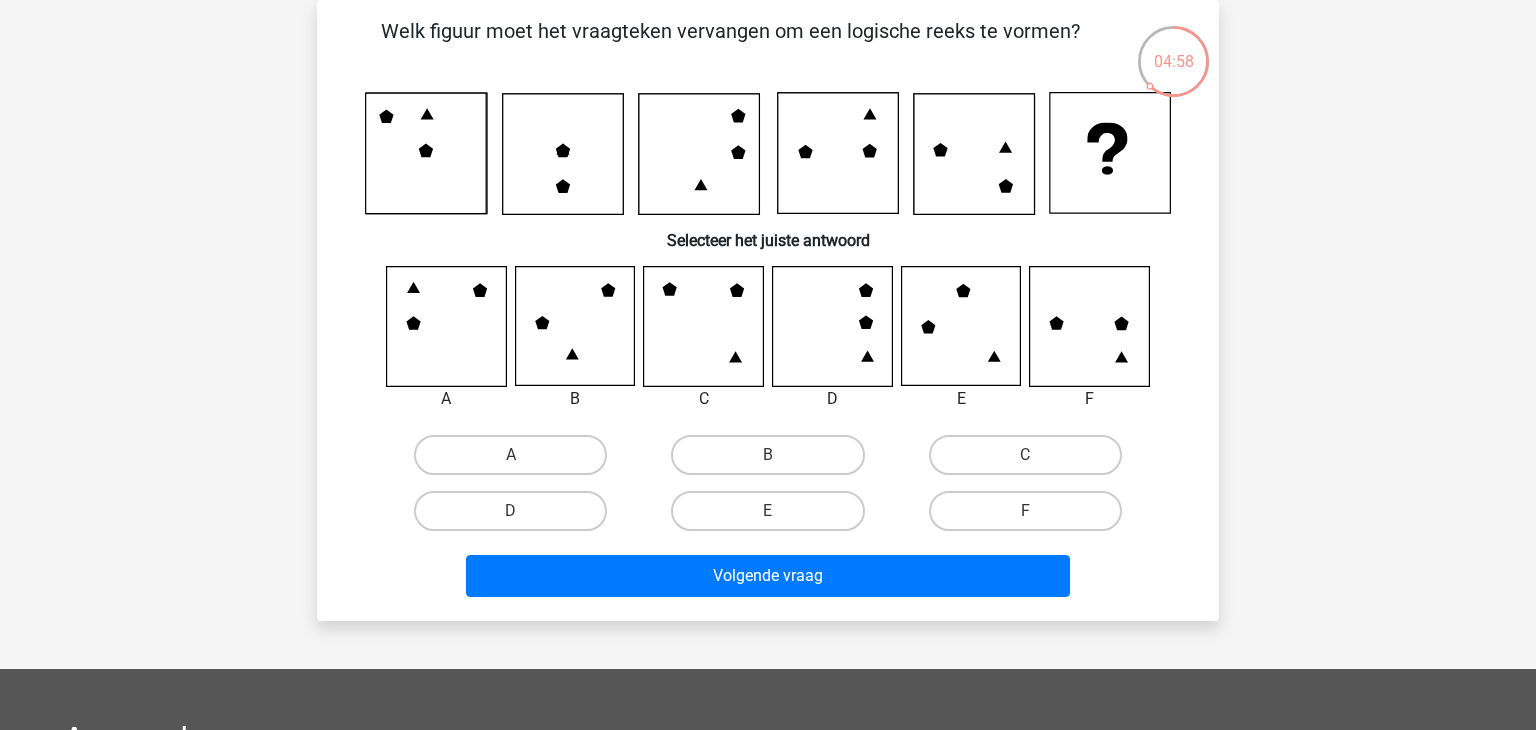 click 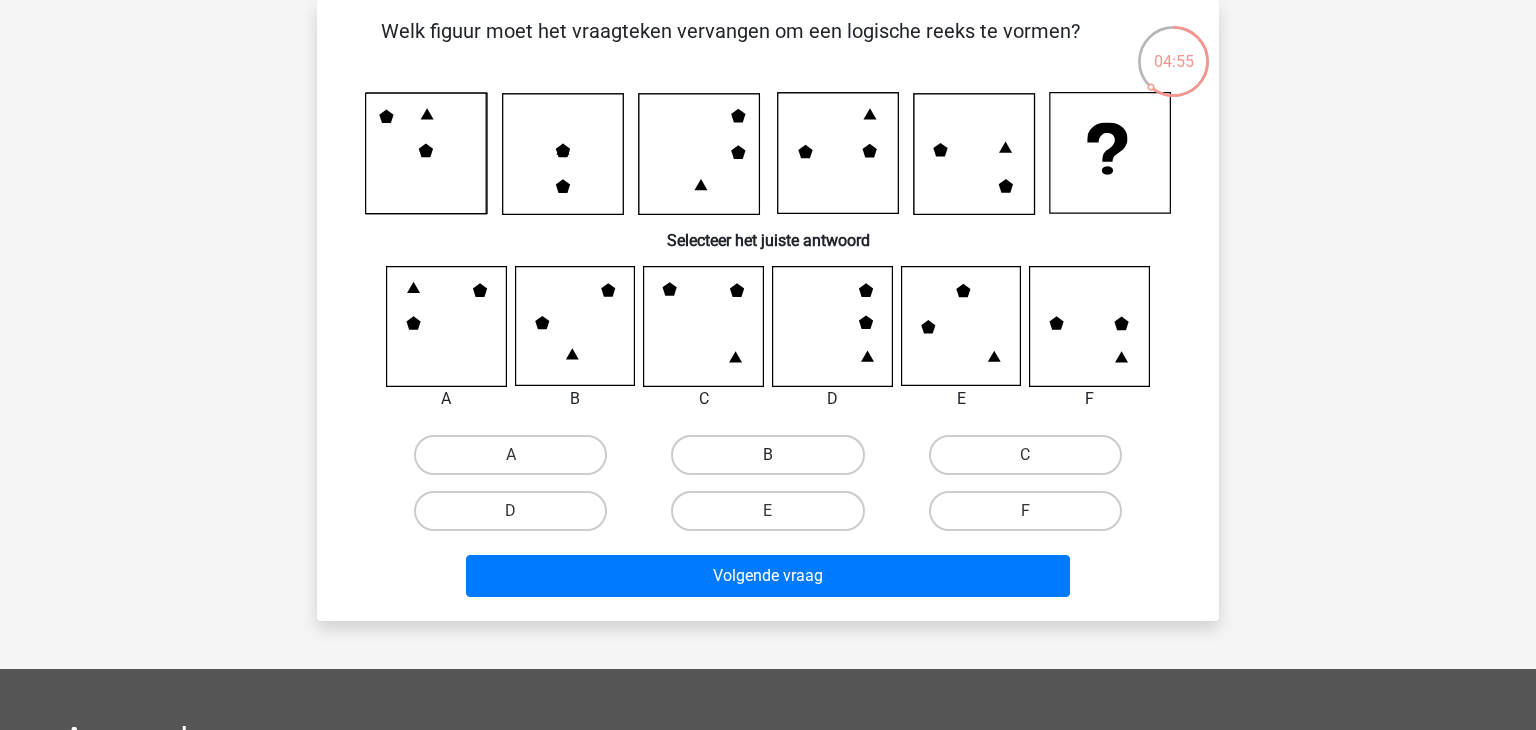 click on "B" at bounding box center [767, 455] 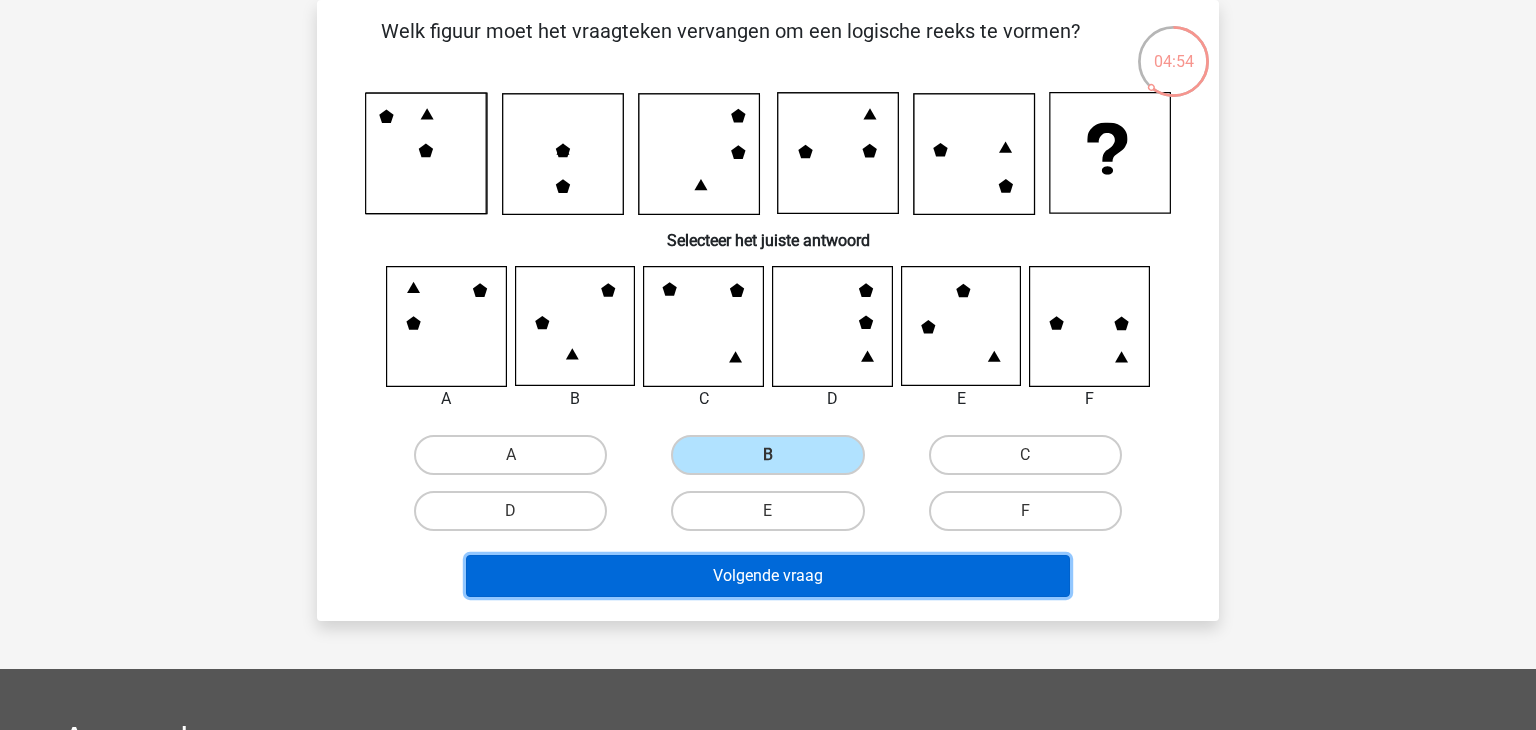 click on "Volgende vraag" at bounding box center [768, 576] 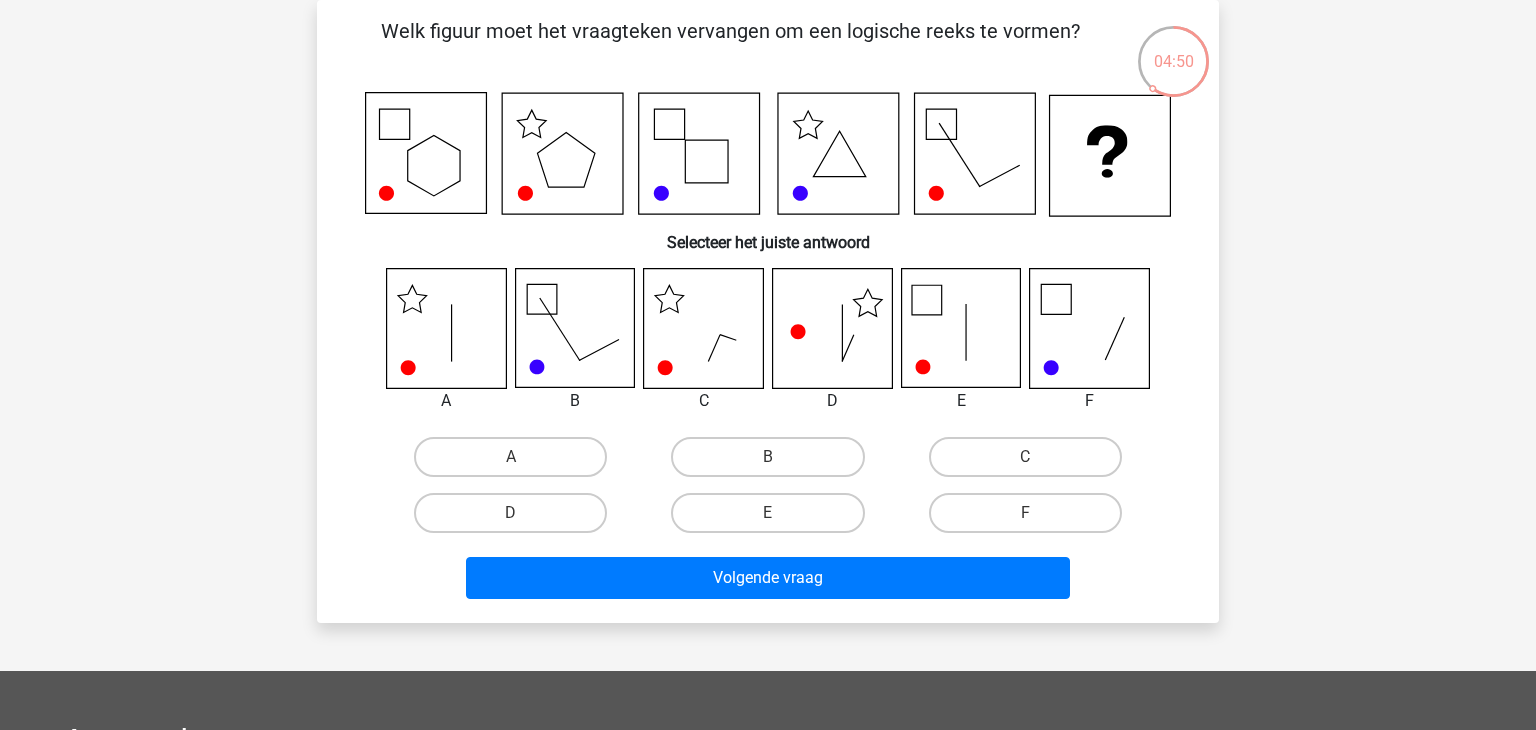 click on "E" at bounding box center (510, 457) 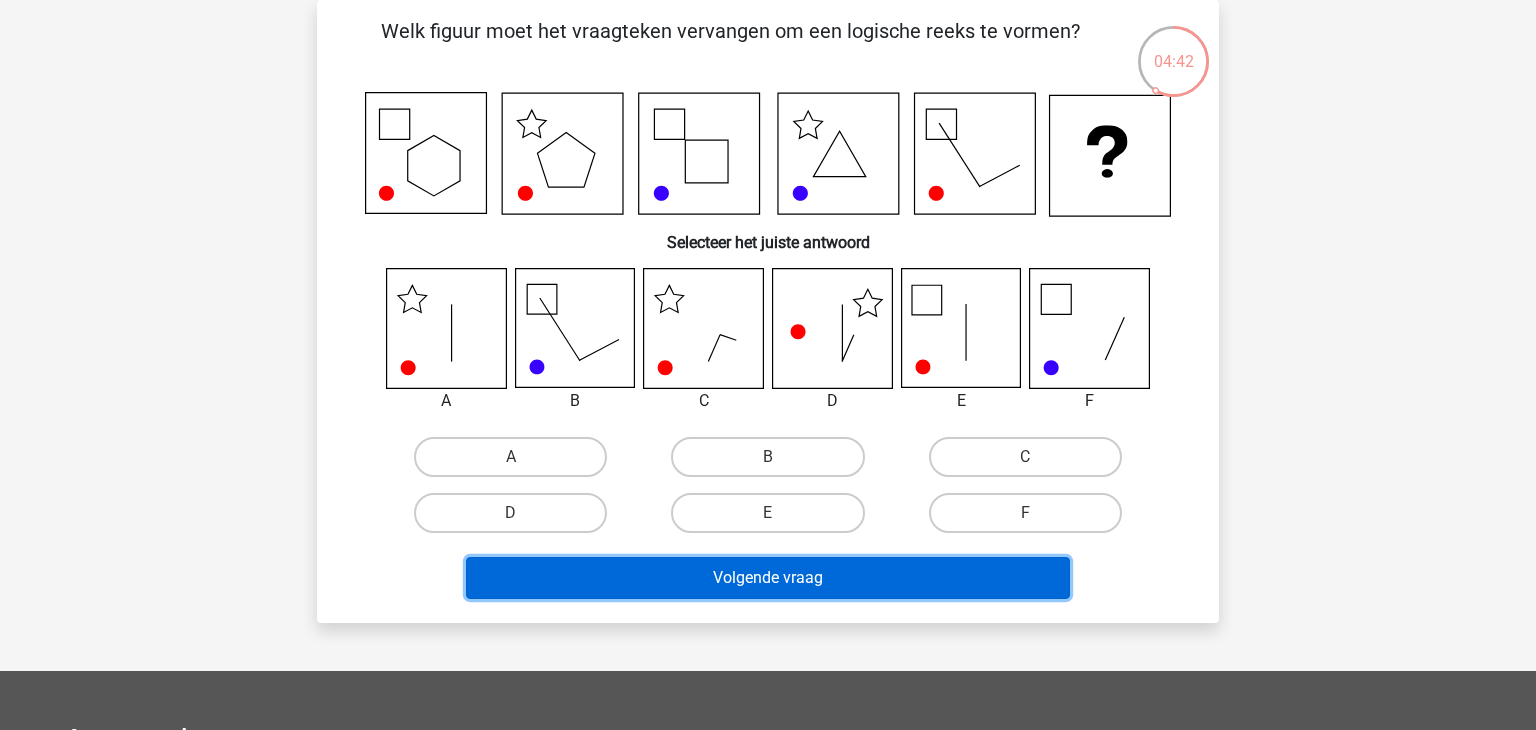 click on "Volgende vraag" at bounding box center [768, 578] 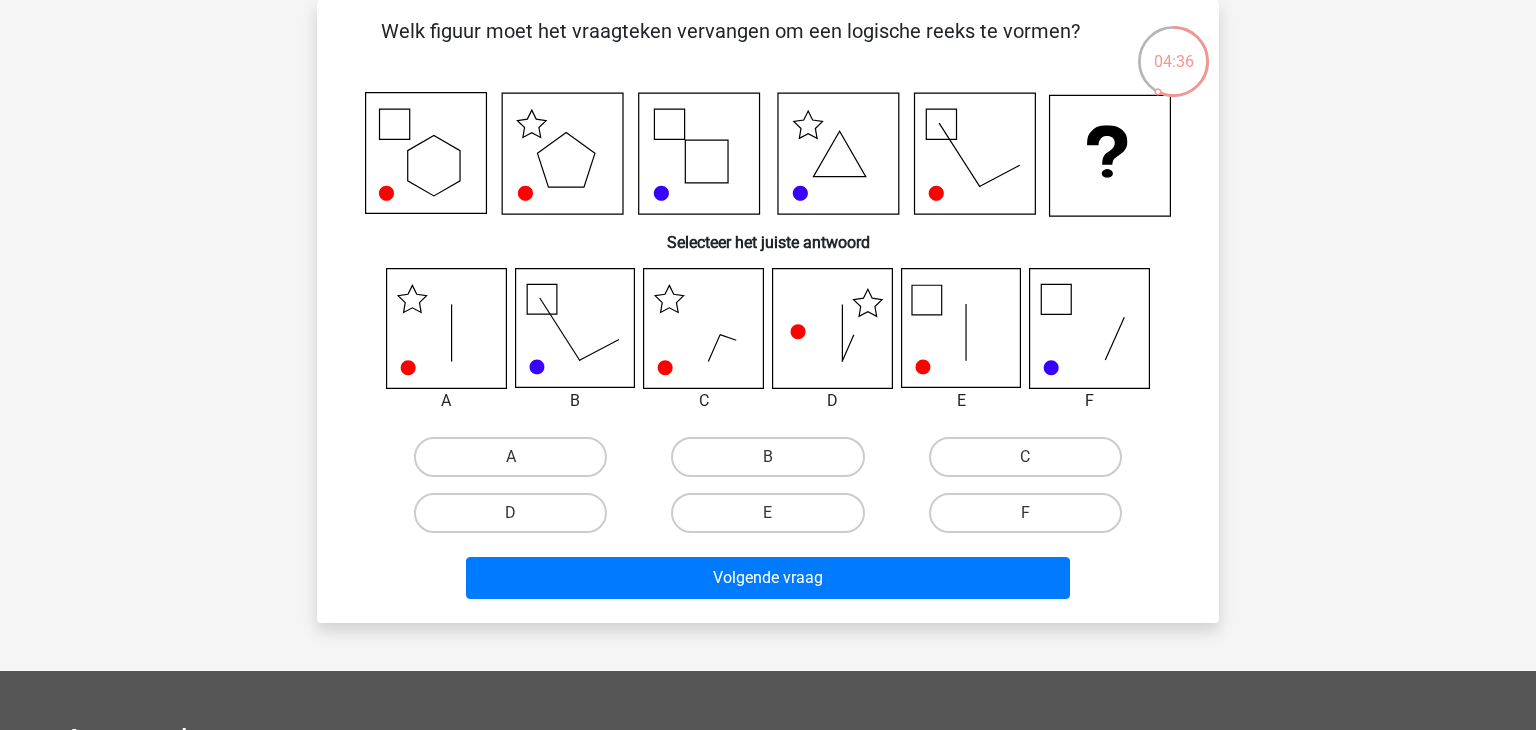 click on "D" at bounding box center [510, 457] 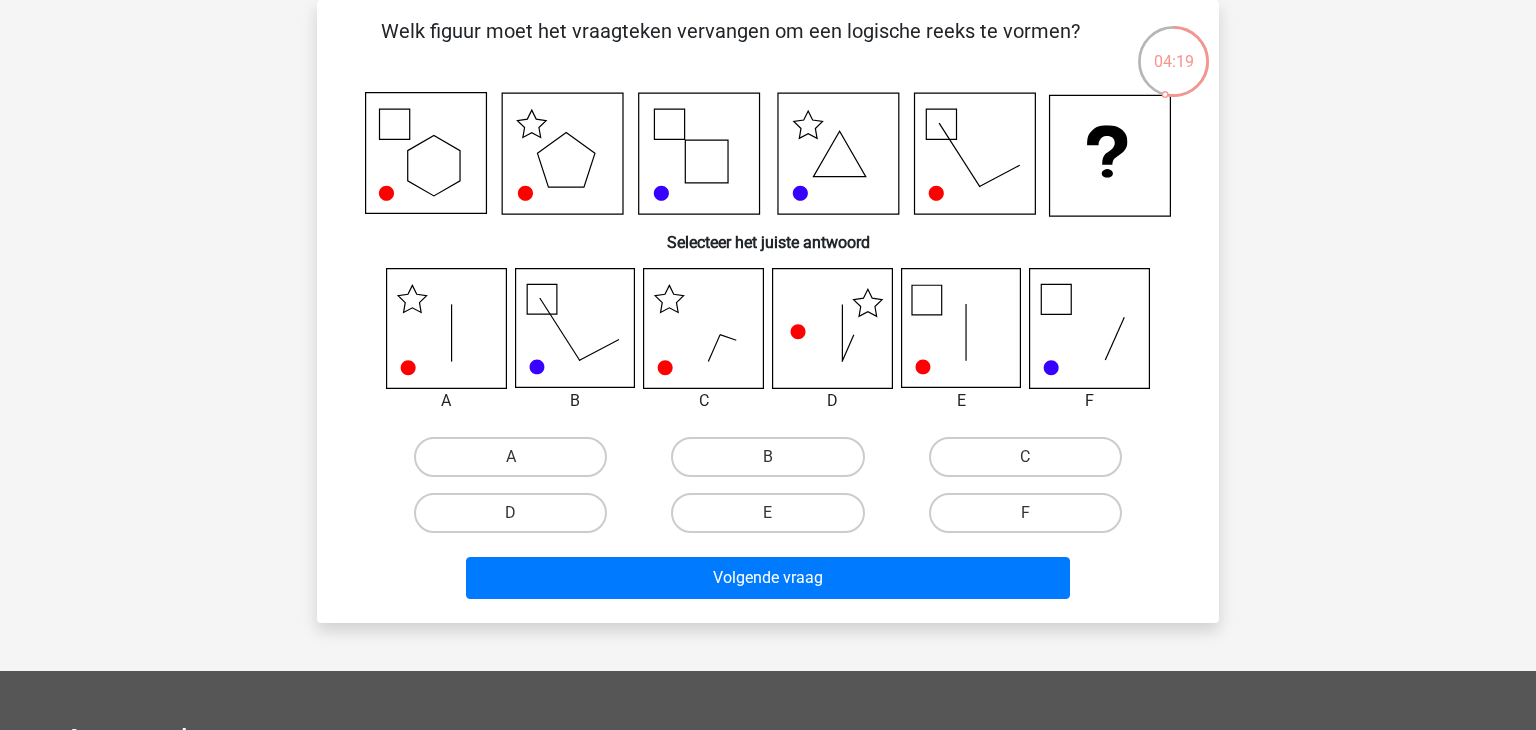 click 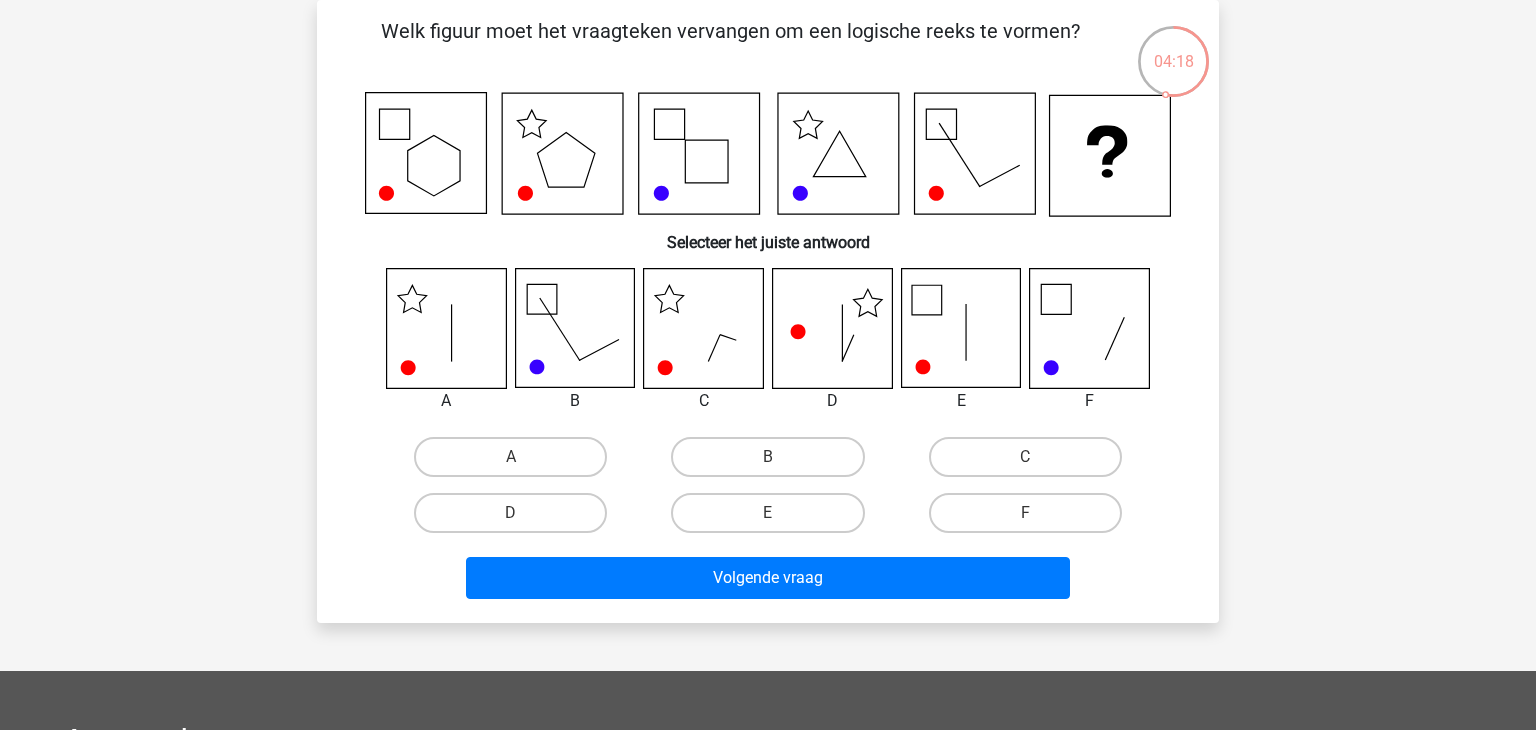 click 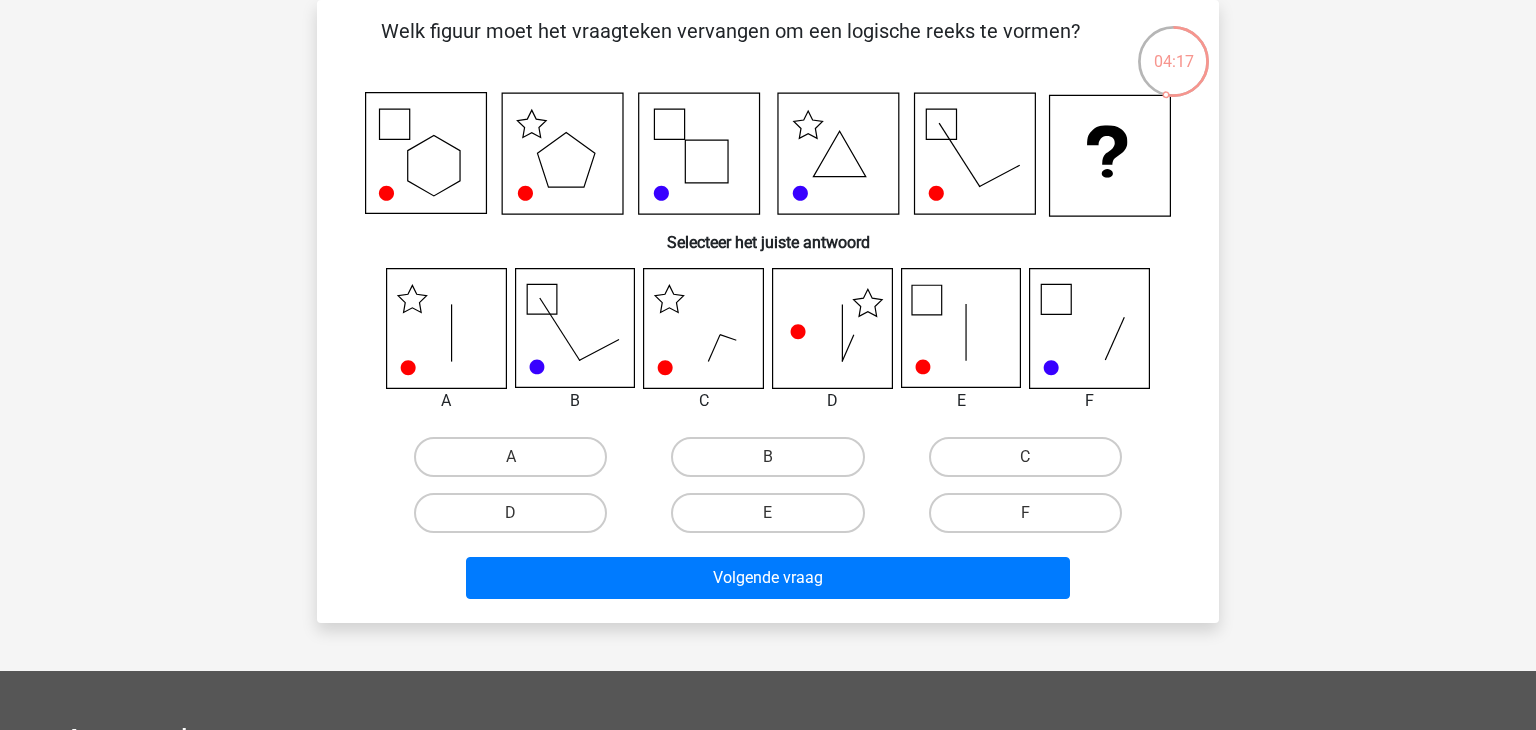 click 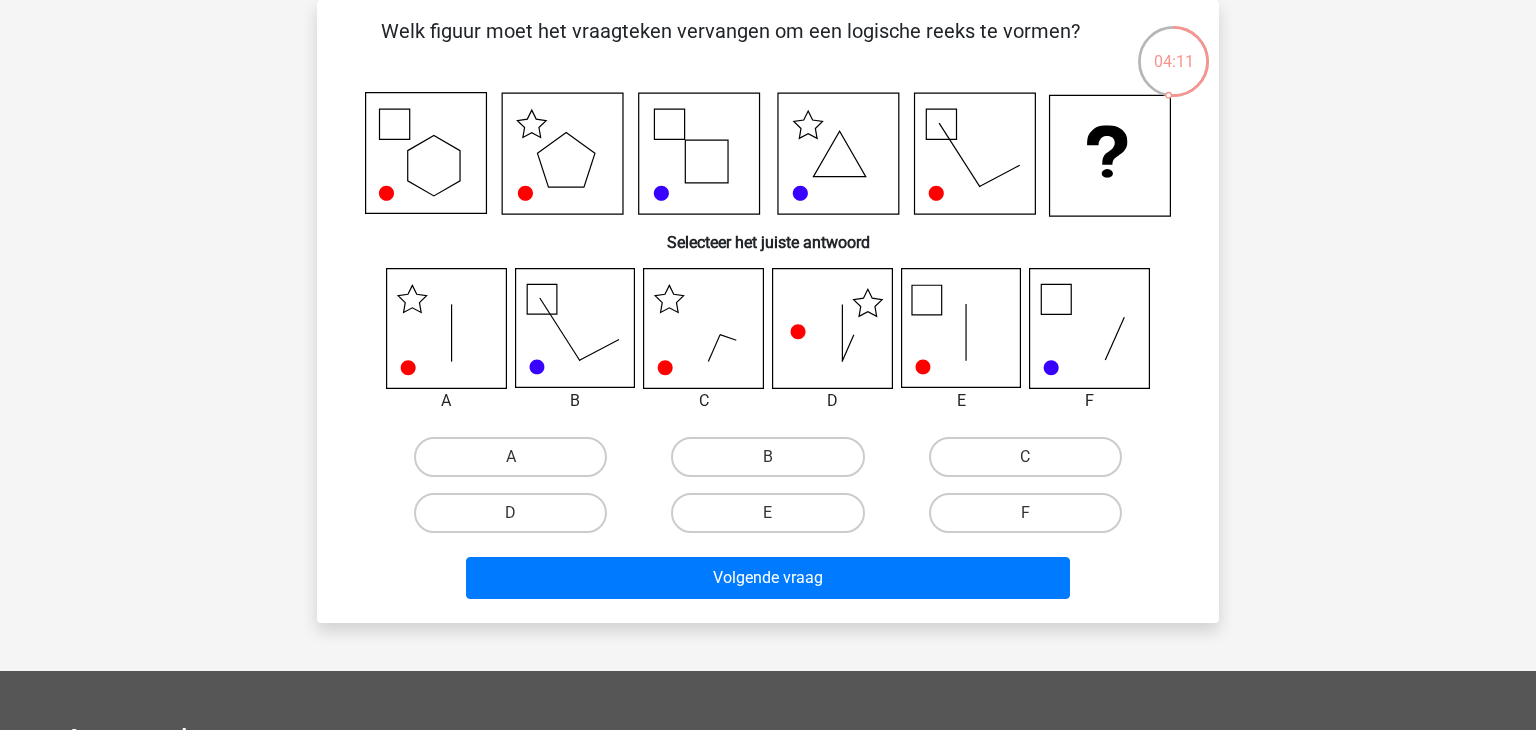 click 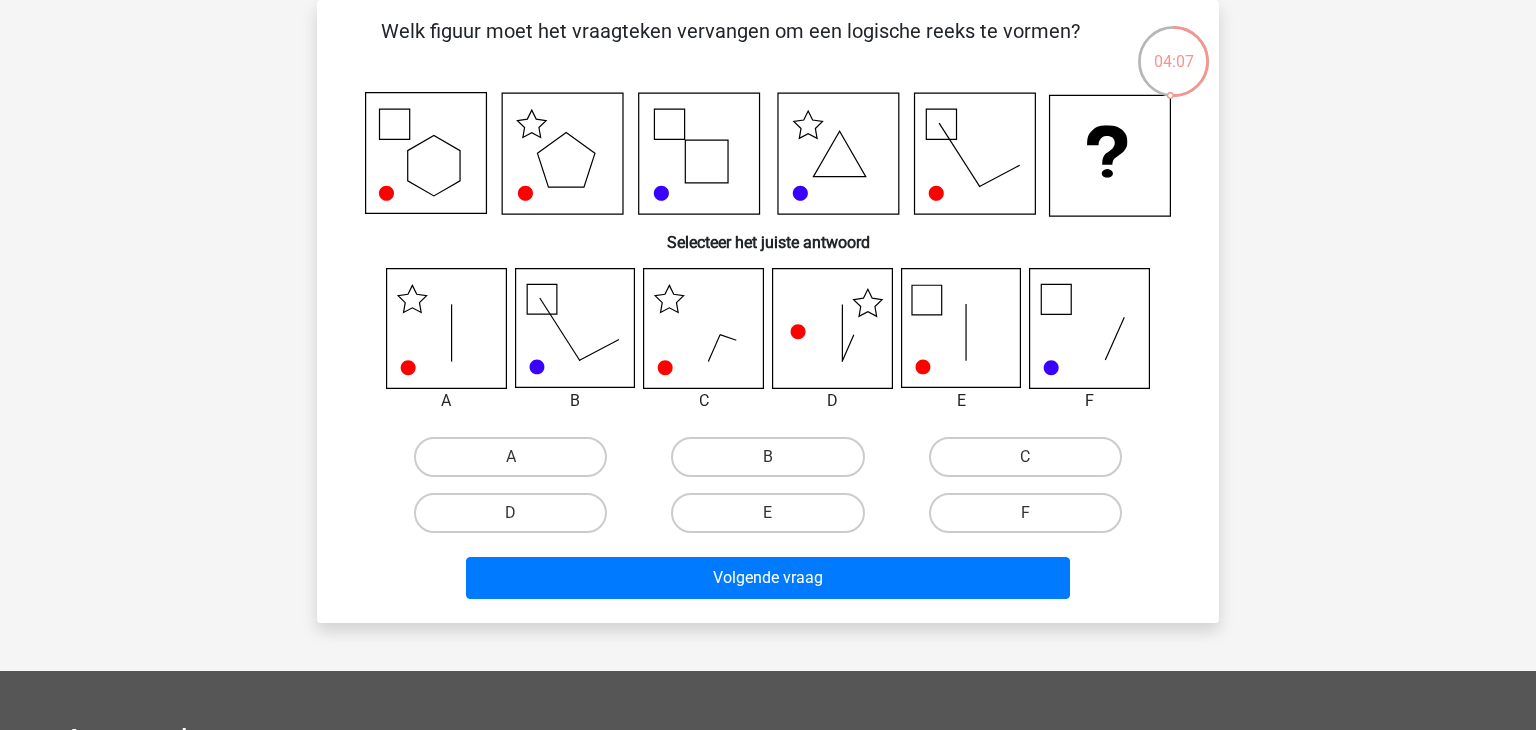 click 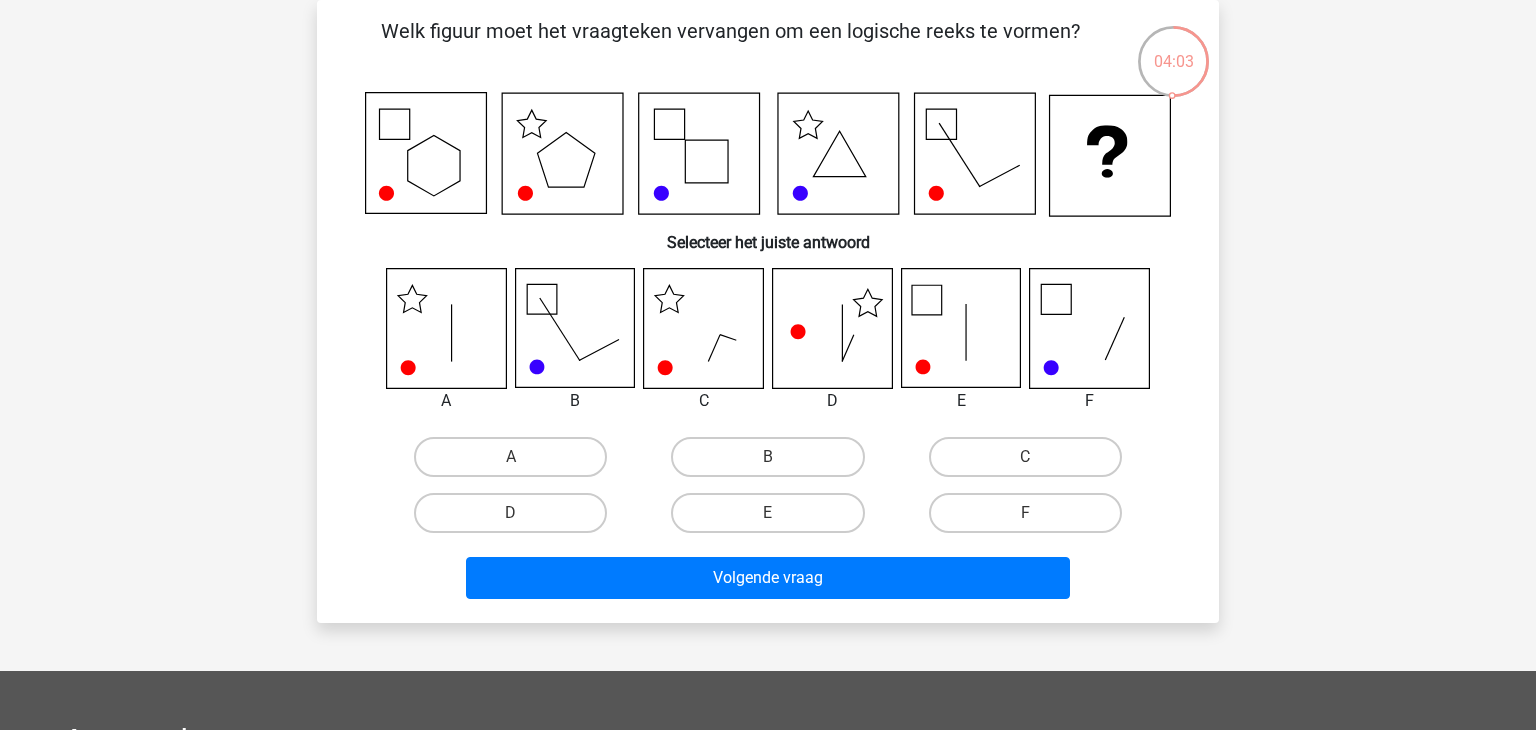 click on "Volgende vraag" at bounding box center [768, 574] 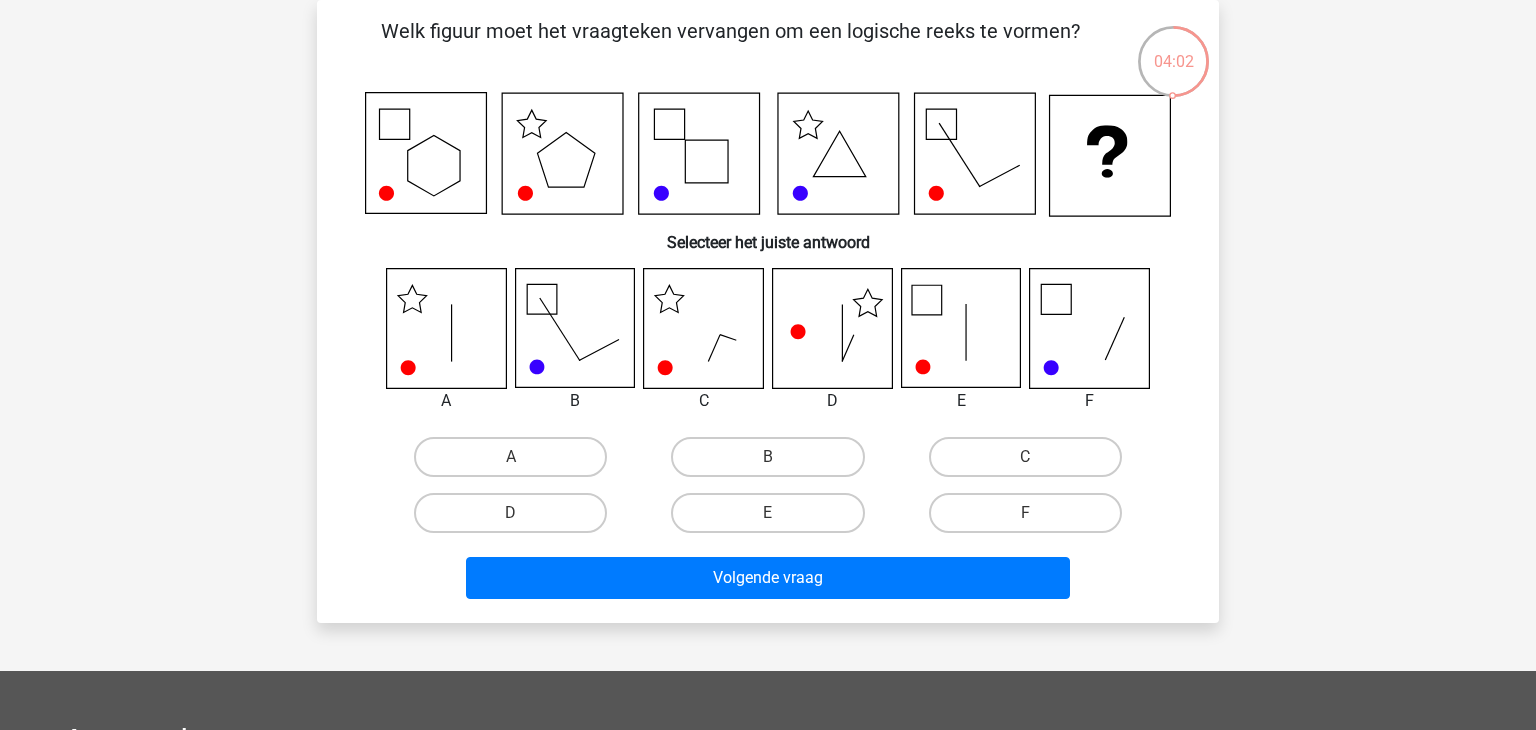 click on "D" at bounding box center [510, 513] 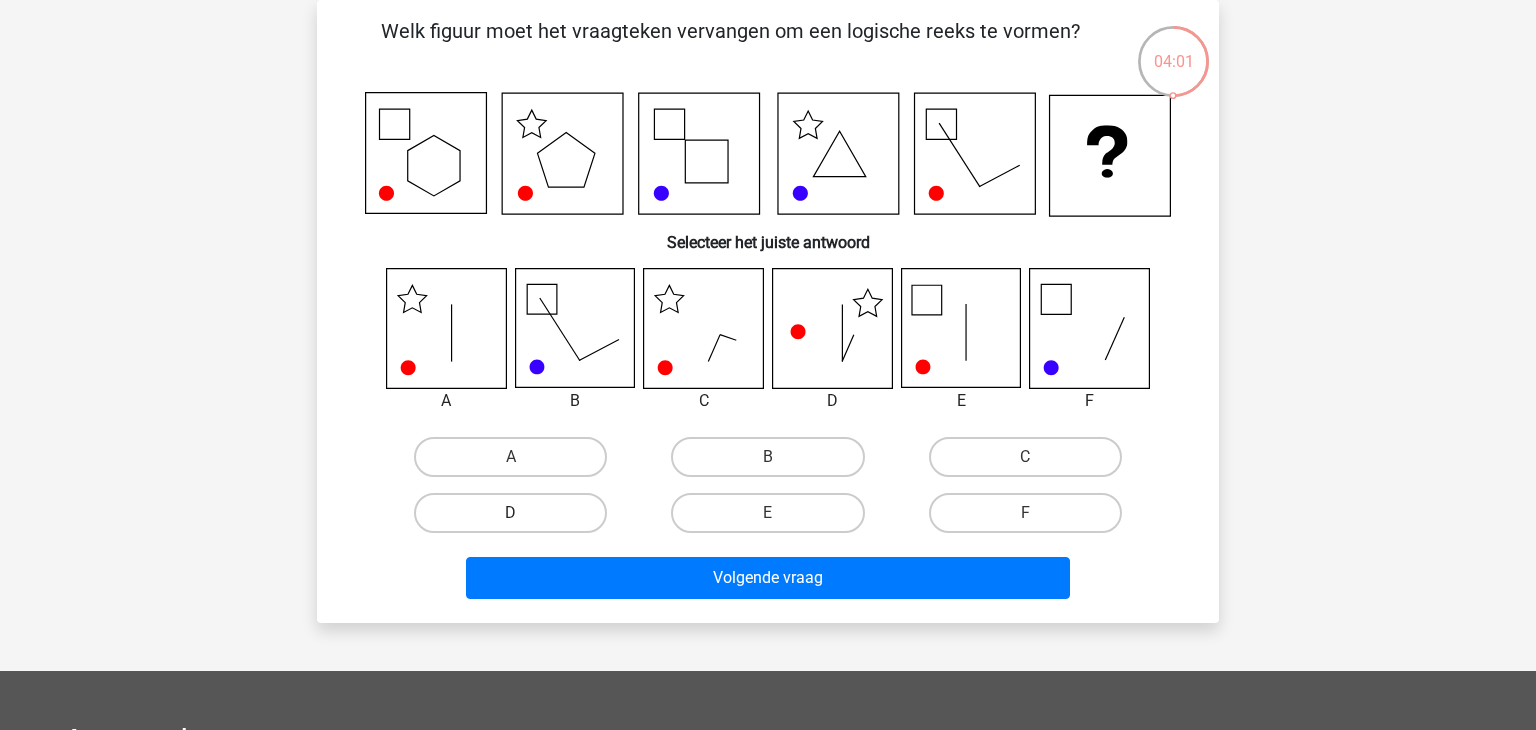click on "D" at bounding box center [510, 513] 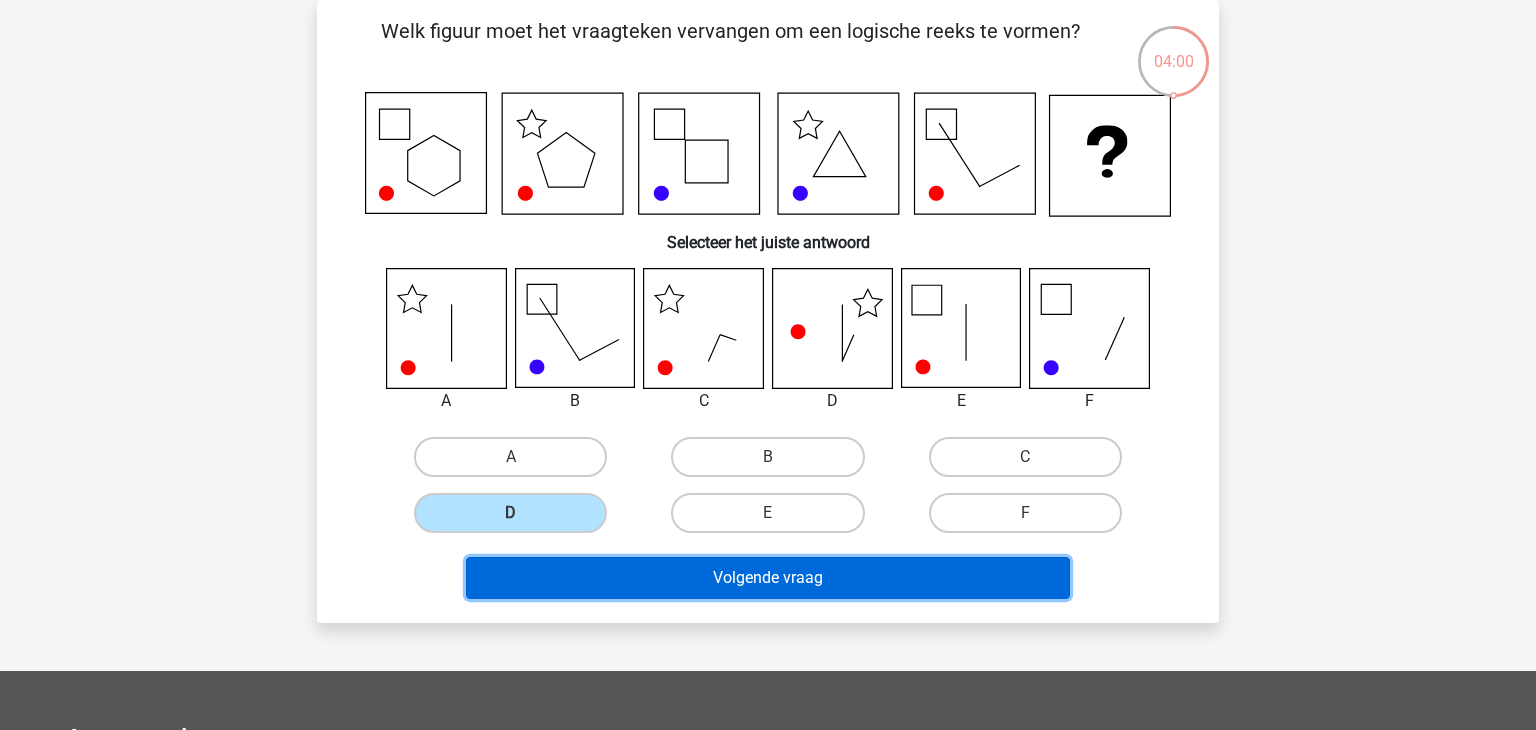 click on "Volgende vraag" at bounding box center [768, 578] 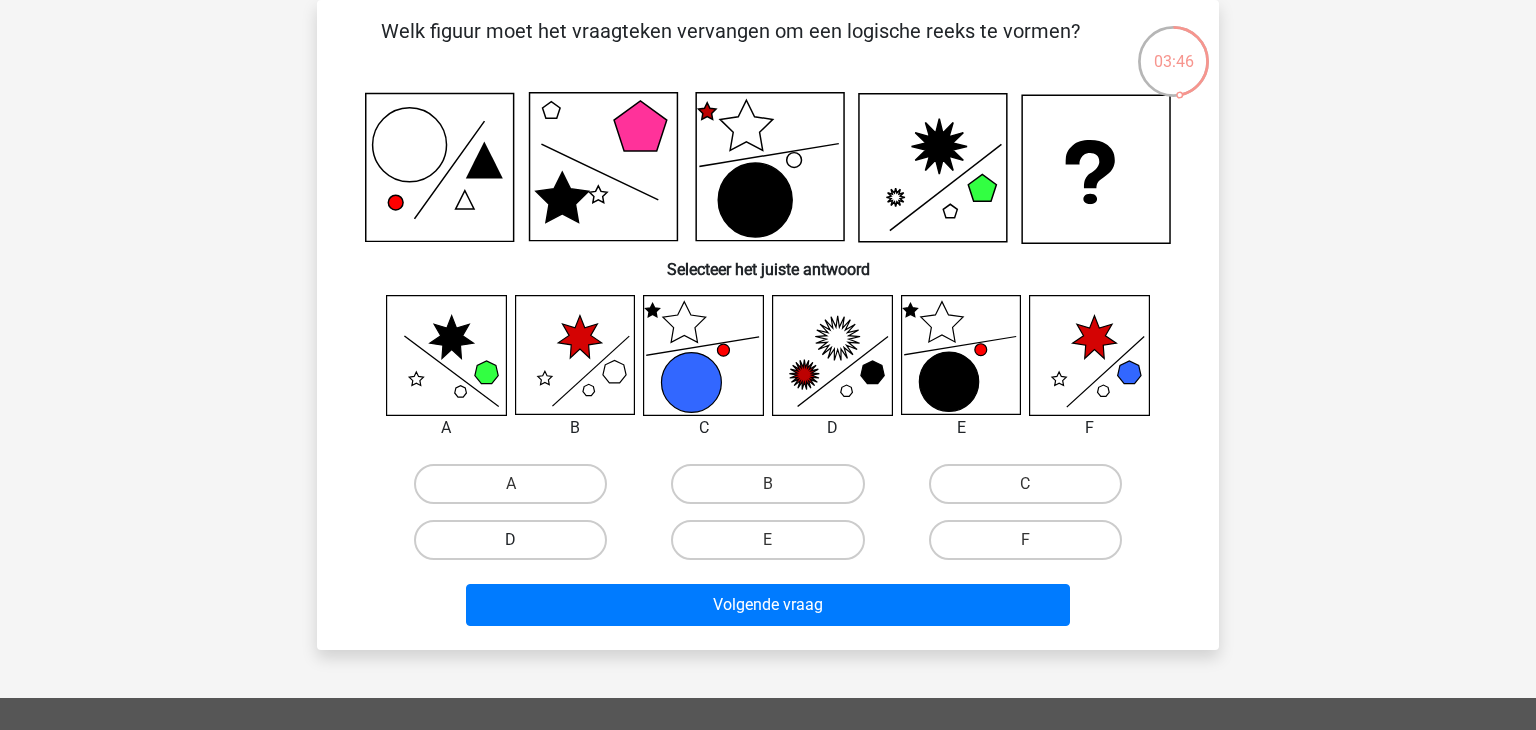 click on "D" at bounding box center (510, 540) 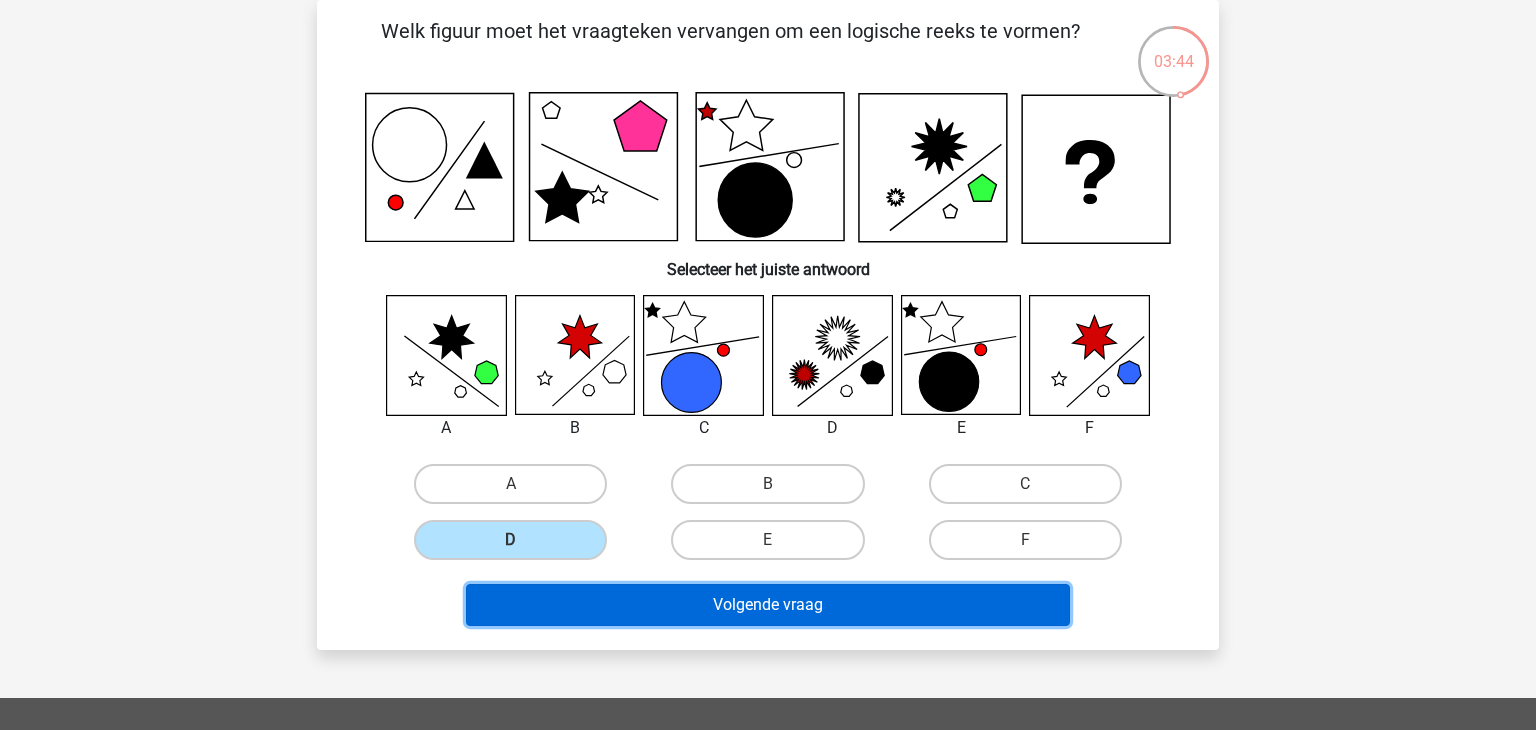 click on "Volgende vraag" at bounding box center (768, 605) 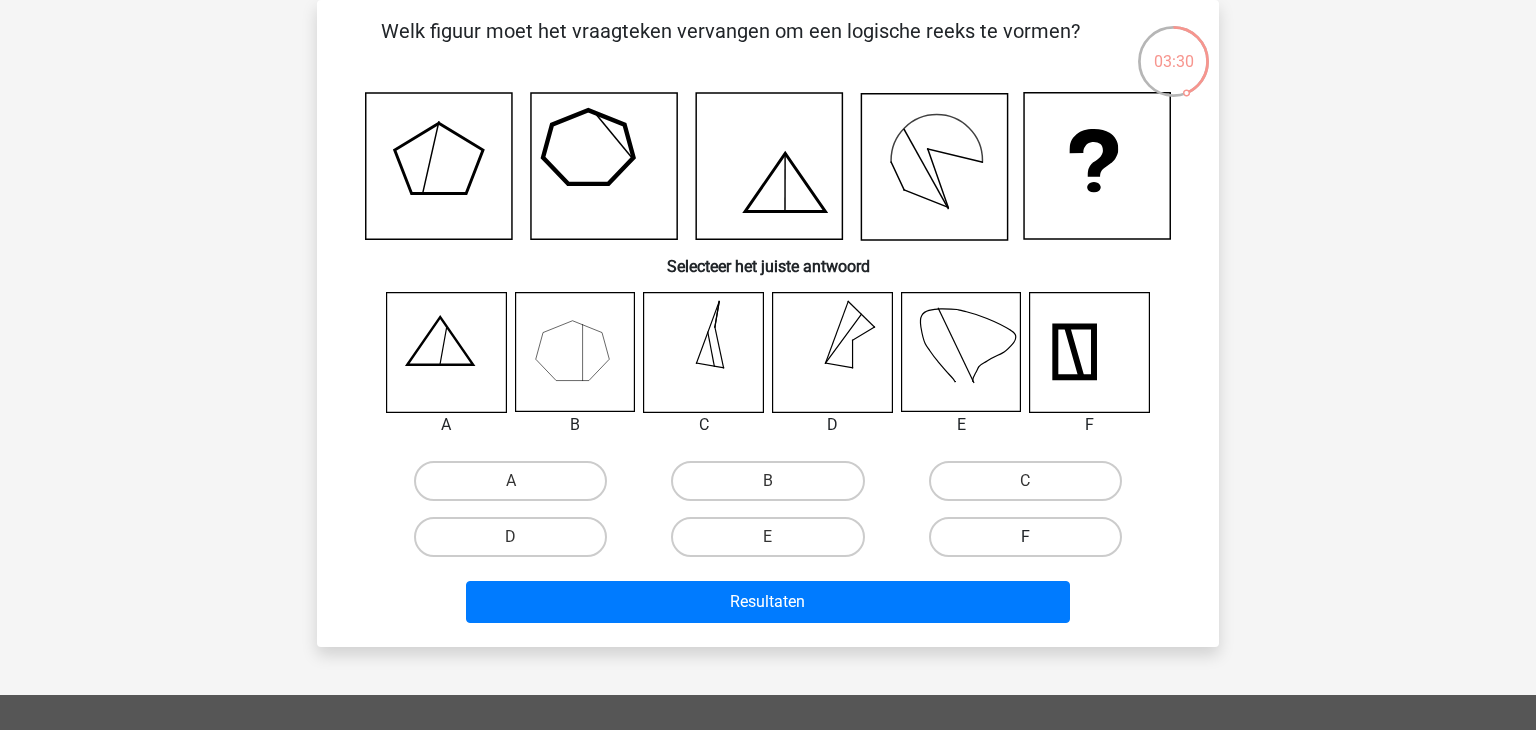 click on "F" at bounding box center (1025, 537) 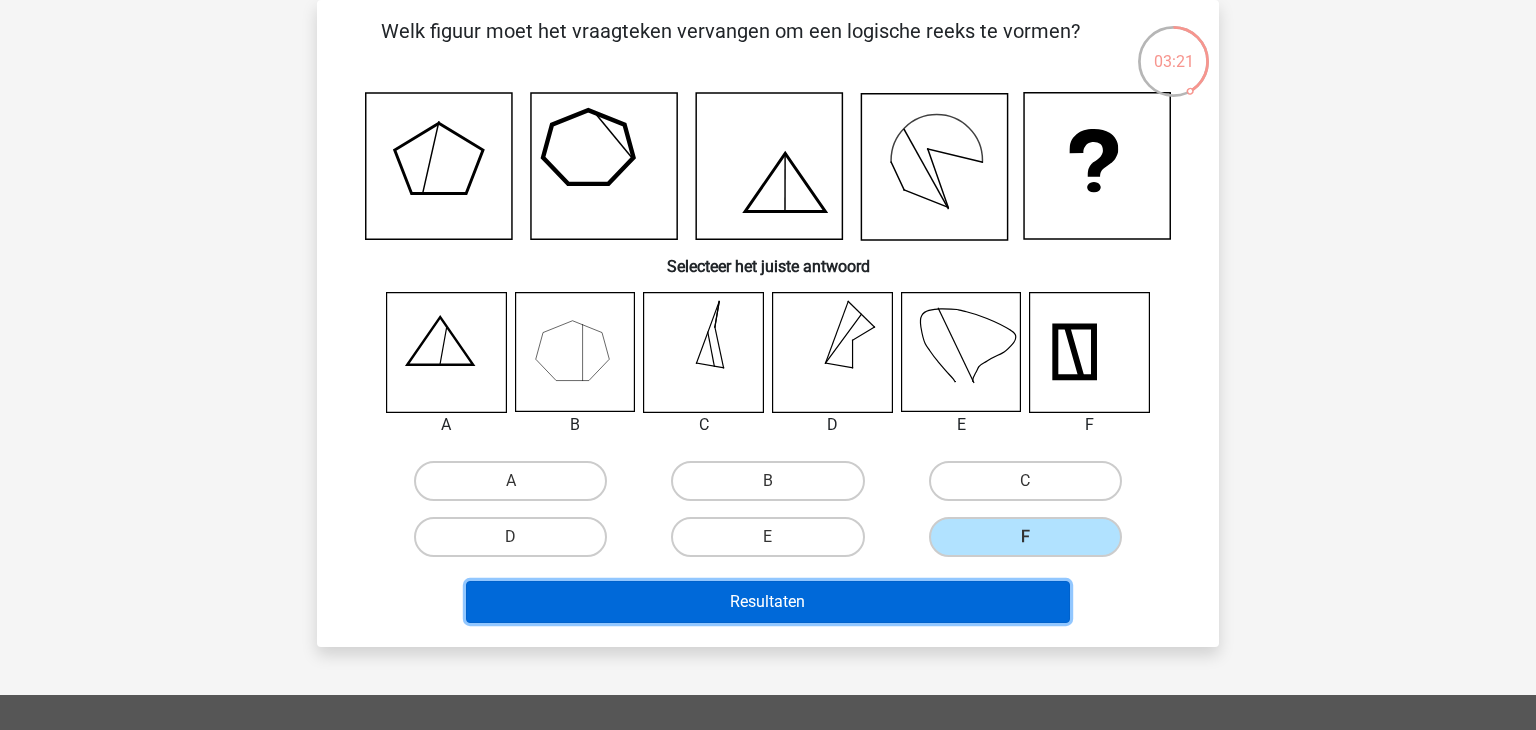 click on "Resultaten" at bounding box center [768, 602] 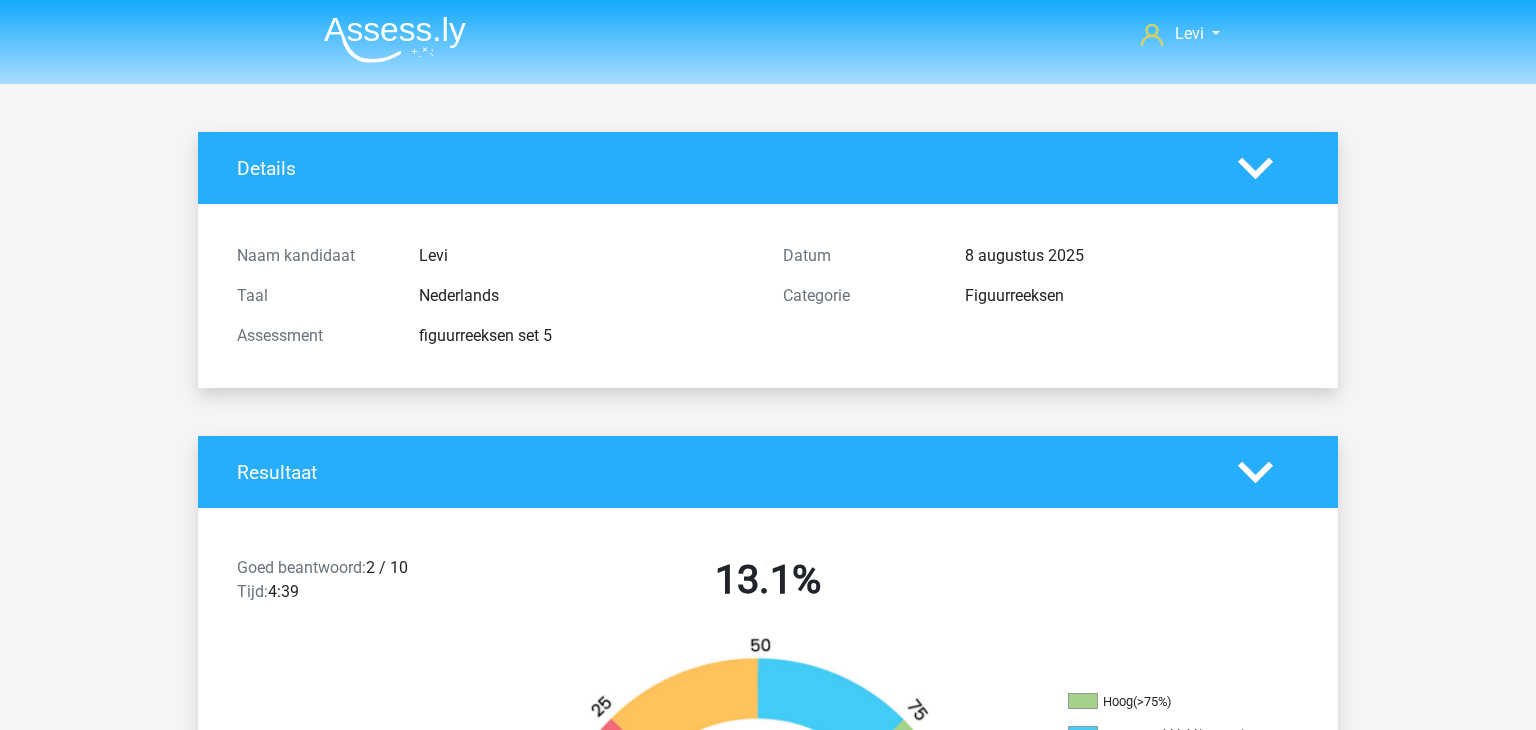 scroll, scrollTop: 0, scrollLeft: 0, axis: both 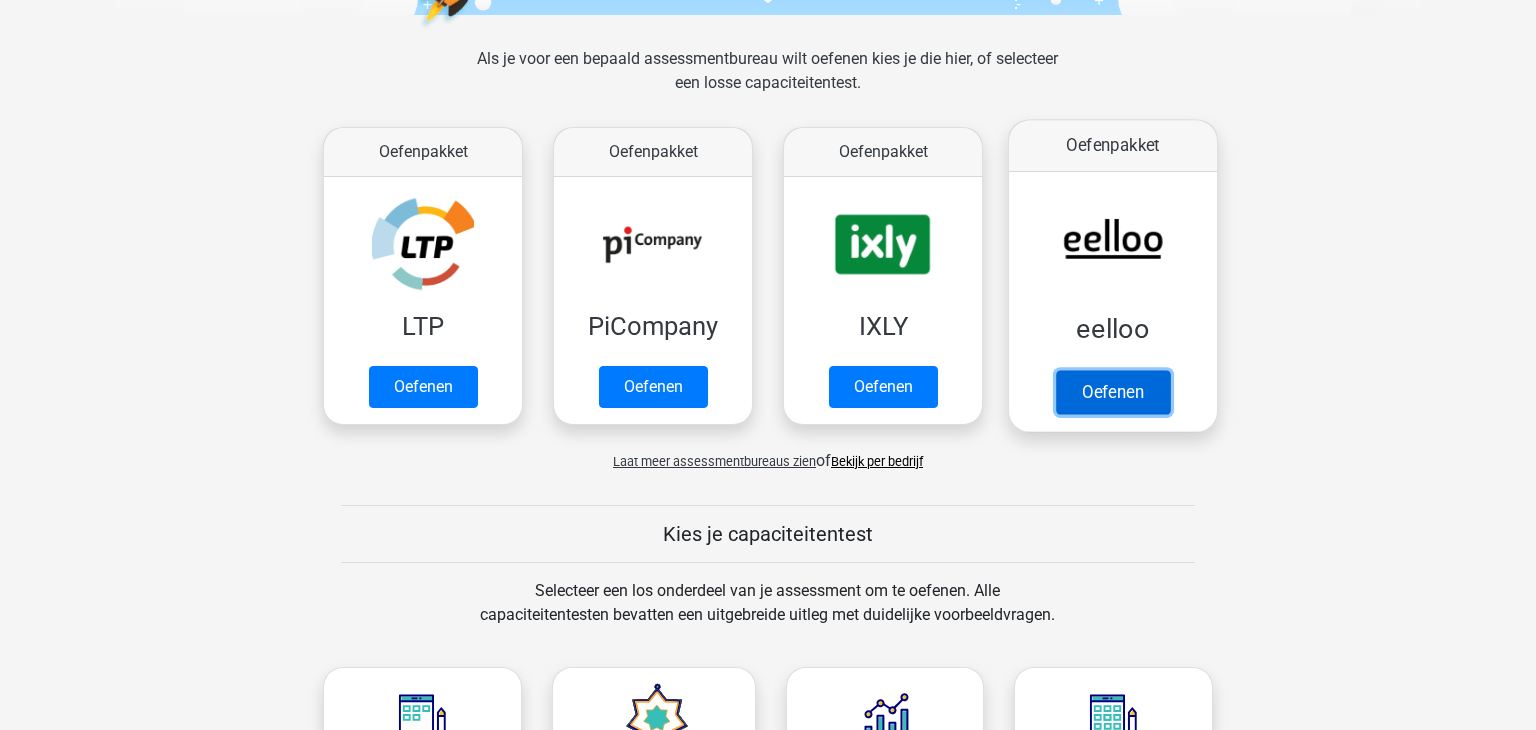 click on "Oefenen" at bounding box center [1113, 392] 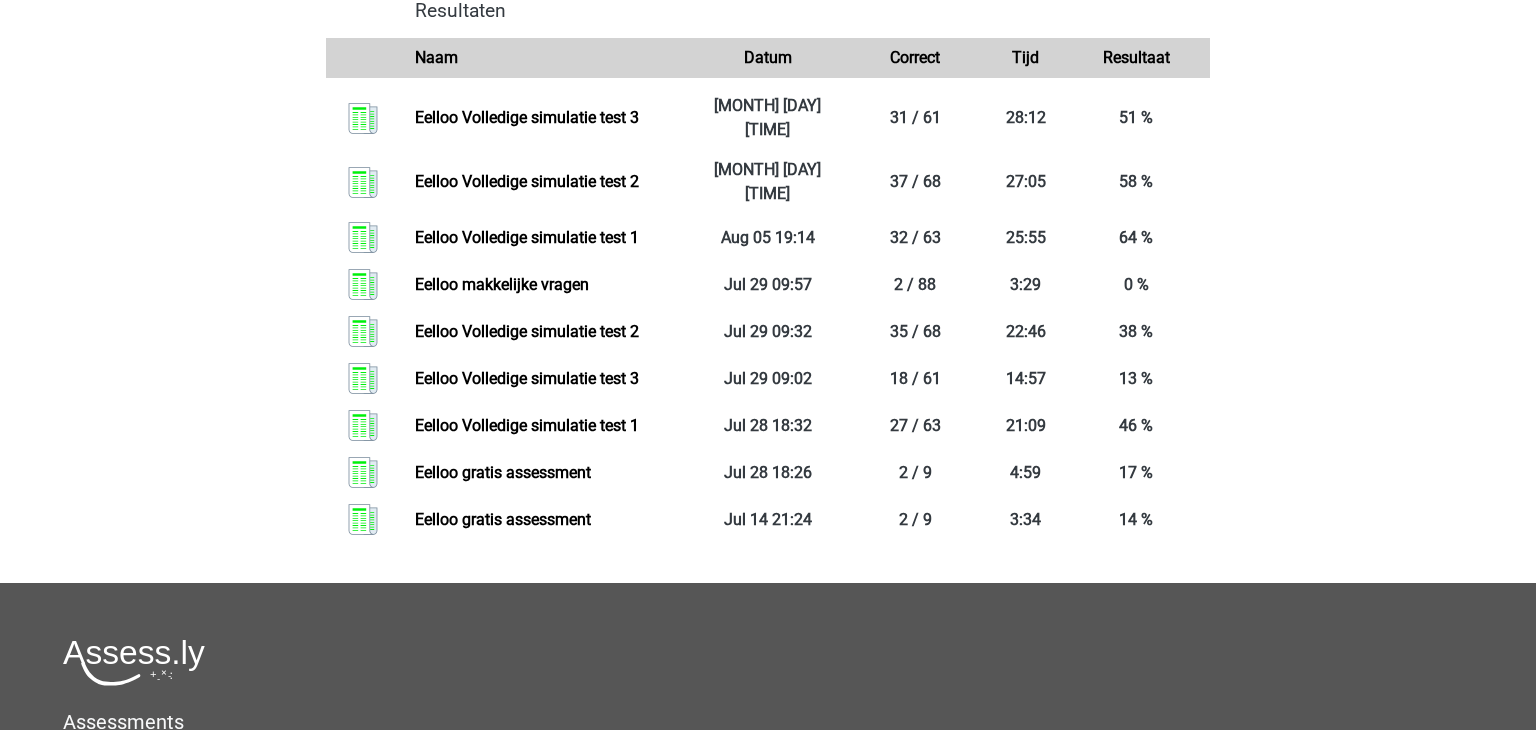 scroll, scrollTop: 1586, scrollLeft: 0, axis: vertical 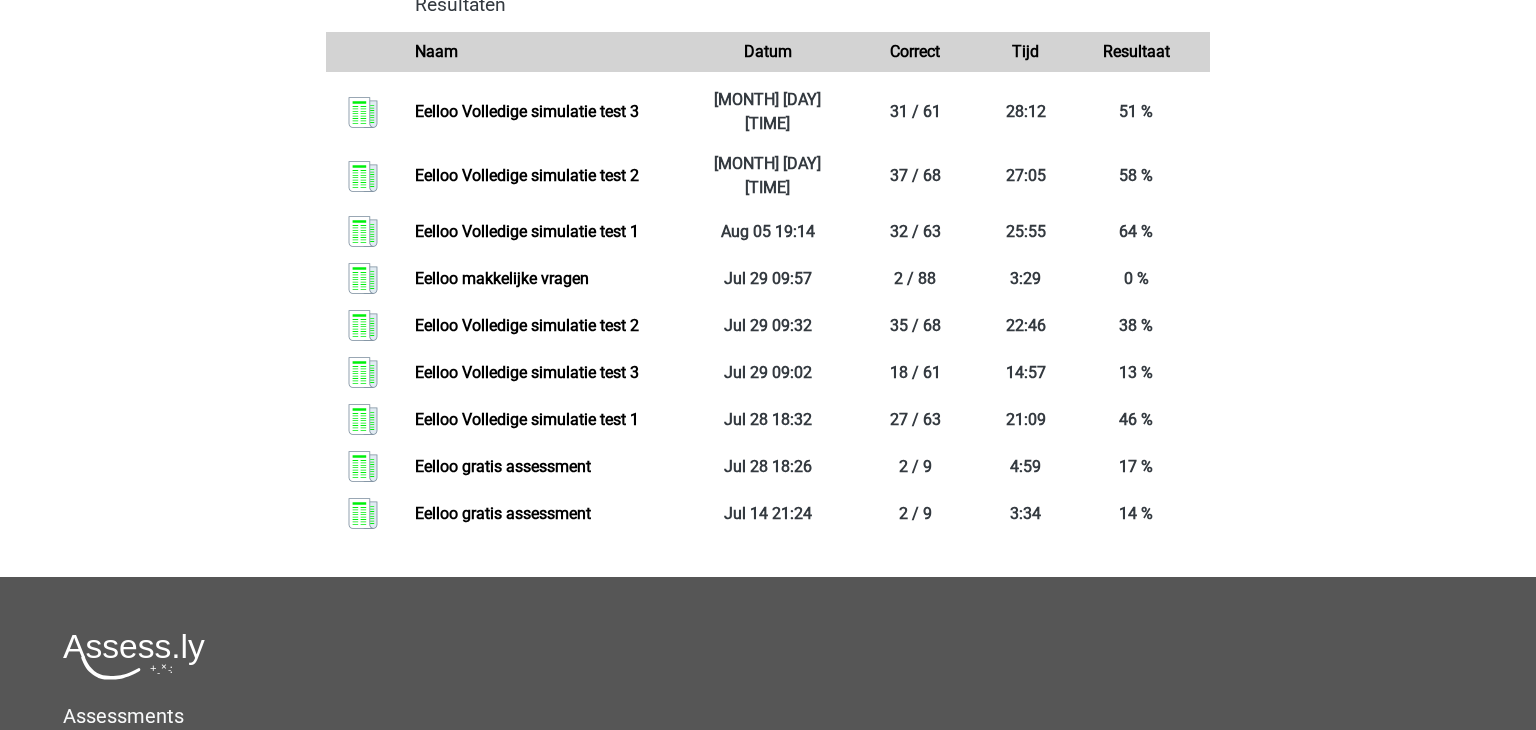 click on "eelloo Volledige assessment simulatie
Als je alle onderdelen goed voorbereid hebt, kun je de volledige assessment simulaties doen waarbij je een assessment maakt zoals dat door eelloo wordt afgenomen. Zo kom je niet voor verrassingen te staan bij je assessment!
Naam
Aantal vragen" at bounding box center (768, 50) 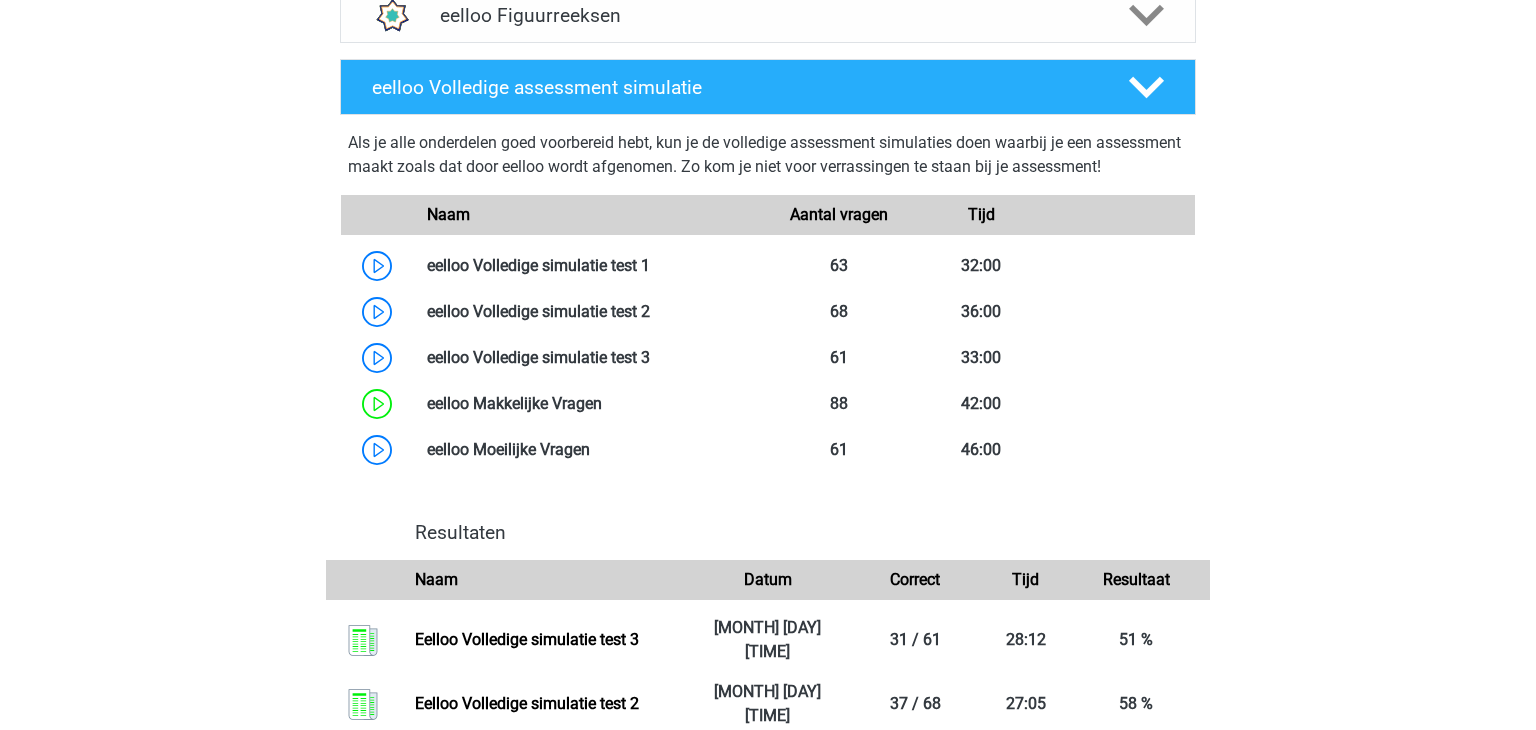 scroll, scrollTop: 1066, scrollLeft: 0, axis: vertical 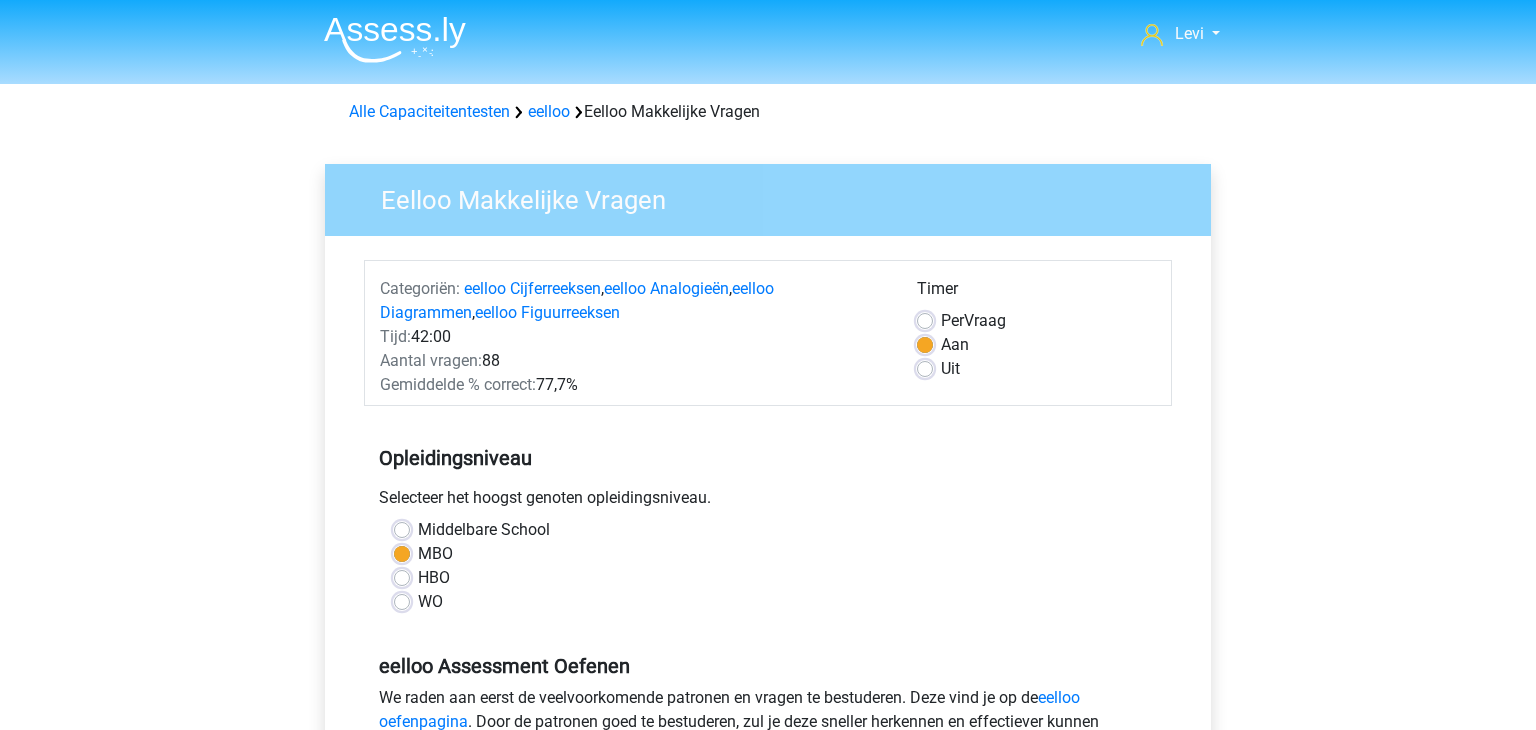 click on "Opleidingsniveau
Selecteer het hoogst genoten opleidingsniveau.
Middelbare School
MBO
HBO
WO" at bounding box center (768, 522) 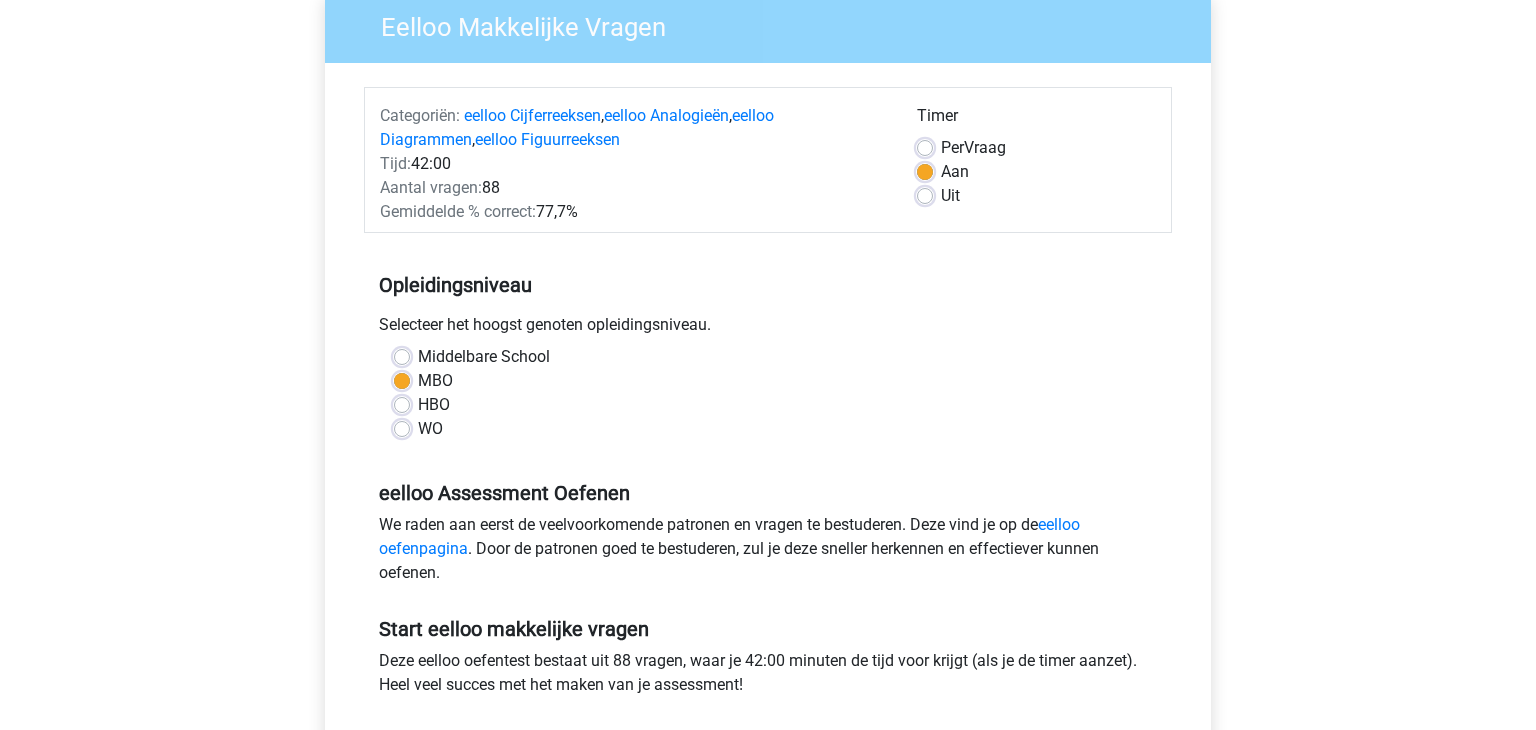 scroll, scrollTop: 169, scrollLeft: 0, axis: vertical 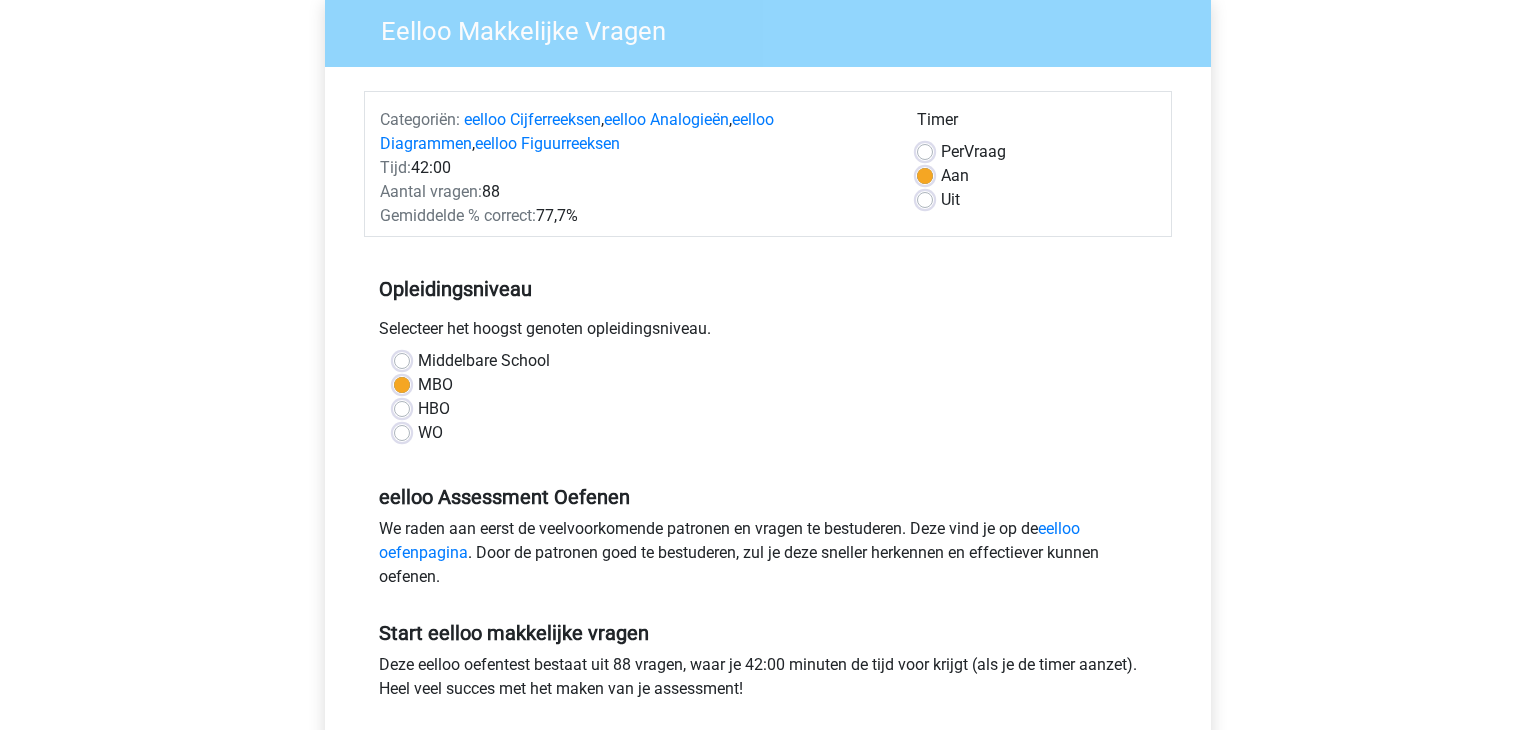 click on "Per  Vraag" at bounding box center (973, 152) 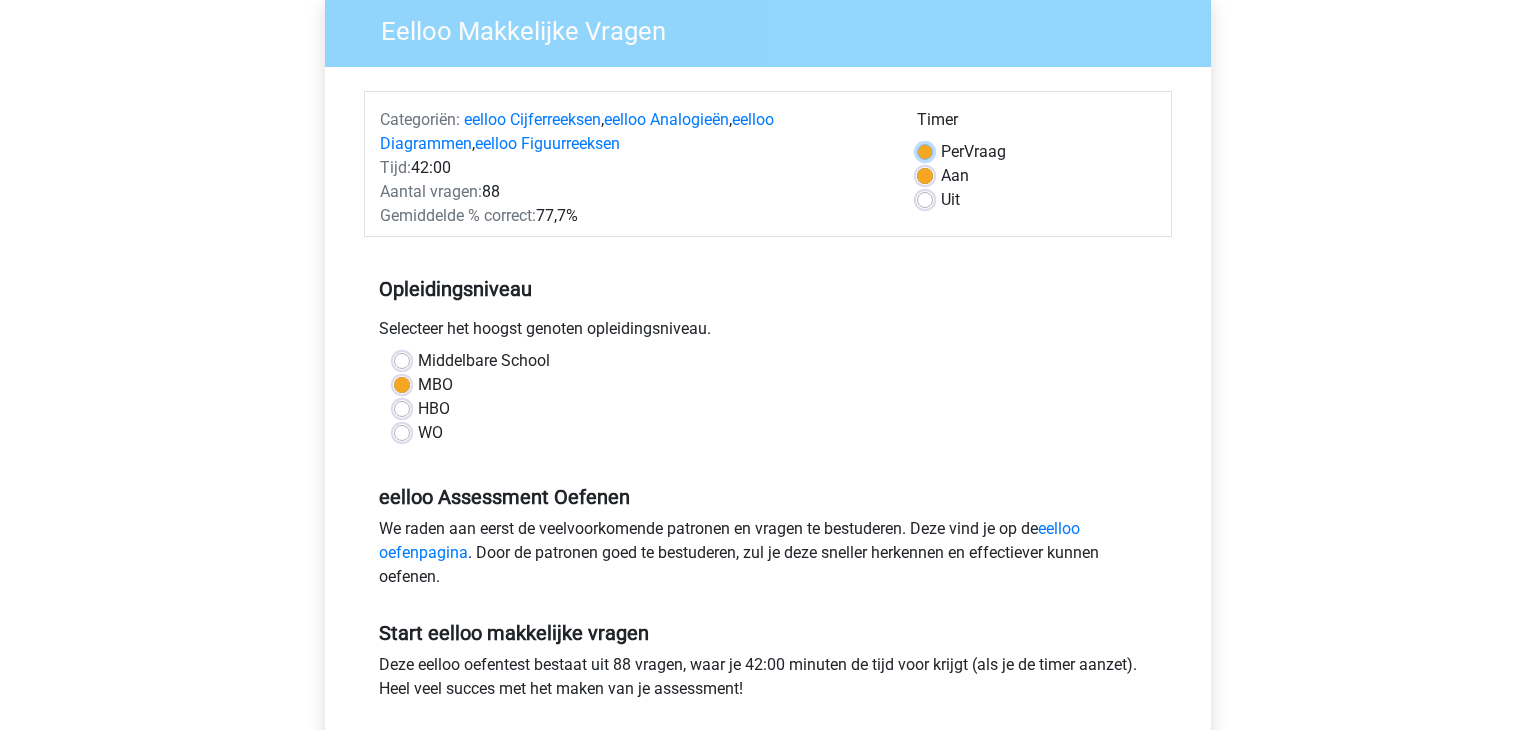 click on "Per  Vraag" at bounding box center (925, 150) 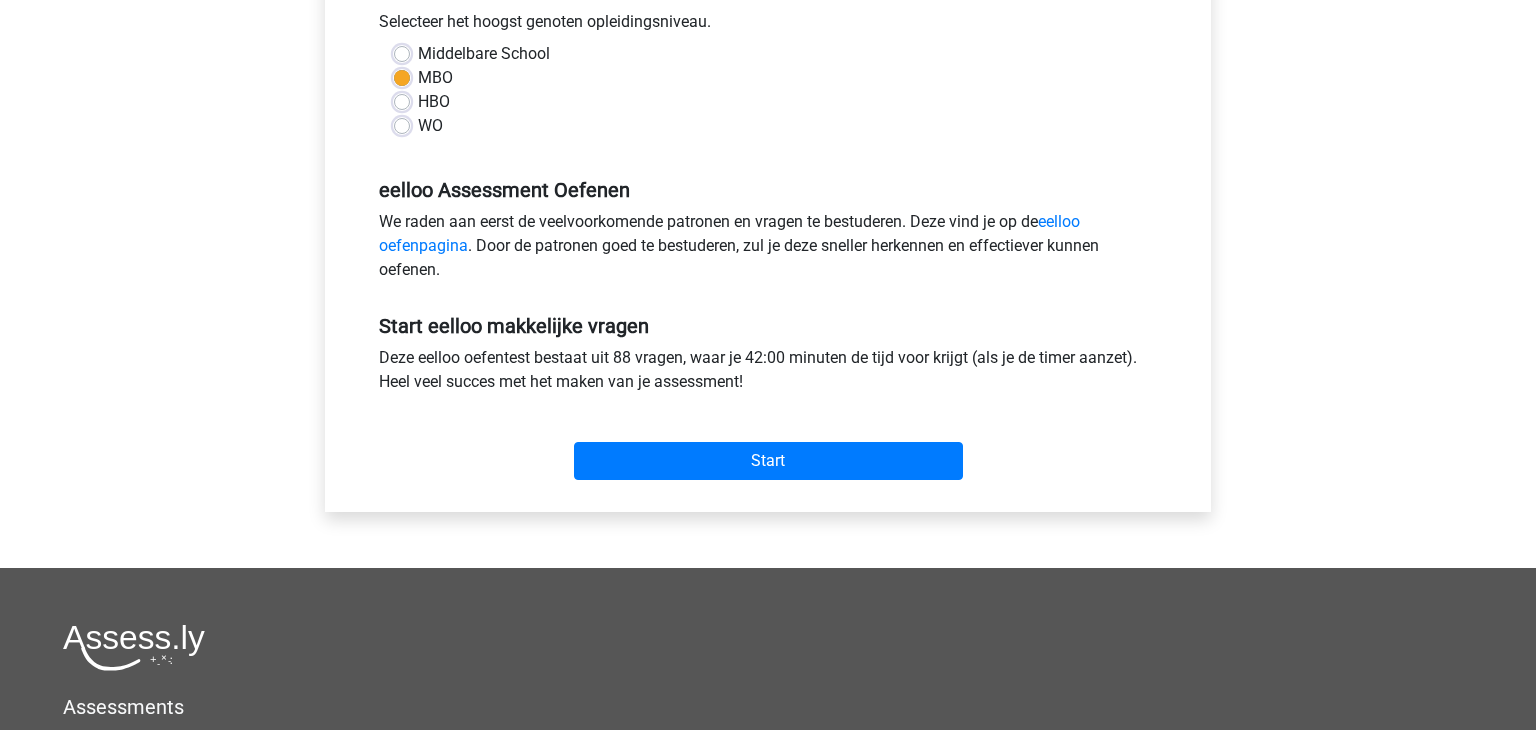 scroll, scrollTop: 477, scrollLeft: 0, axis: vertical 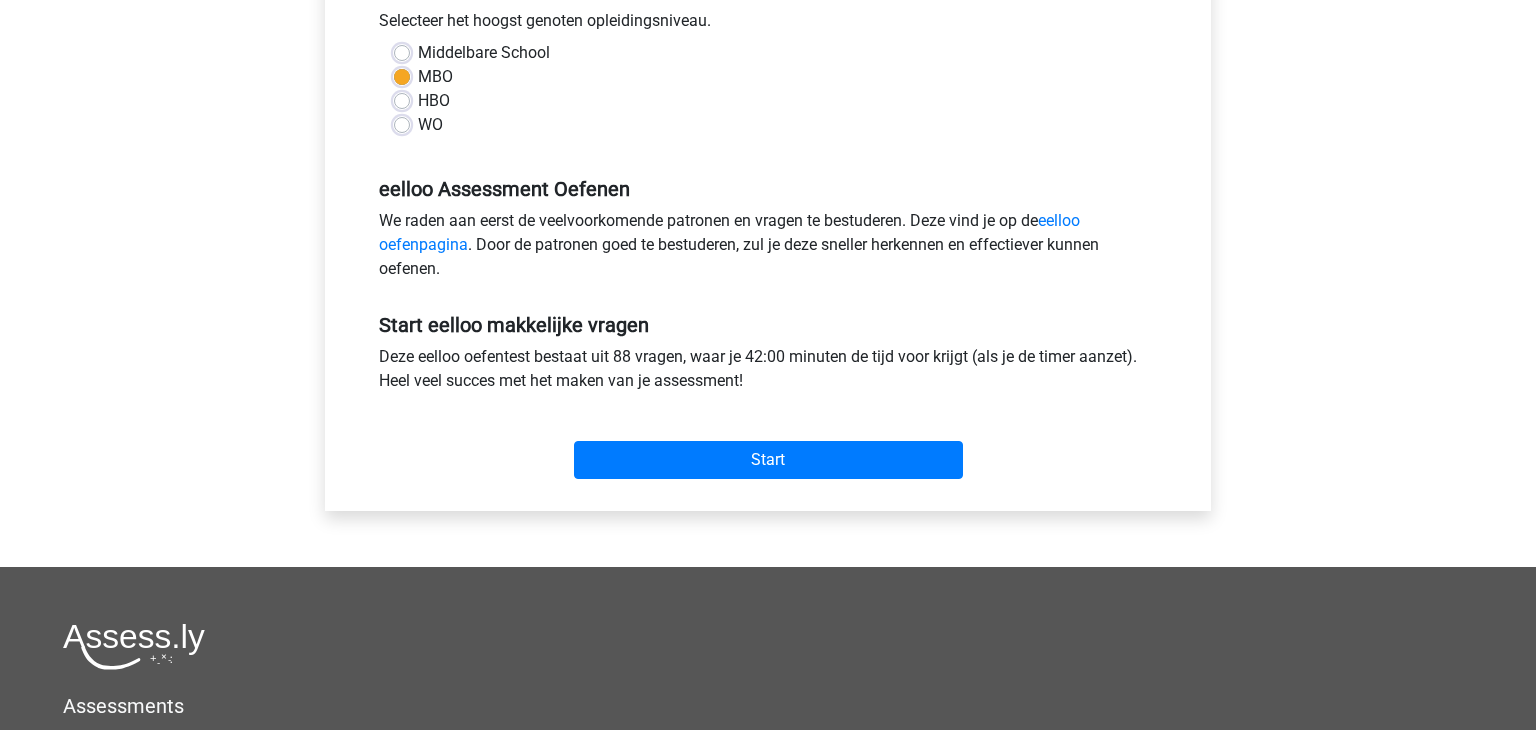 click on "Middelbare School
MBO
HBO
WO" at bounding box center [768, 97] 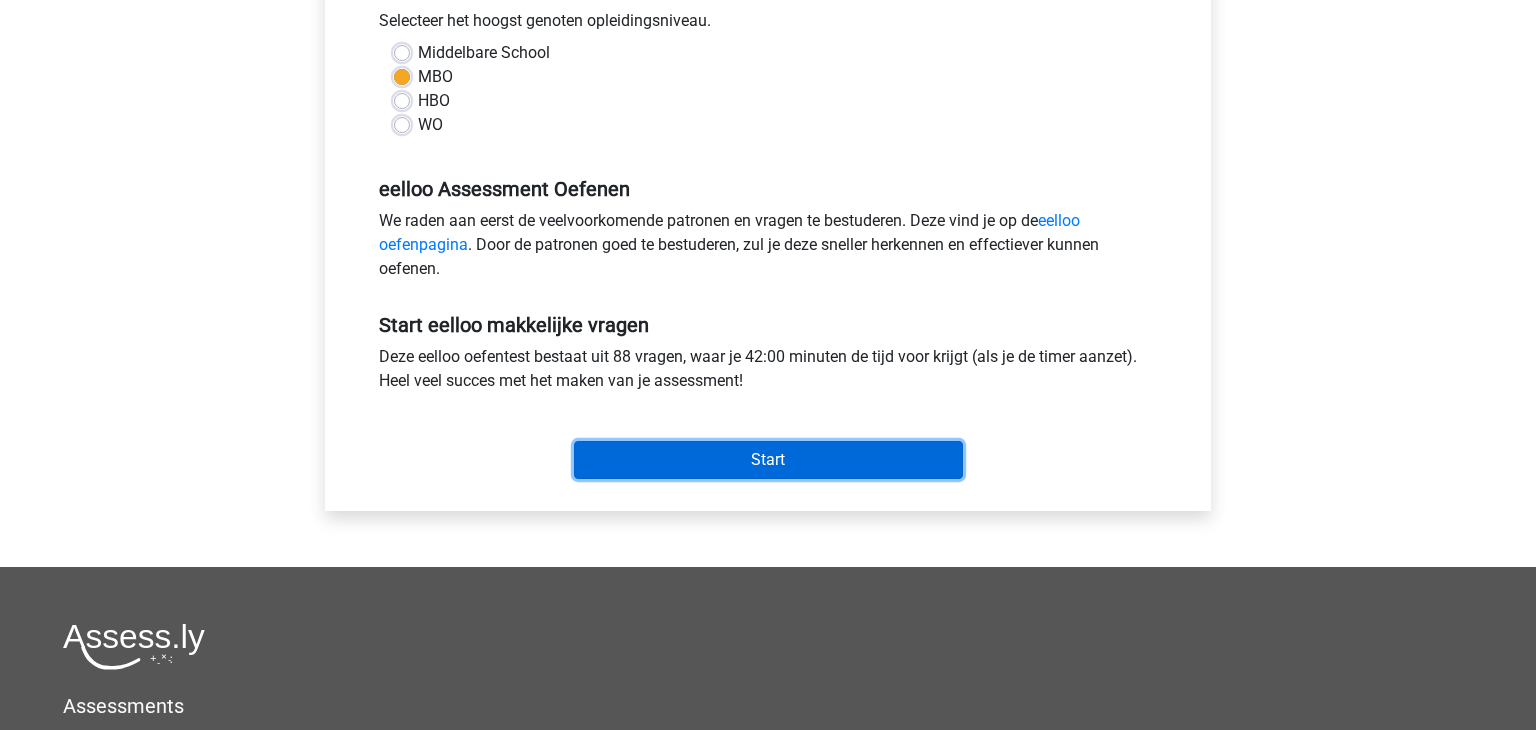 click on "Start" at bounding box center (768, 460) 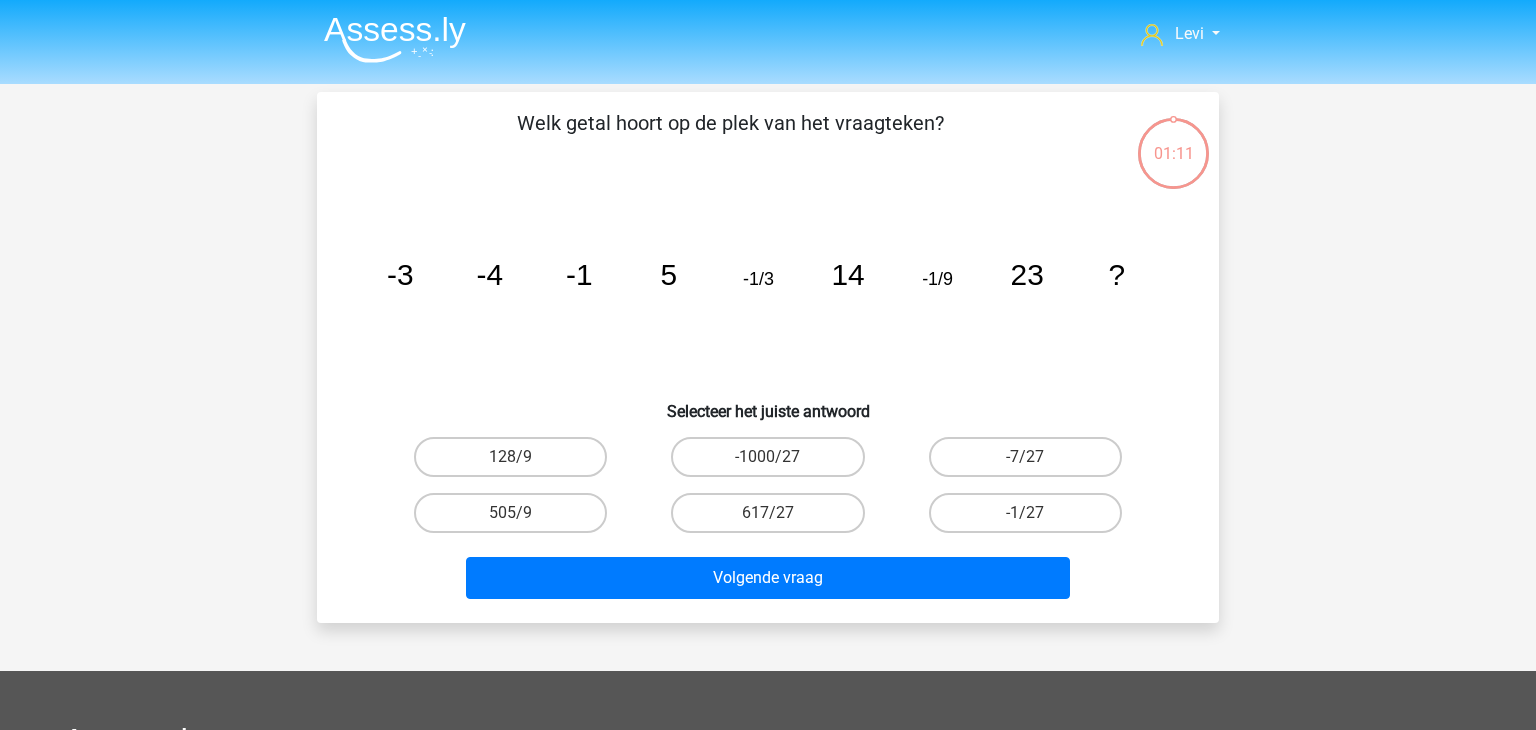scroll, scrollTop: 0, scrollLeft: 0, axis: both 